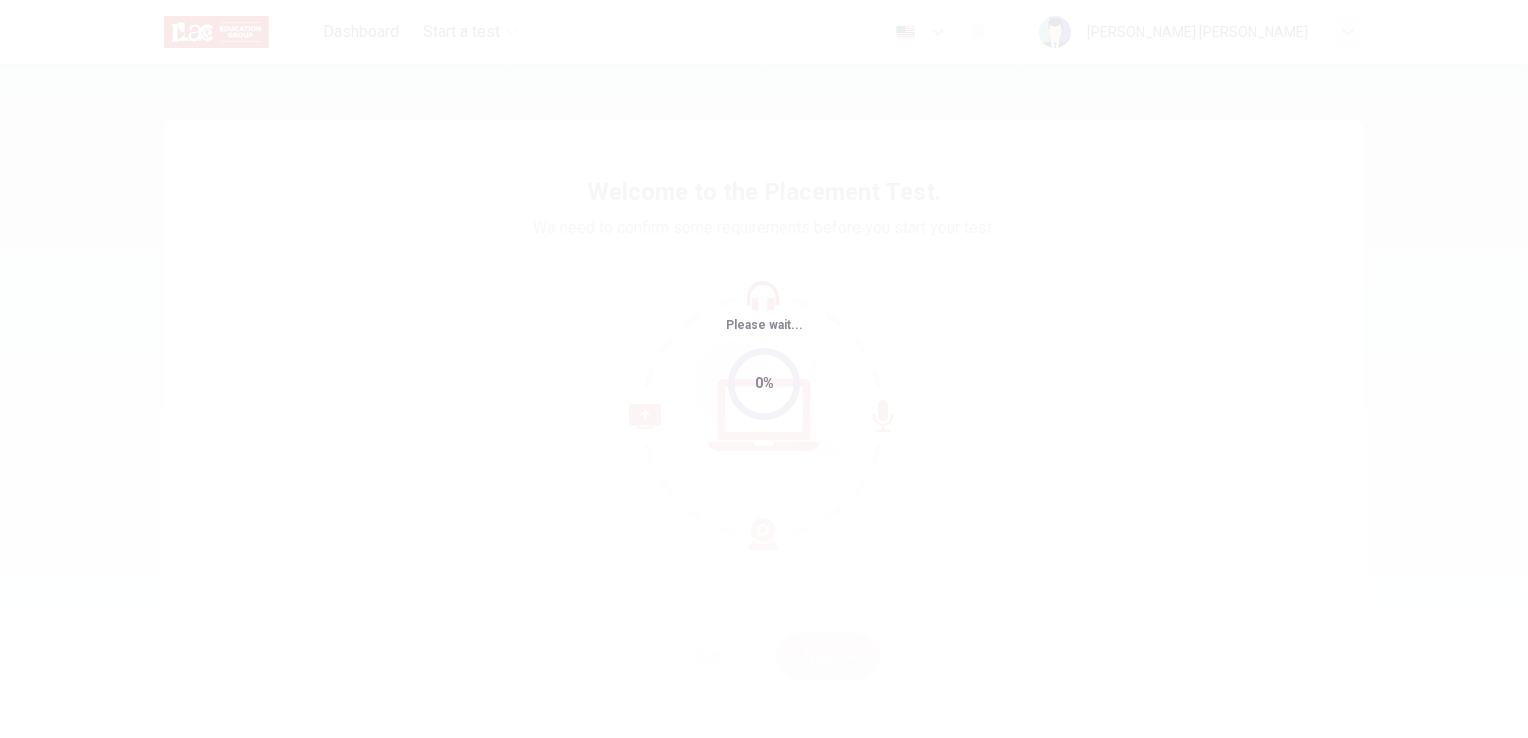 scroll, scrollTop: 0, scrollLeft: 0, axis: both 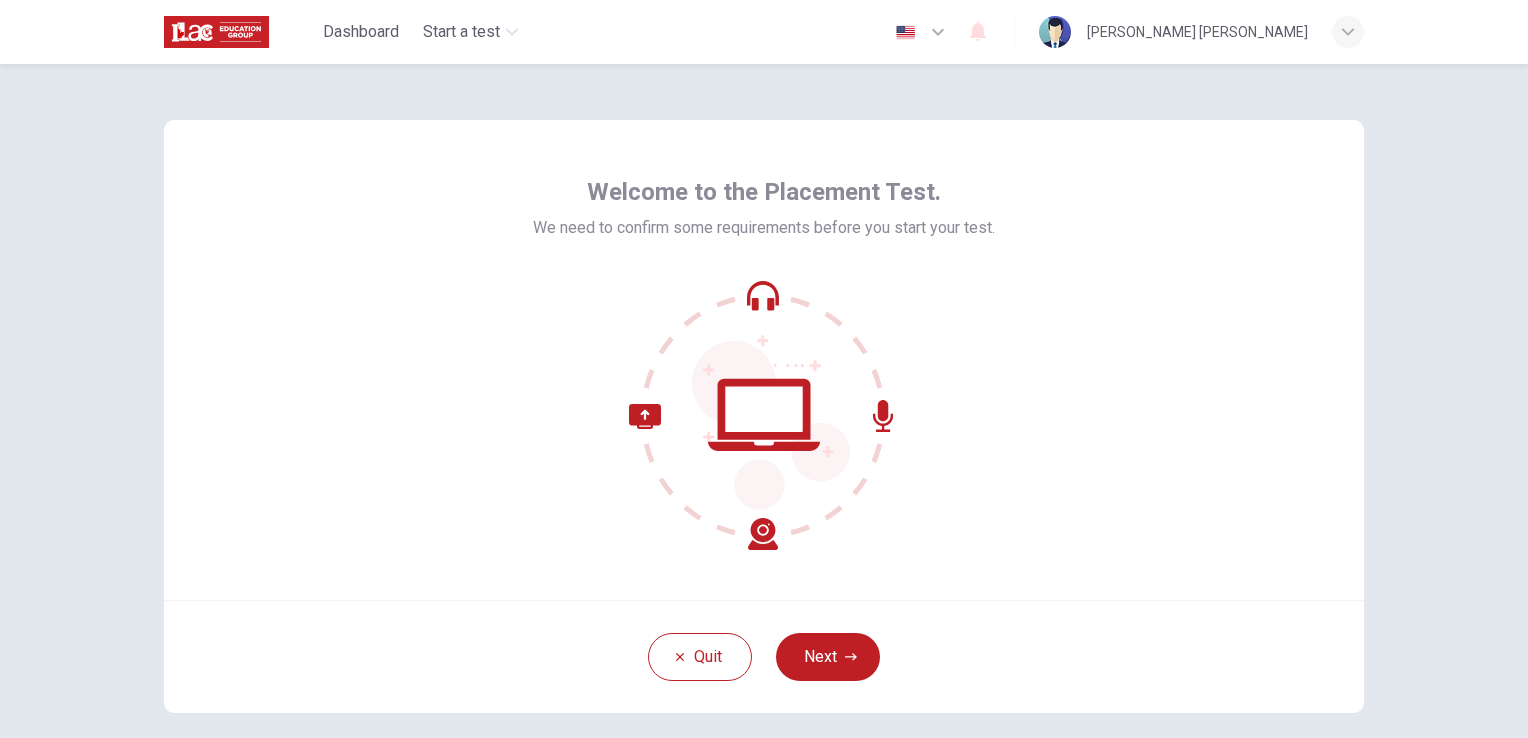 click 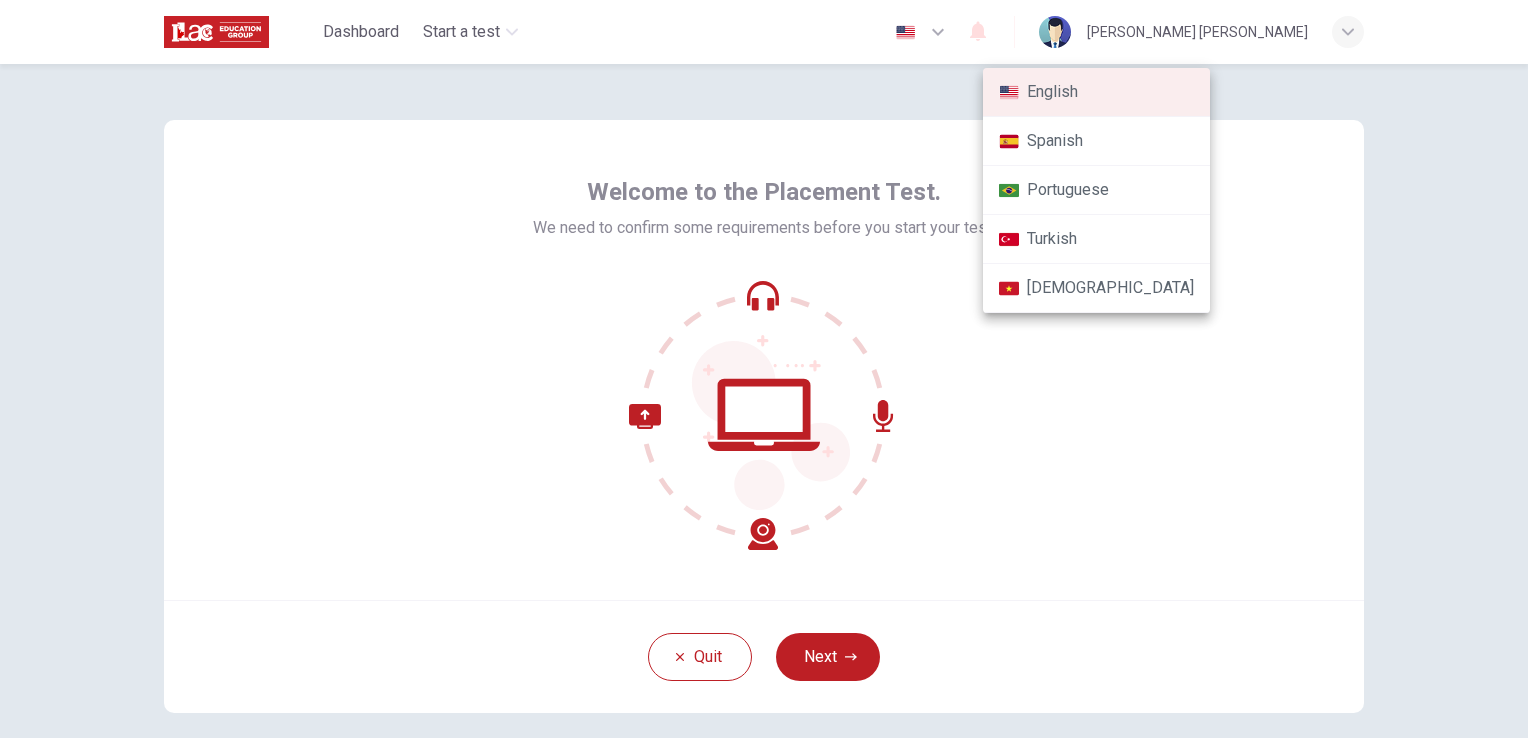 click at bounding box center [764, 369] 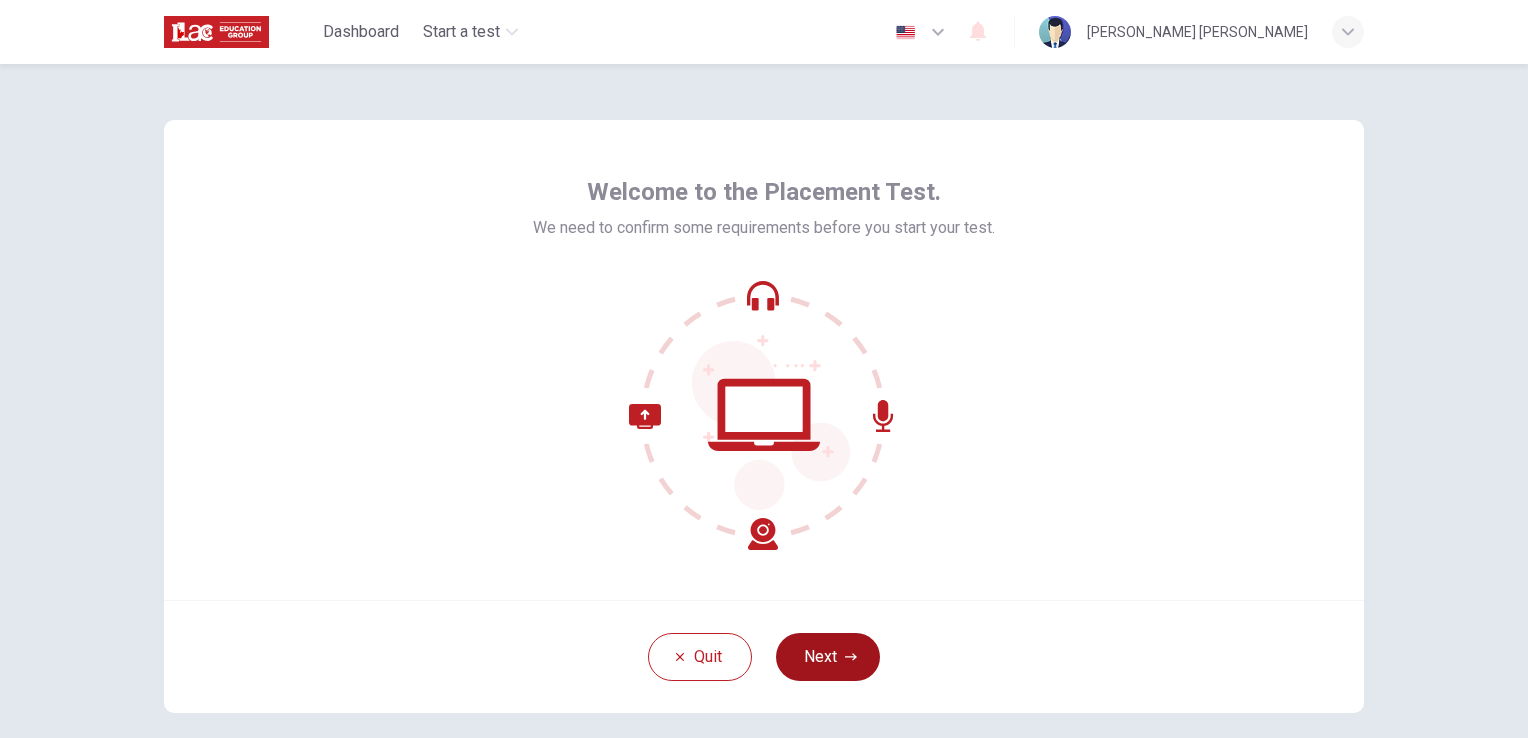 click on "Next" at bounding box center (828, 657) 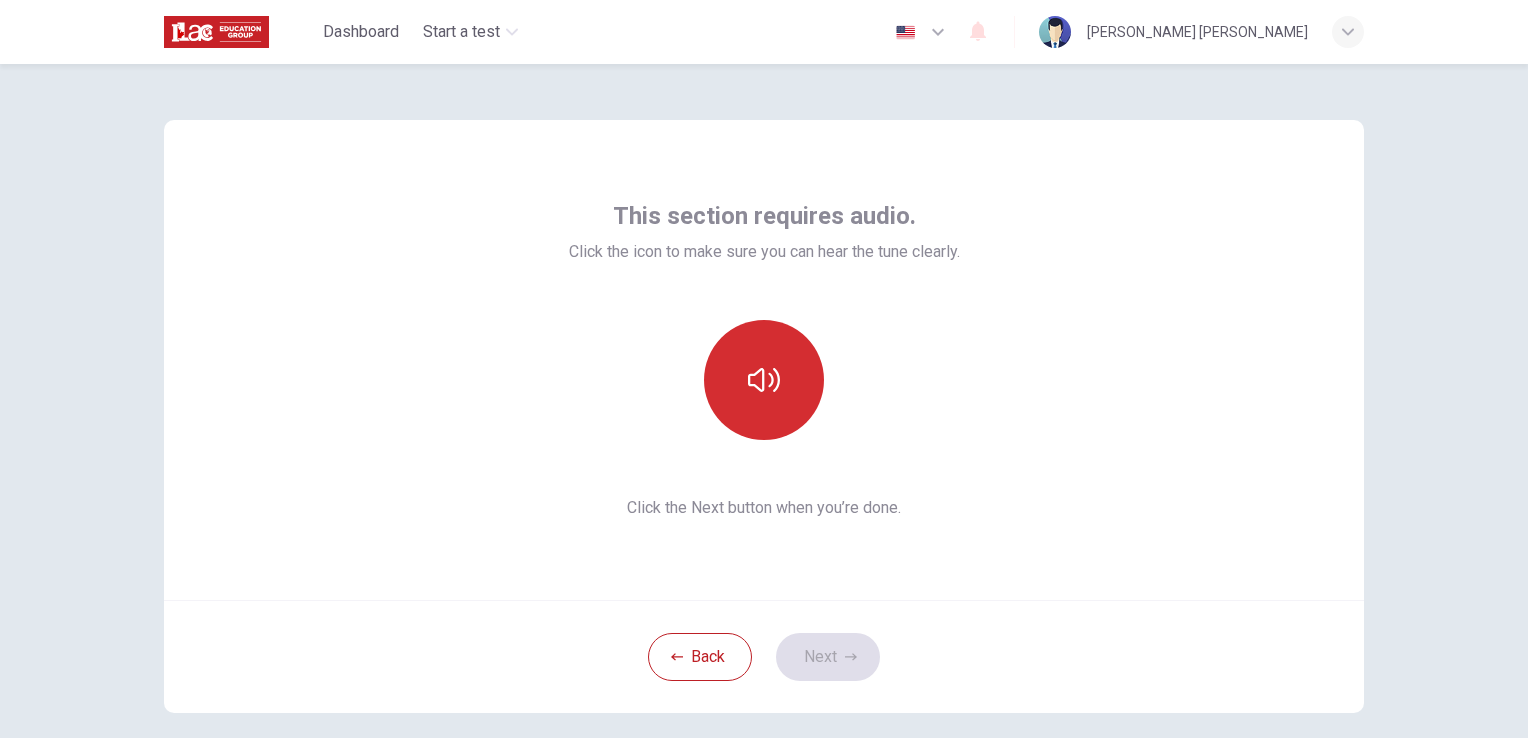 click 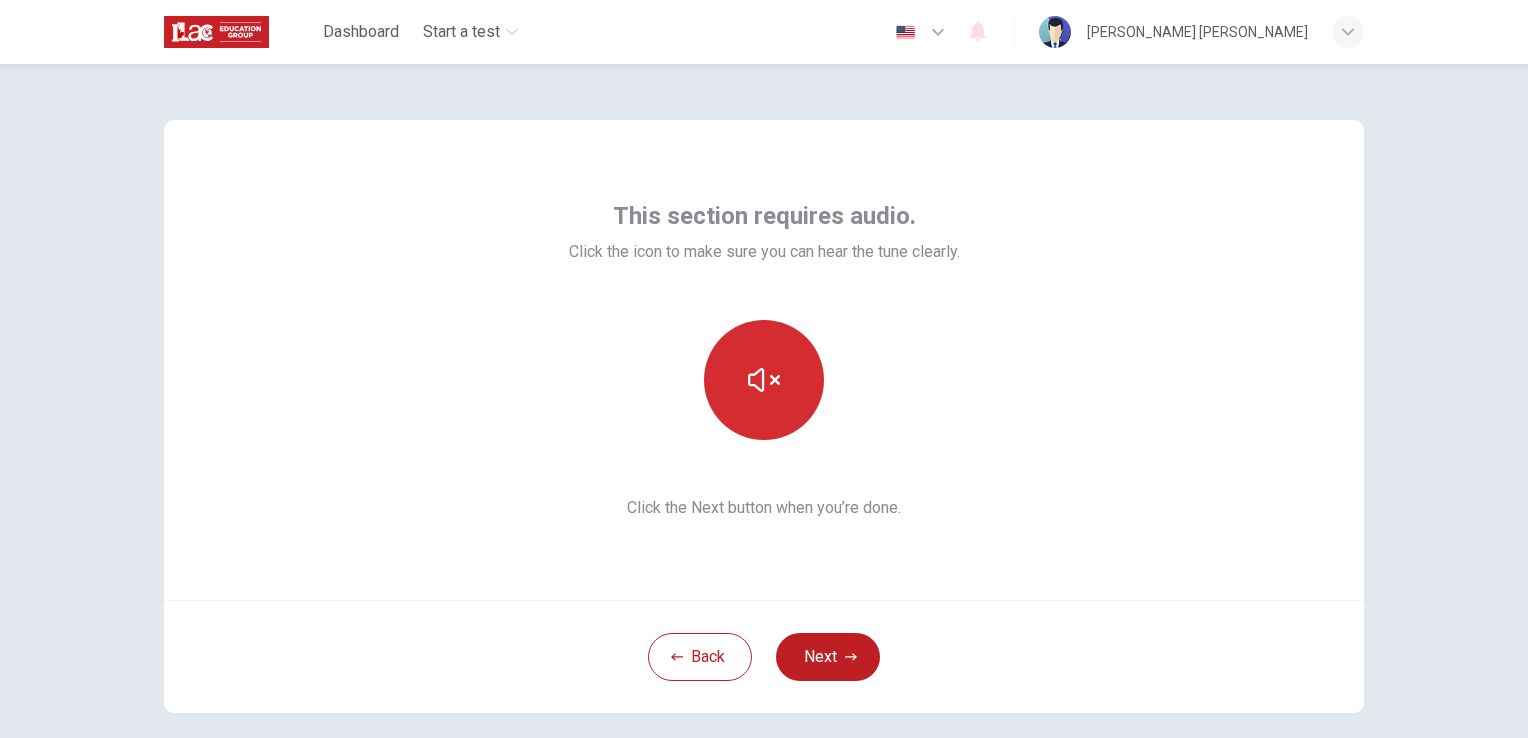 click 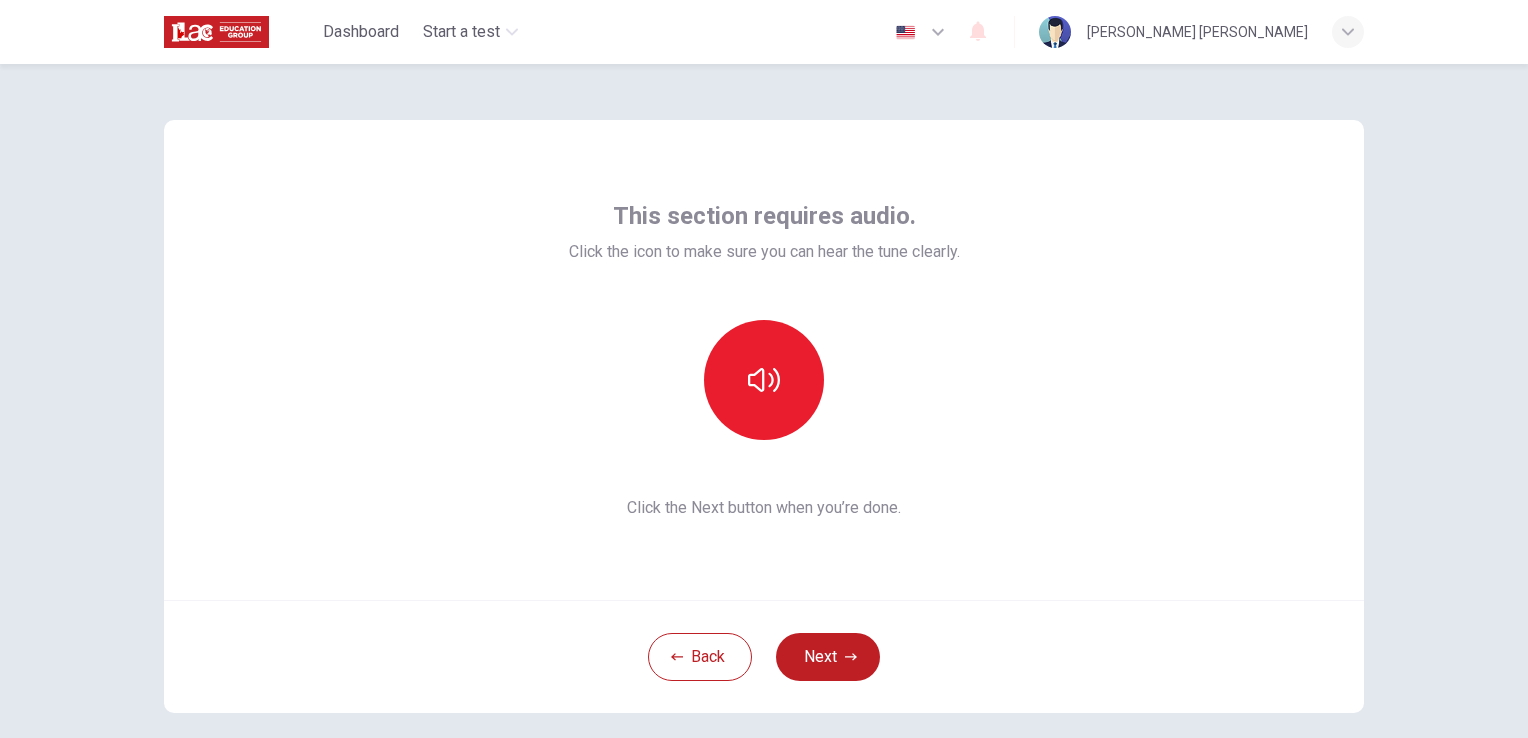 click on "This section requires audio. Click the icon to make sure you can hear the tune clearly. Click the Next button when you’re done." at bounding box center (764, 360) 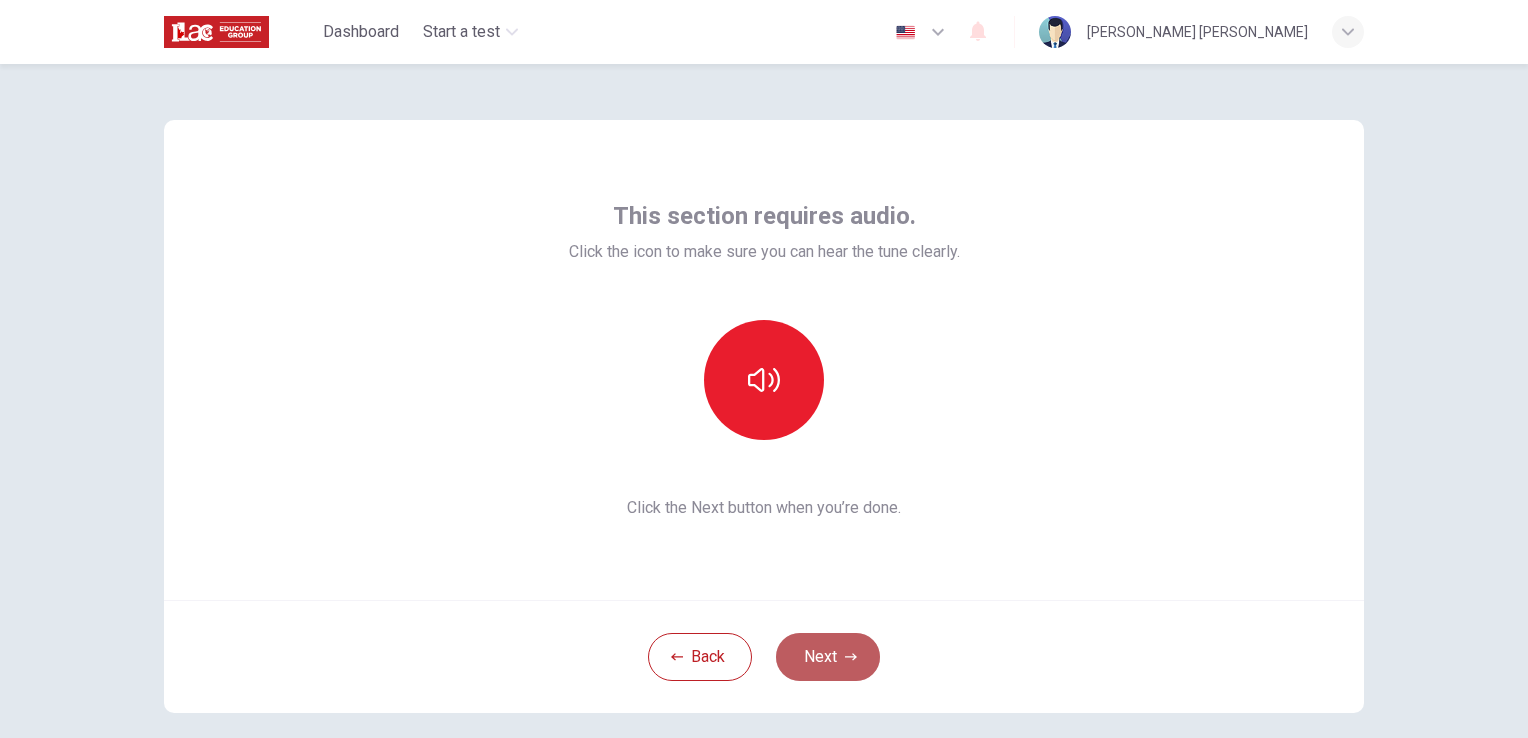 click on "Next" at bounding box center [828, 657] 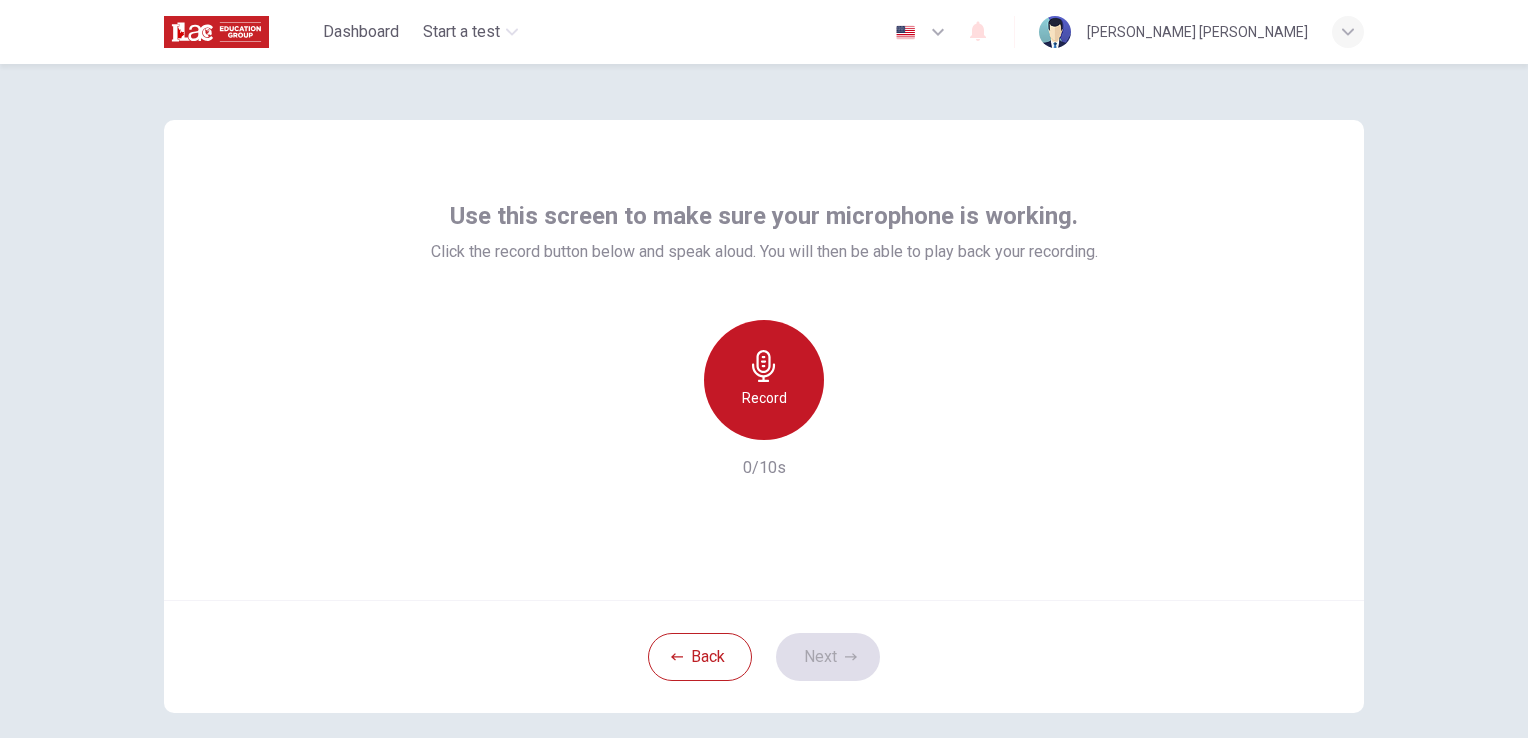 click on "Record" at bounding box center (764, 380) 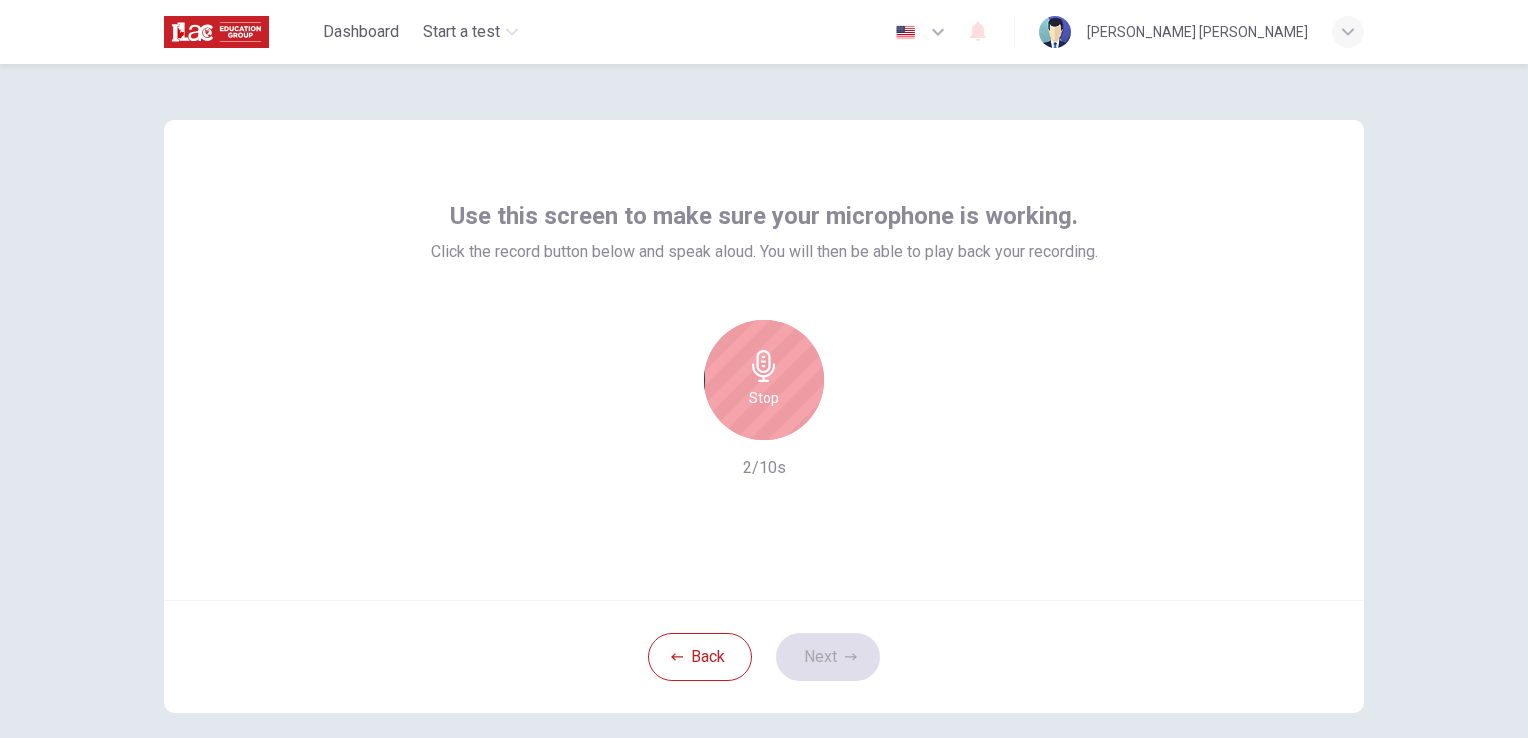 click 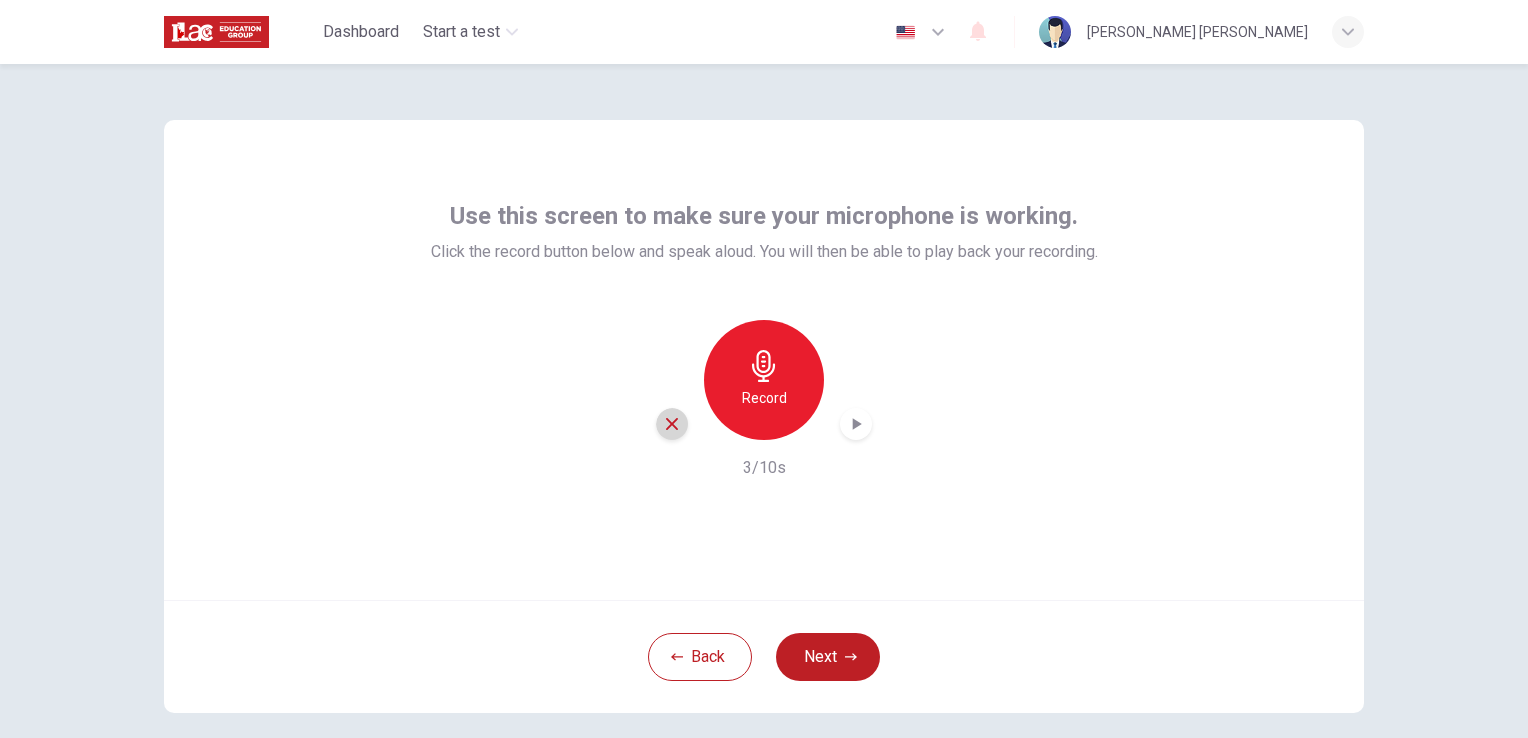 click 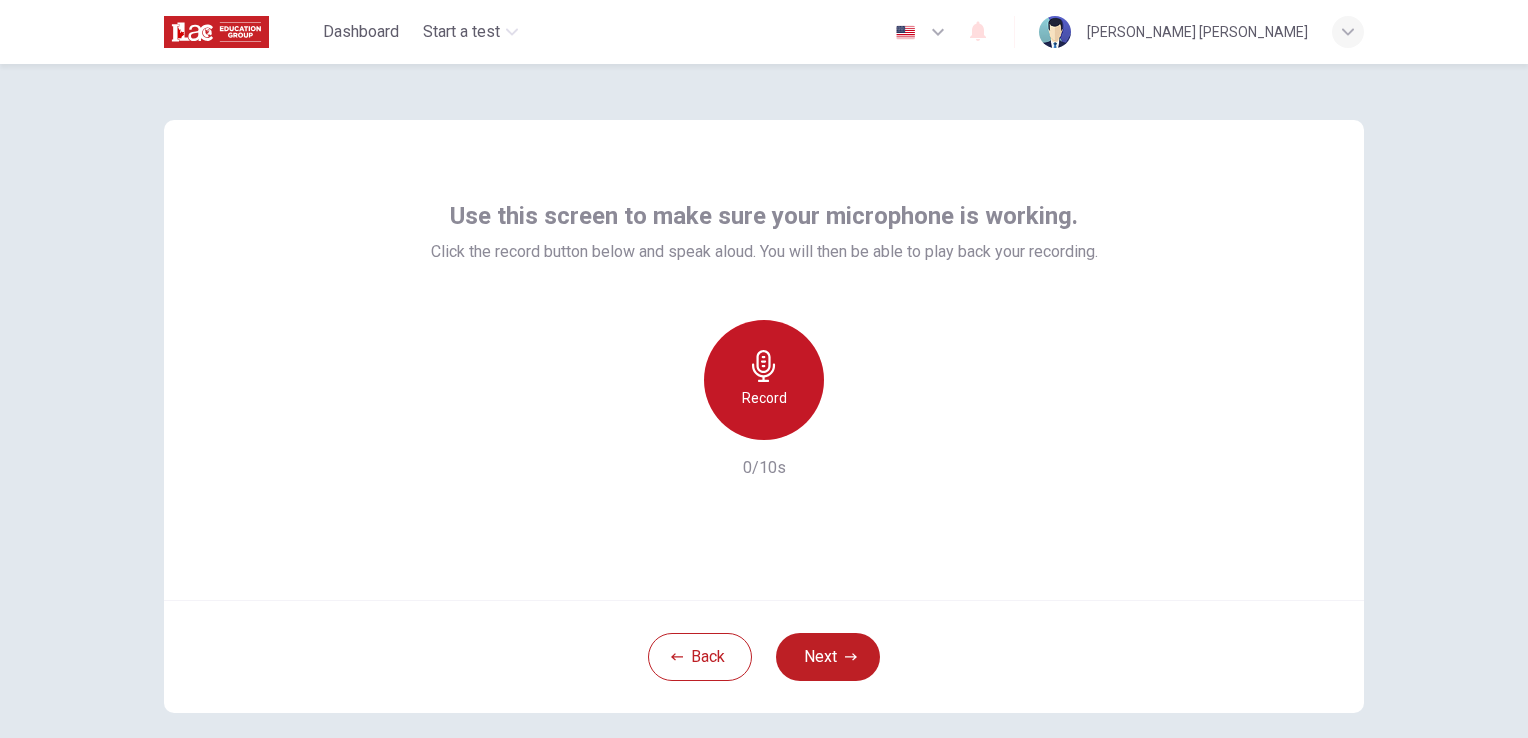 click on "Record" at bounding box center (764, 380) 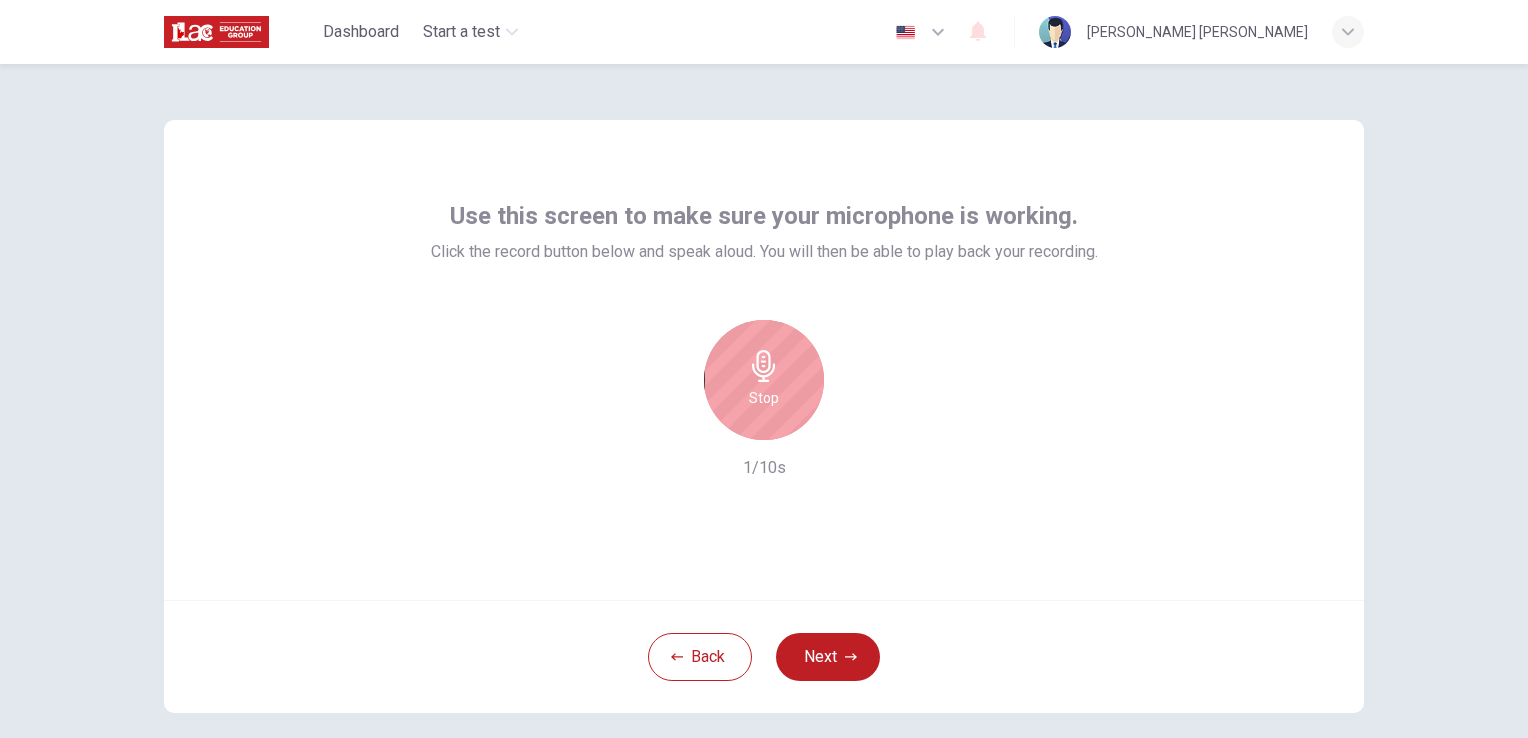 click on "Stop" at bounding box center (764, 398) 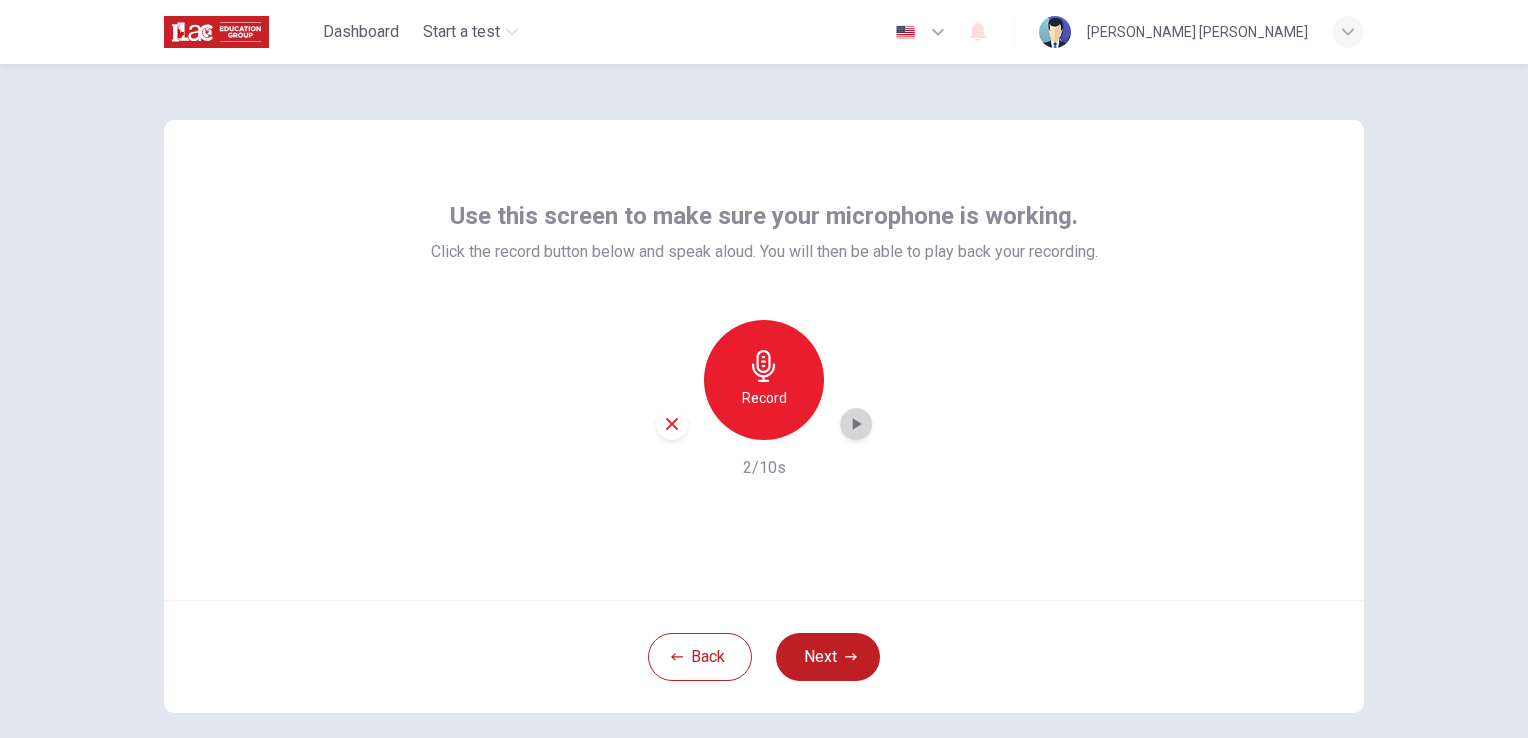click at bounding box center [856, 424] 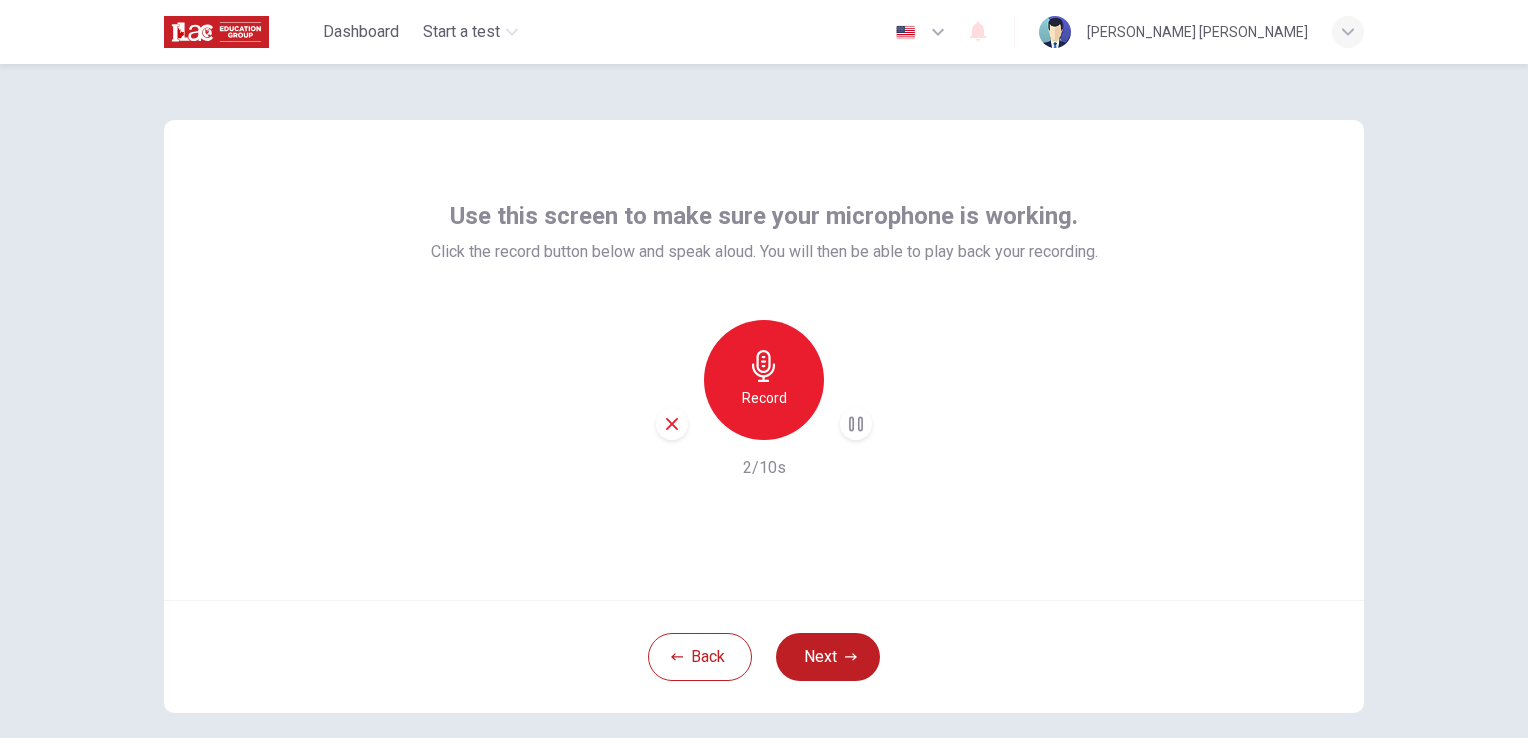 click 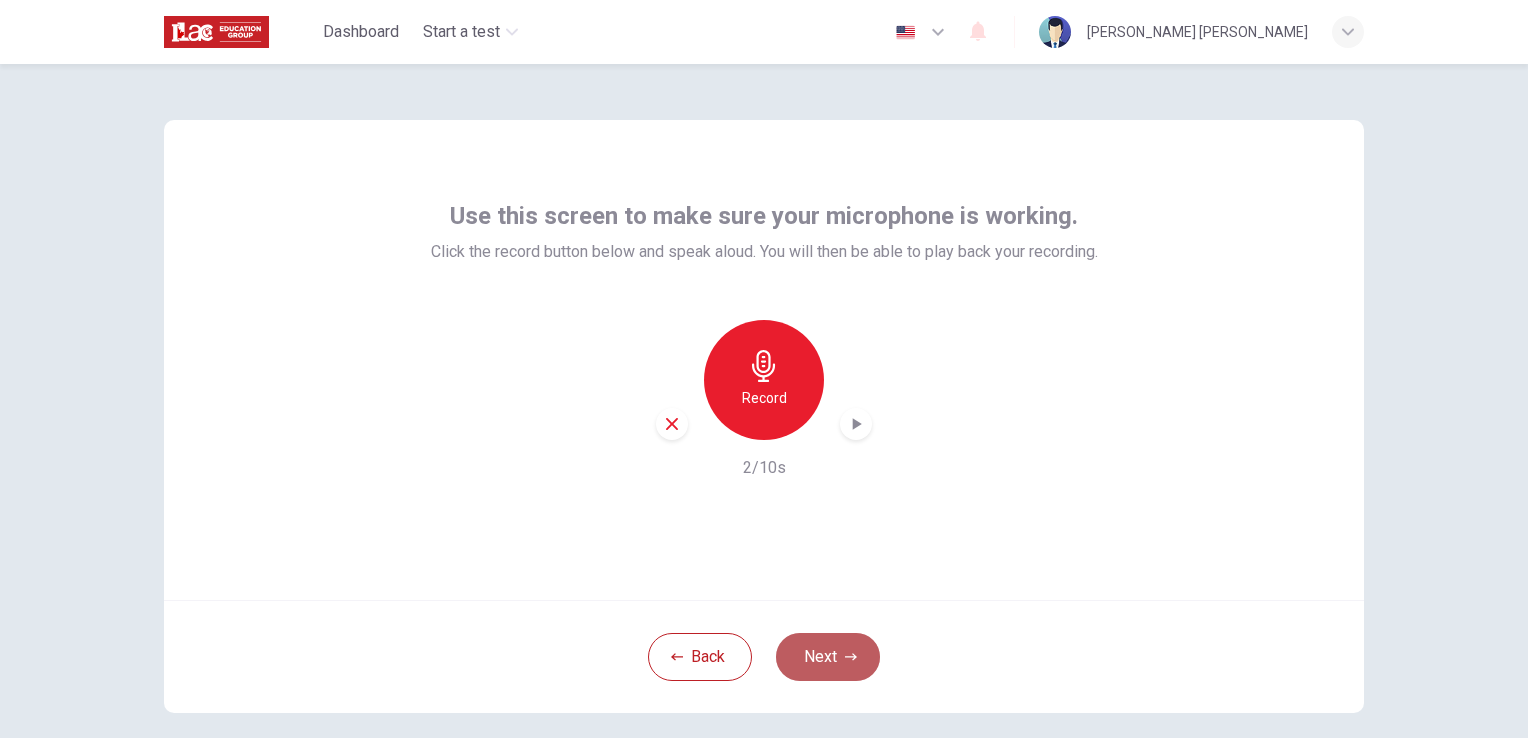 click on "Next" at bounding box center (828, 657) 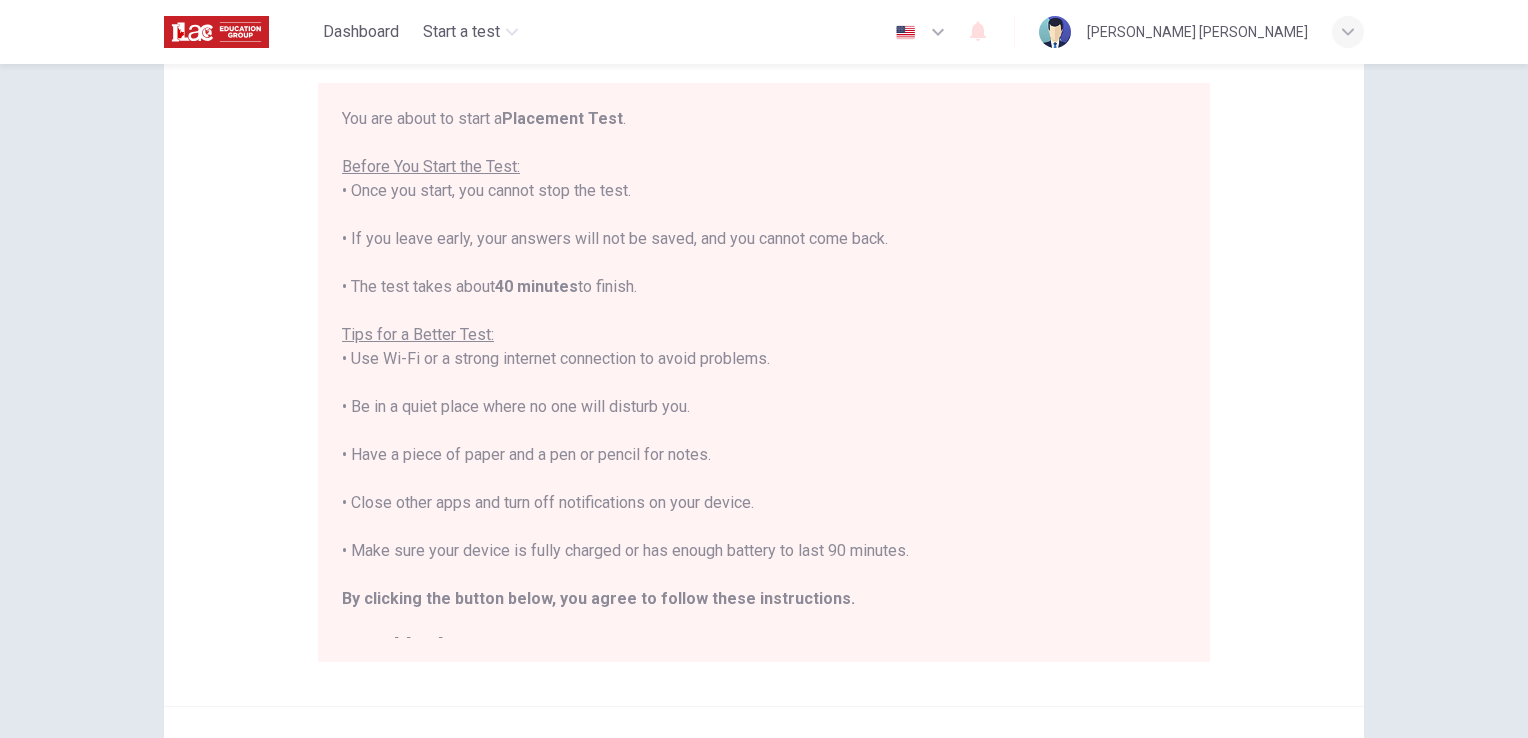 scroll, scrollTop: 73, scrollLeft: 0, axis: vertical 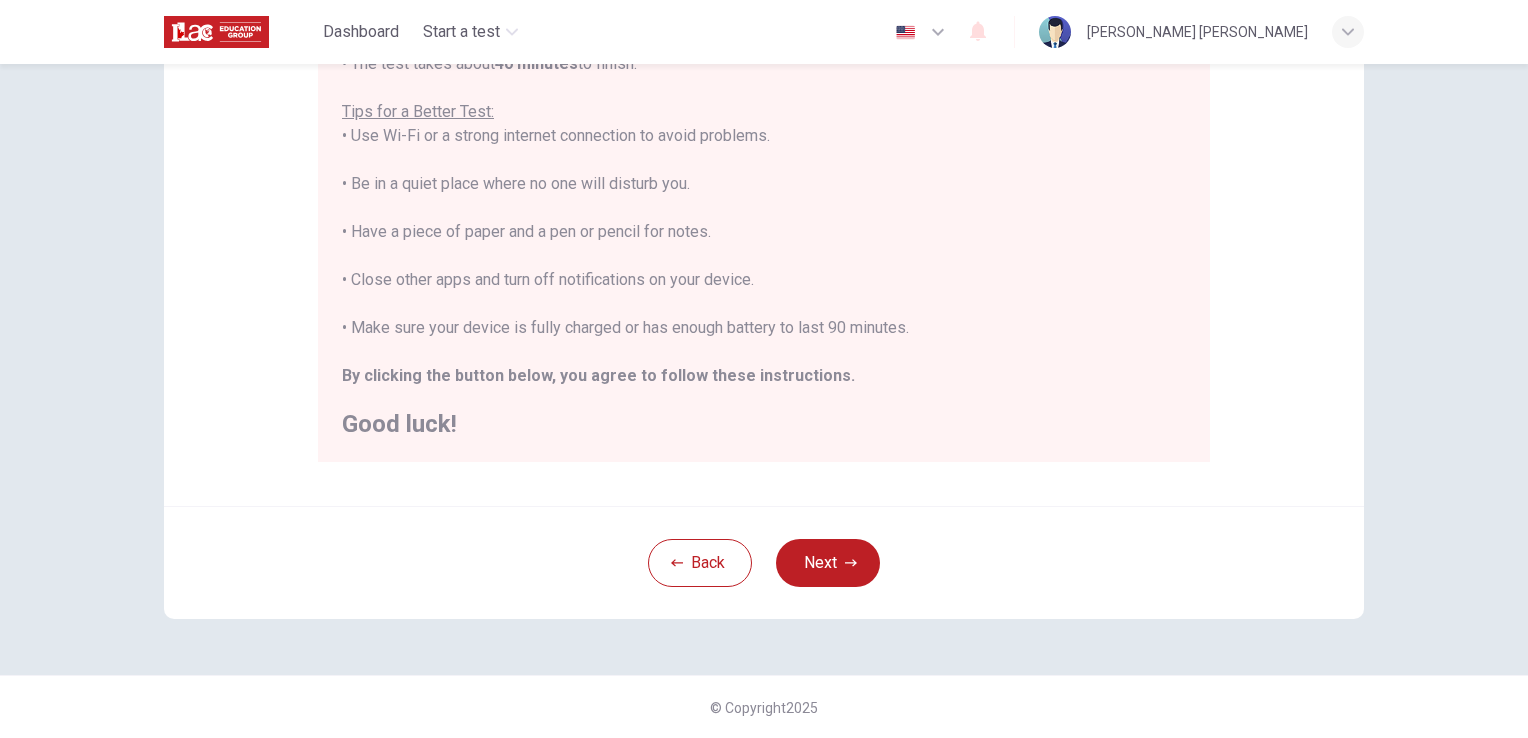click on "Disclaimer: You are about to start a  Placement Test .
Before You Start the Test:
• Once you start, you cannot stop the test.
• If you leave early, your answers will not be saved, and you cannot come back.
• The test takes about  40 minutes  to finish.
Tips for a Better Test:
• Use Wi-Fi or a strong internet connection to avoid problems.
• Be in a quiet place where no one will disturb you.
• Have a piece of paper and a pen or pencil for notes.
• Close other apps and turn off notifications on your device.
• Make sure your device is fully charged or has enough battery to last 90 minutes.
By clicking the button below, you agree to follow these instructions.
Good luck! Back Next © Copyright  2025" at bounding box center (764, 401) 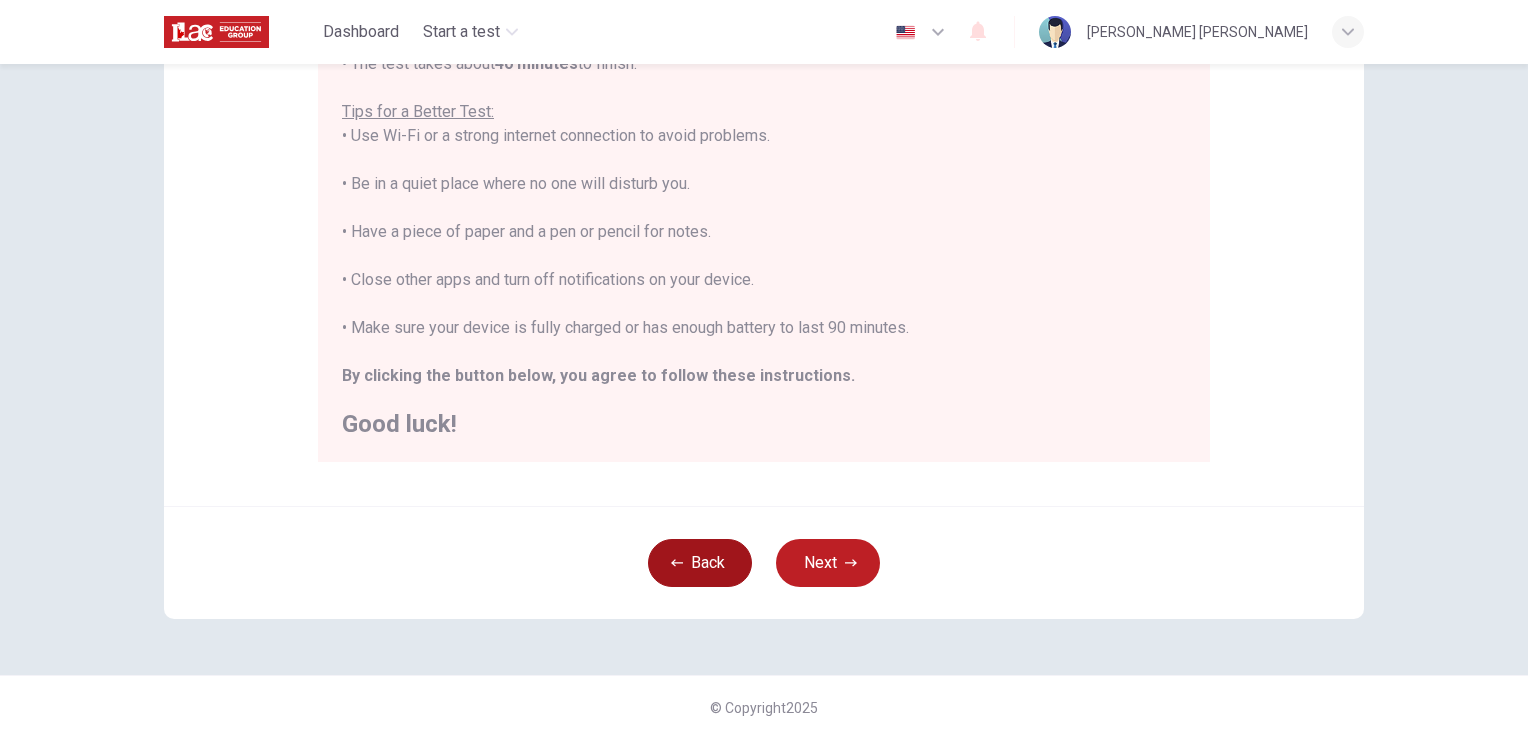 click on "Back" at bounding box center (700, 563) 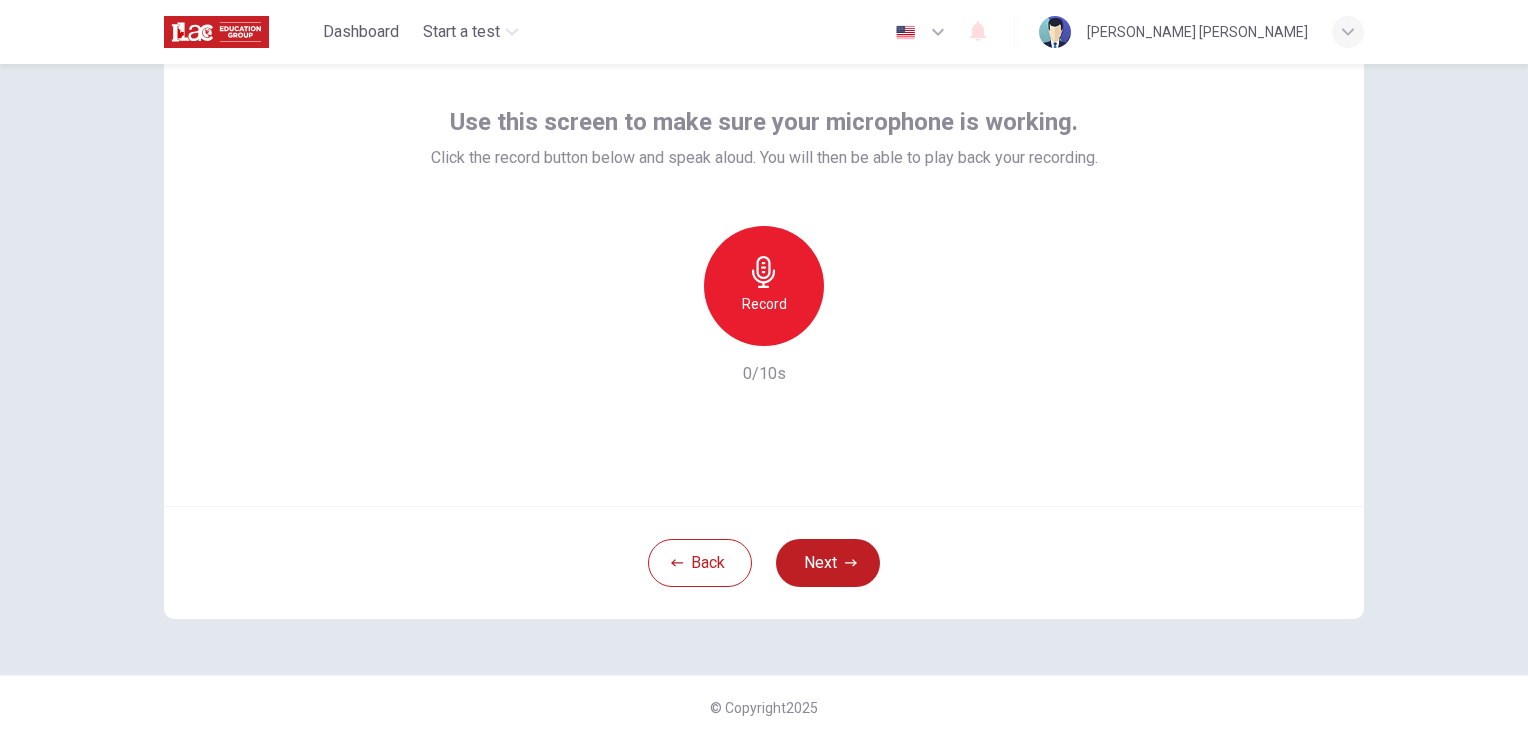 scroll, scrollTop: 0, scrollLeft: 0, axis: both 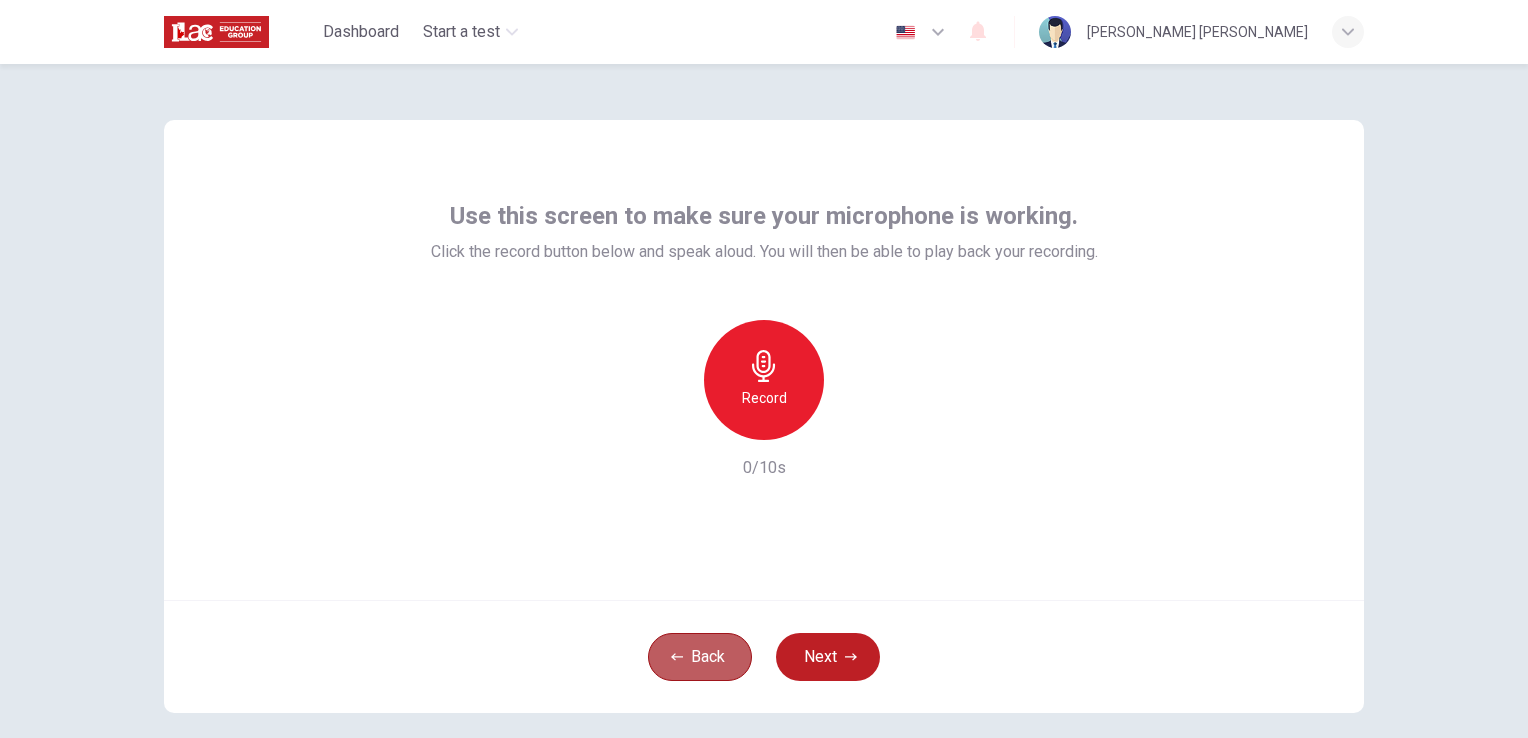 click on "Back" at bounding box center (700, 657) 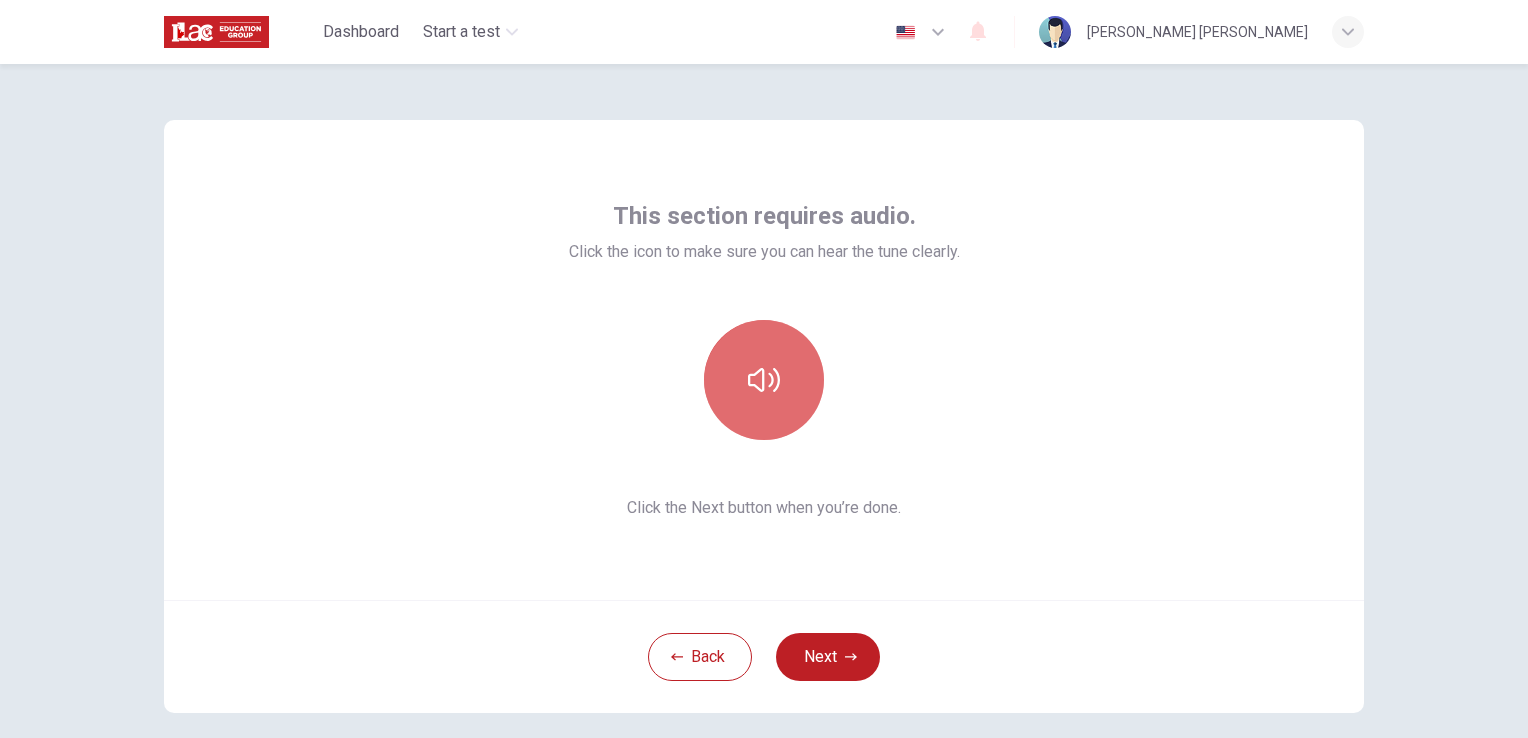 click at bounding box center [764, 380] 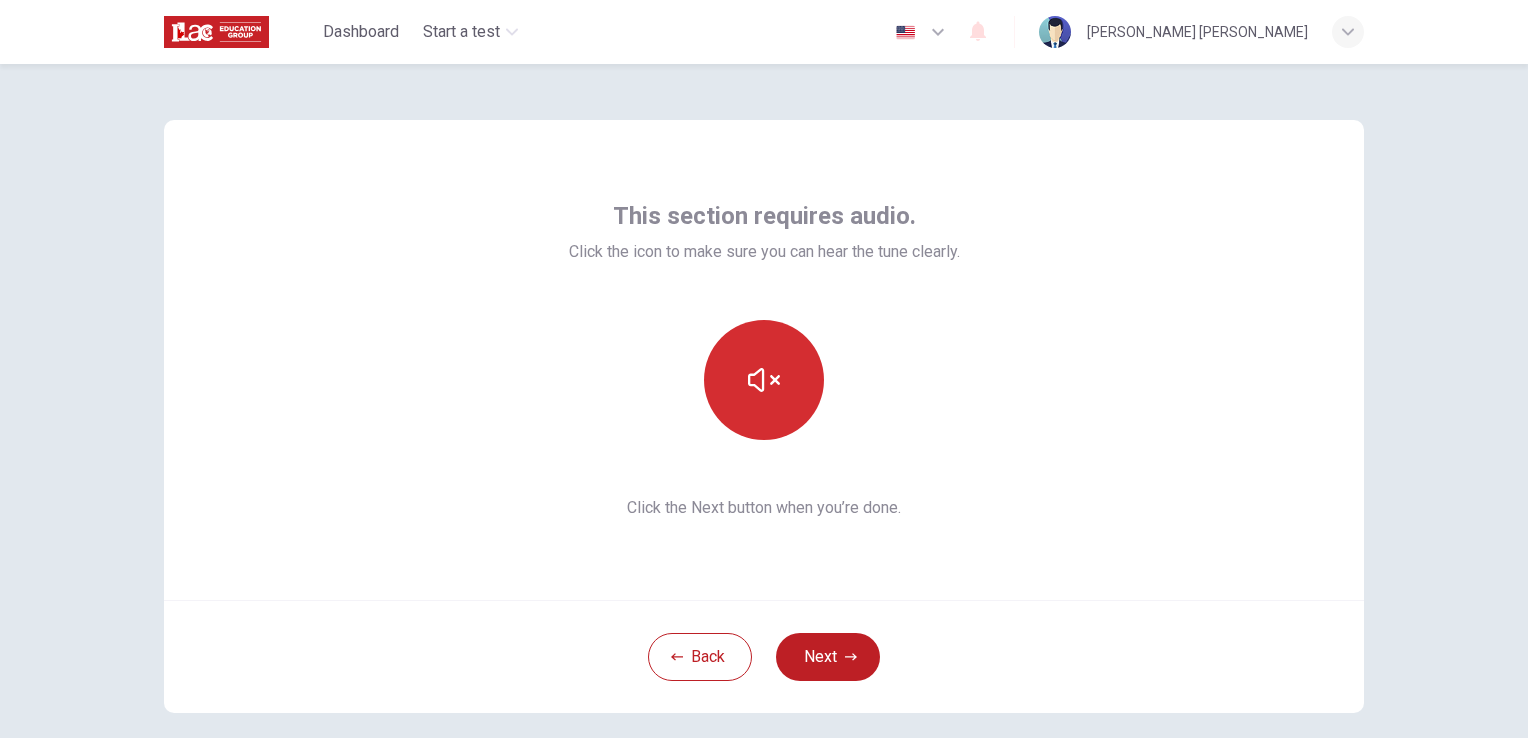 click 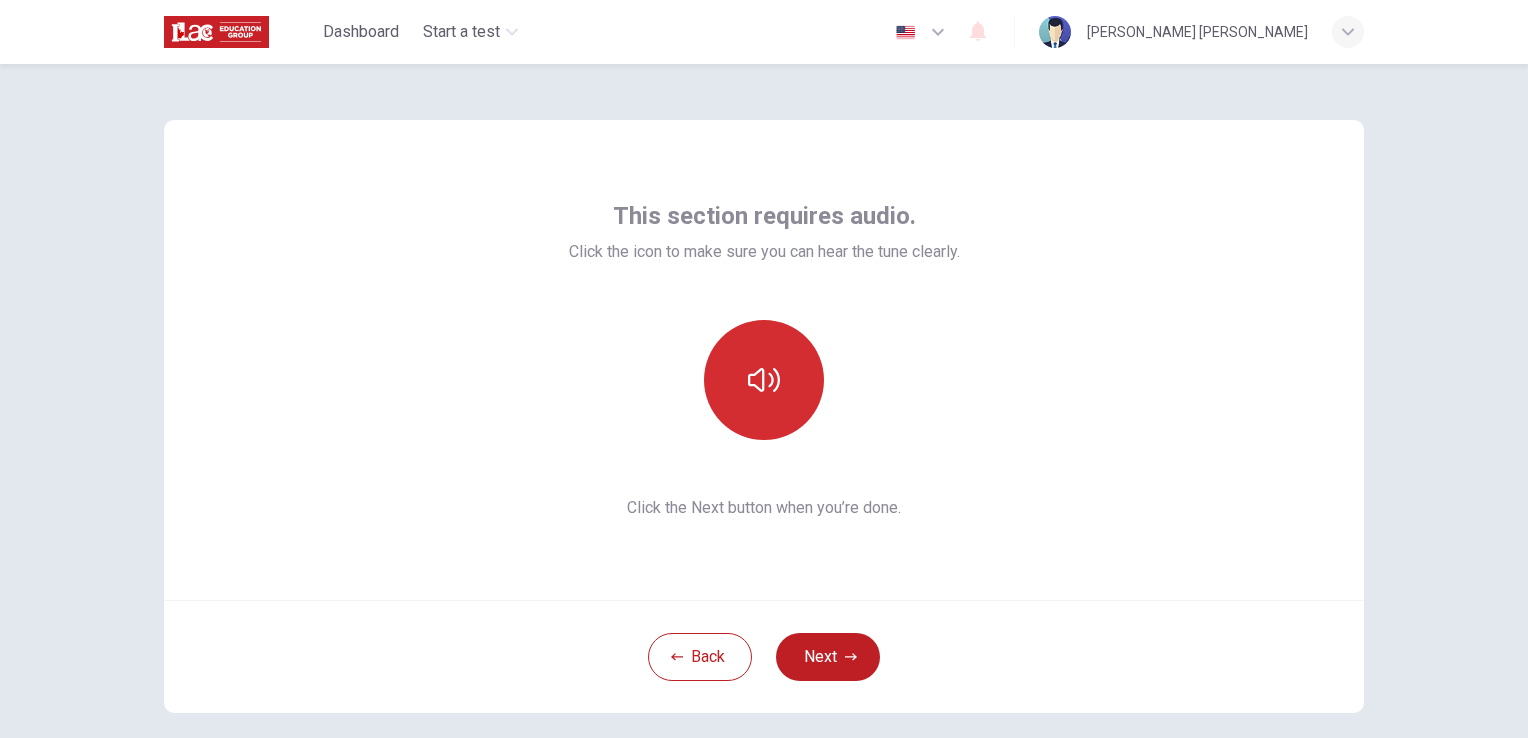 click at bounding box center (764, 380) 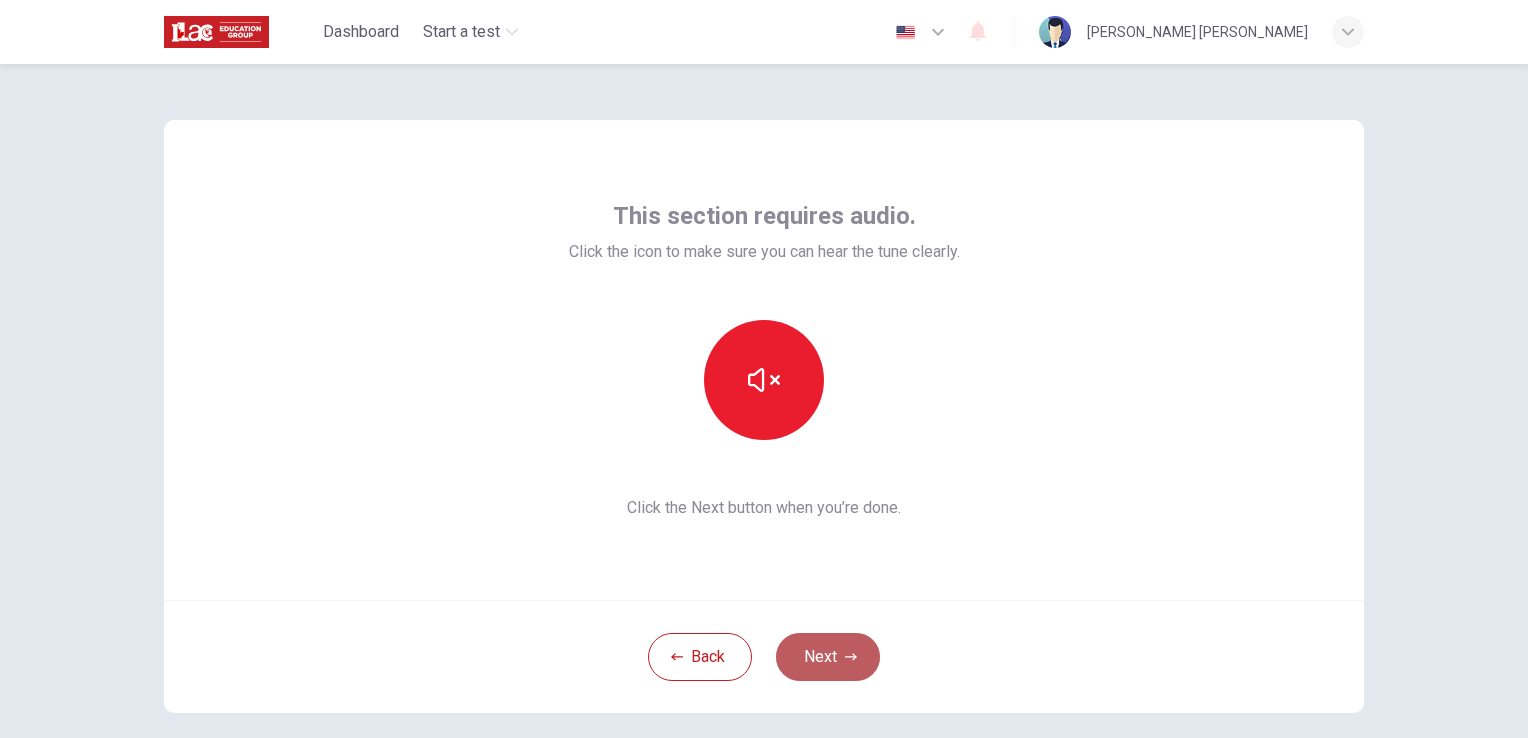 click on "Next" at bounding box center (828, 657) 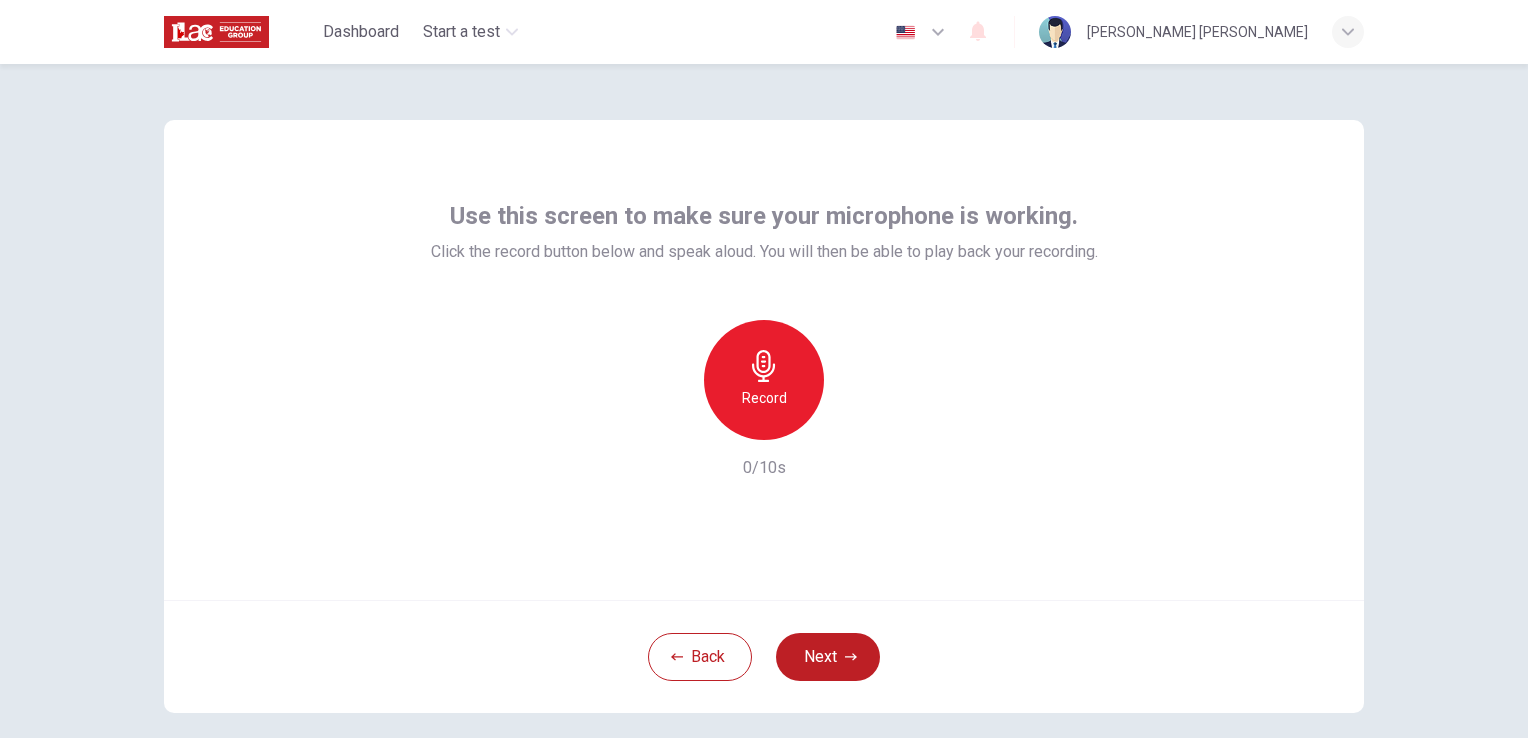 click on "Record" at bounding box center (764, 380) 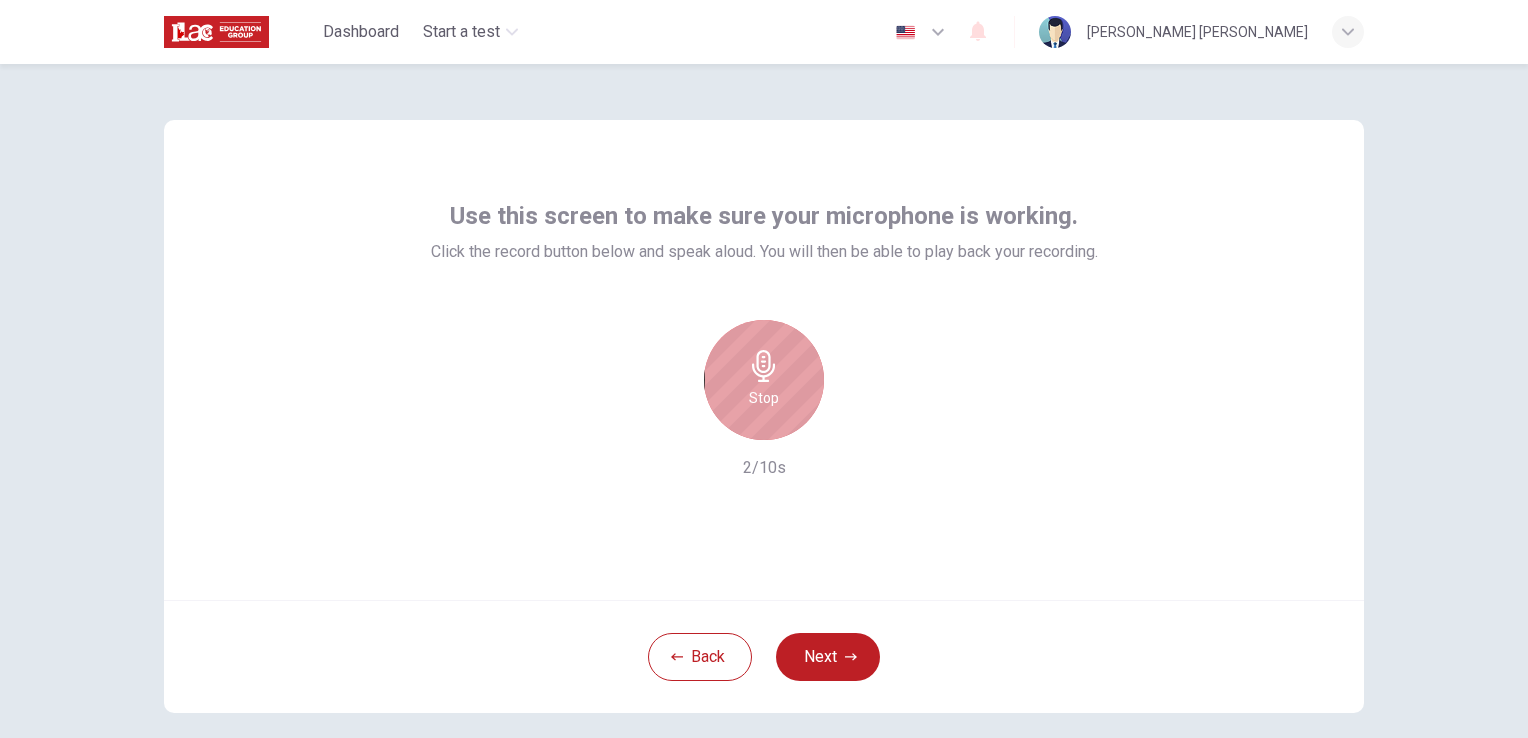 click on "Stop" at bounding box center (764, 398) 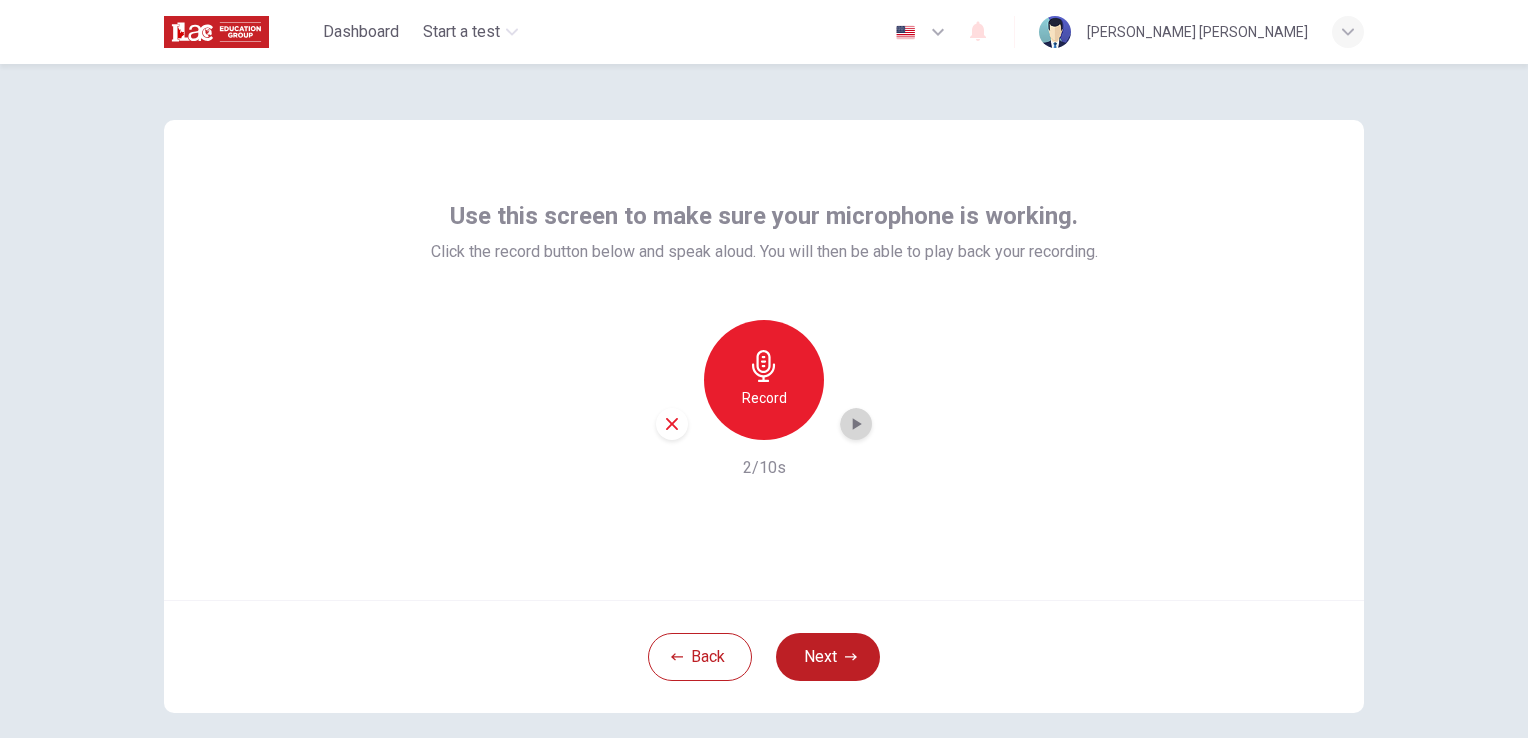 click 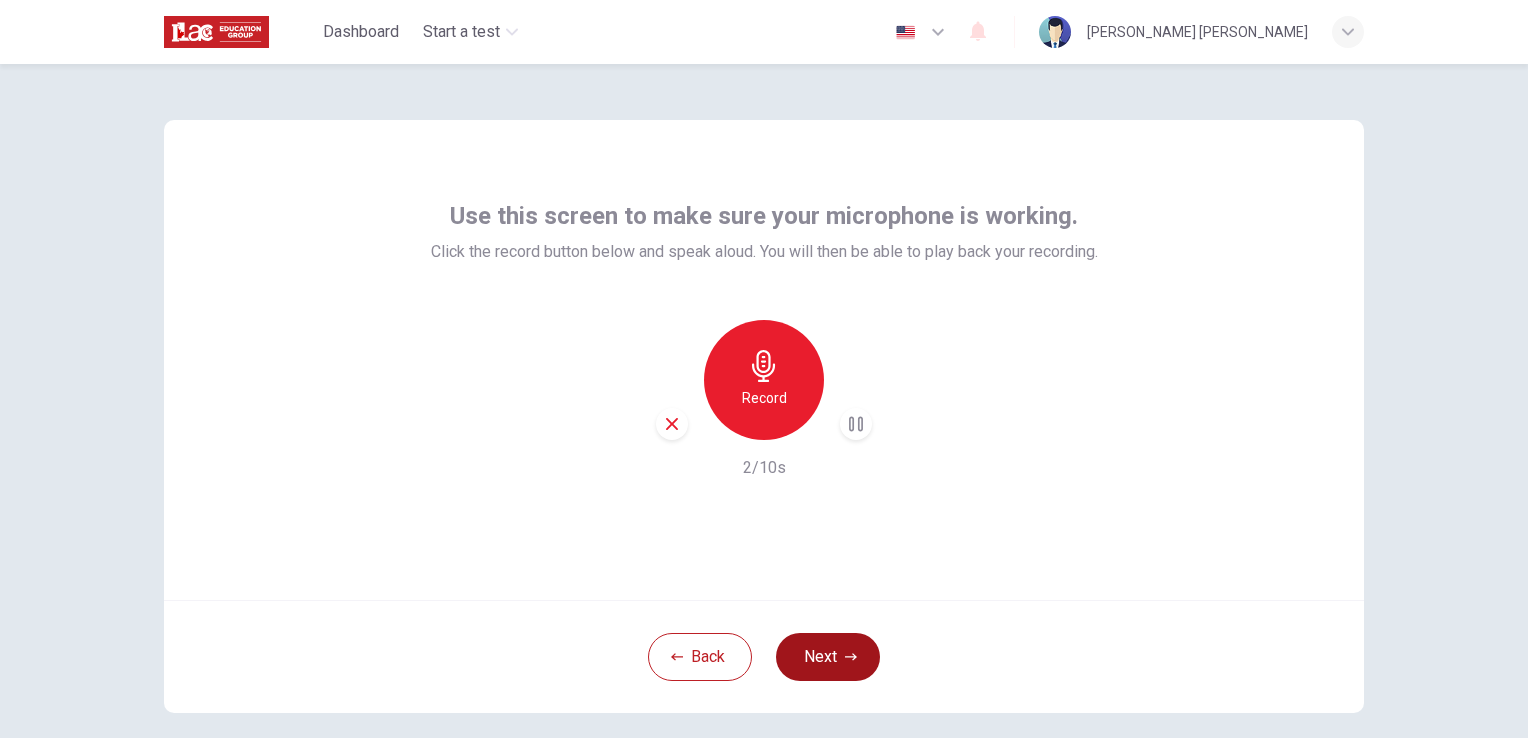 click on "Next" at bounding box center [828, 657] 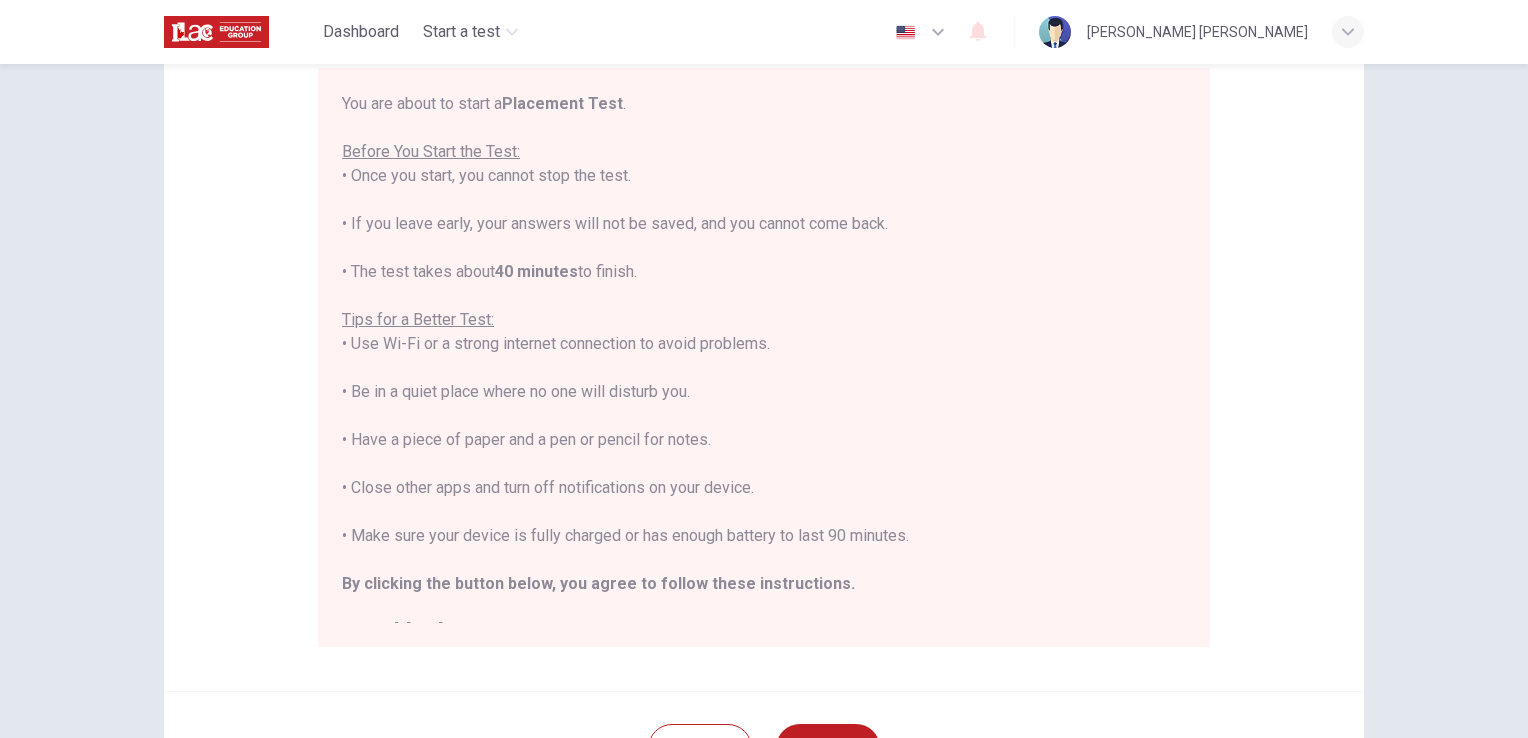 scroll, scrollTop: 200, scrollLeft: 0, axis: vertical 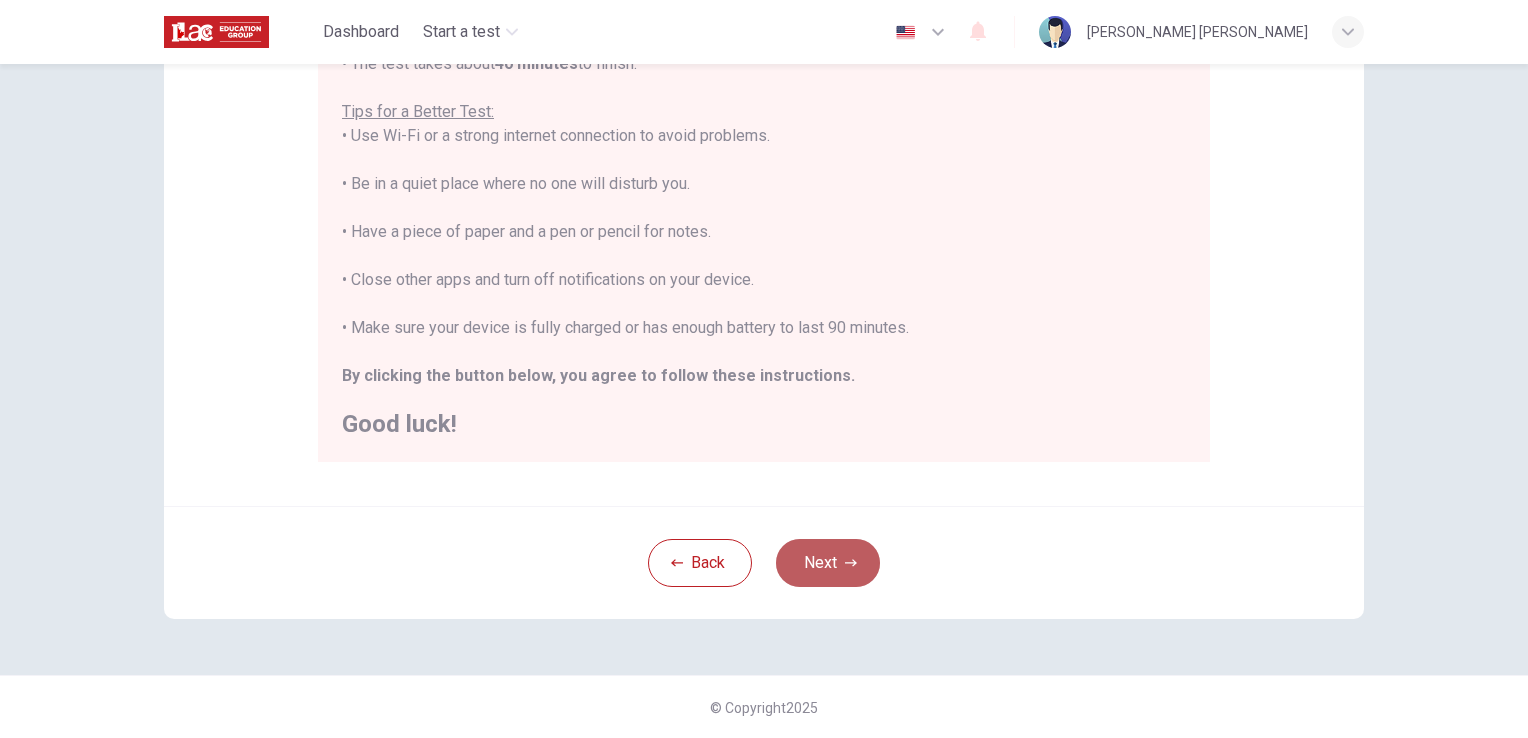 click on "Next" at bounding box center [828, 563] 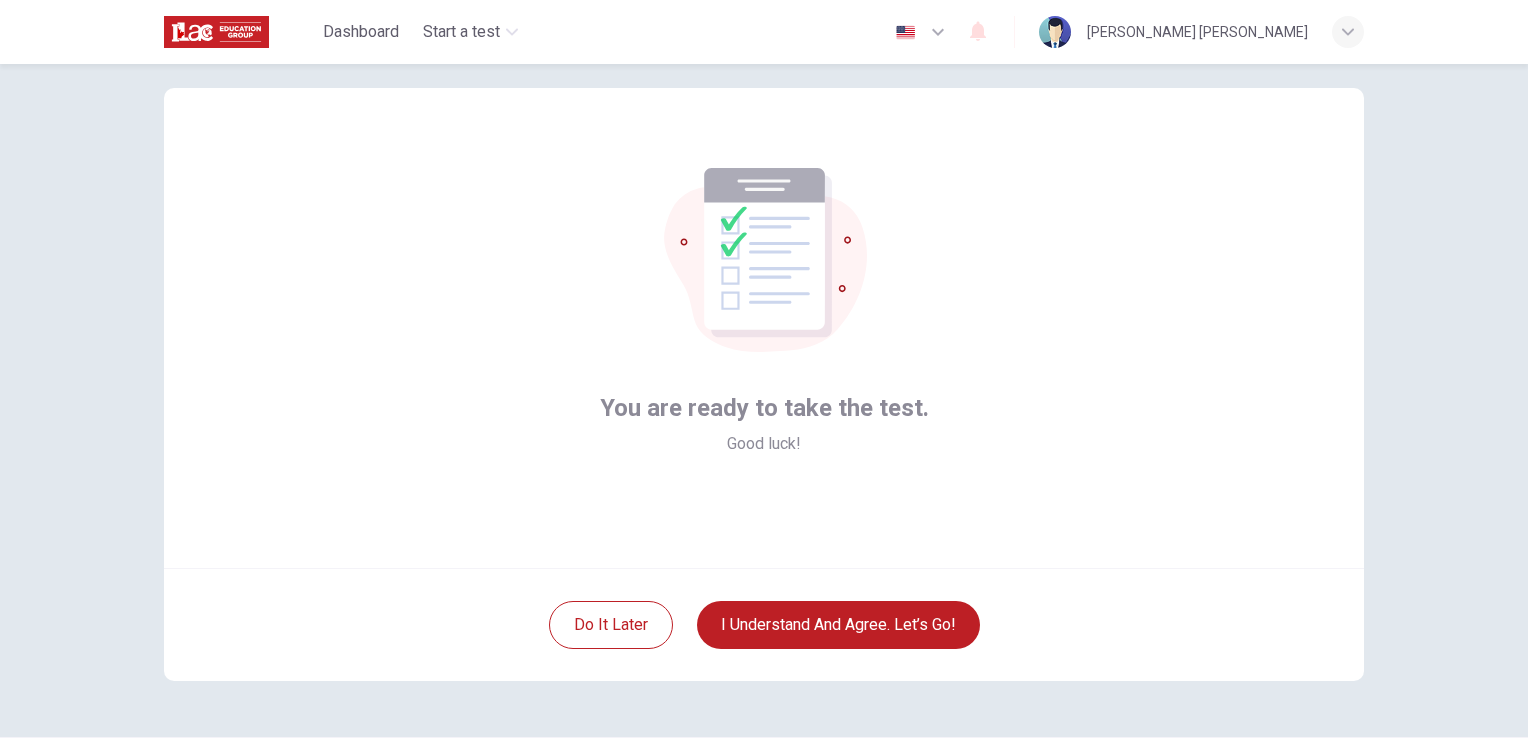 scroll, scrollTop: 0, scrollLeft: 0, axis: both 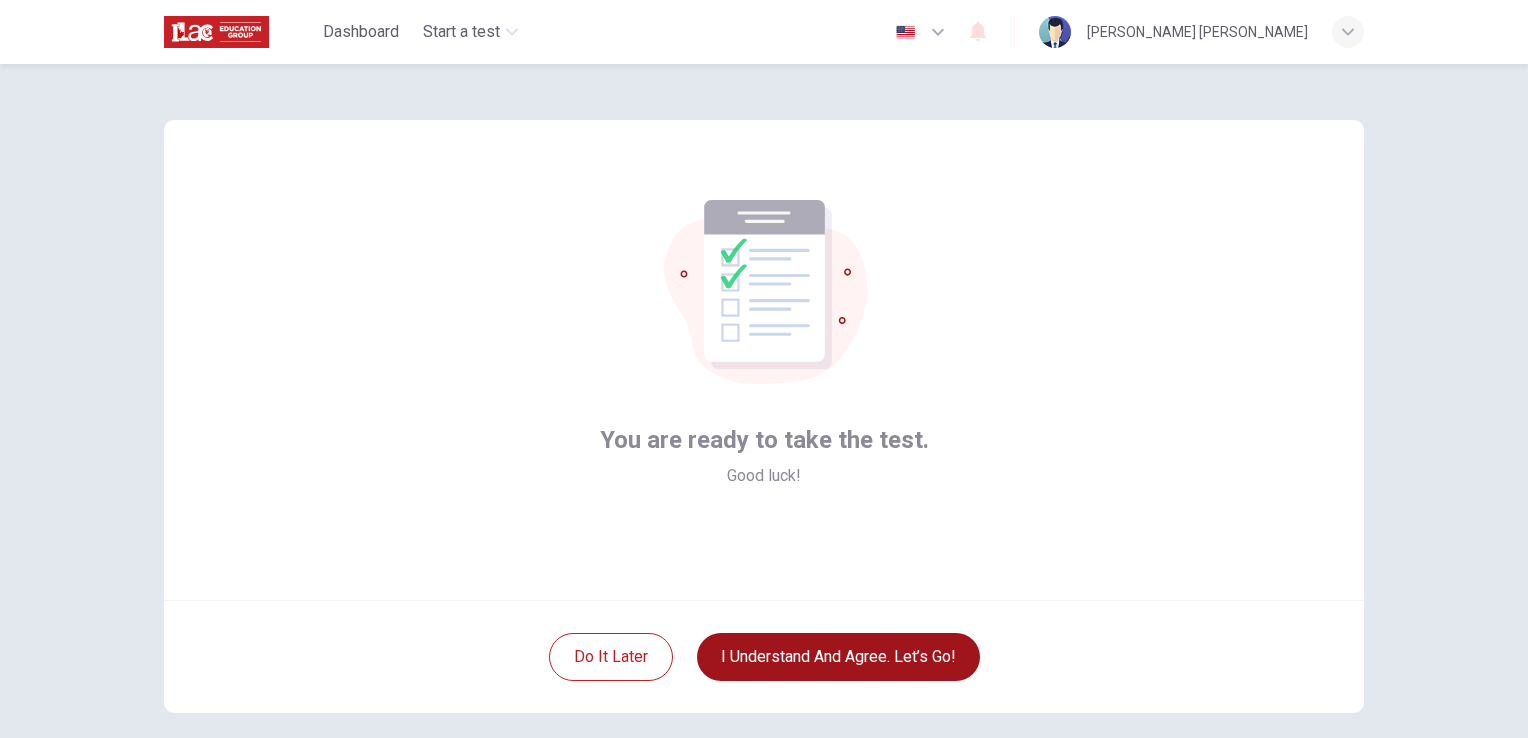 click on "I understand and agree. Let’s go!" at bounding box center [838, 657] 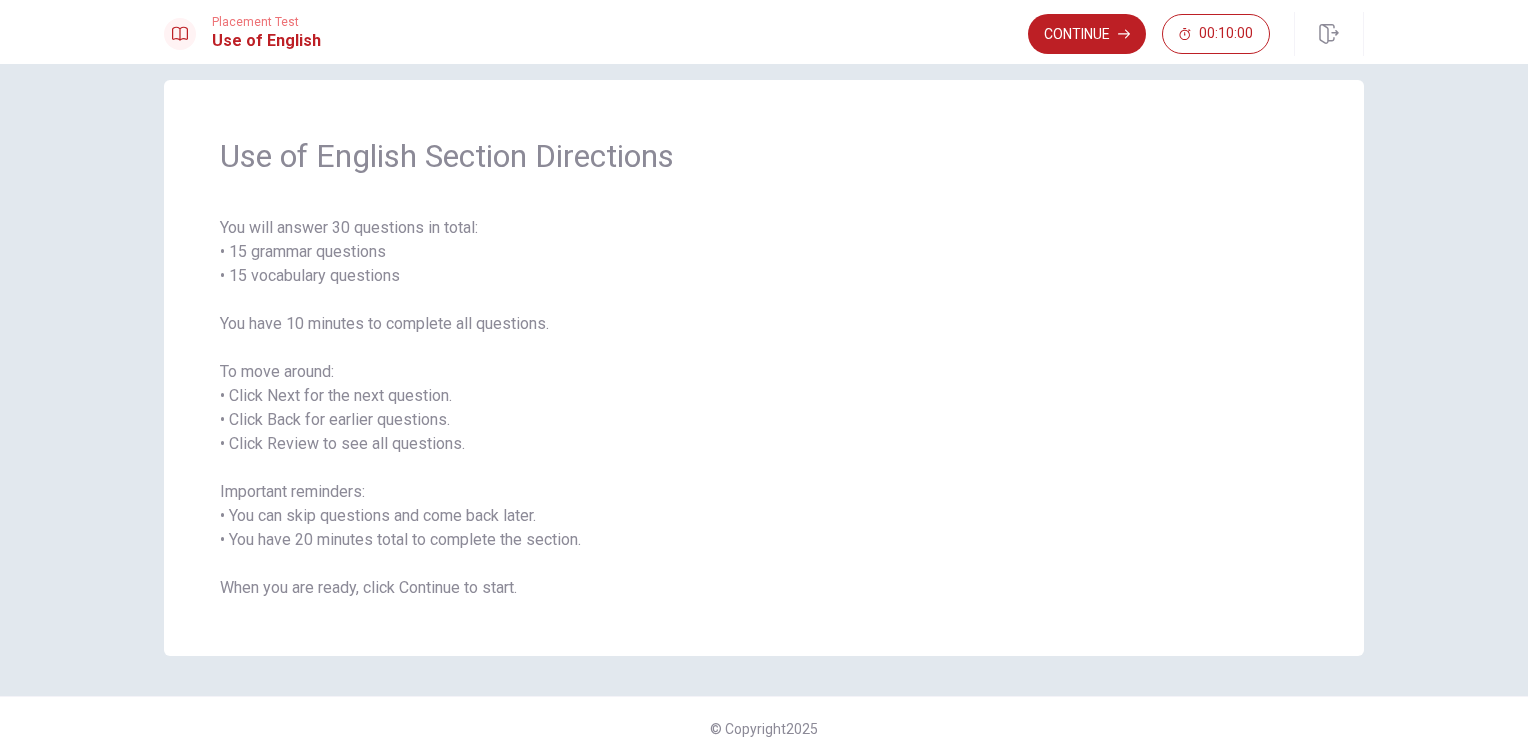 scroll, scrollTop: 45, scrollLeft: 0, axis: vertical 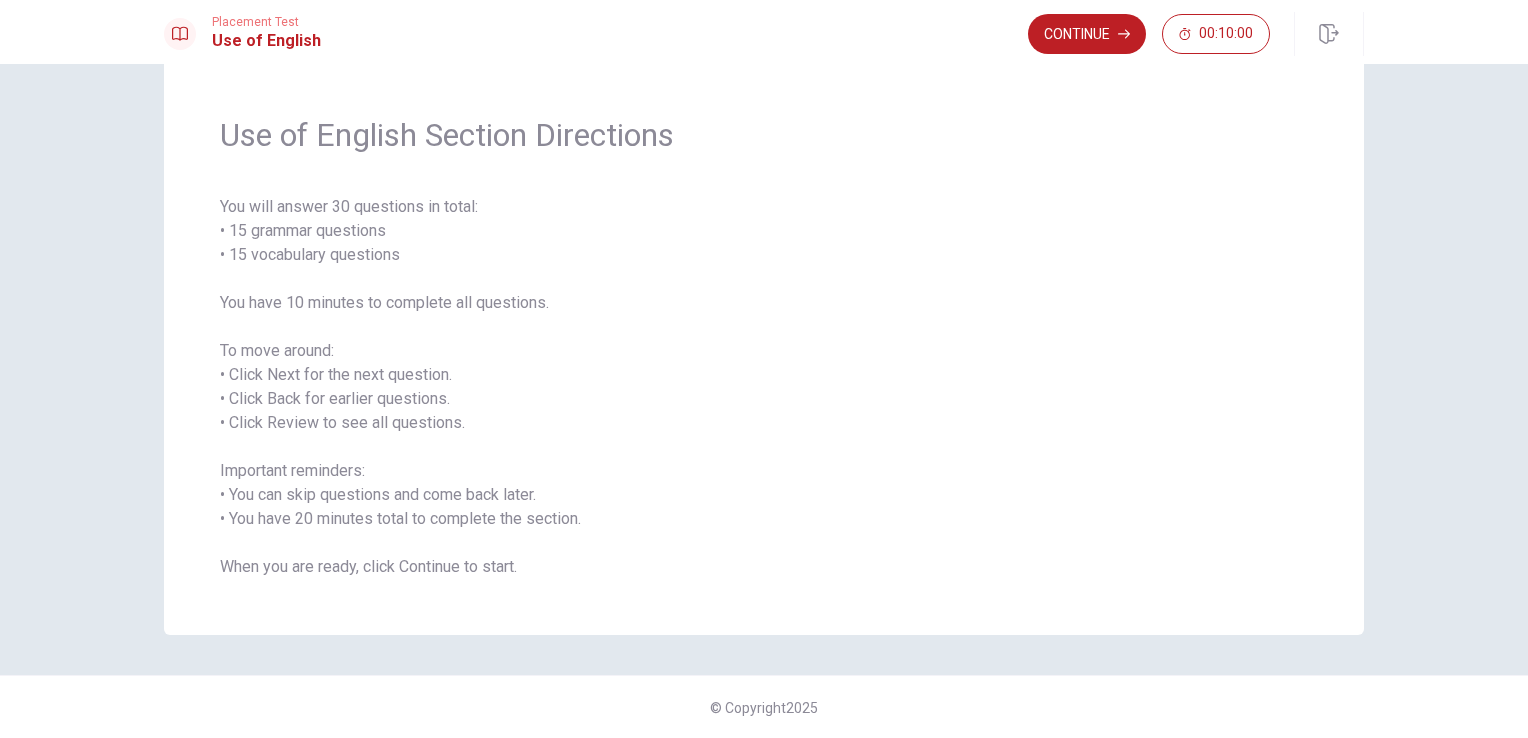 drag, startPoint x: 231, startPoint y: 497, endPoint x: 376, endPoint y: 491, distance: 145.12408 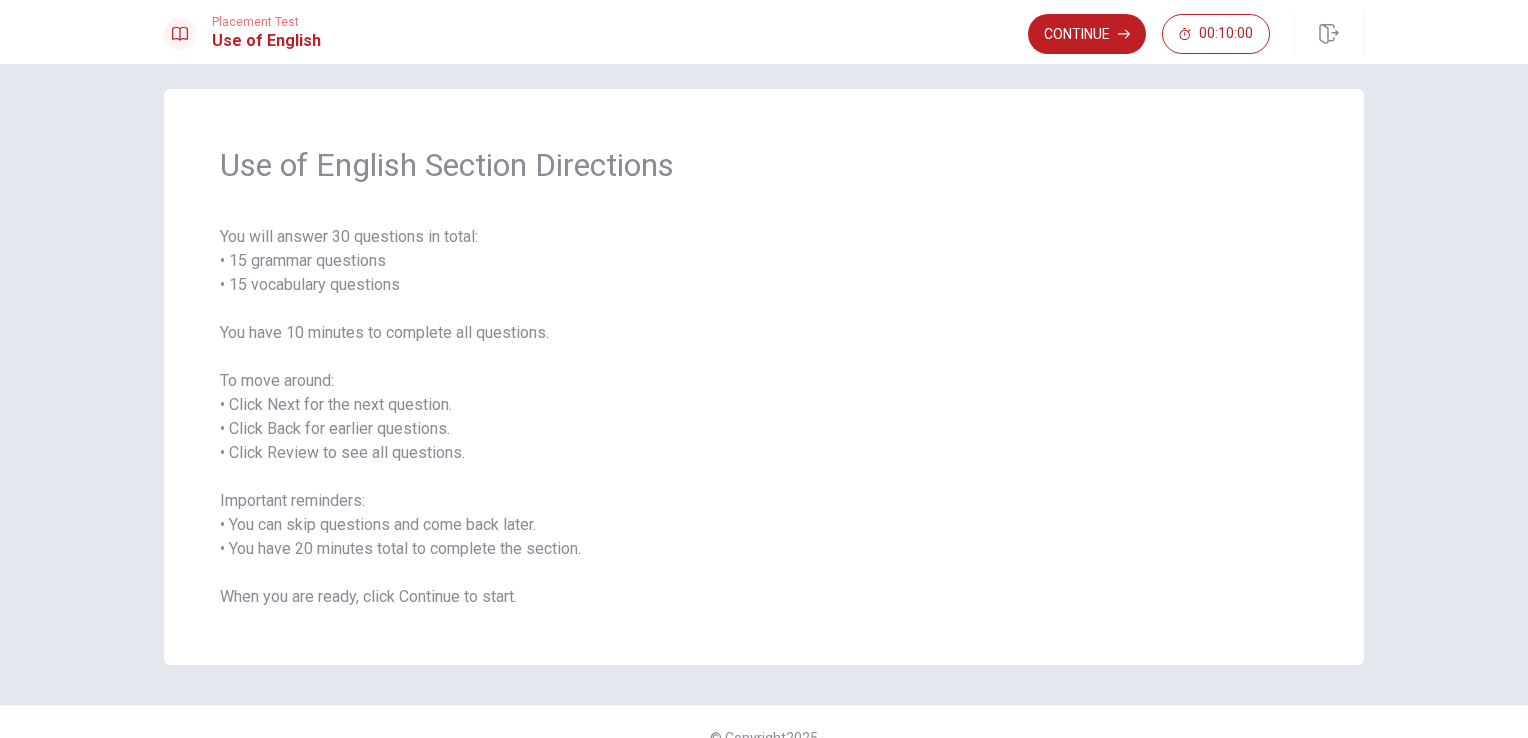 scroll, scrollTop: 0, scrollLeft: 0, axis: both 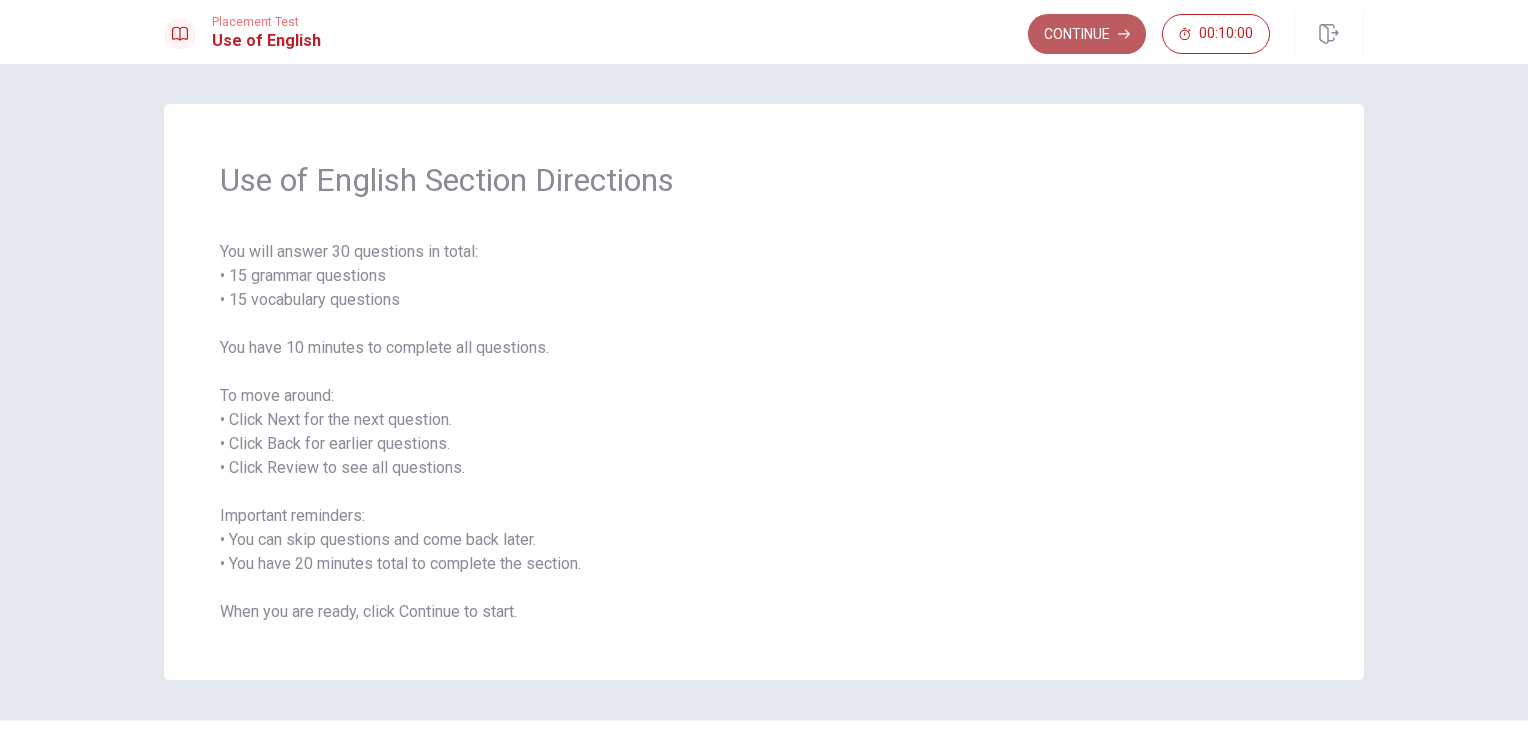 click 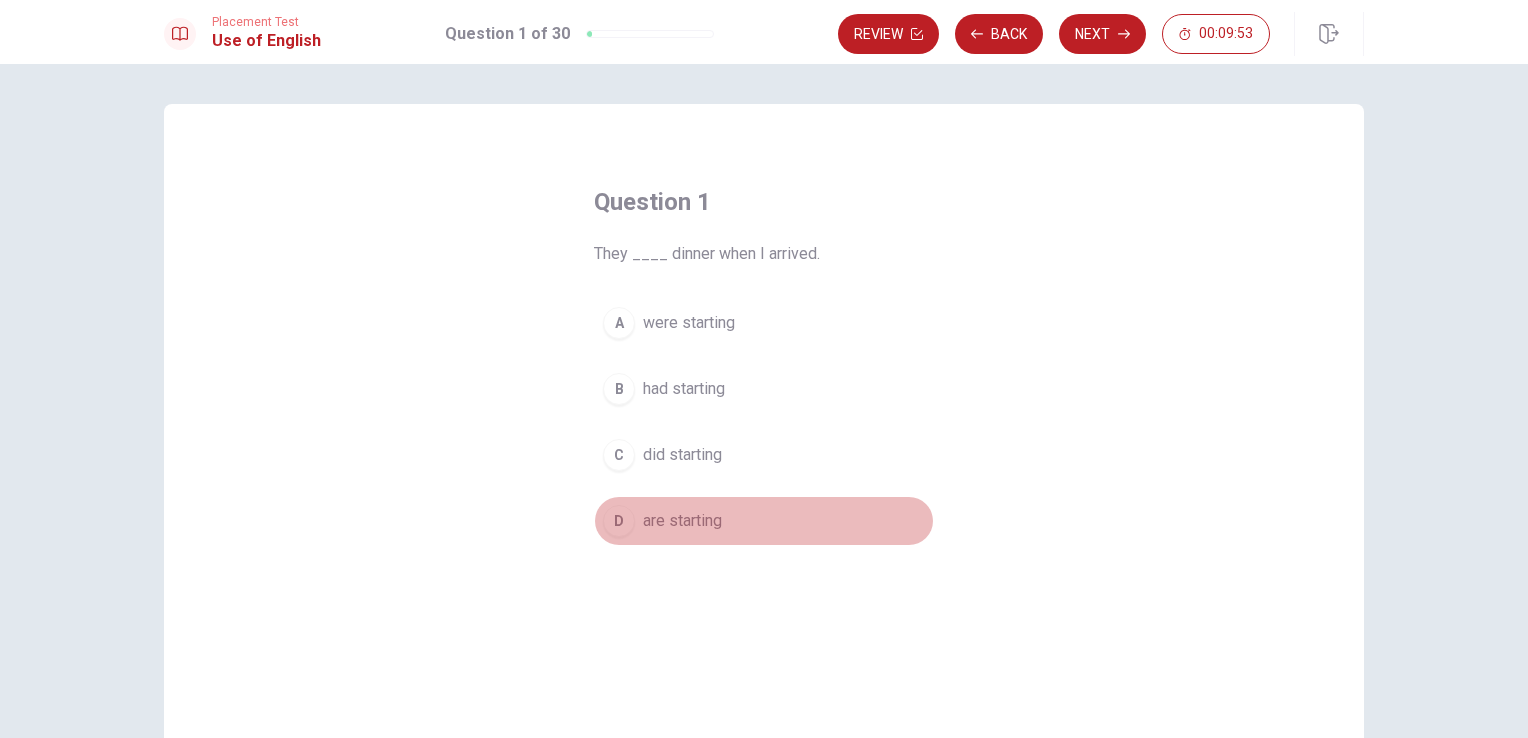 click on "are starting" at bounding box center [682, 521] 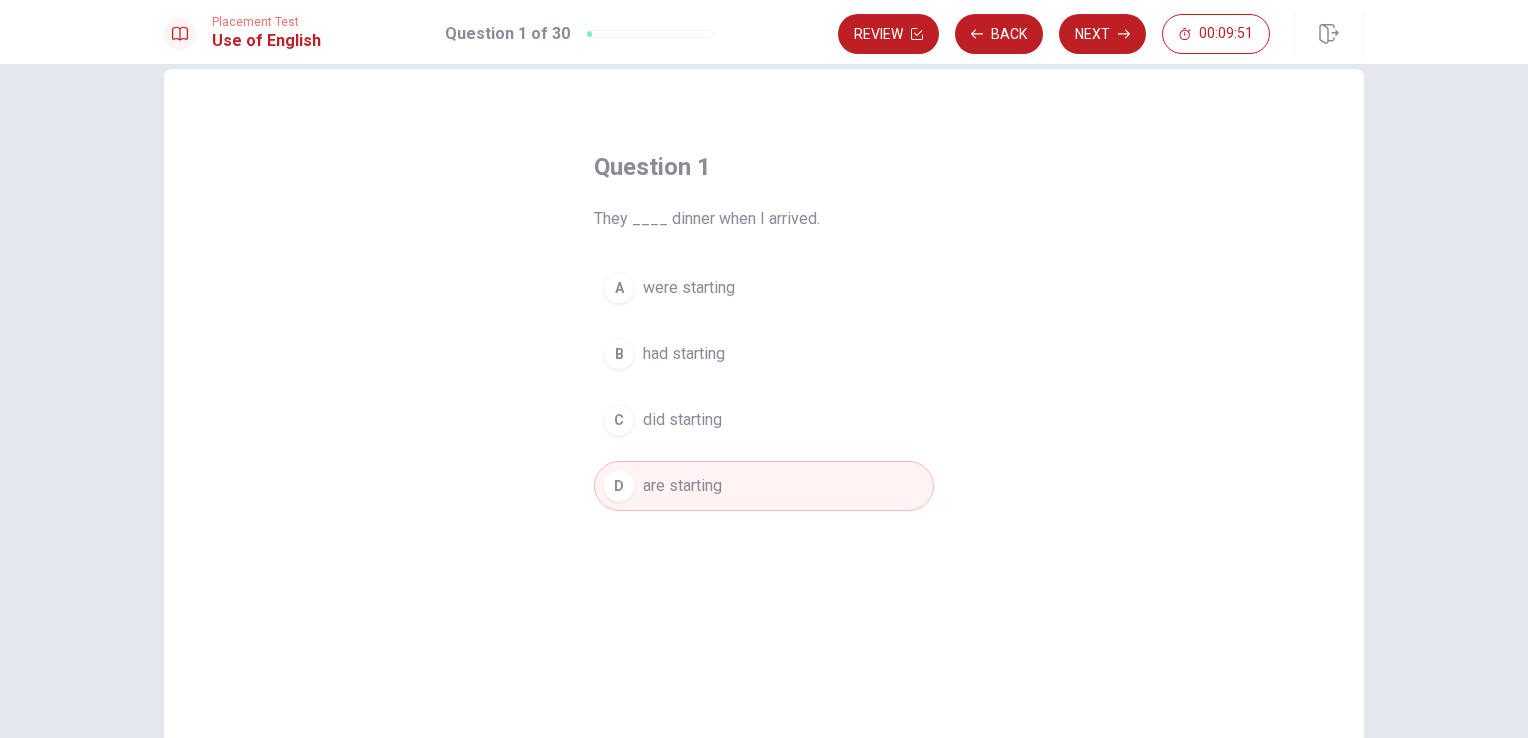 scroll, scrollTop: 0, scrollLeft: 0, axis: both 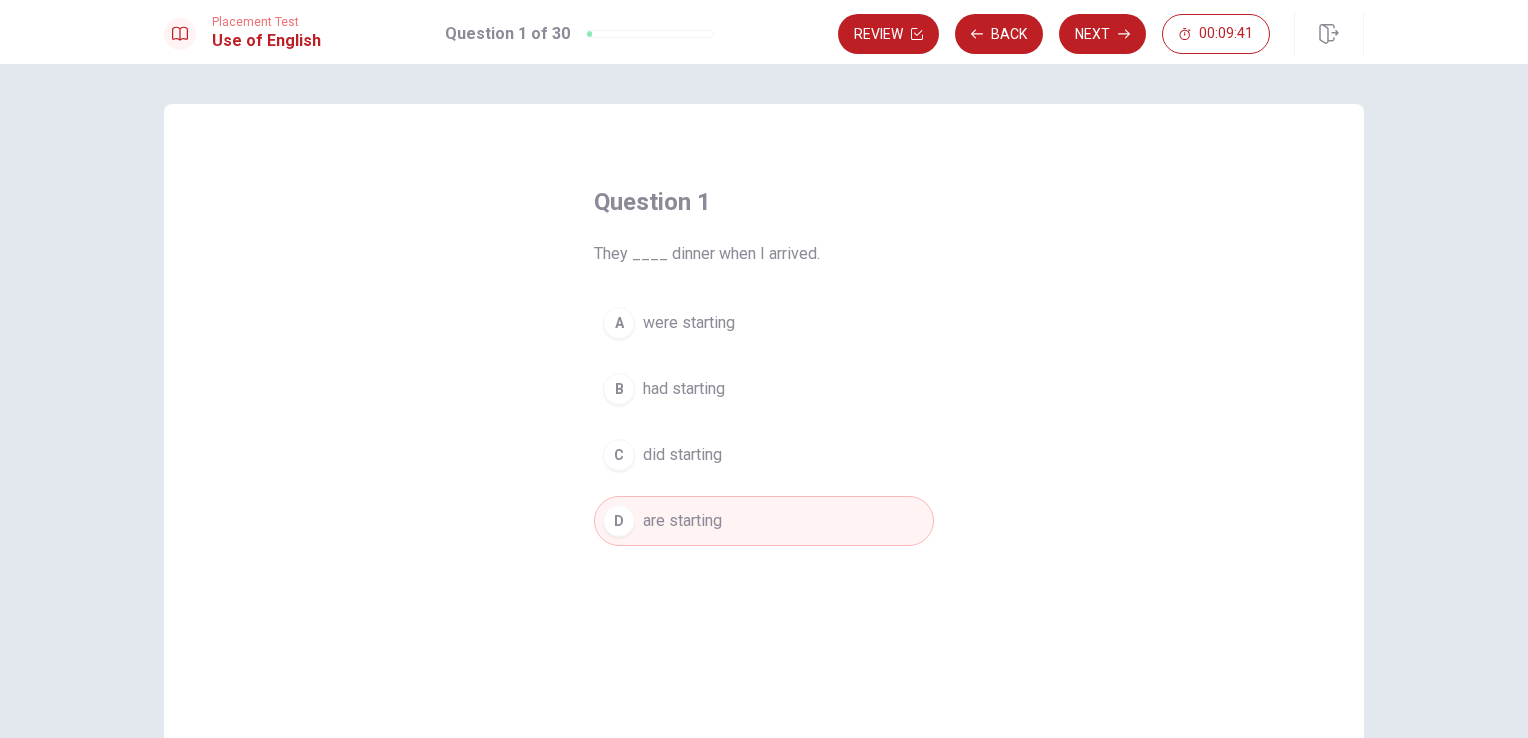 click on "were starting" at bounding box center [689, 323] 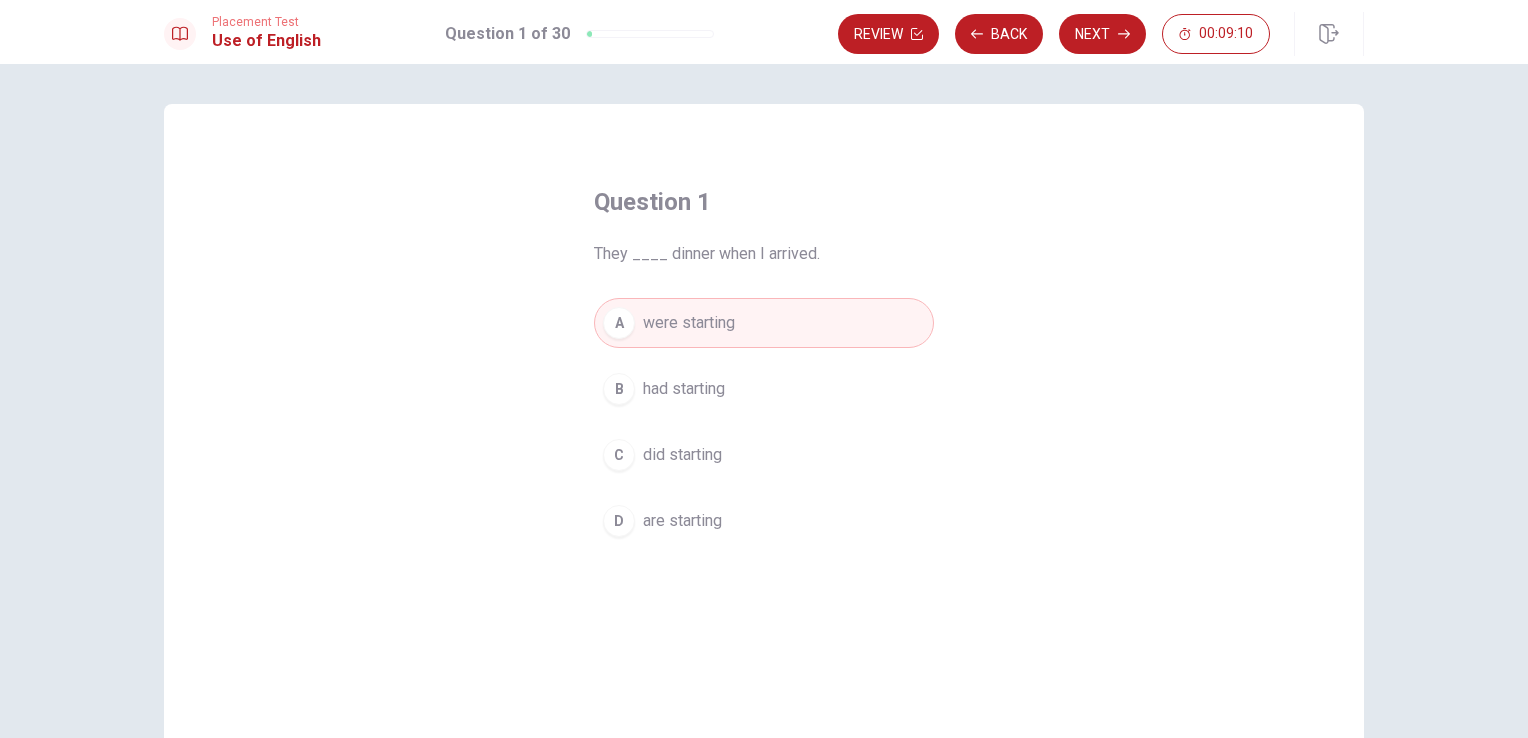 click on "had starting" at bounding box center [684, 389] 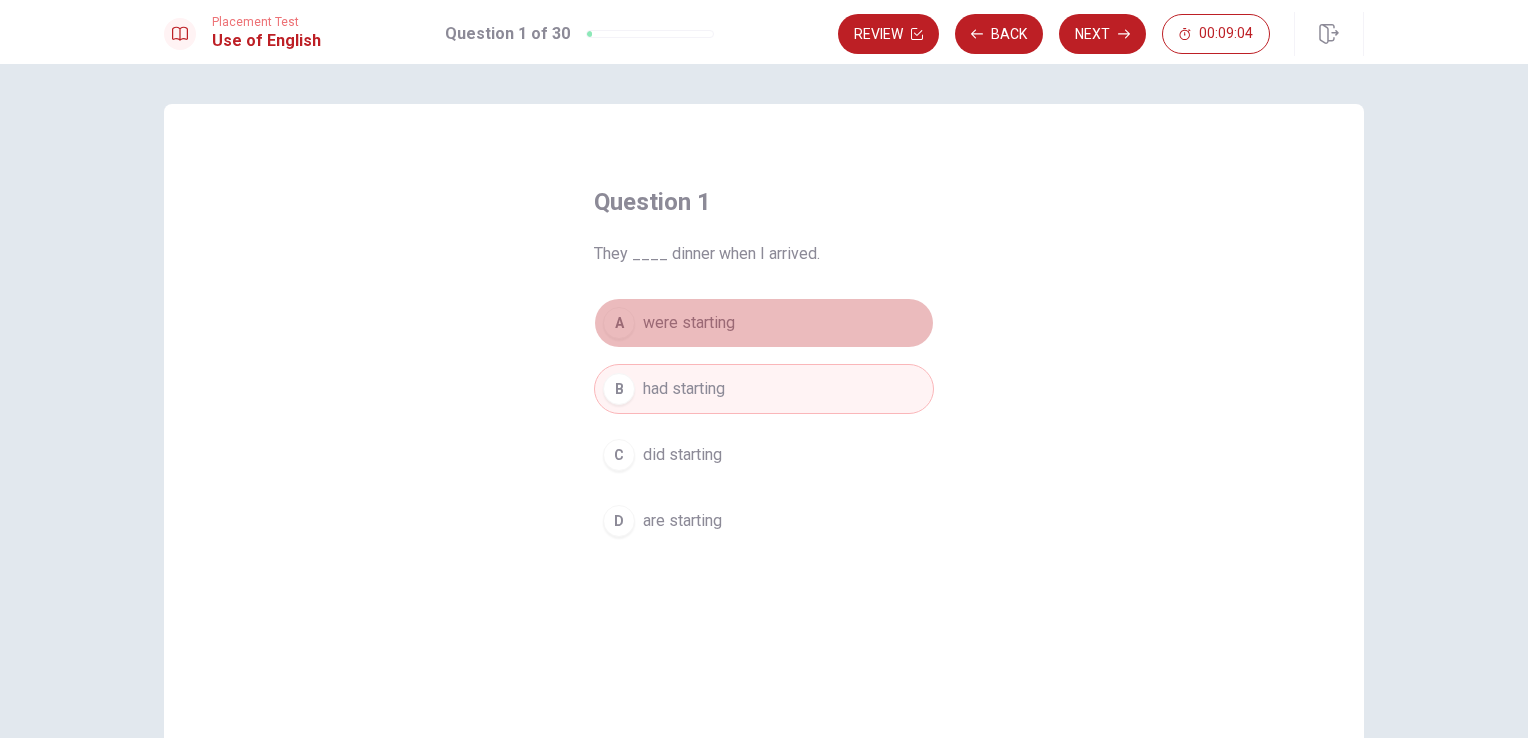 click on "were starting" at bounding box center (689, 323) 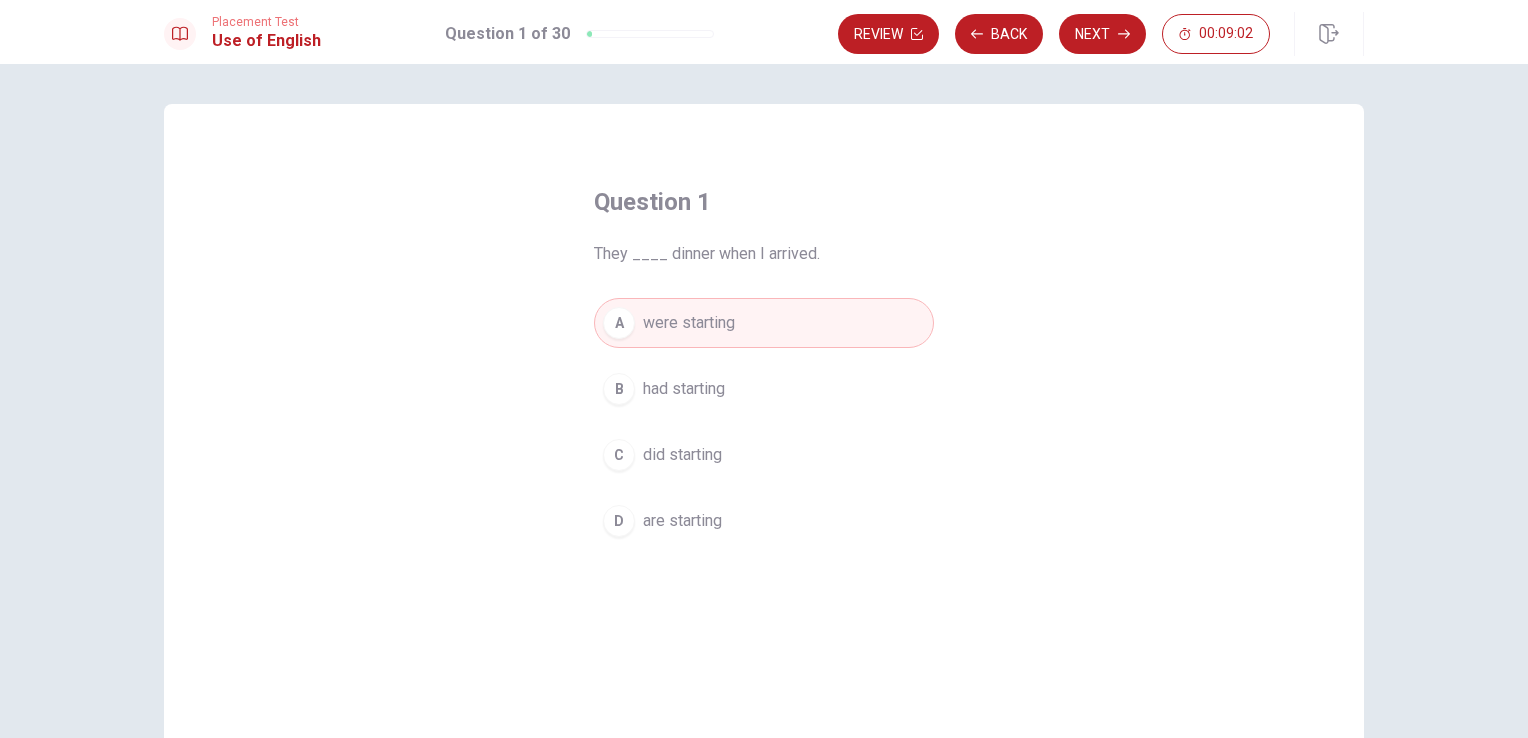 click on "A were starting
B had starting C did starting D are starting" at bounding box center (764, 422) 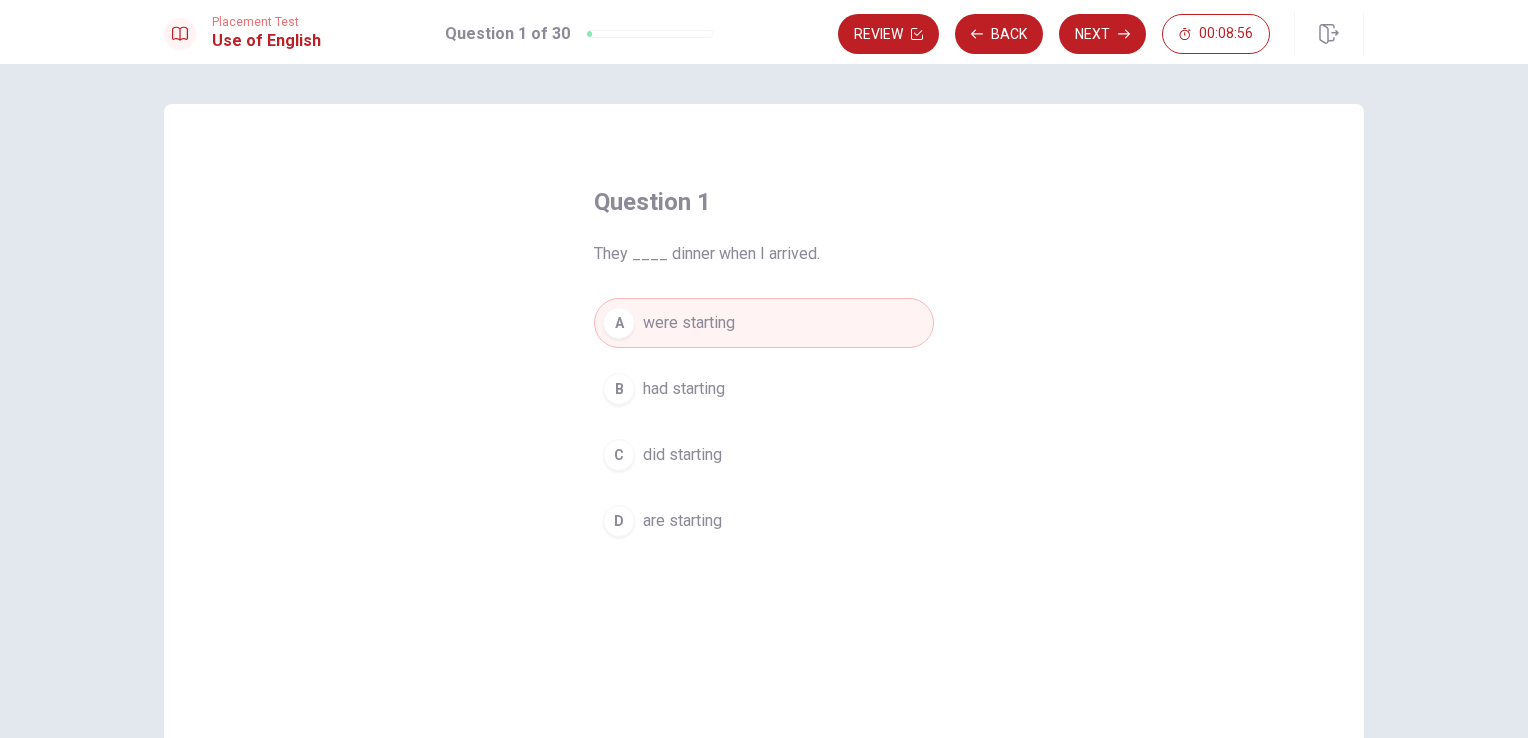 drag, startPoint x: 672, startPoint y: 258, endPoint x: 708, endPoint y: 254, distance: 36.221542 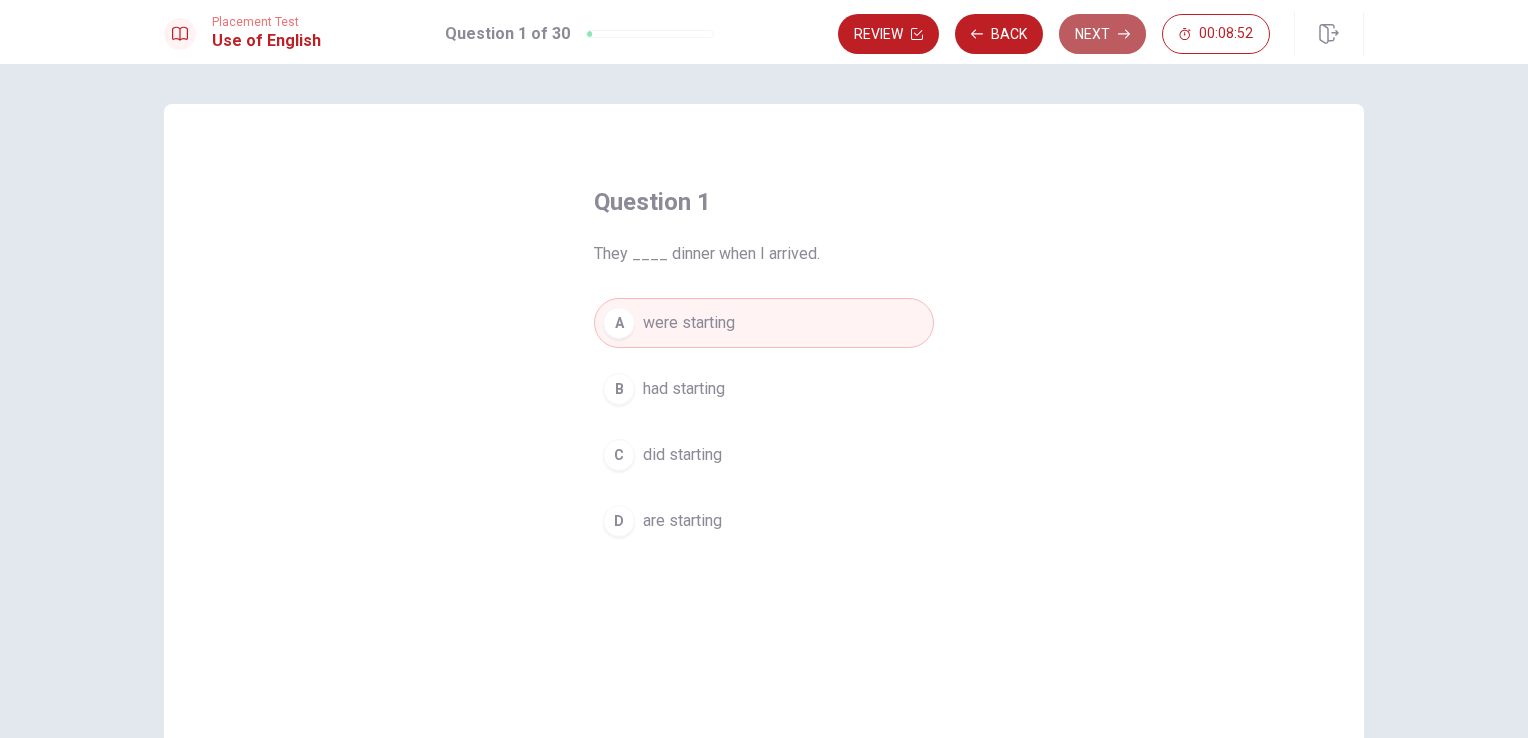 click on "Next" at bounding box center [1102, 34] 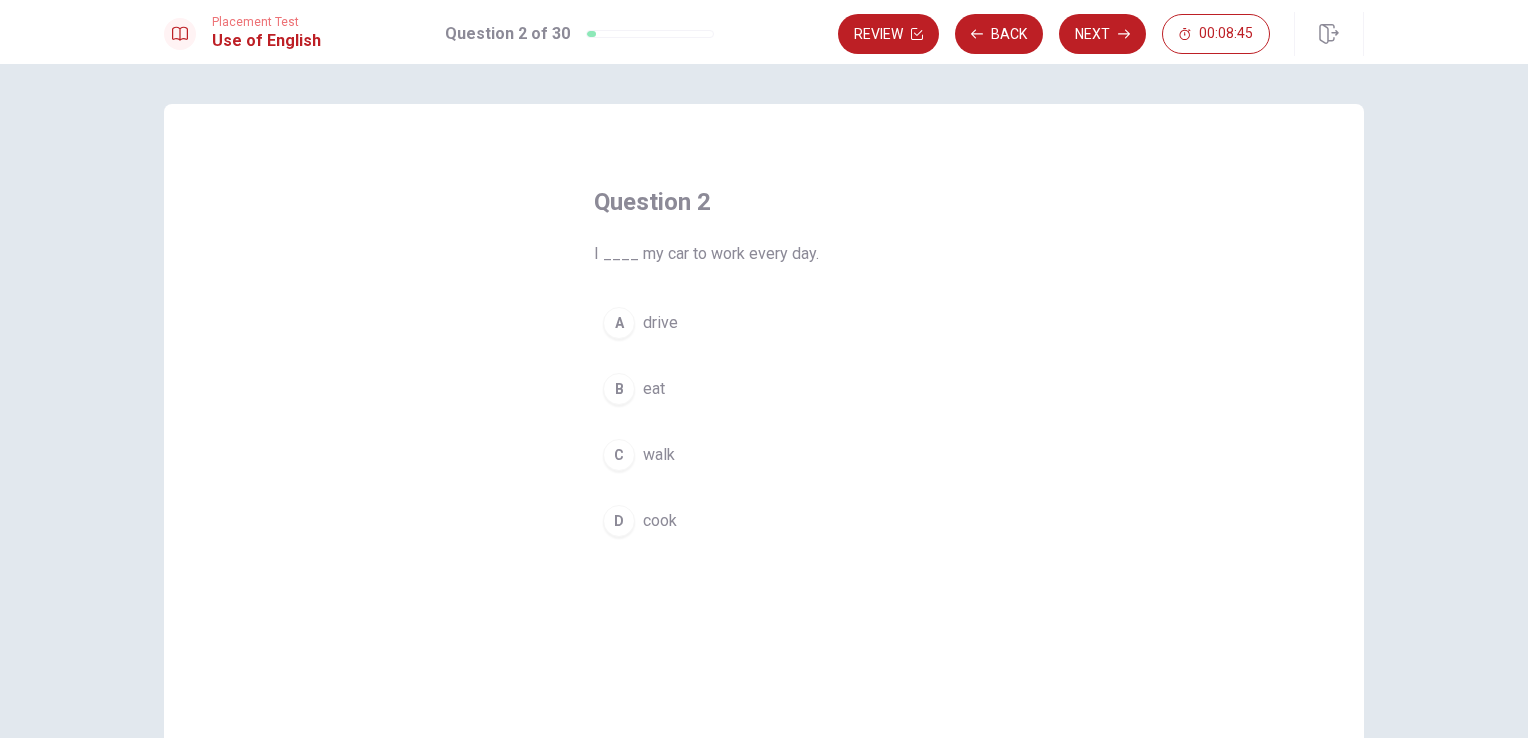 click on "drive" at bounding box center (660, 323) 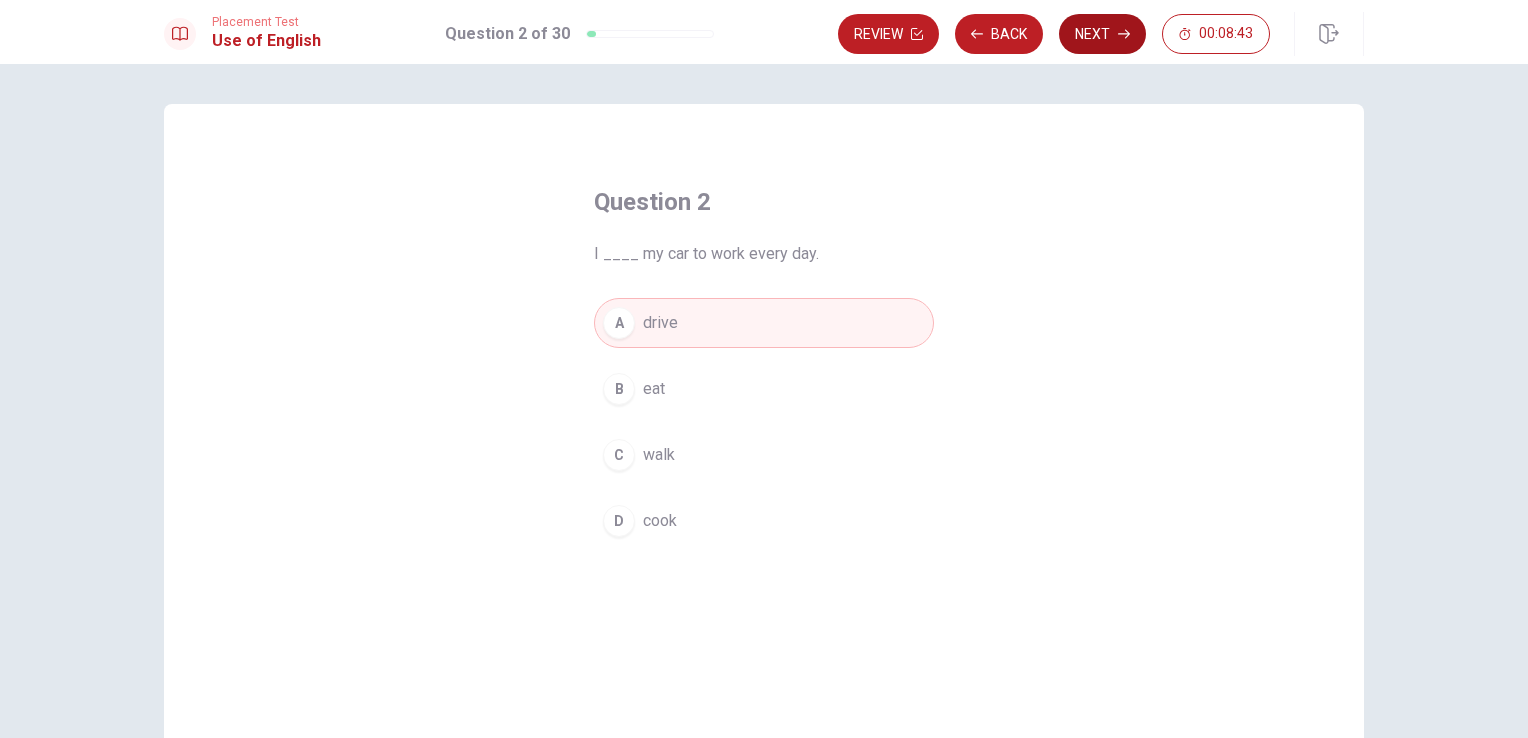 click on "Next" at bounding box center (1102, 34) 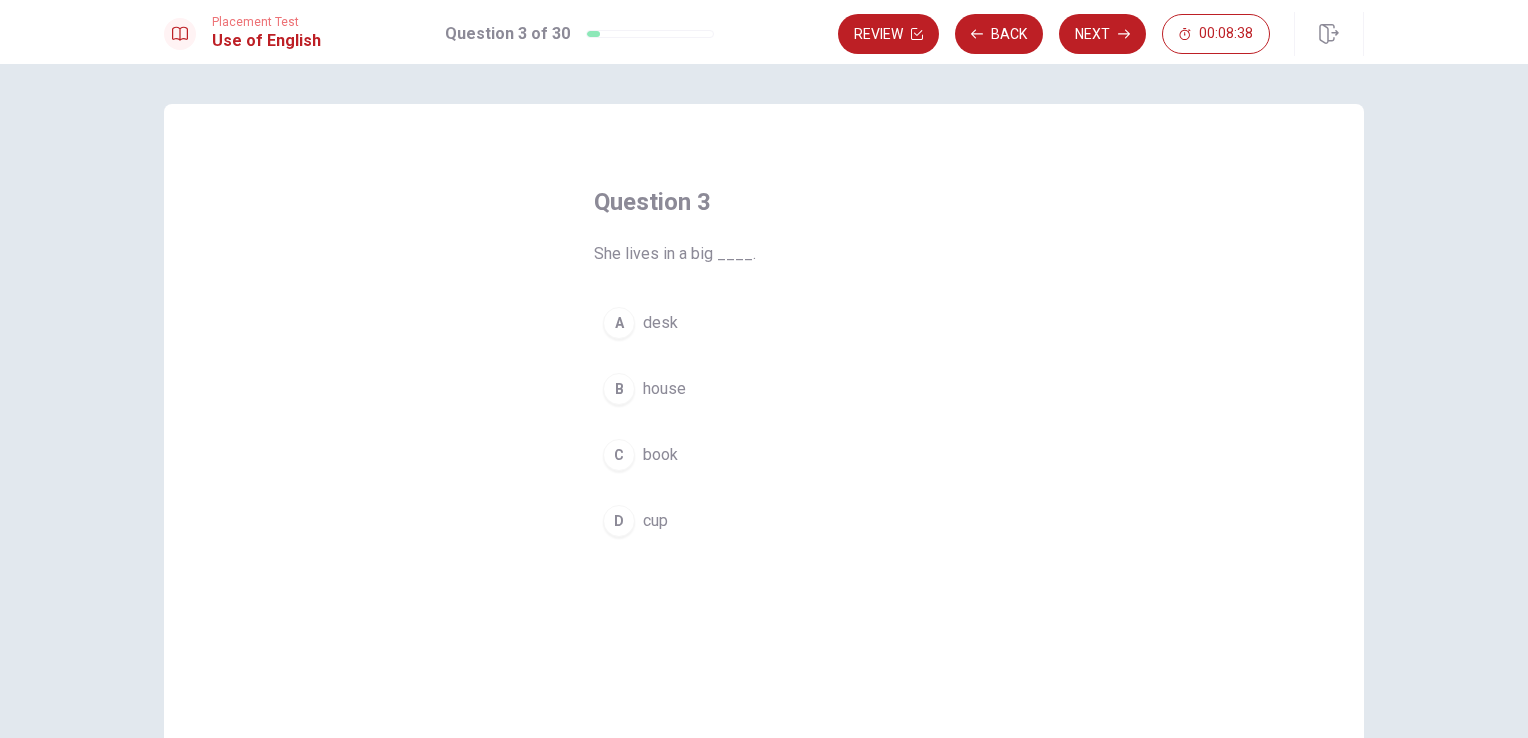click on "house" at bounding box center [664, 389] 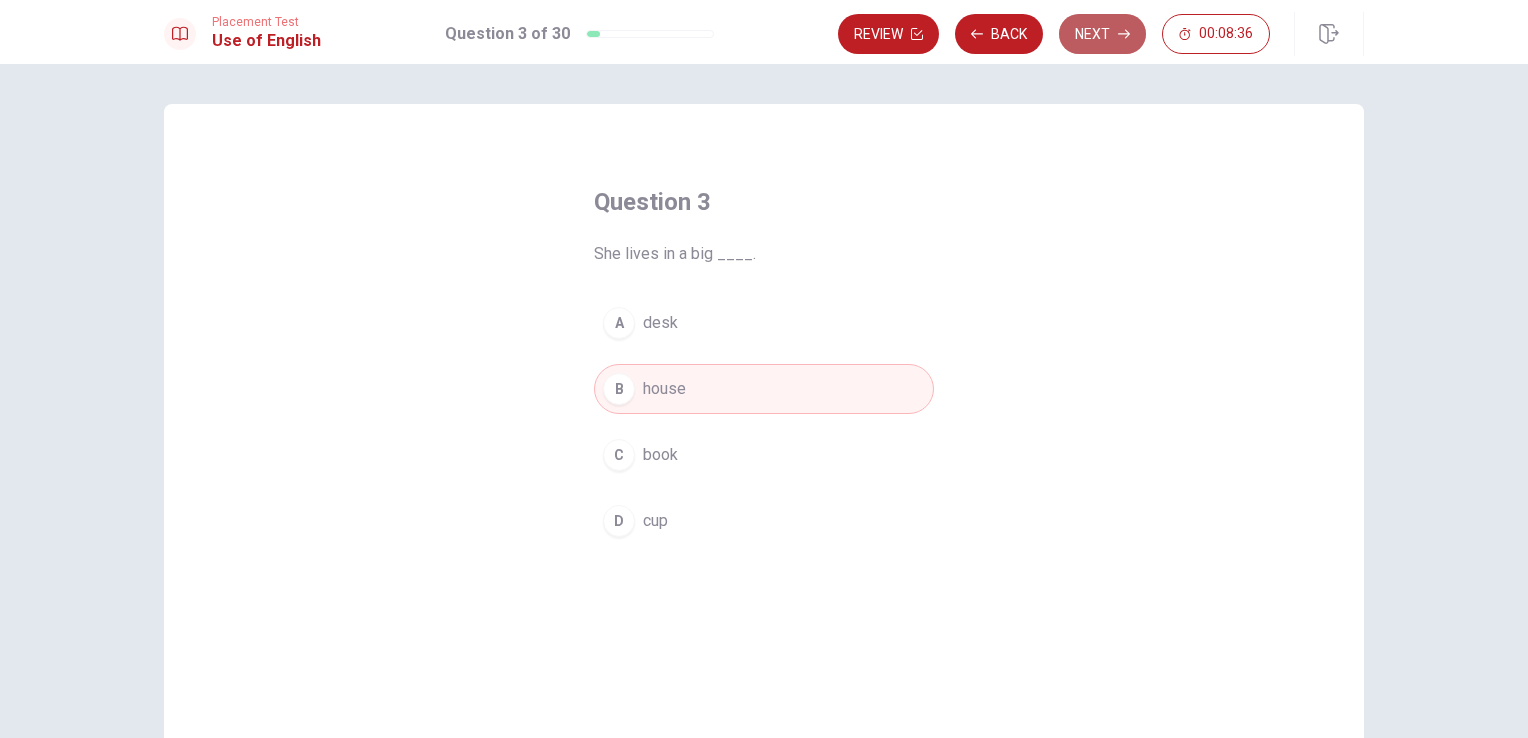 click on "Next" at bounding box center (1102, 34) 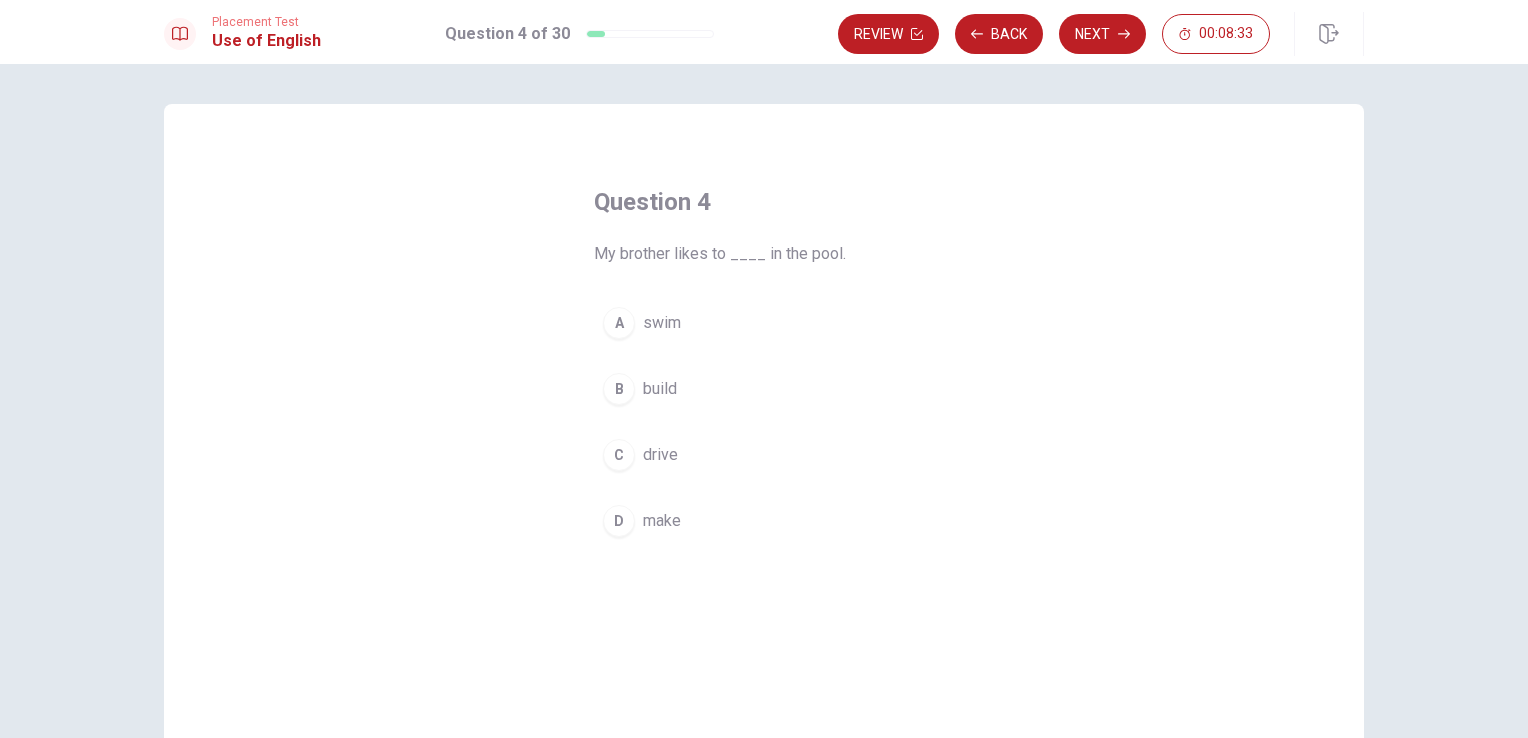 click on "swim" at bounding box center [662, 323] 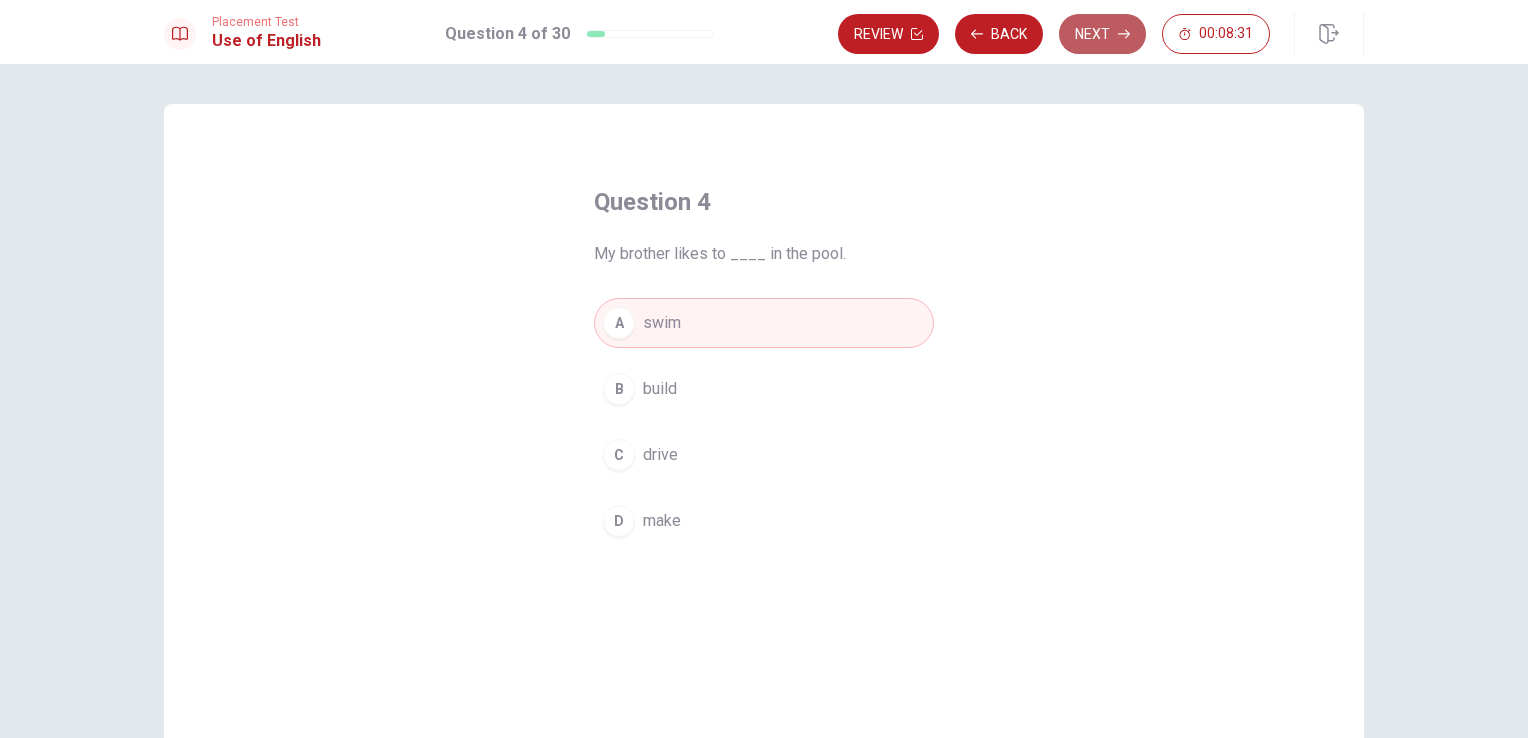 click on "Next" at bounding box center [1102, 34] 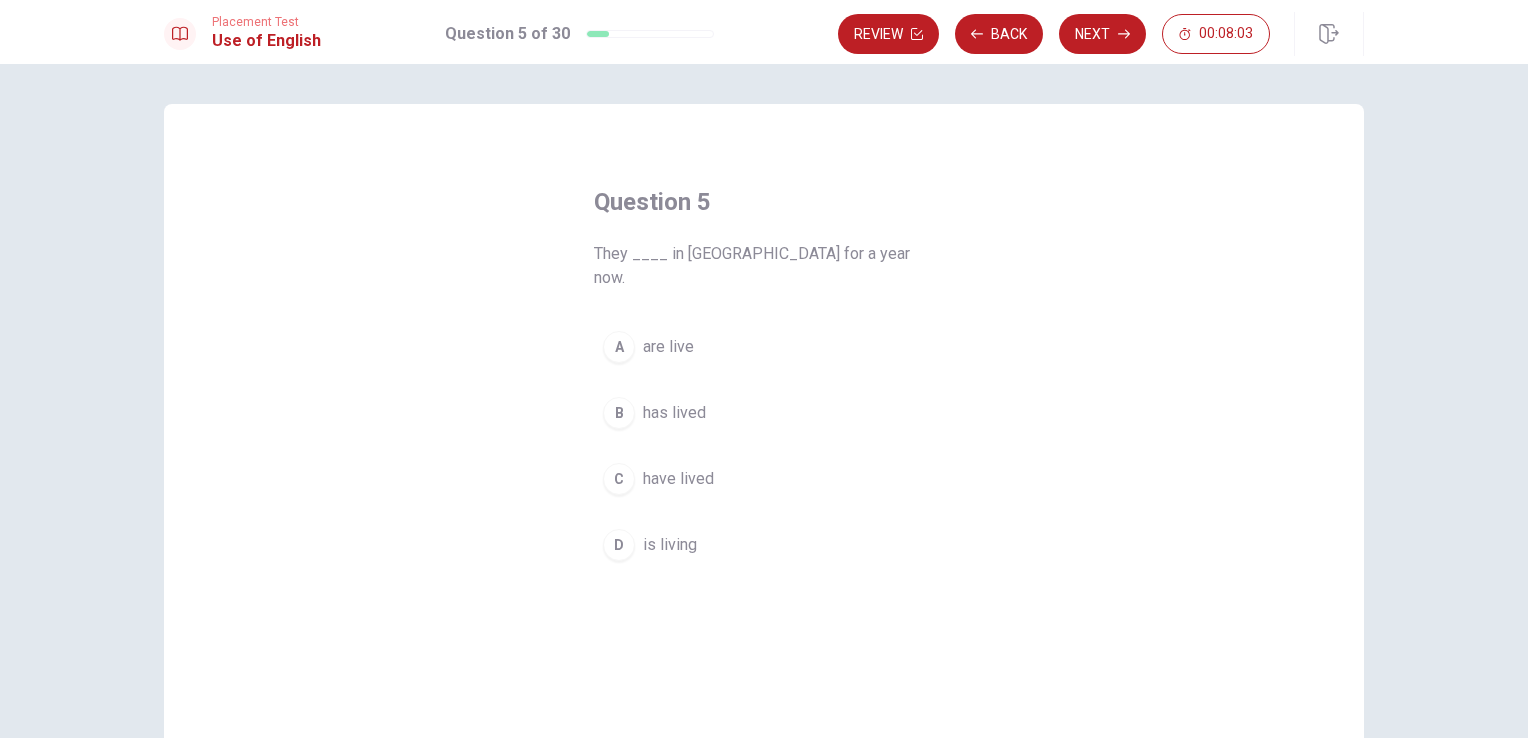 click on "have lived" at bounding box center (678, 479) 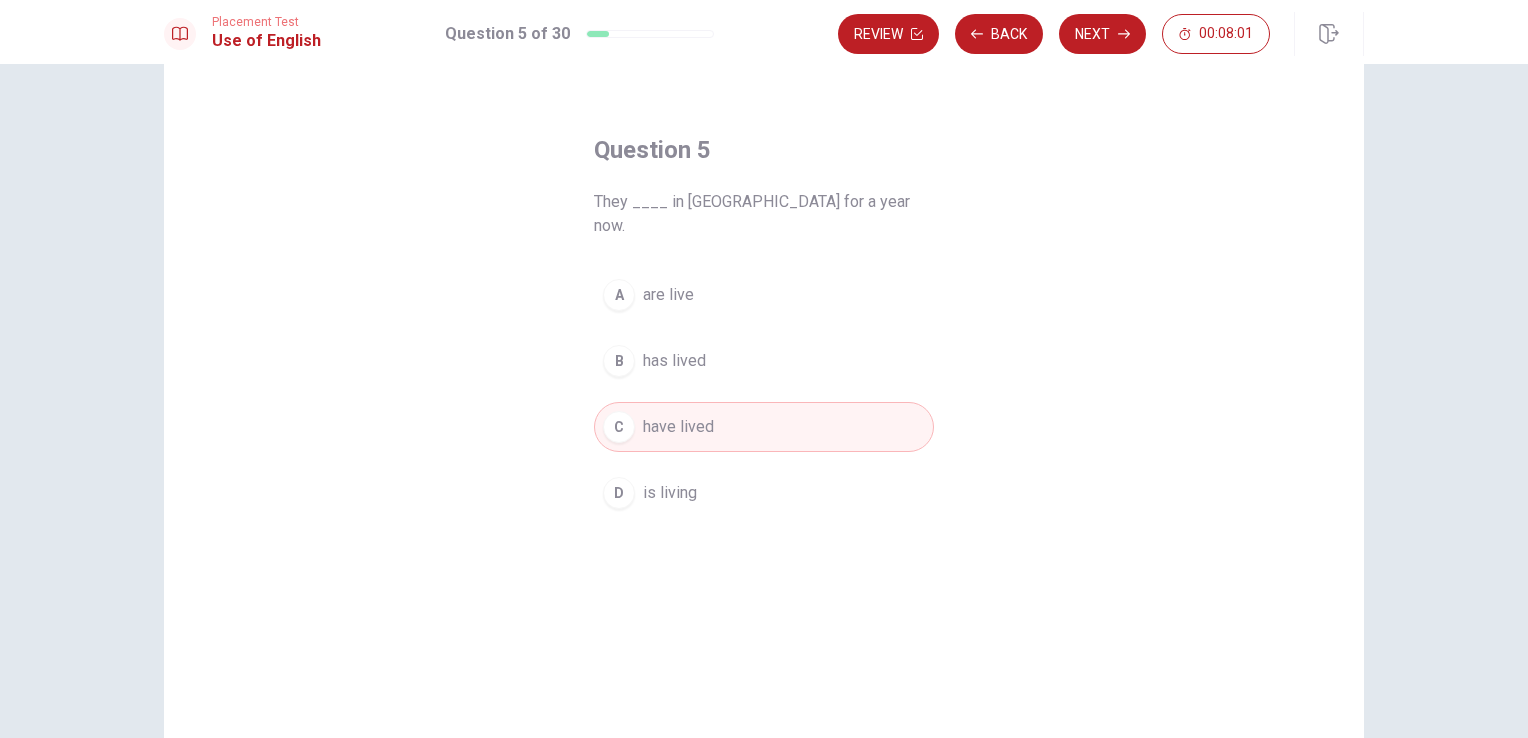 scroll, scrollTop: 100, scrollLeft: 0, axis: vertical 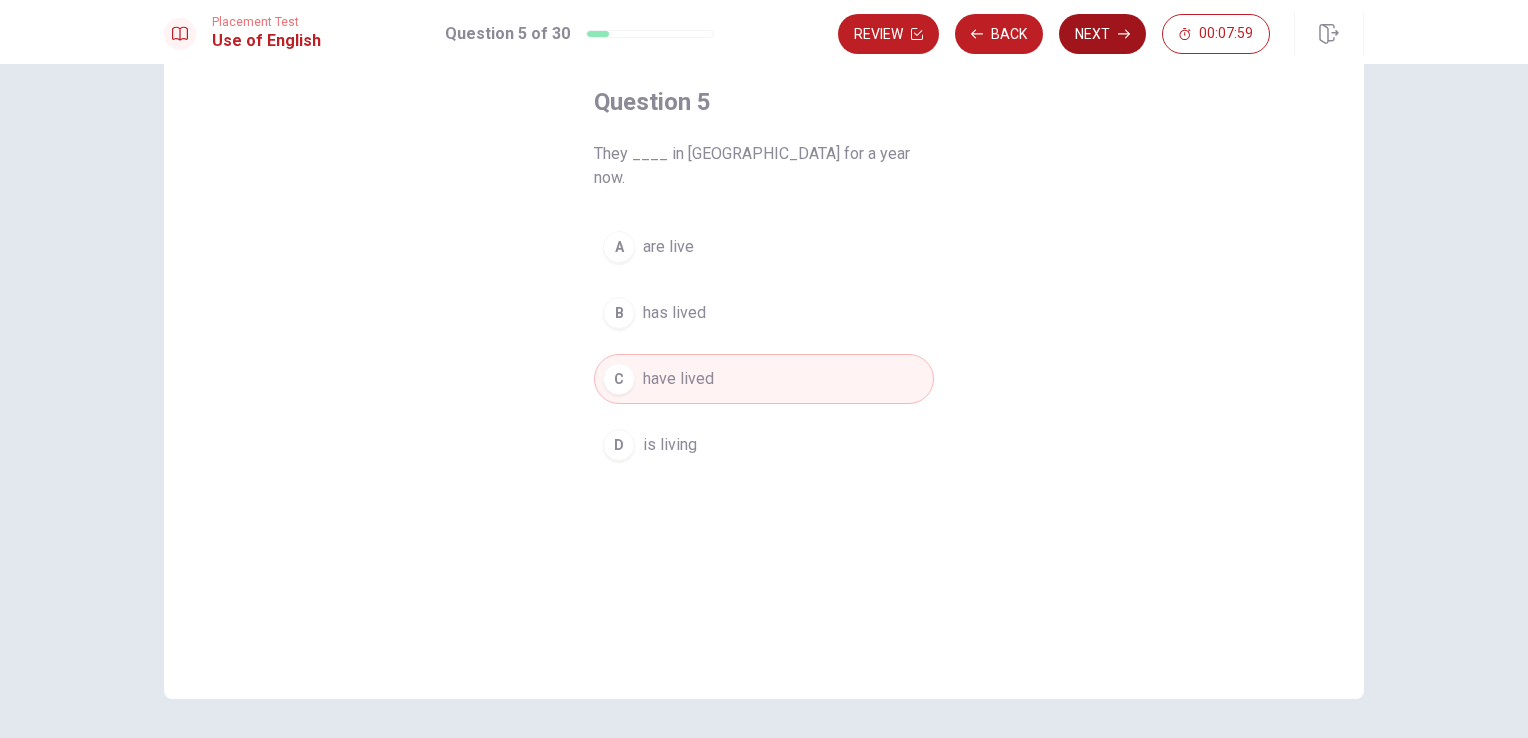 click on "Next" at bounding box center [1102, 34] 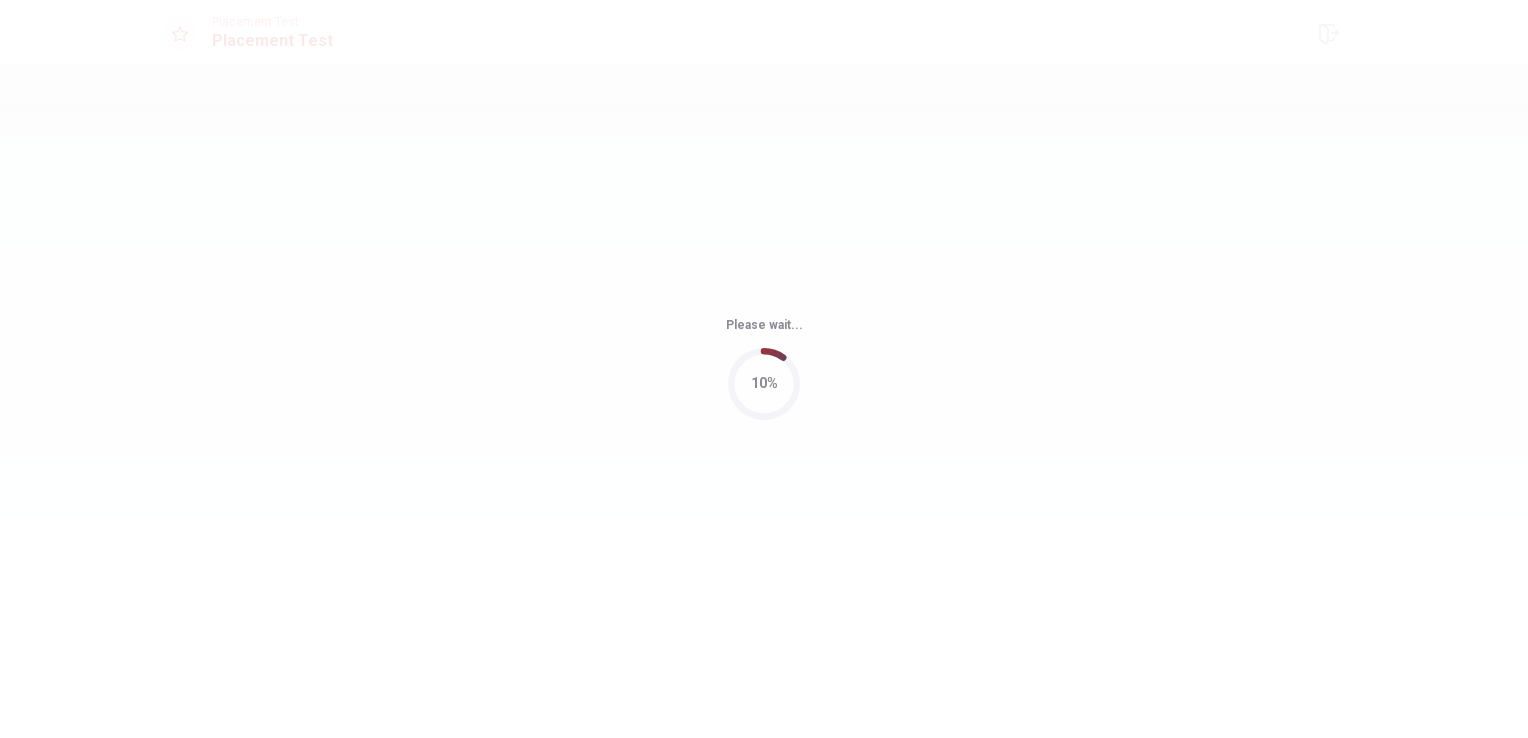 scroll, scrollTop: 0, scrollLeft: 0, axis: both 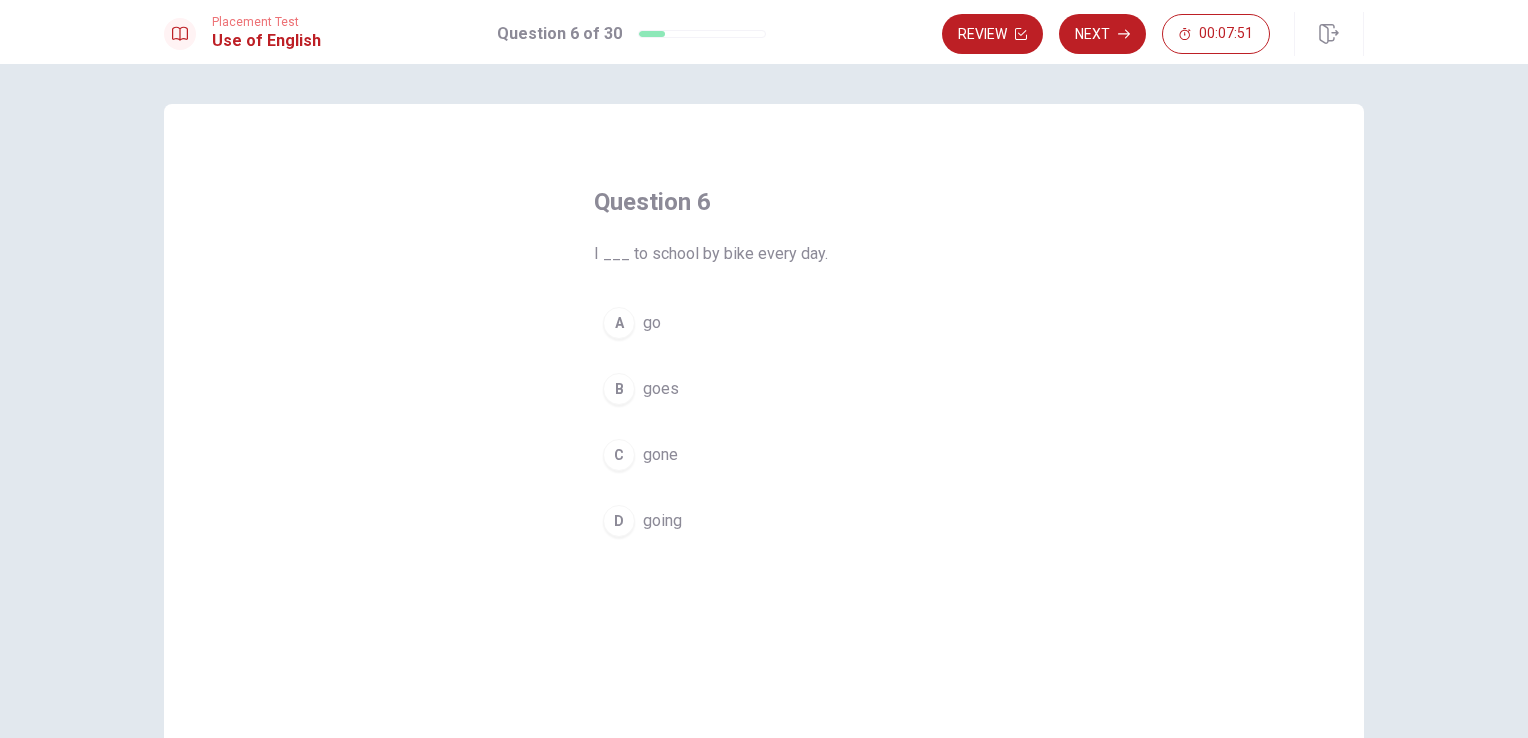 click on "go" at bounding box center [652, 323] 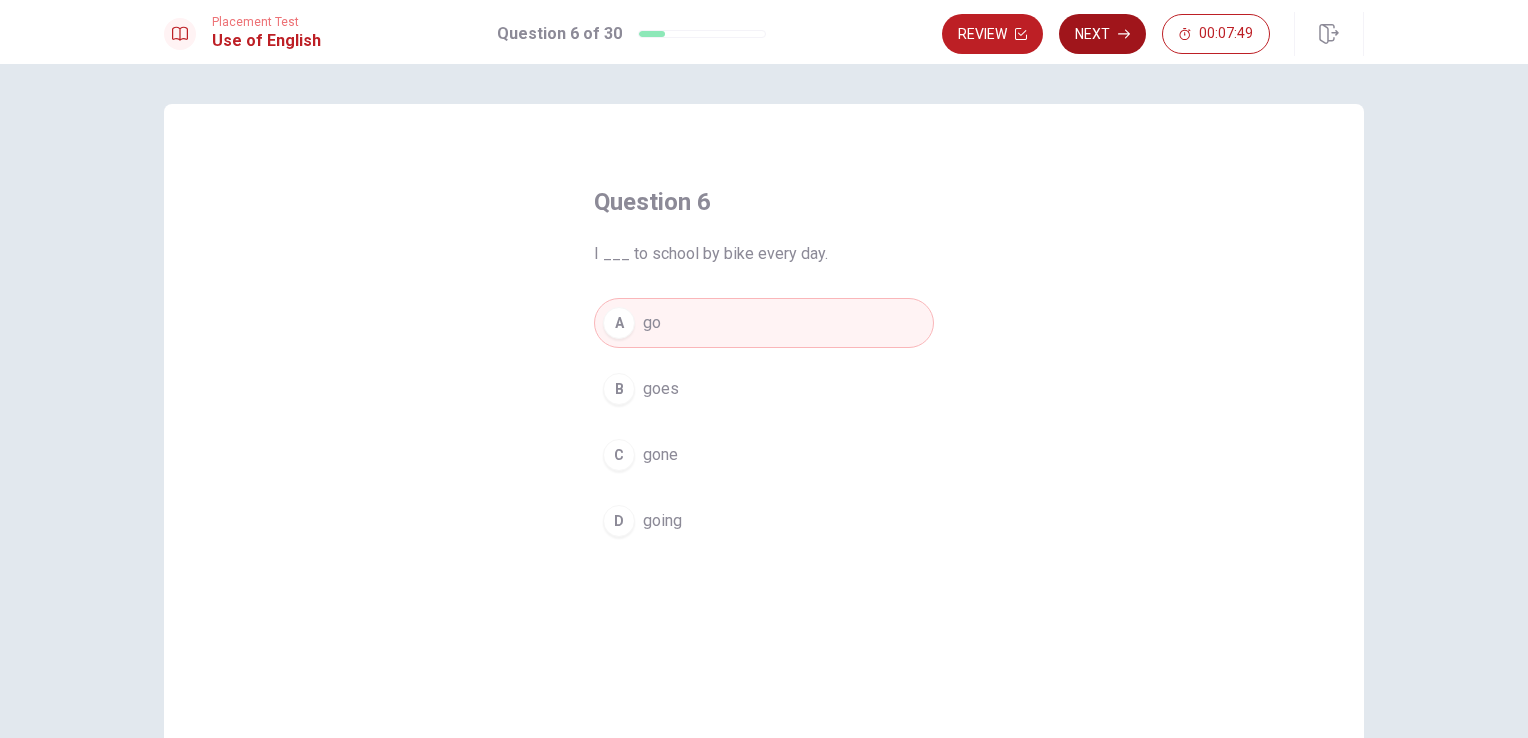 click on "Next" at bounding box center (1102, 34) 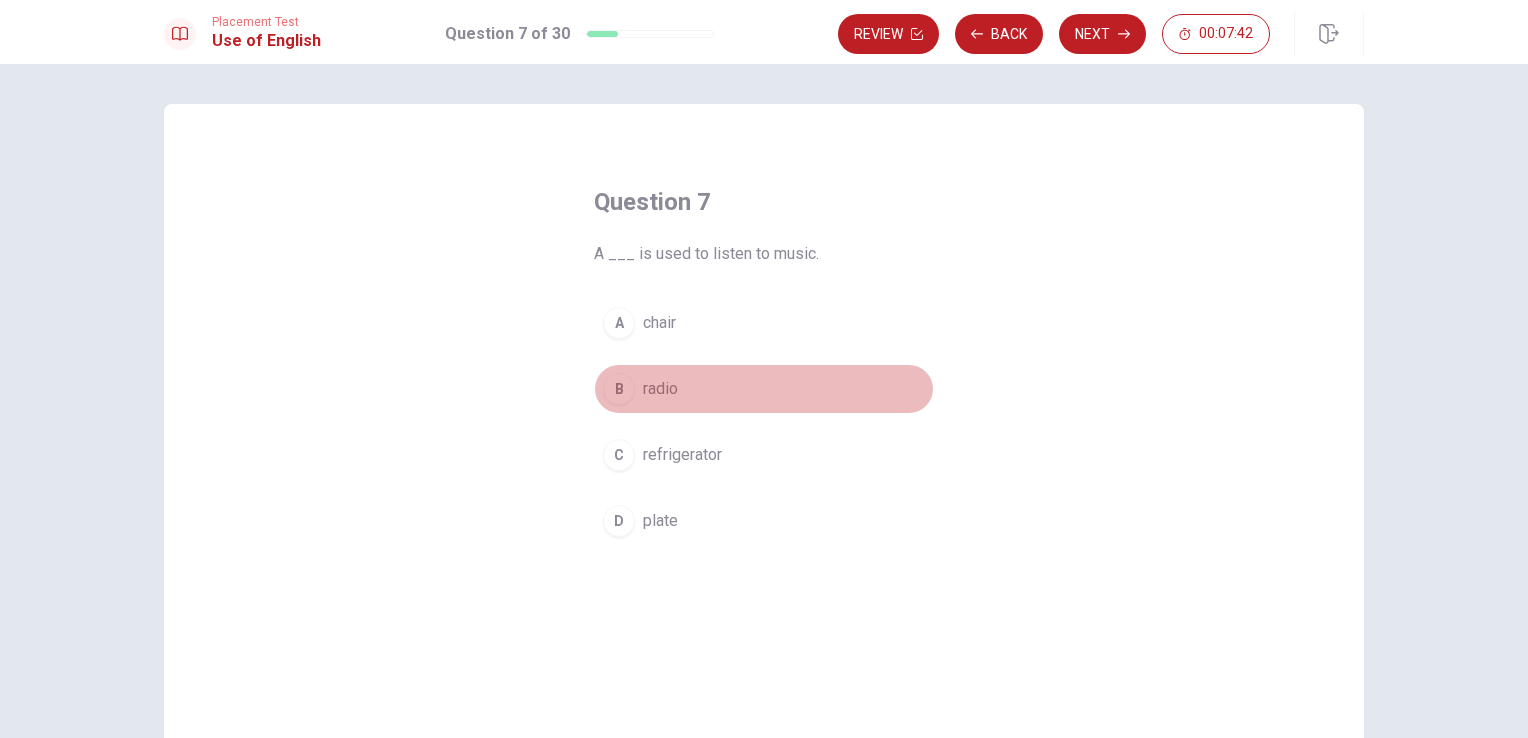click on "radio" at bounding box center (660, 389) 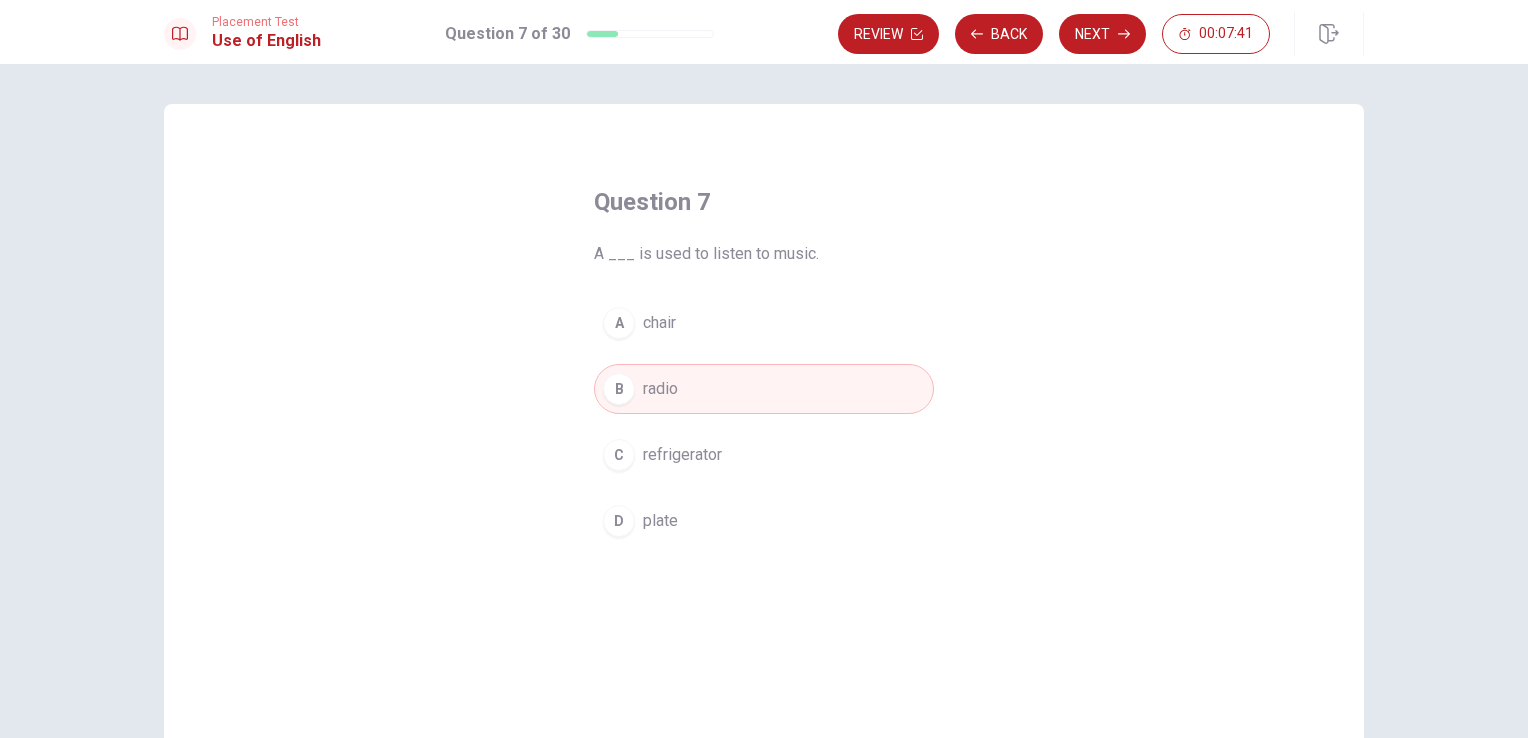 click on "Next" at bounding box center [1102, 34] 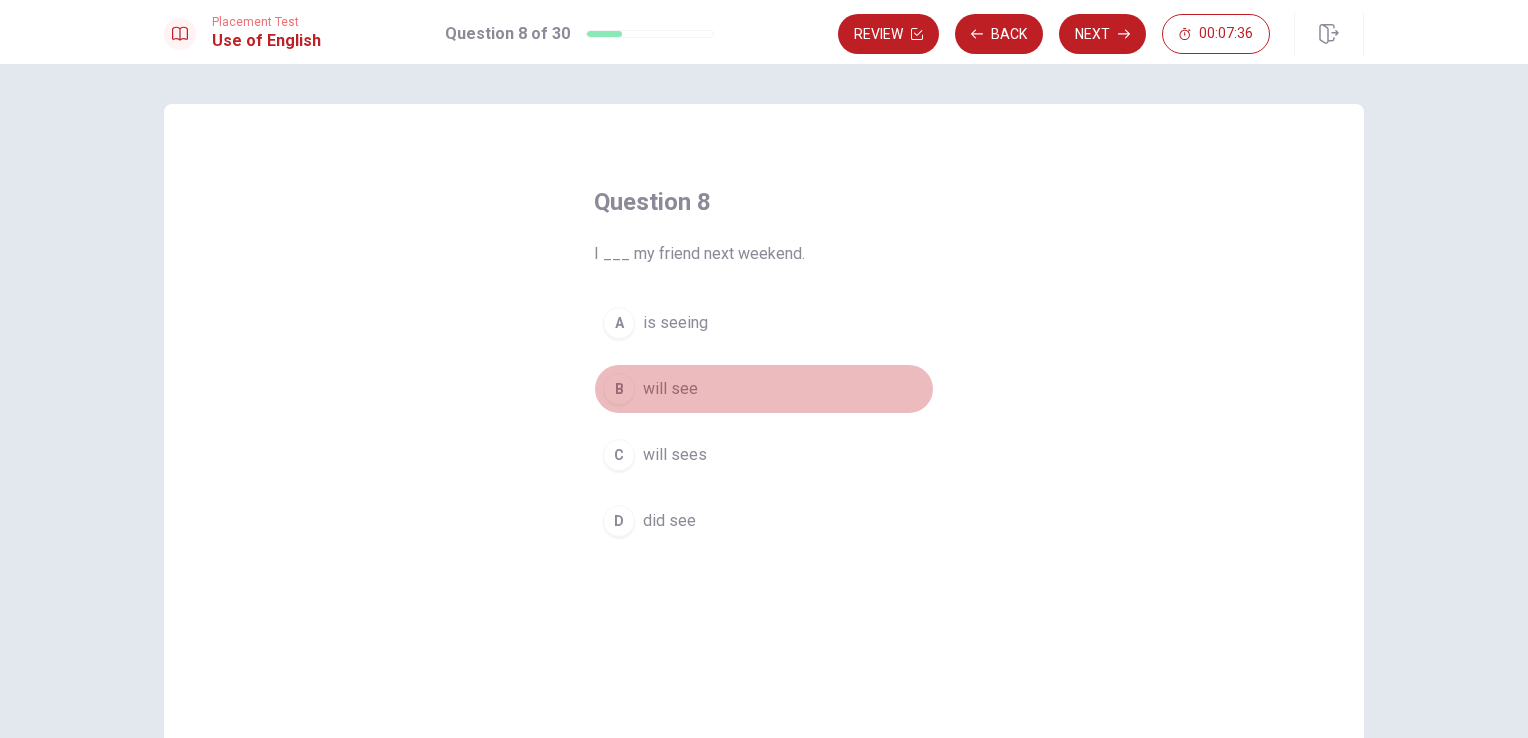 click on "will see" at bounding box center (670, 389) 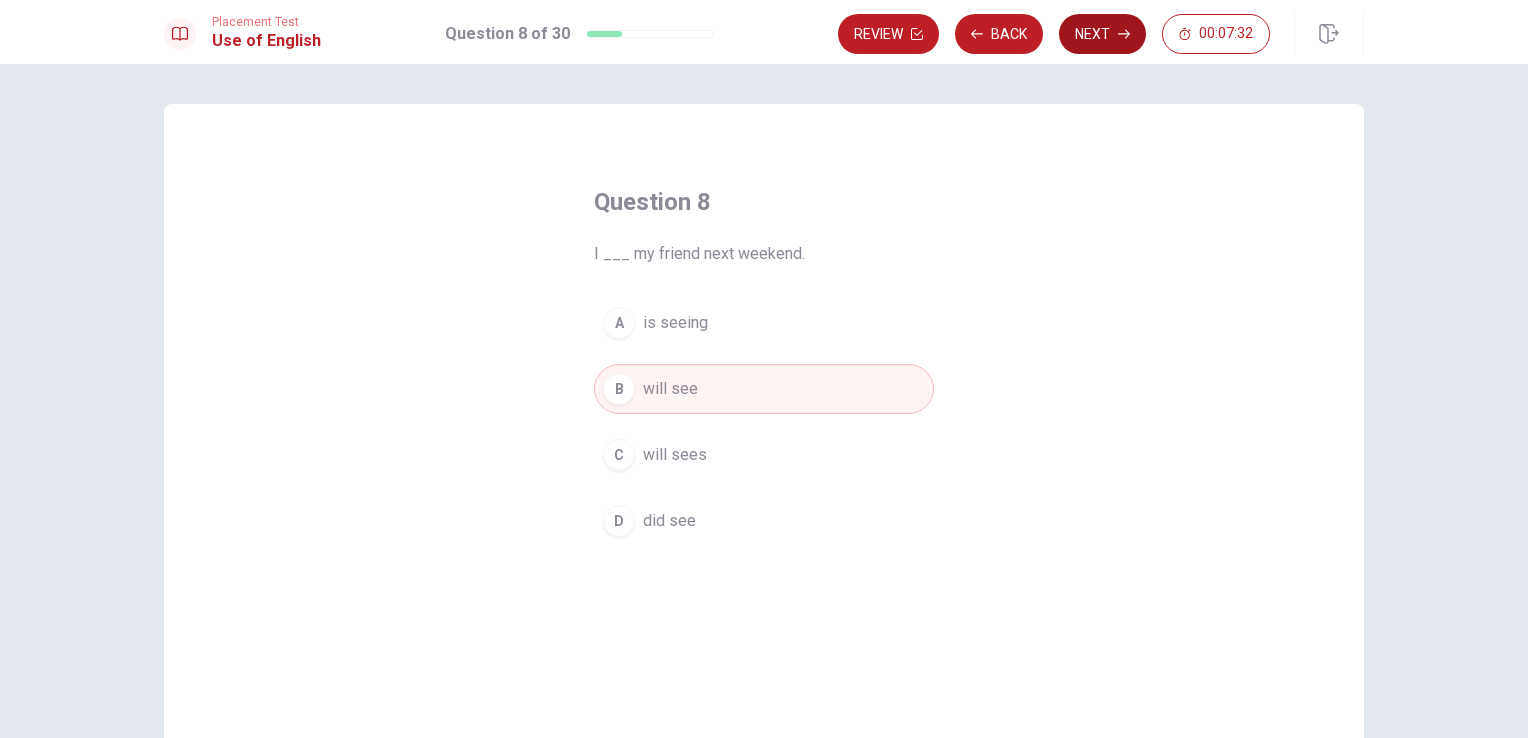 click on "Next" at bounding box center [1102, 34] 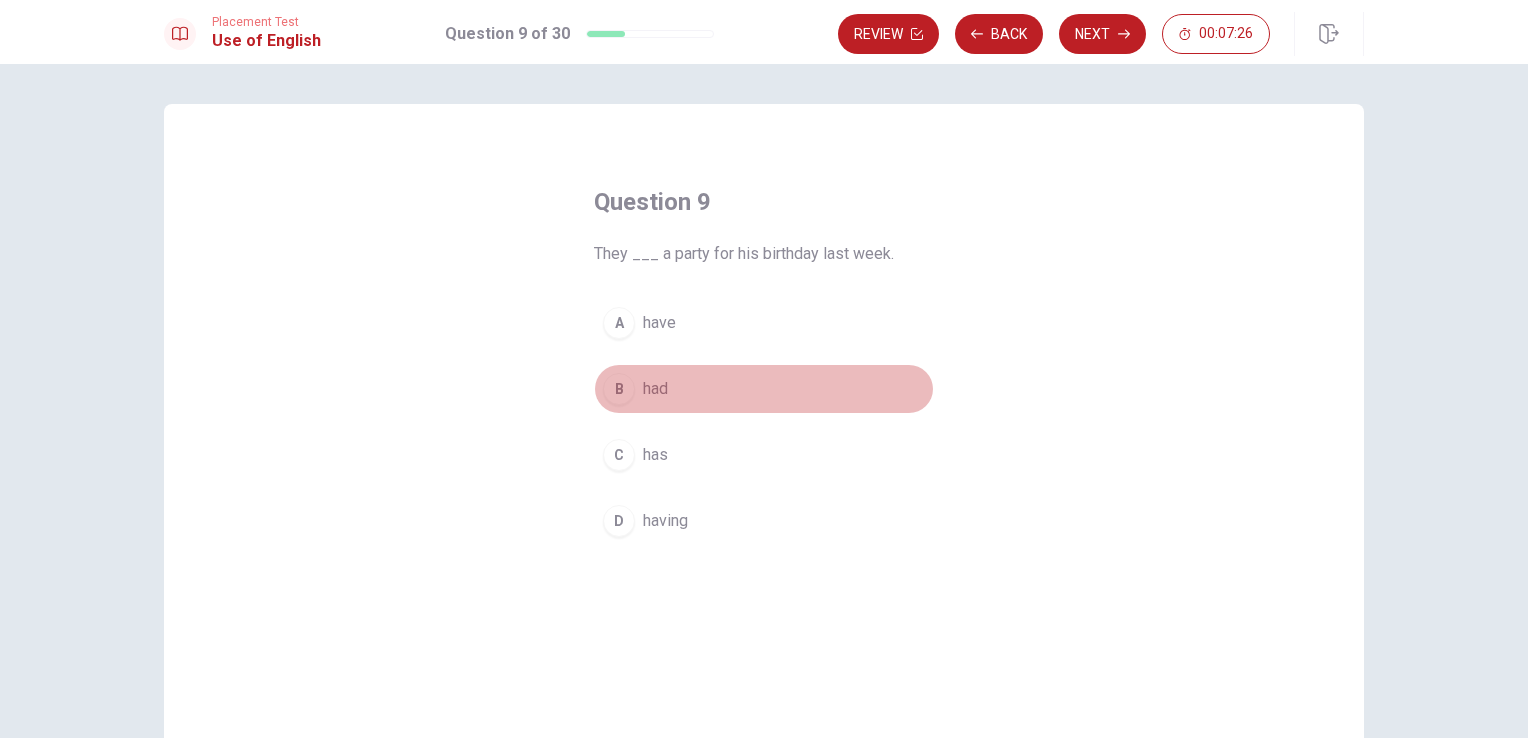 click on "had" at bounding box center (655, 389) 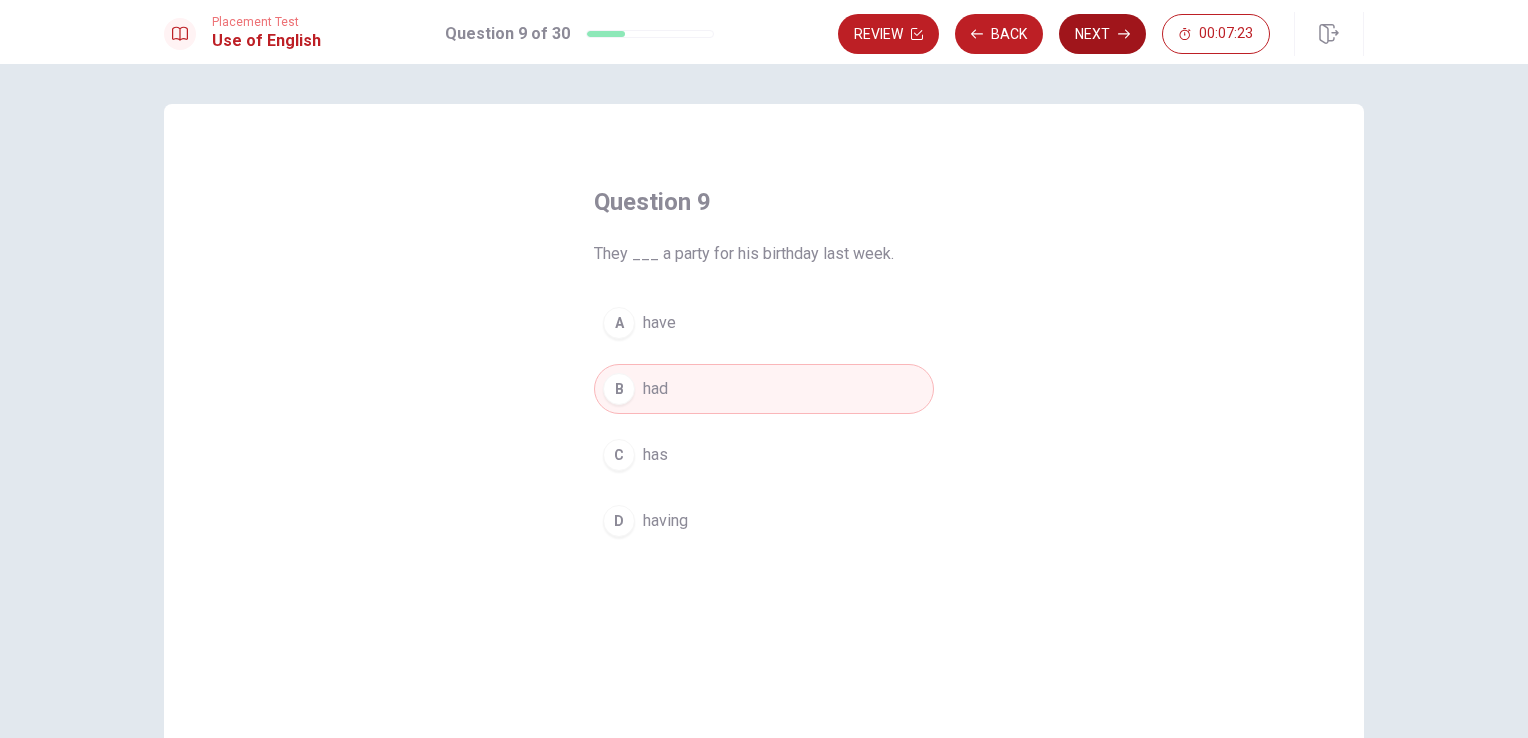 click on "Next" at bounding box center [1102, 34] 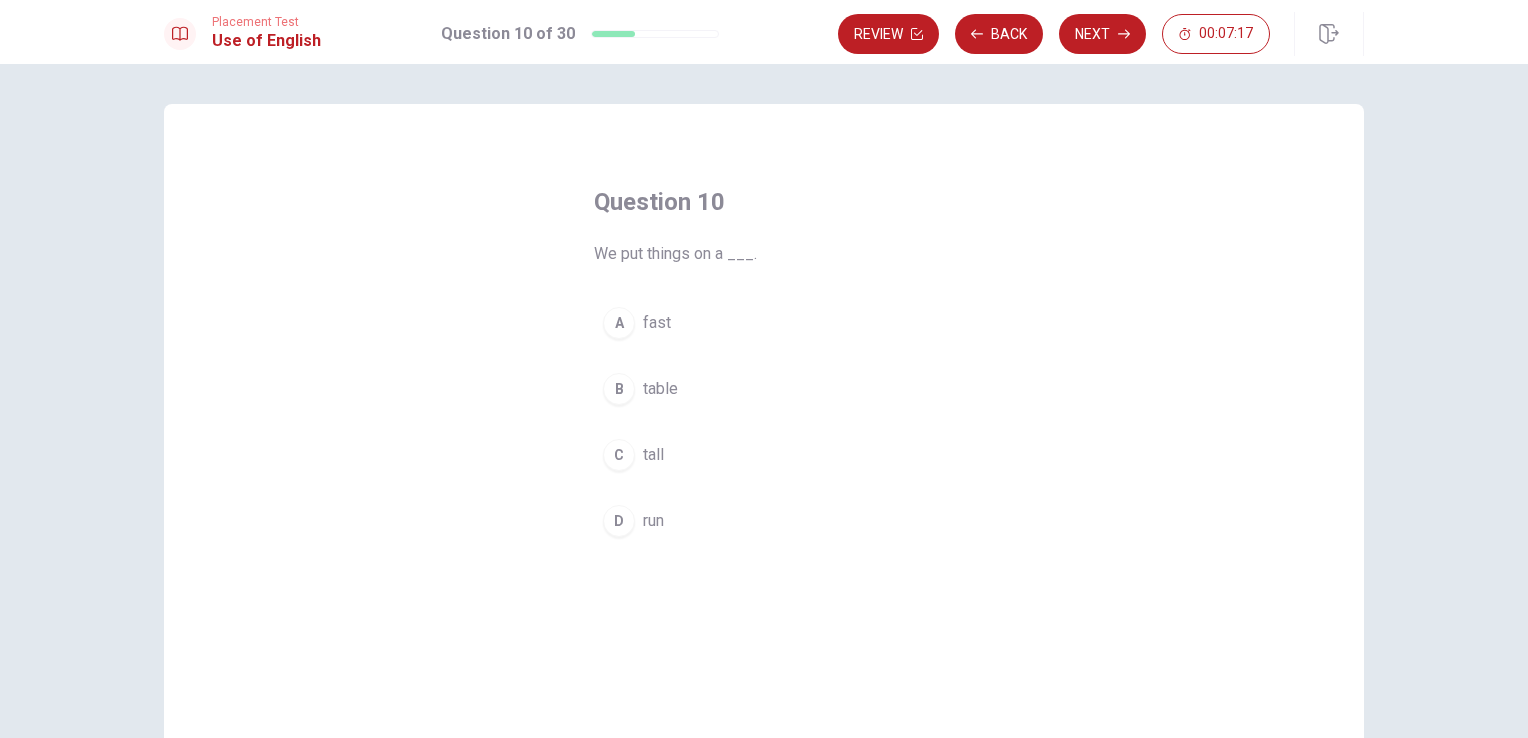 click on "table" at bounding box center (660, 389) 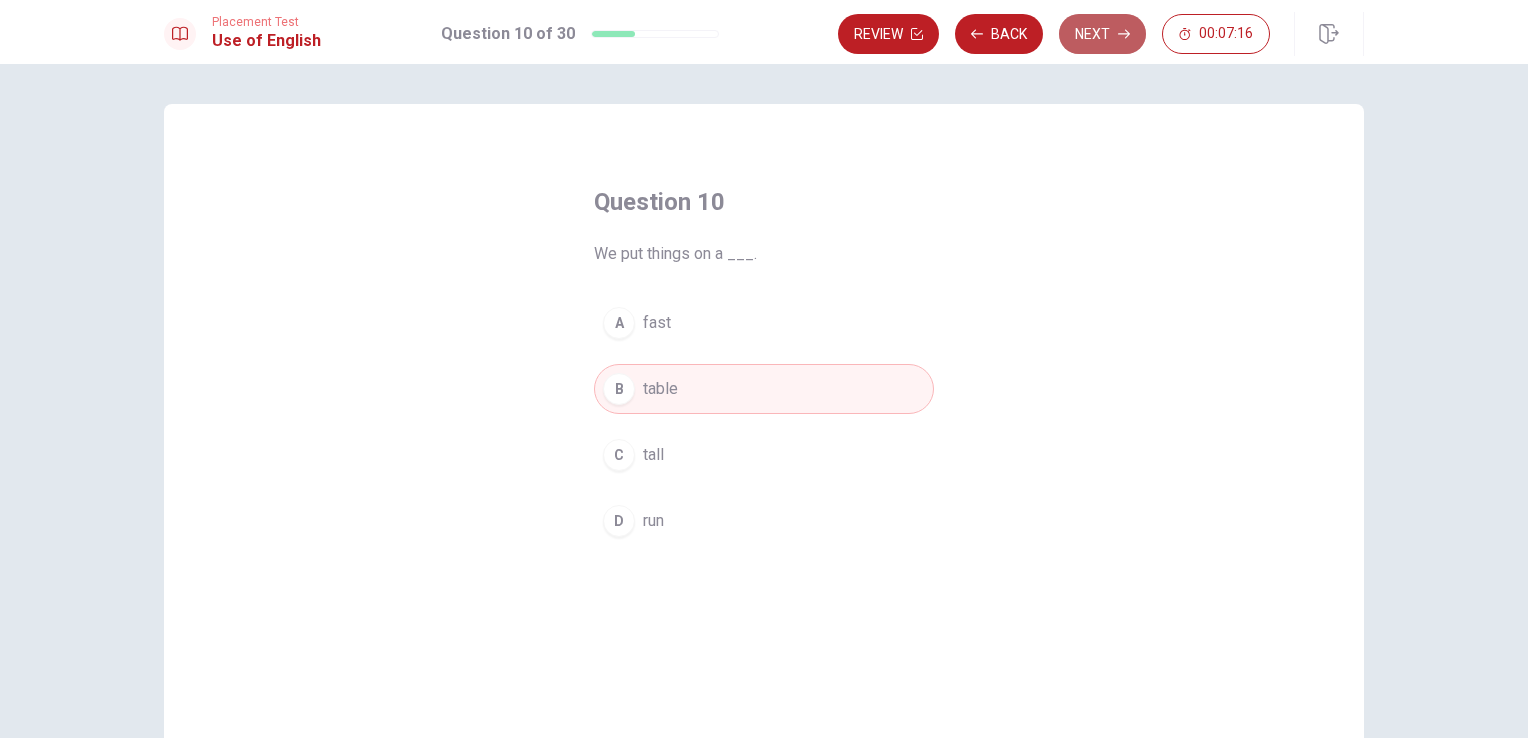 click on "Next" at bounding box center (1102, 34) 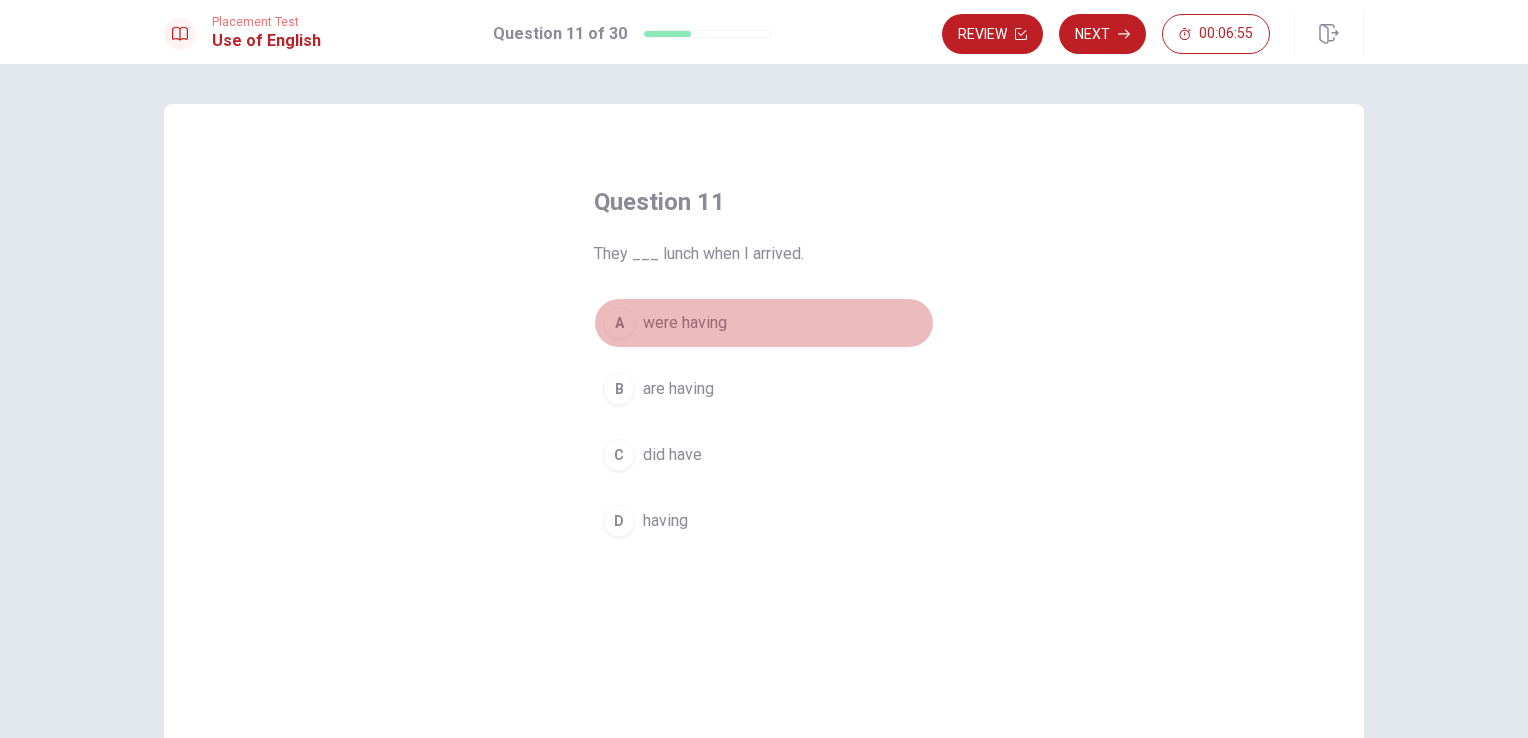 click on "were having" at bounding box center [685, 323] 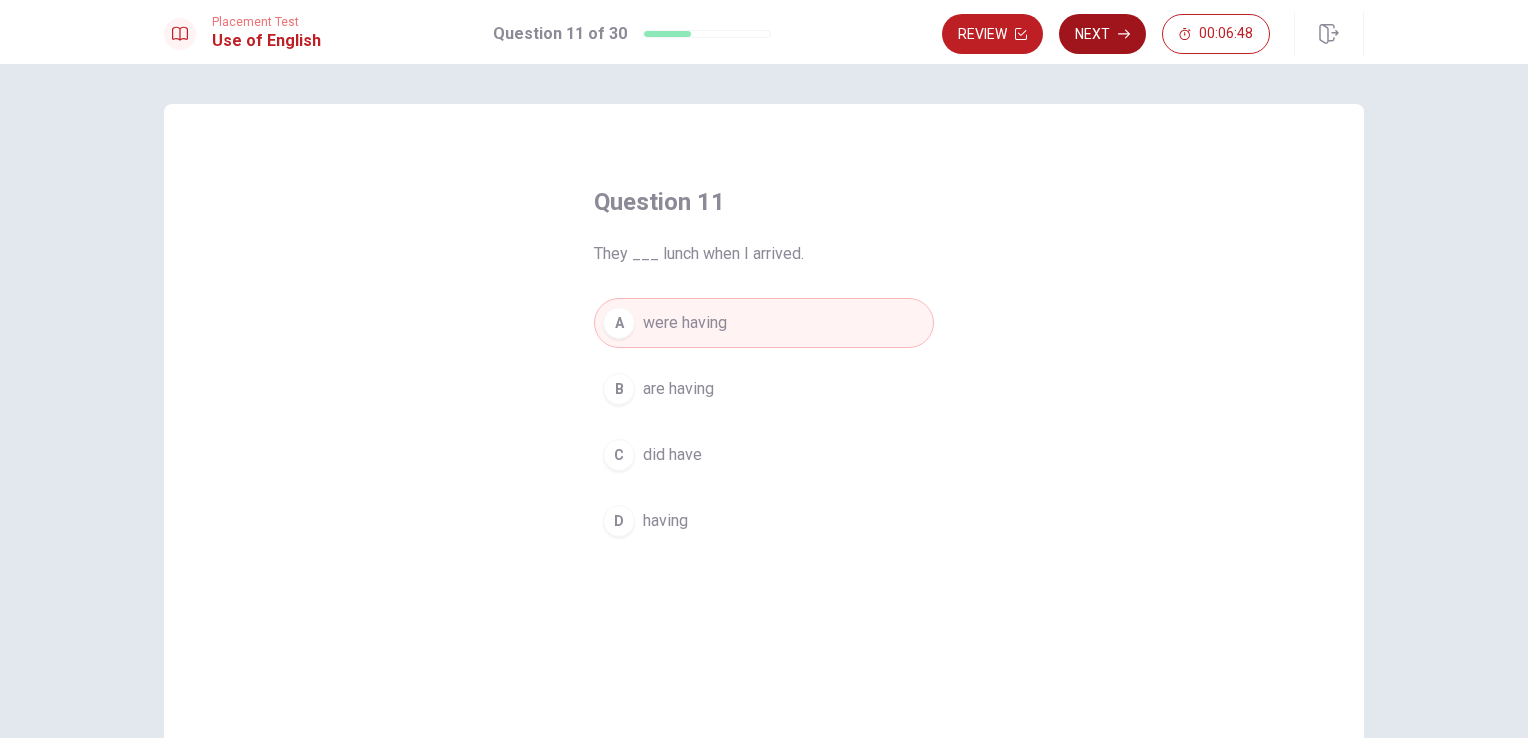 click on "Next" at bounding box center [1102, 34] 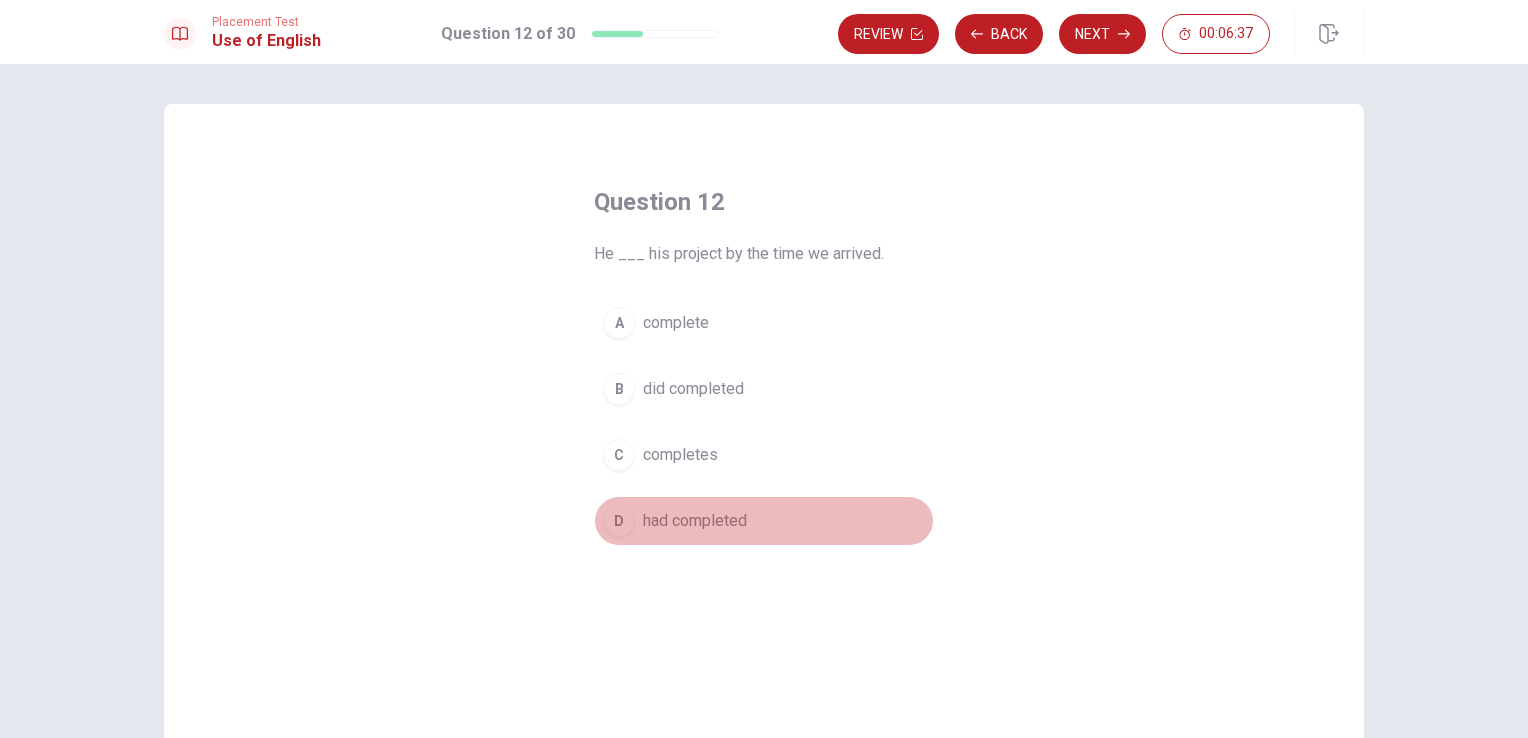 click on "had completed" at bounding box center (695, 521) 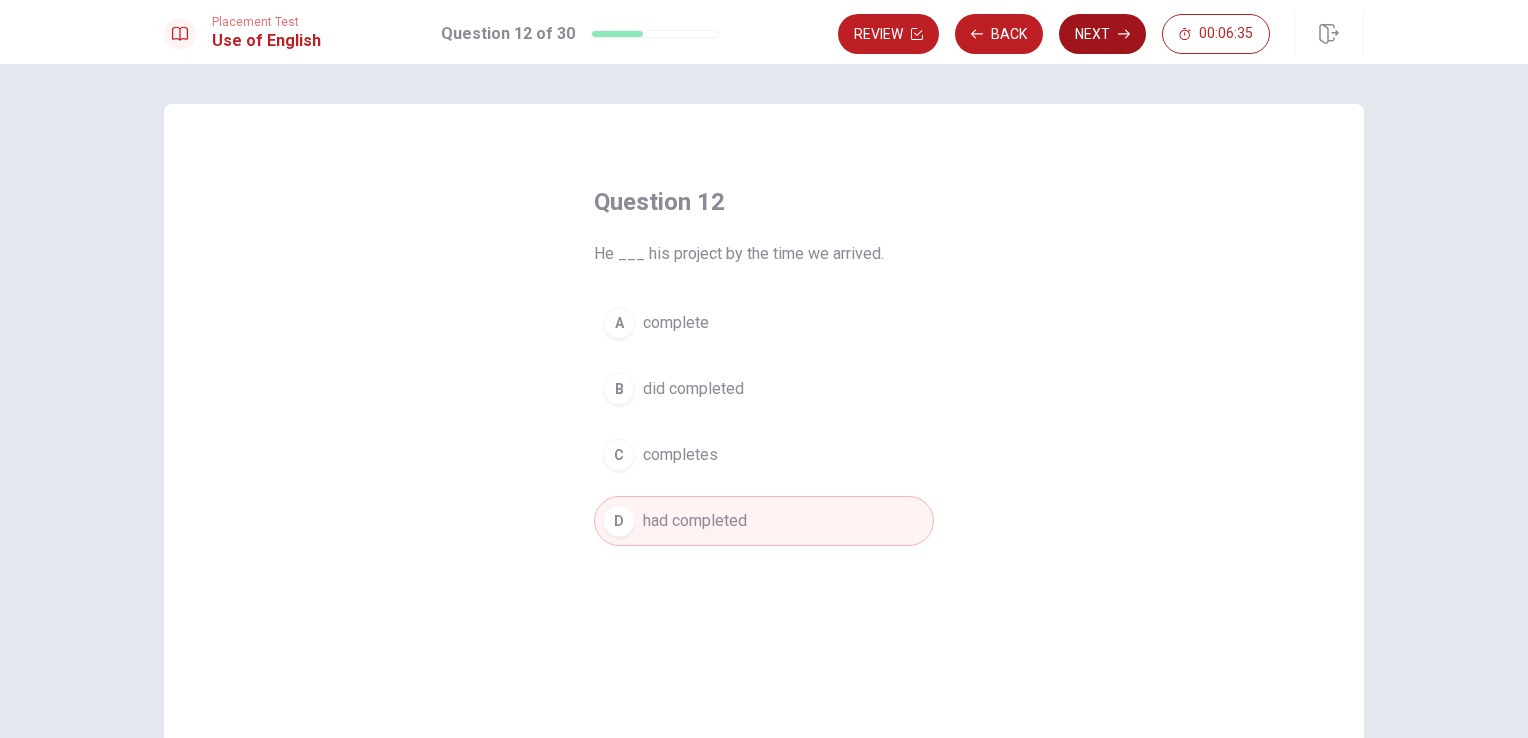 click on "Next" at bounding box center [1102, 34] 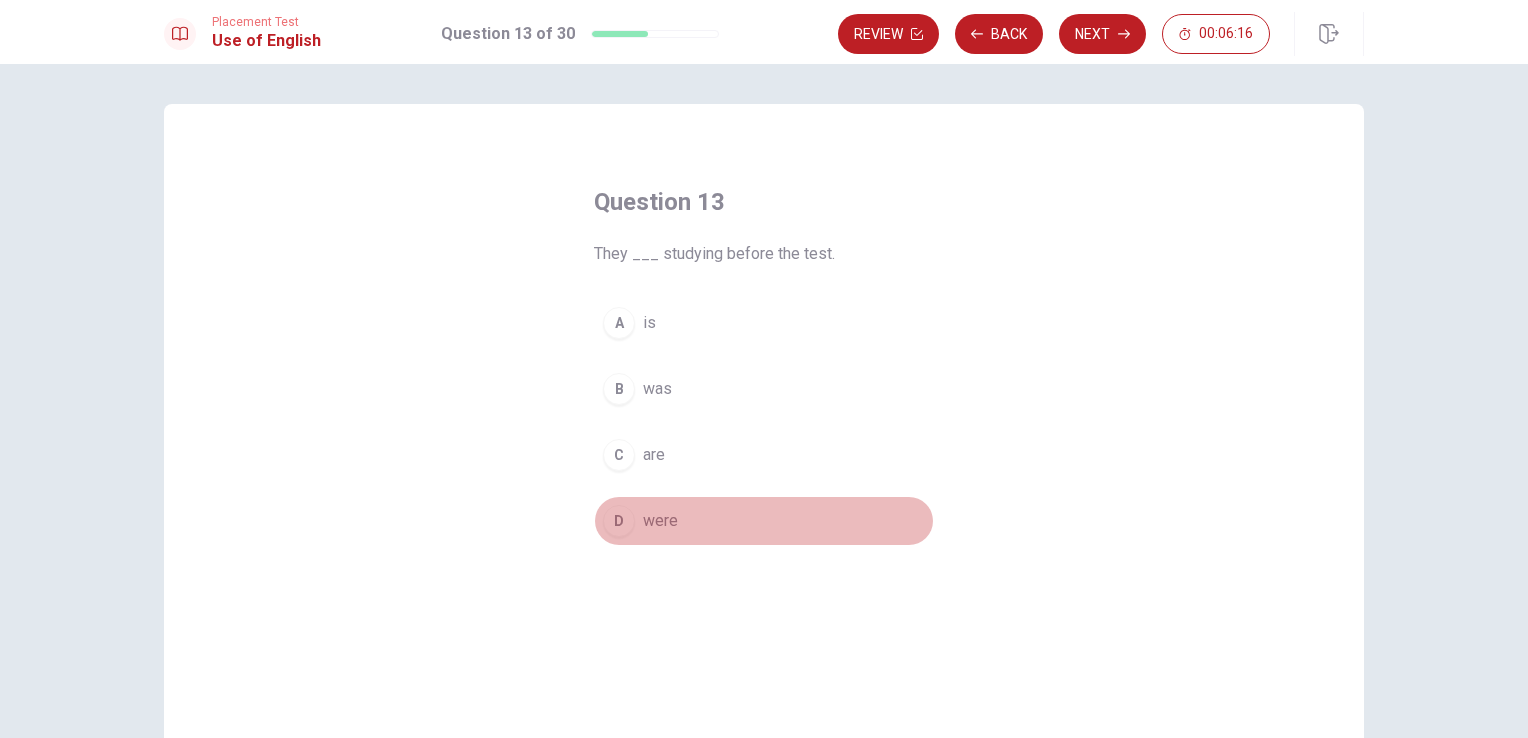 click on "D were" at bounding box center [764, 521] 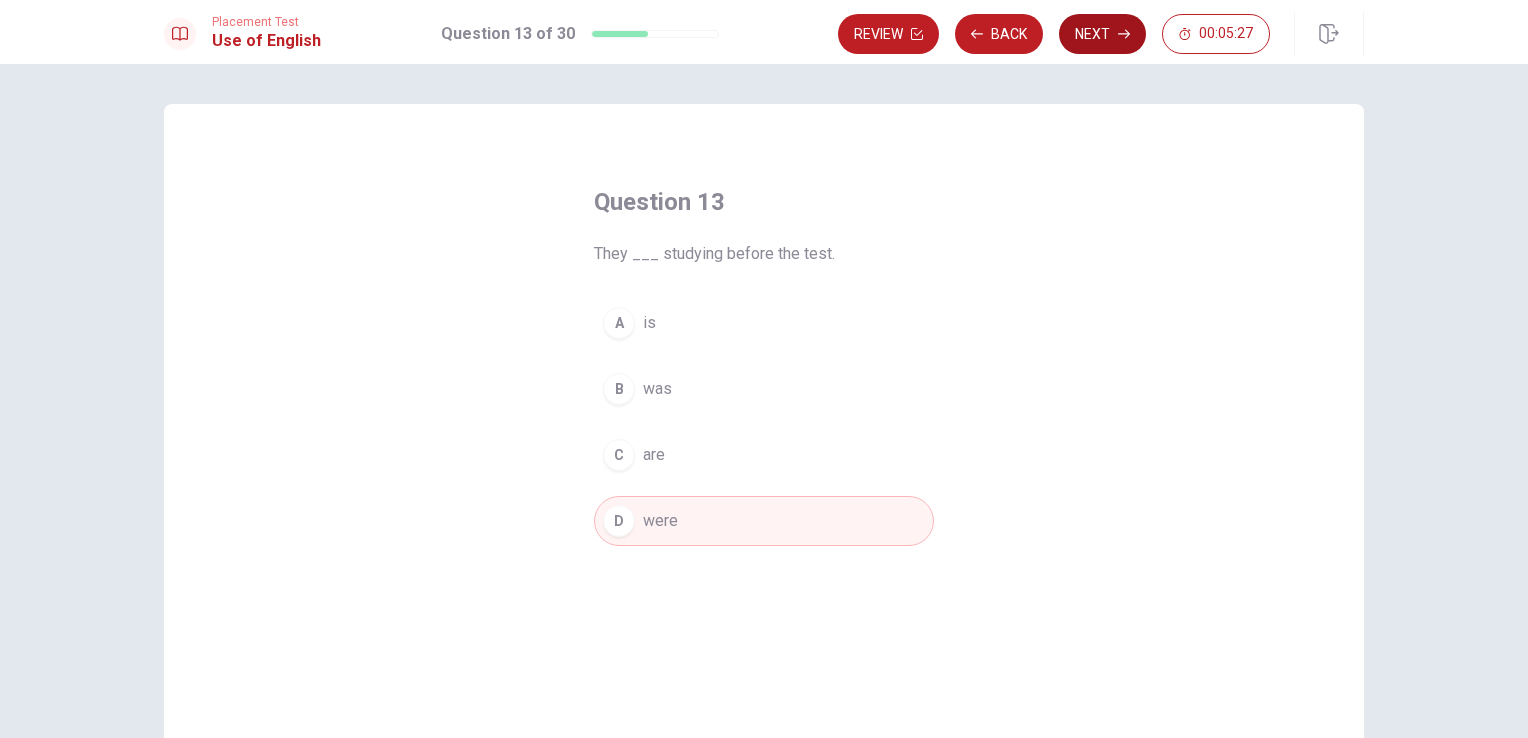 click on "Next" at bounding box center [1102, 34] 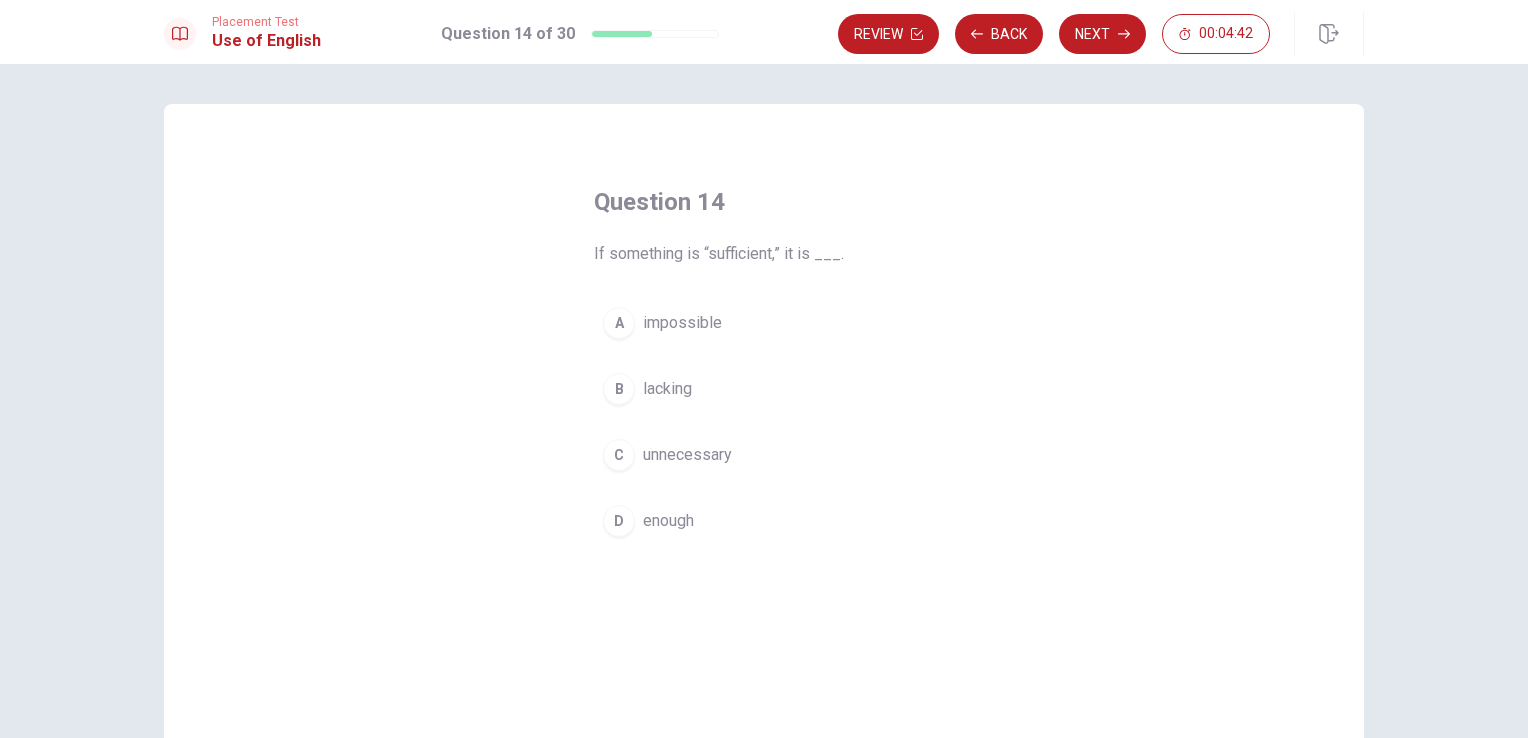 click on "enough" at bounding box center (668, 521) 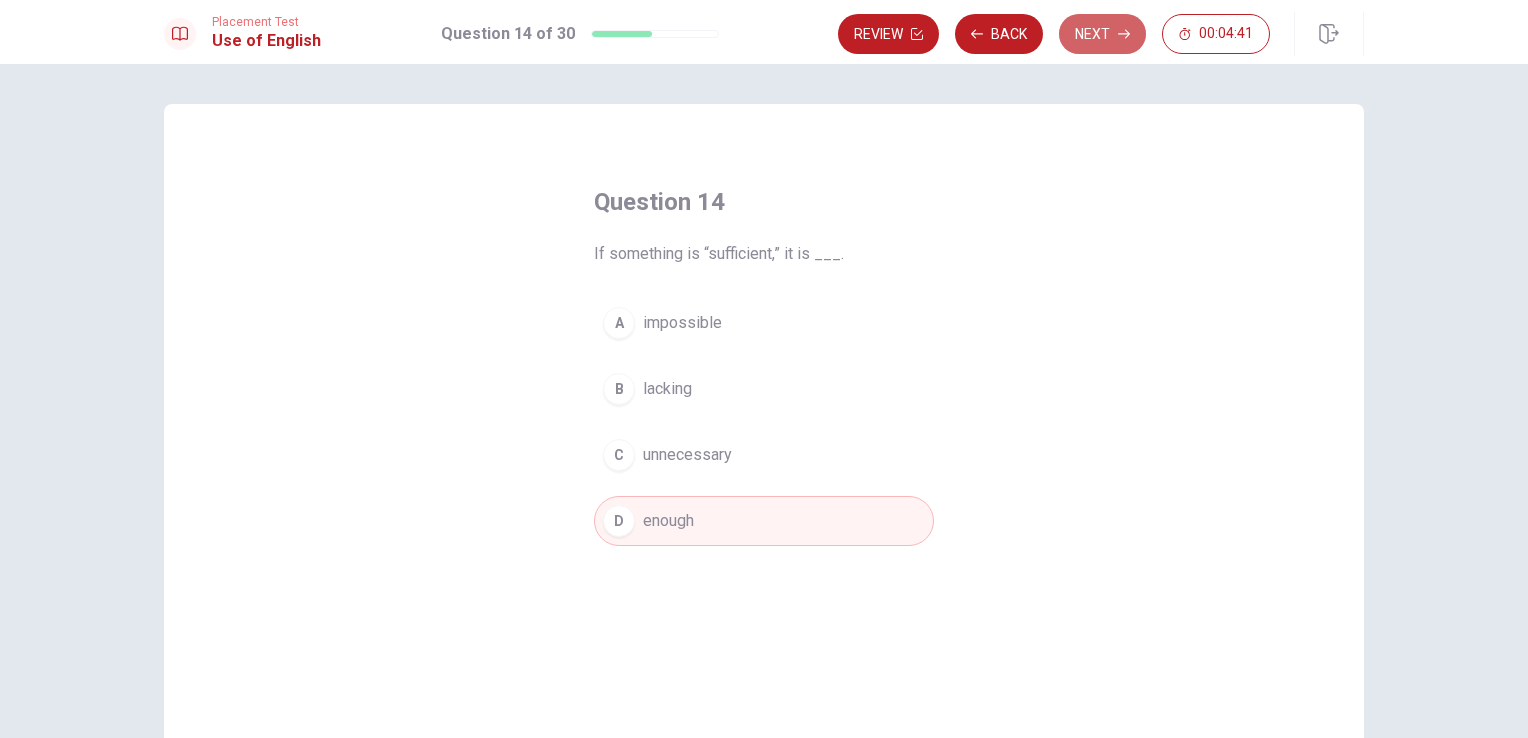 click on "Next" at bounding box center (1102, 34) 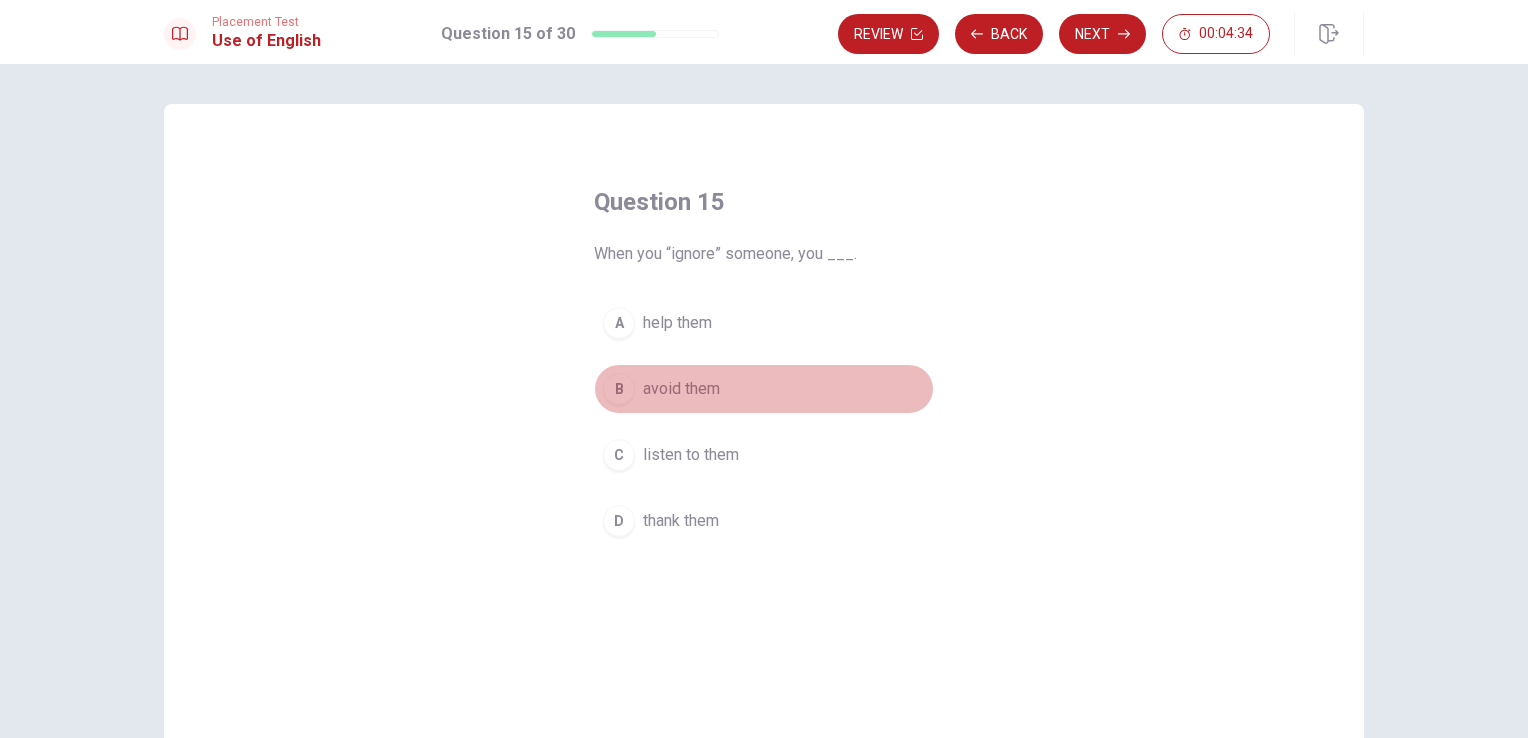 click on "avoid them" at bounding box center [681, 389] 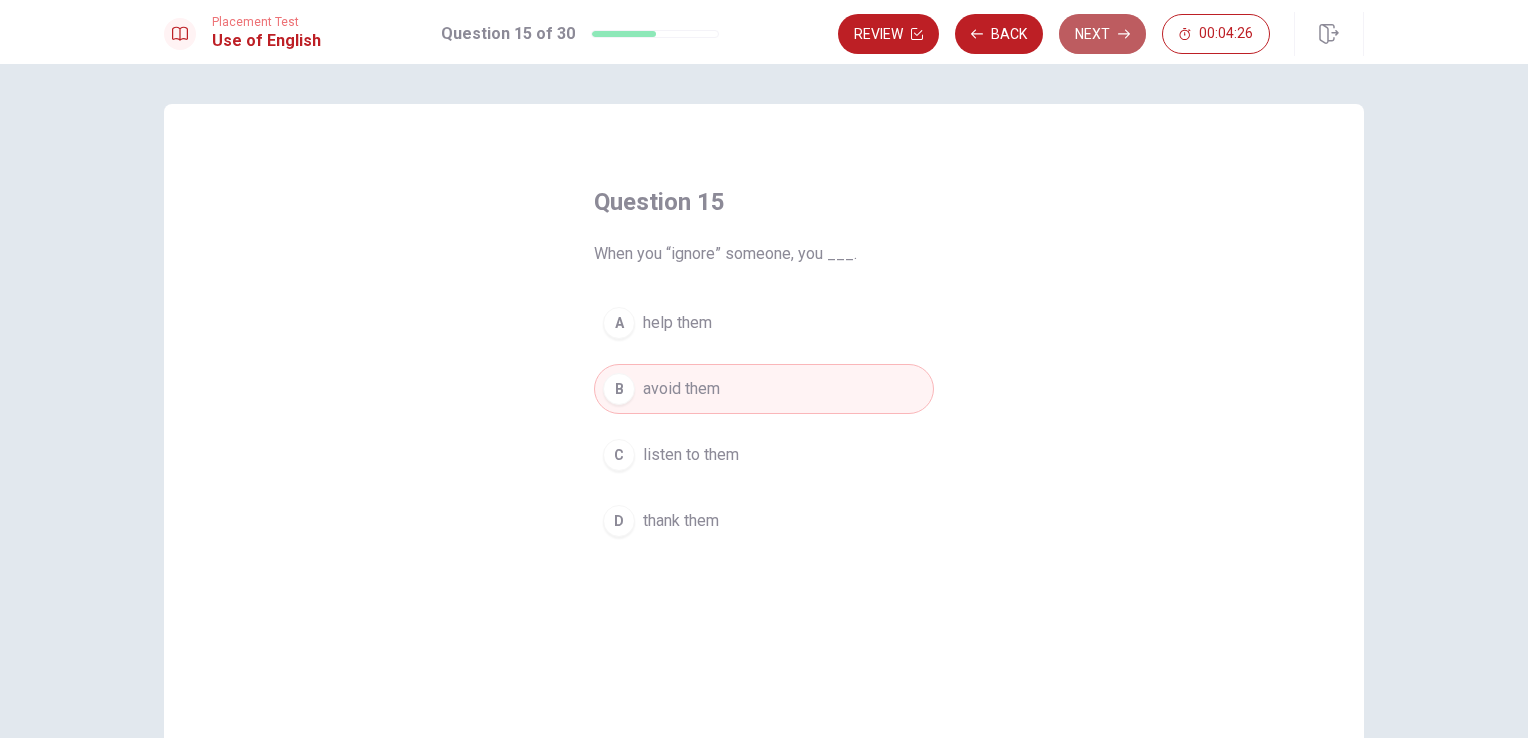 click on "Next" at bounding box center (1102, 34) 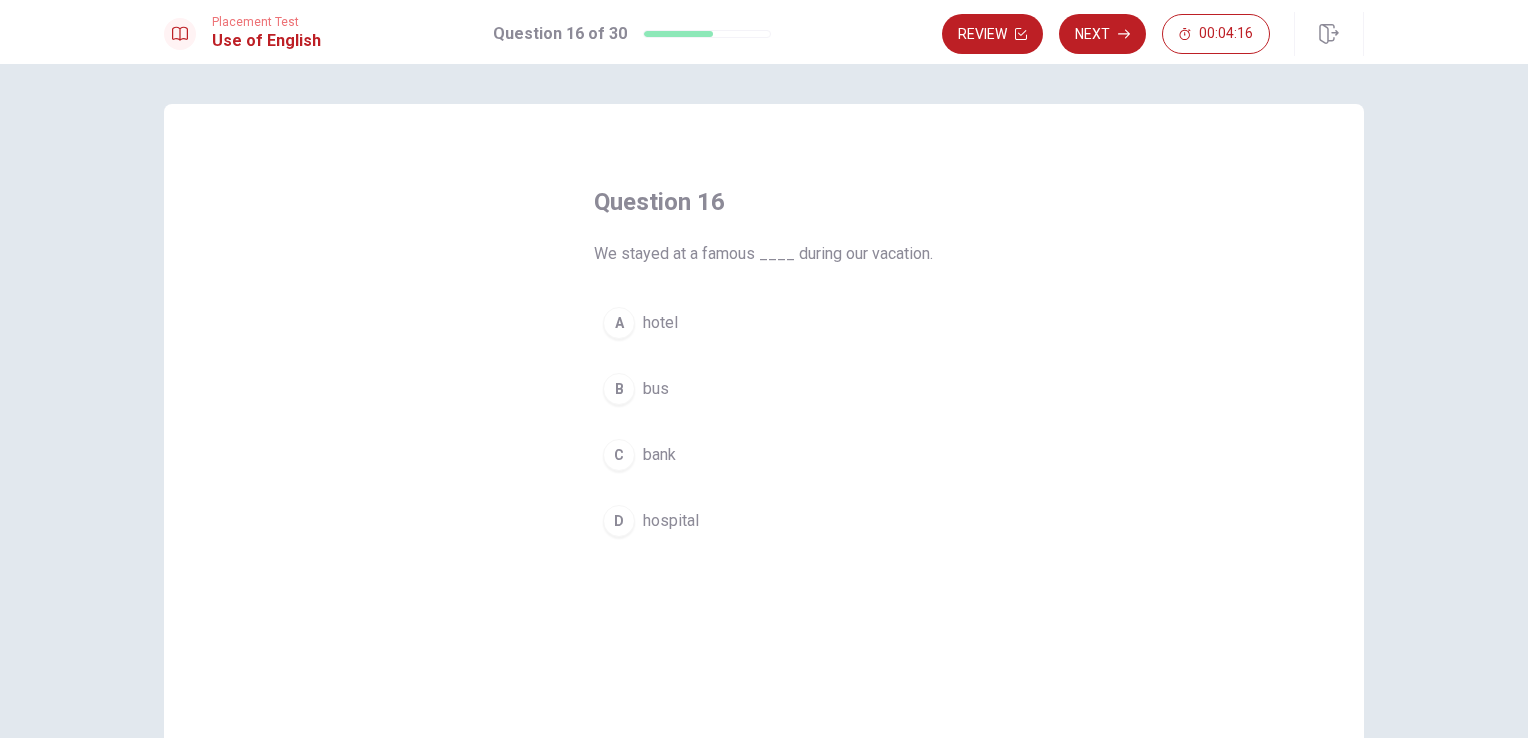 click on "hotel" at bounding box center (660, 323) 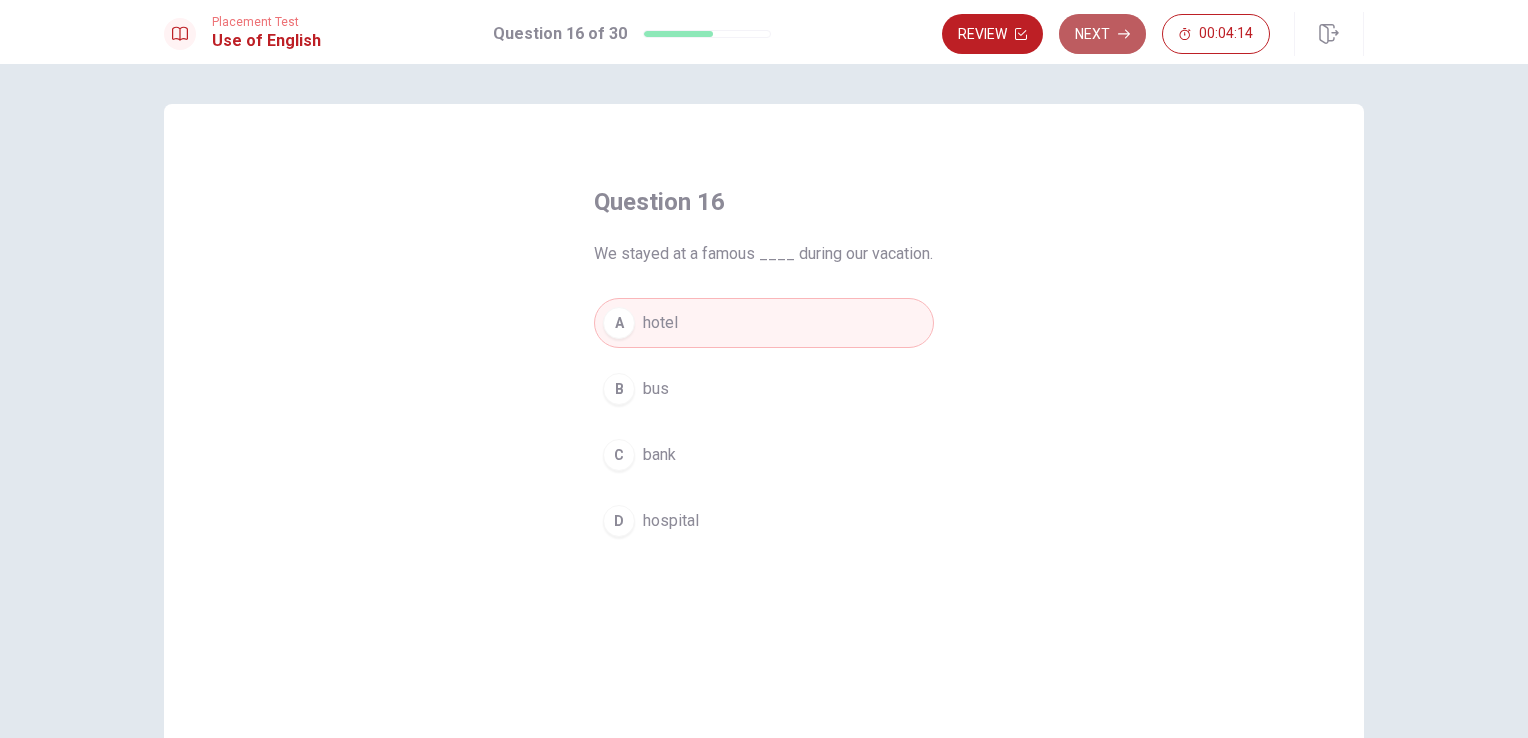 click on "Next" at bounding box center (1102, 34) 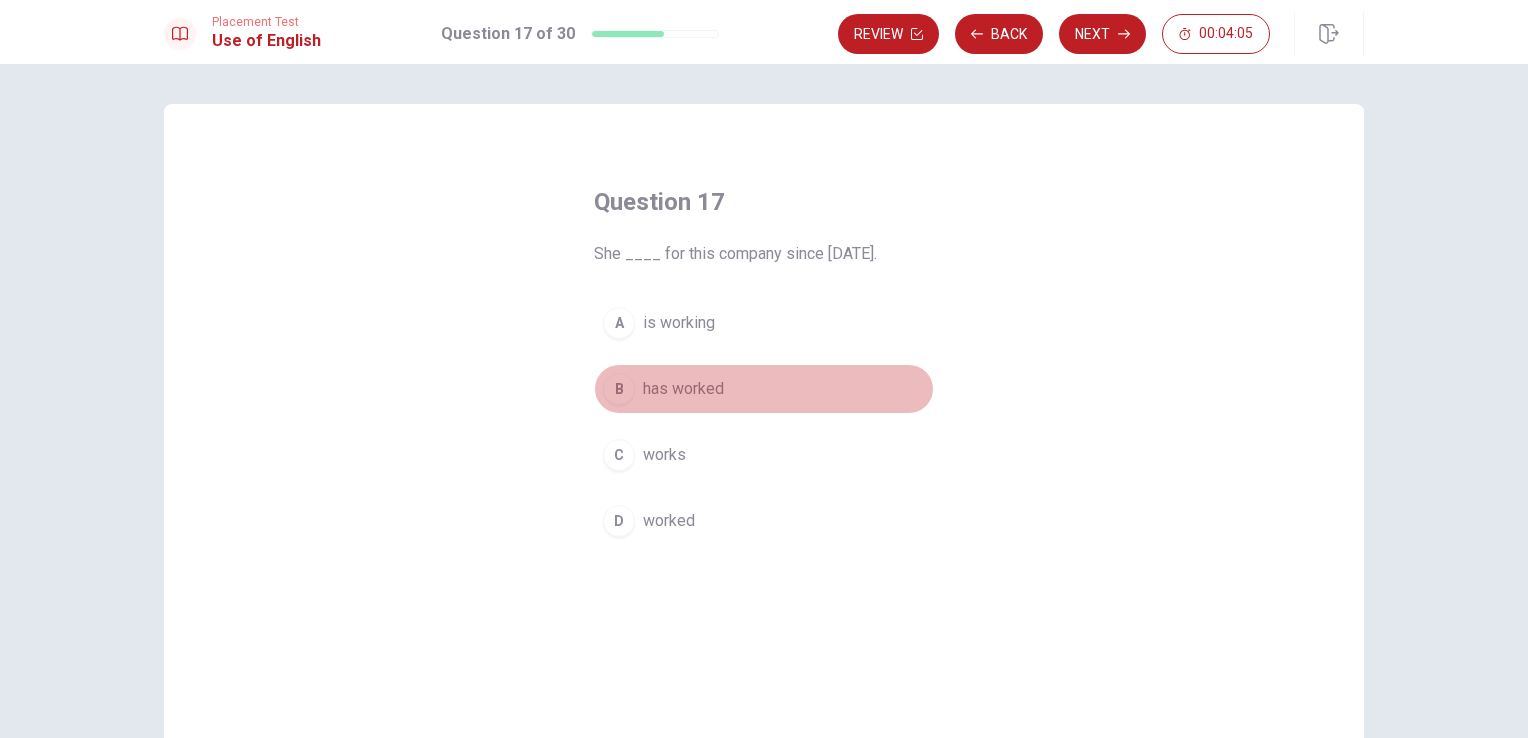 click on "has worked" at bounding box center [683, 389] 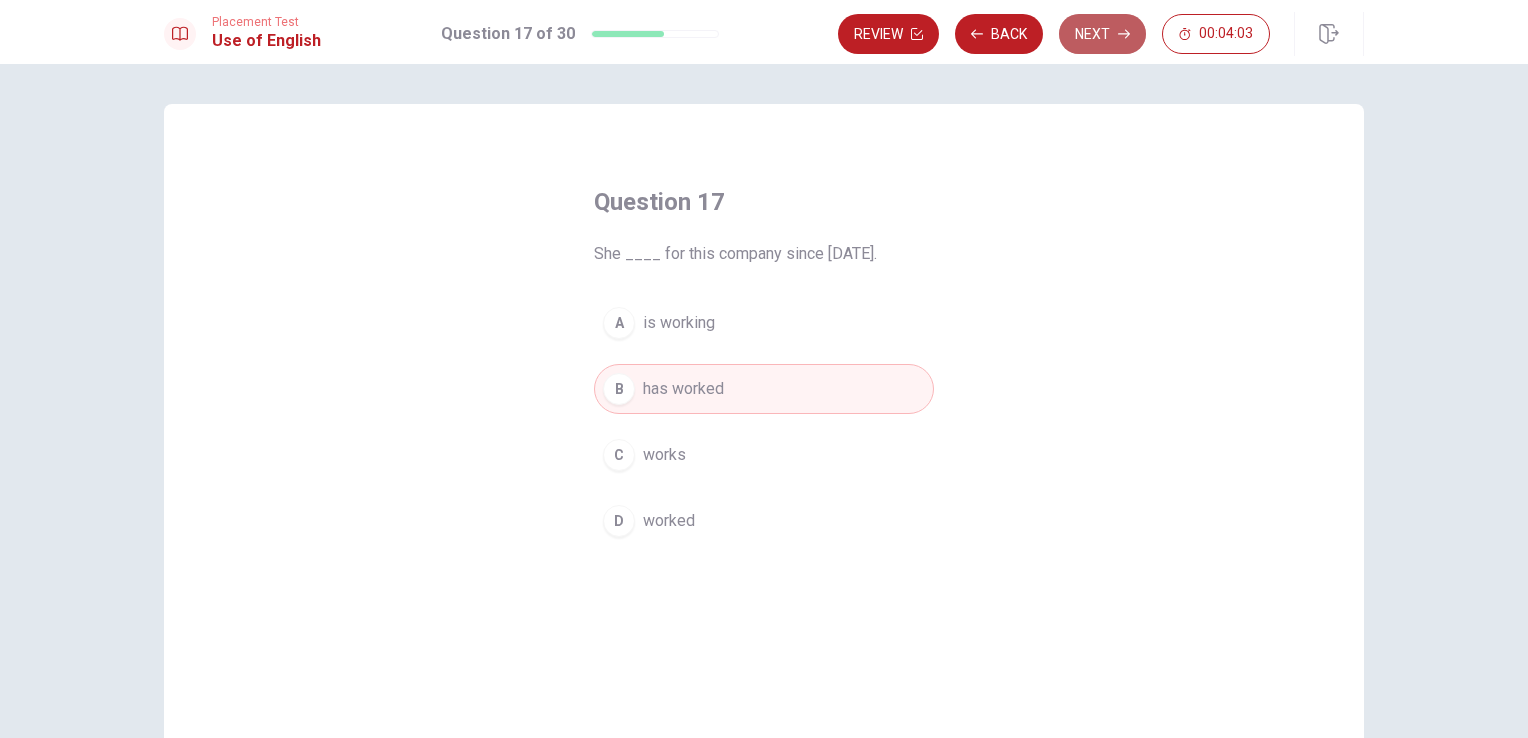 click on "Next" at bounding box center [1102, 34] 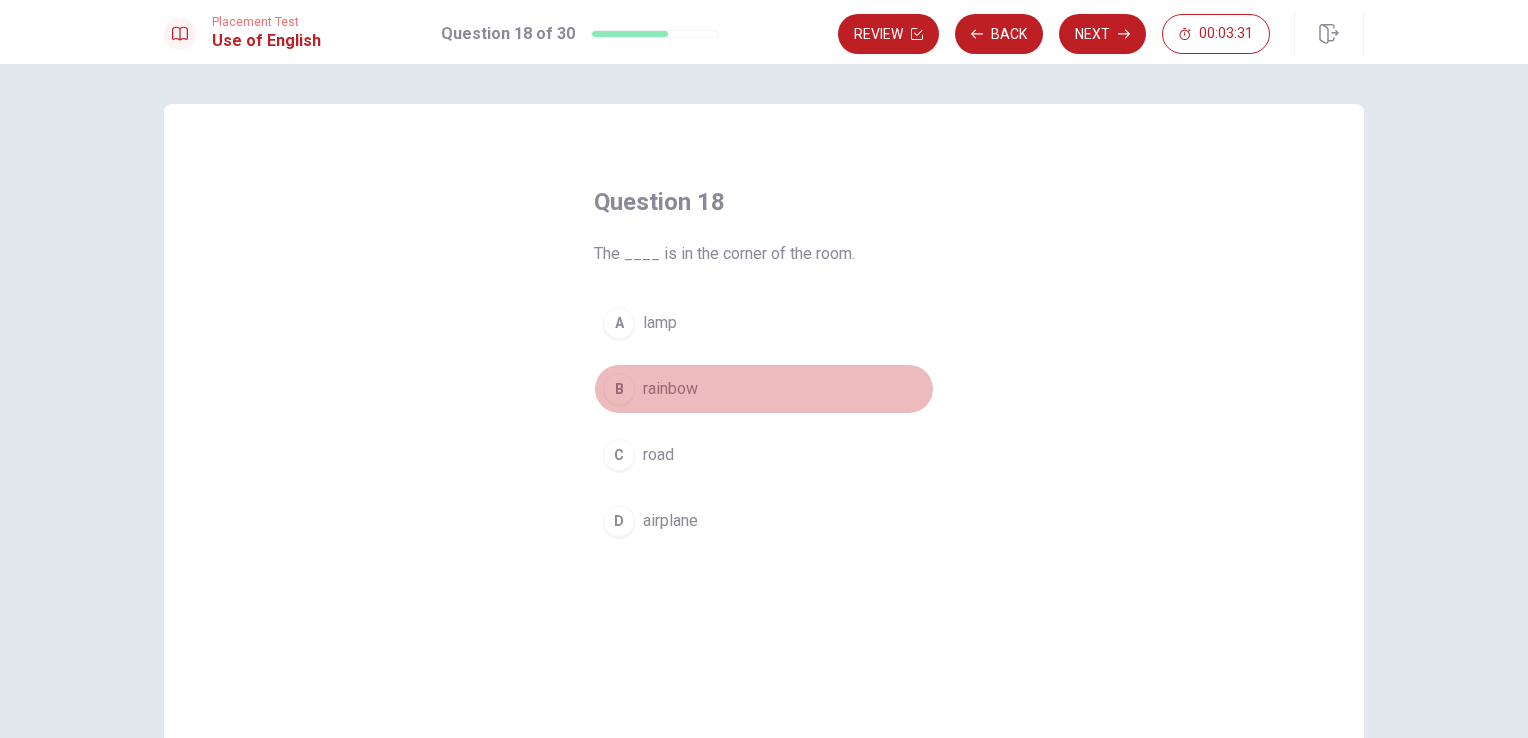 click on "rainbow" at bounding box center (670, 389) 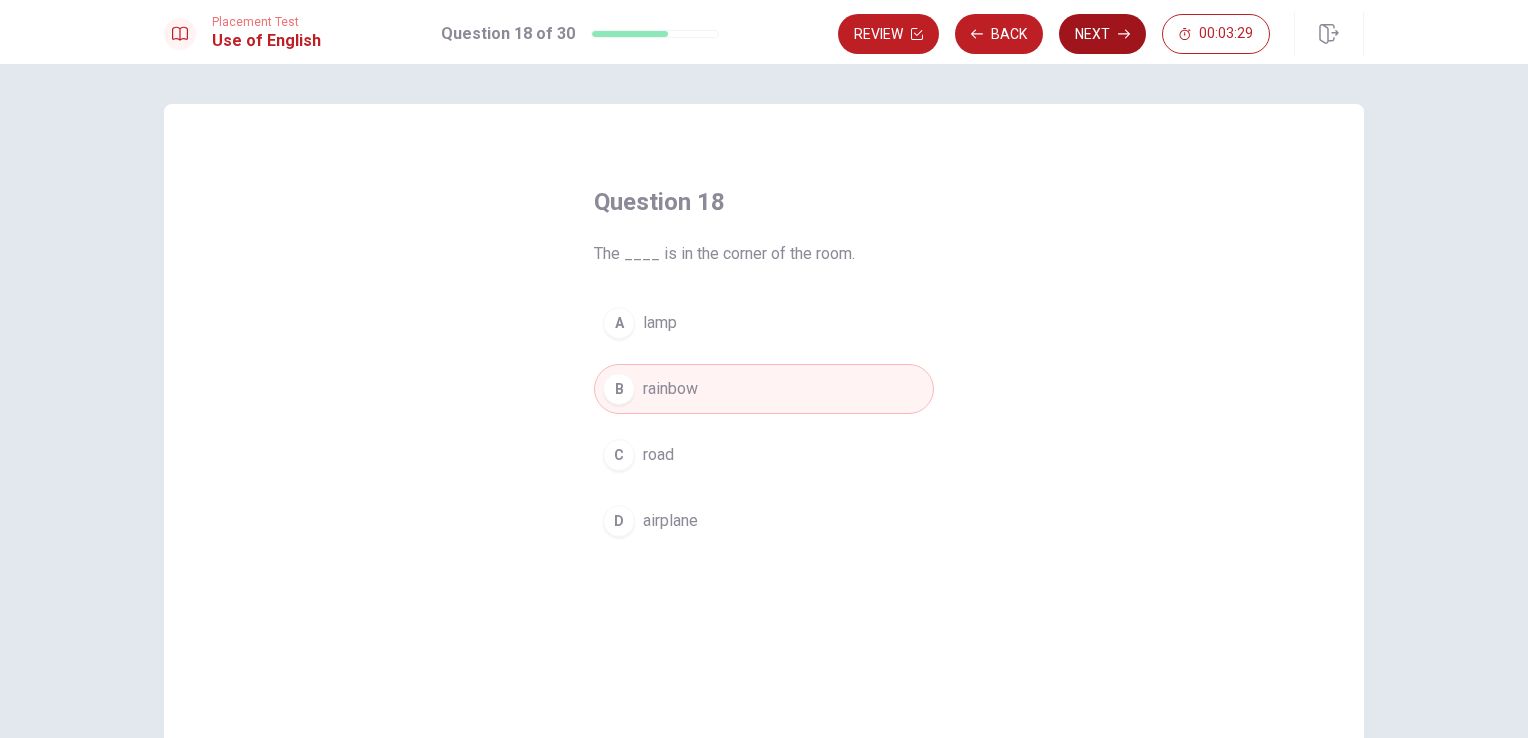 click on "Next" at bounding box center (1102, 34) 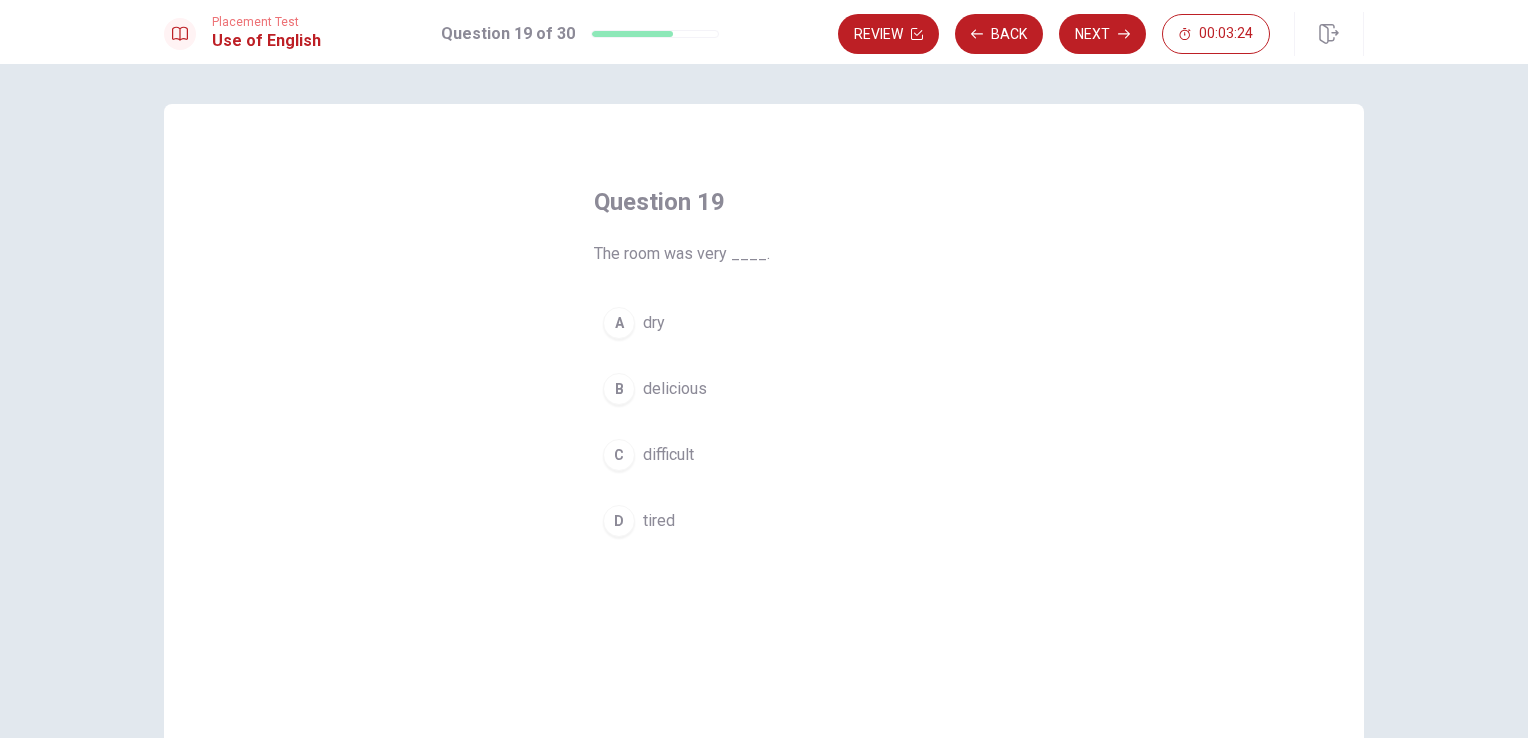 click on "dry" at bounding box center [654, 323] 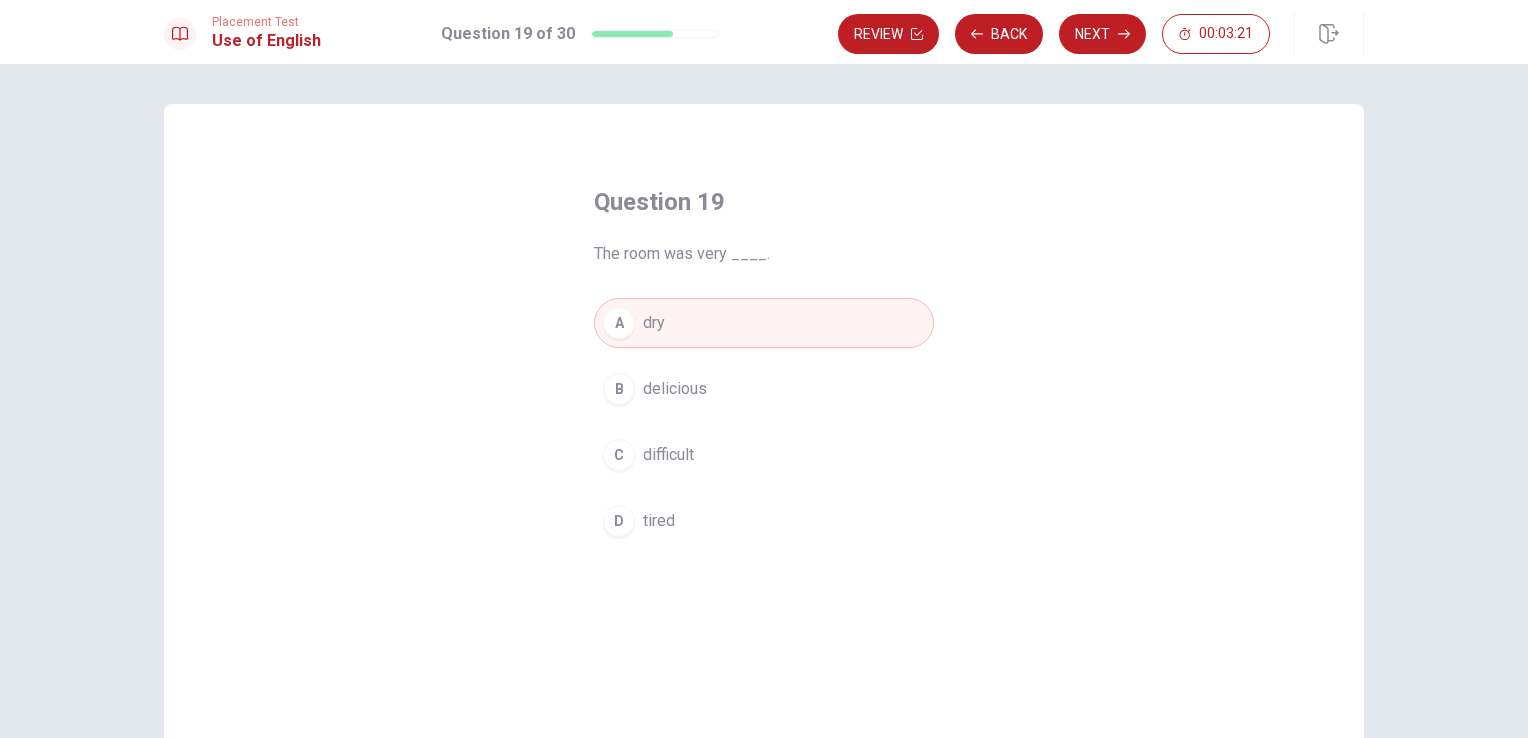 click on "Next" at bounding box center [1102, 34] 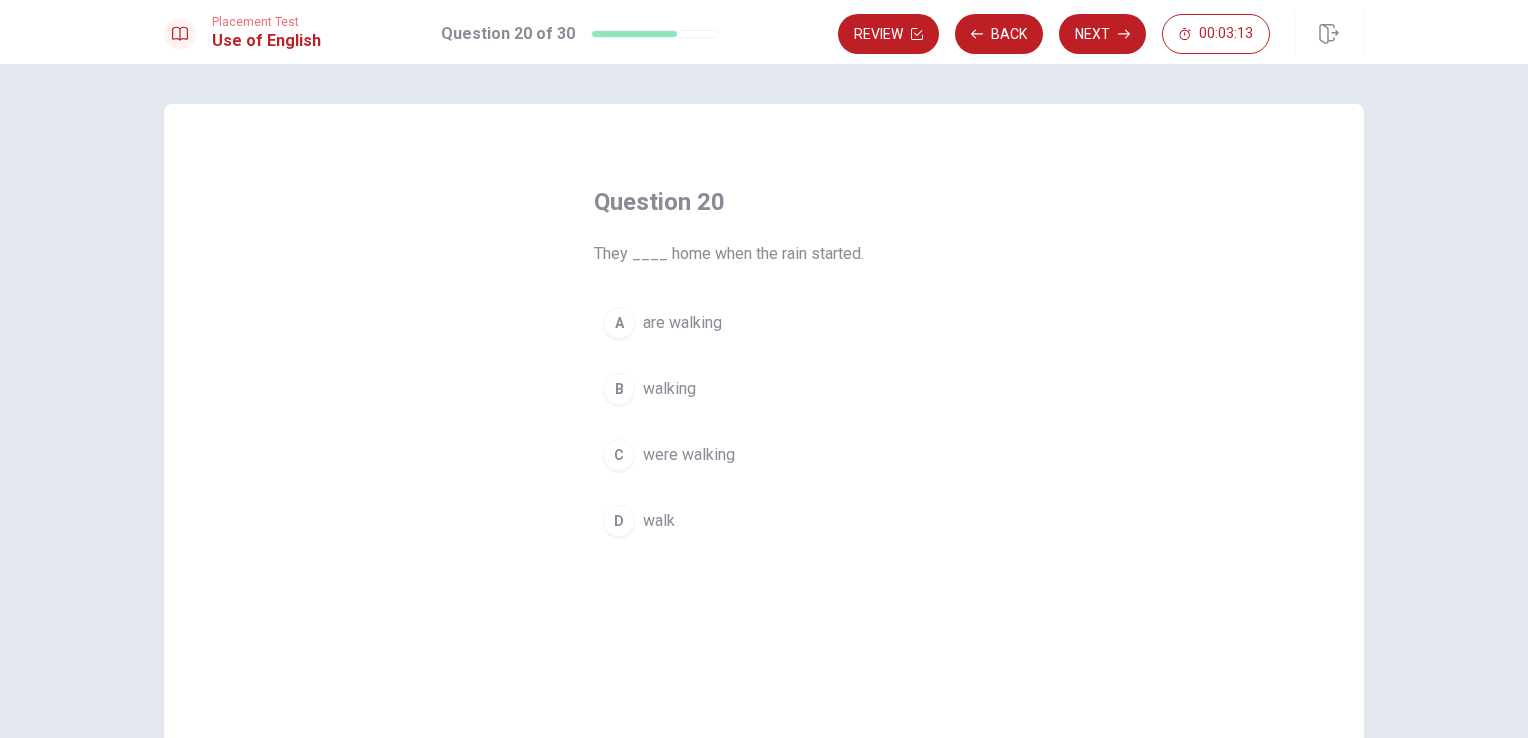 click on "were walking" at bounding box center [689, 455] 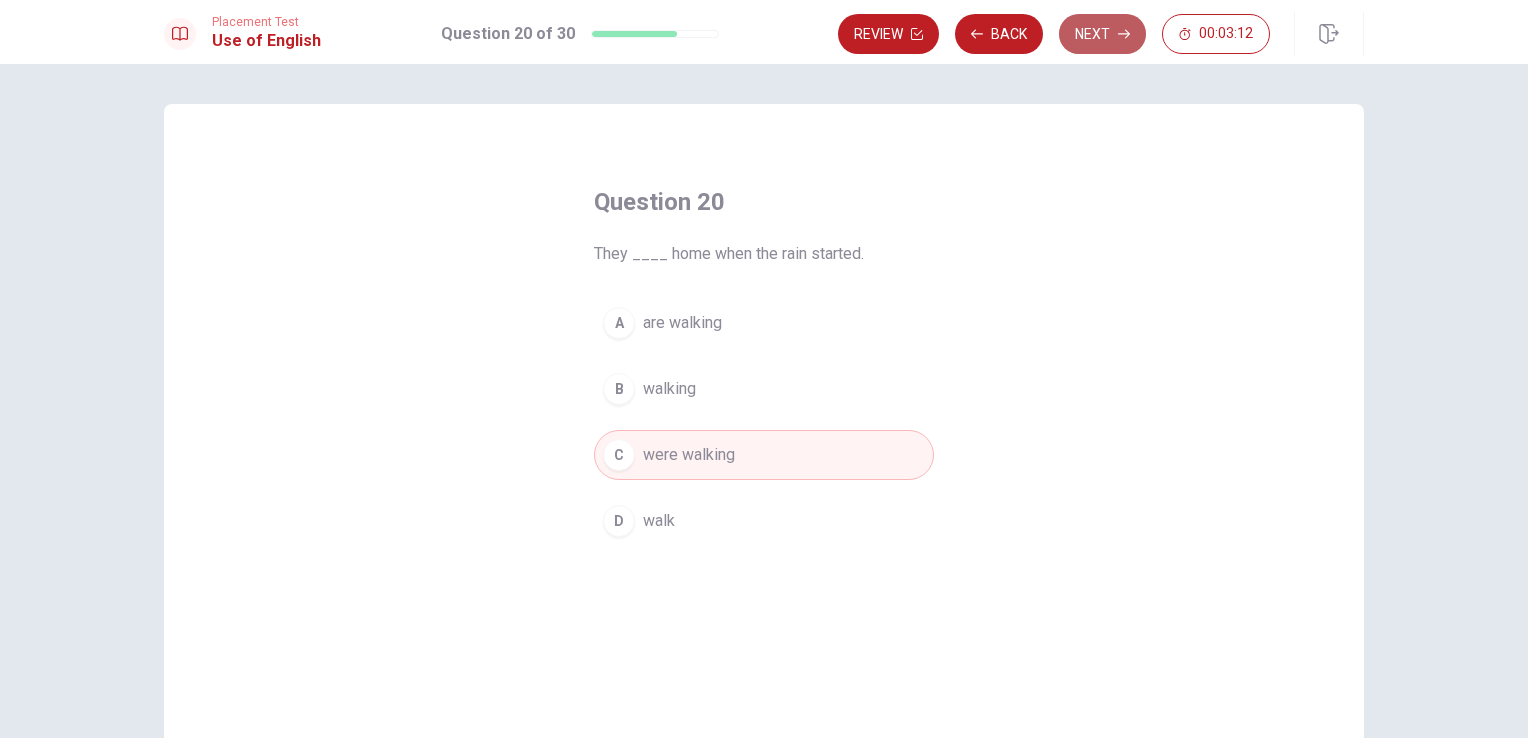 click on "Next" at bounding box center (1102, 34) 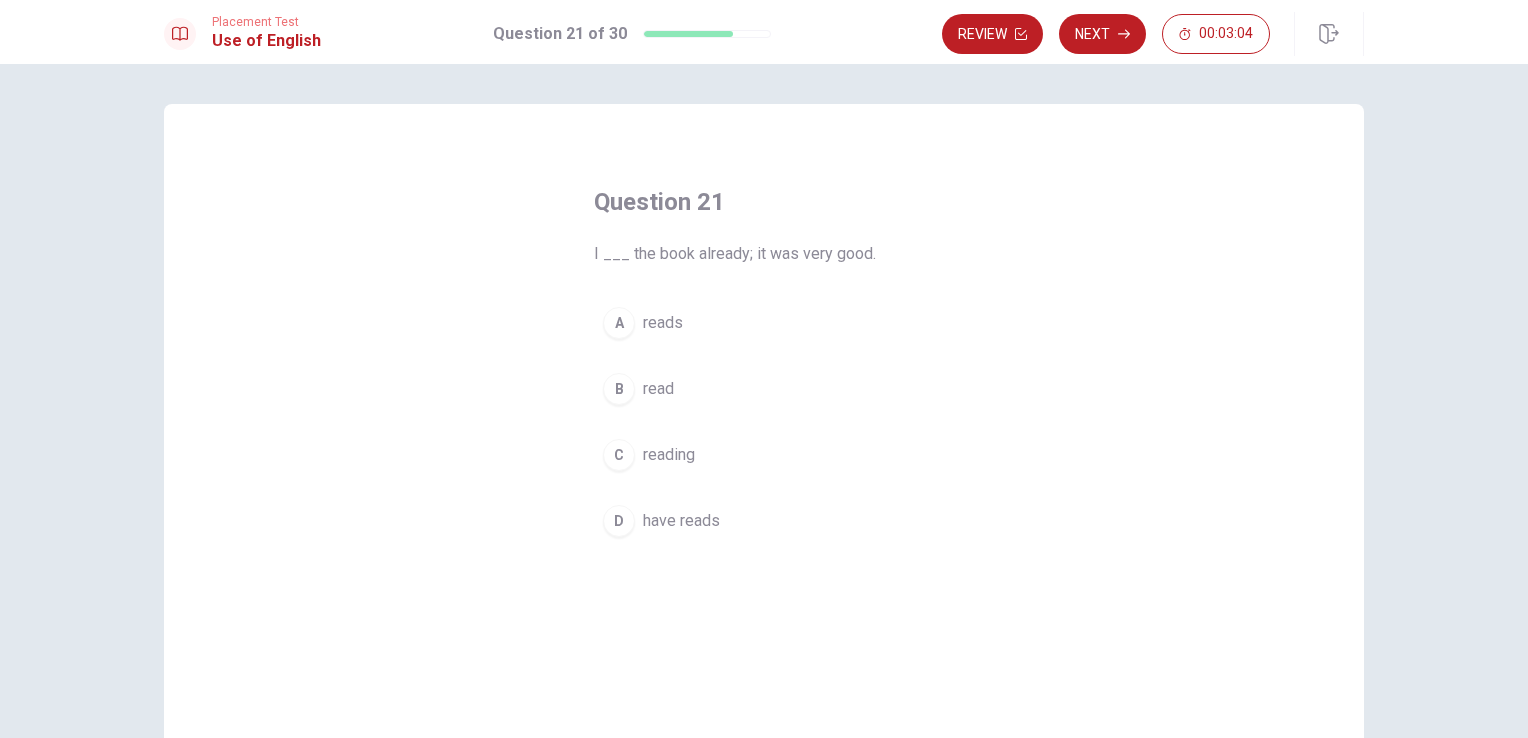 click on "read" at bounding box center (658, 389) 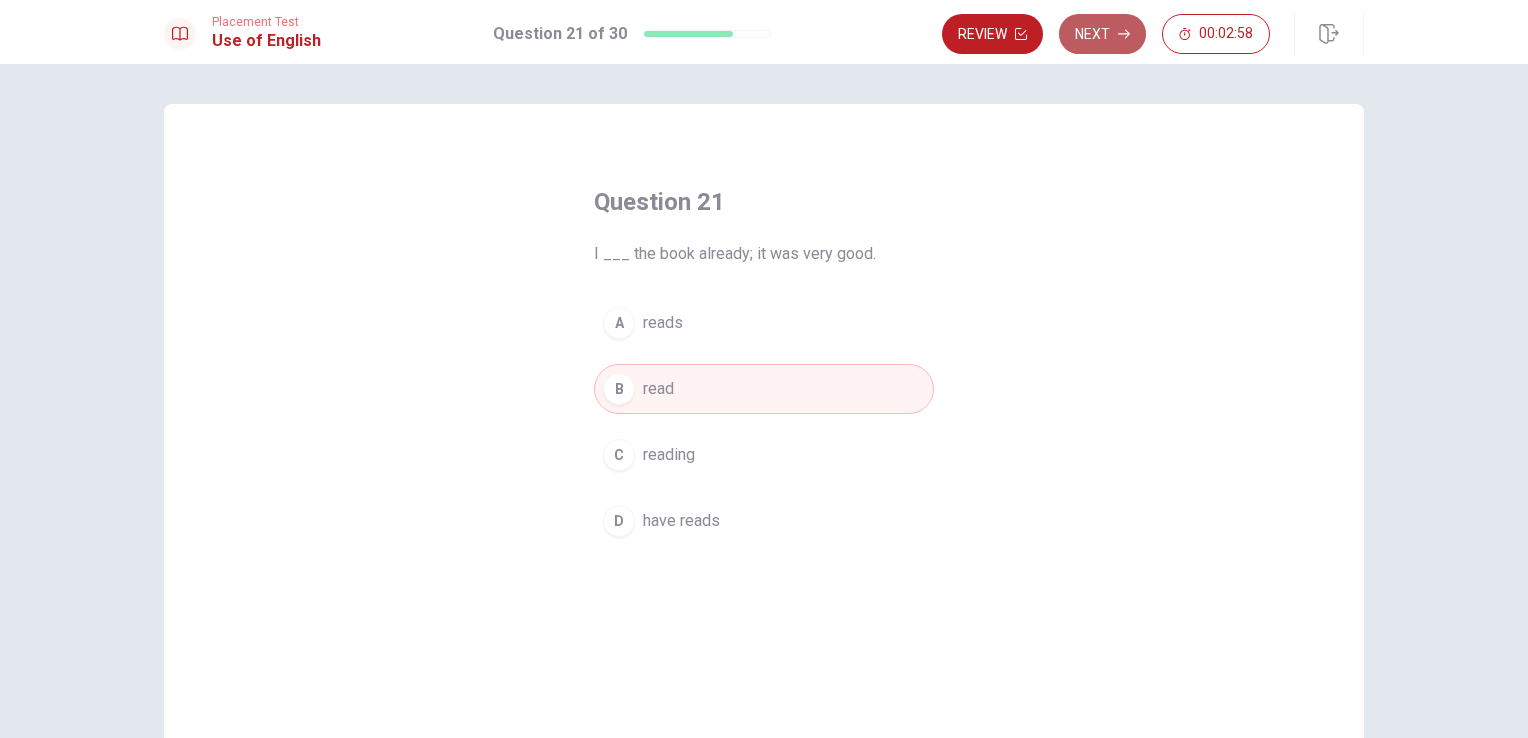 click on "Next" at bounding box center [1102, 34] 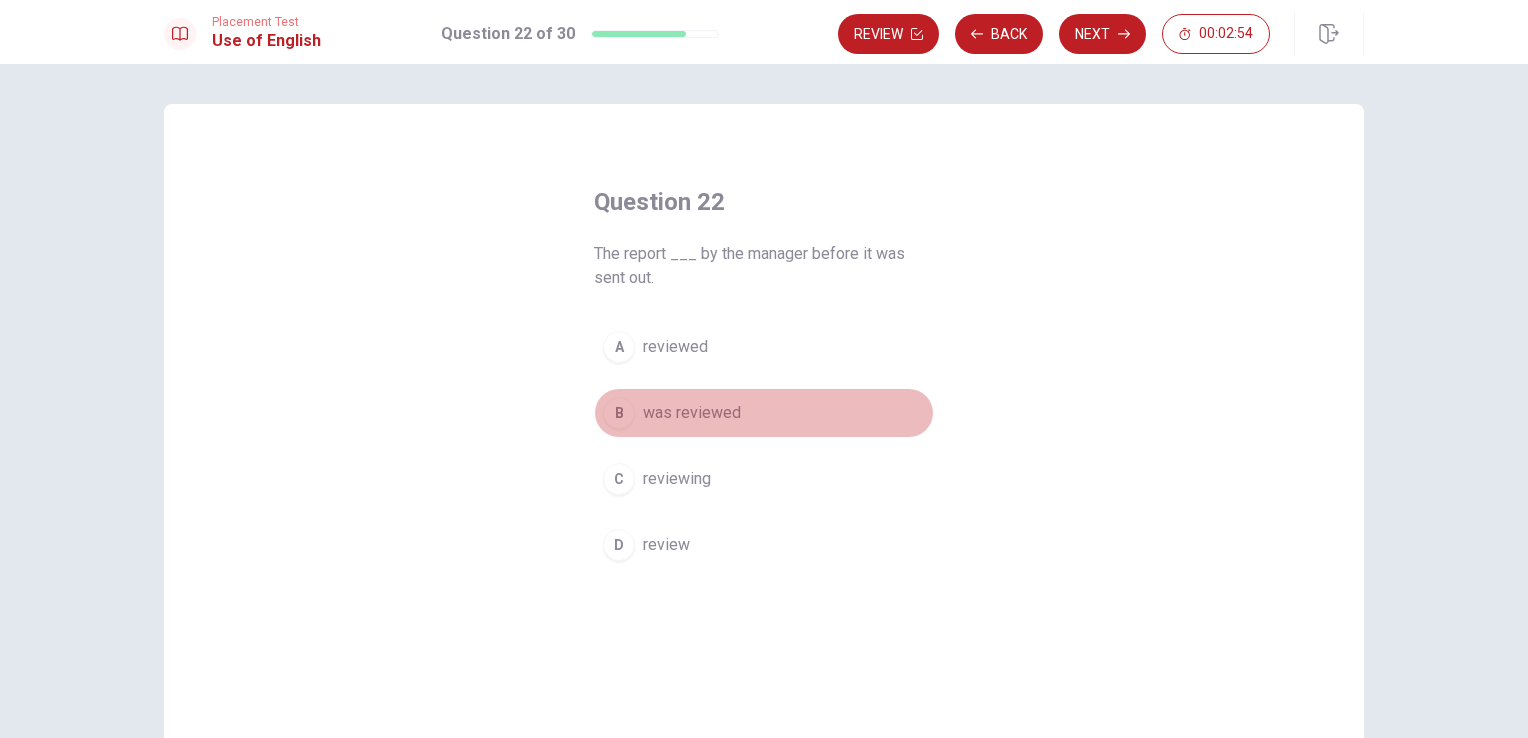 click on "was reviewed" at bounding box center (692, 413) 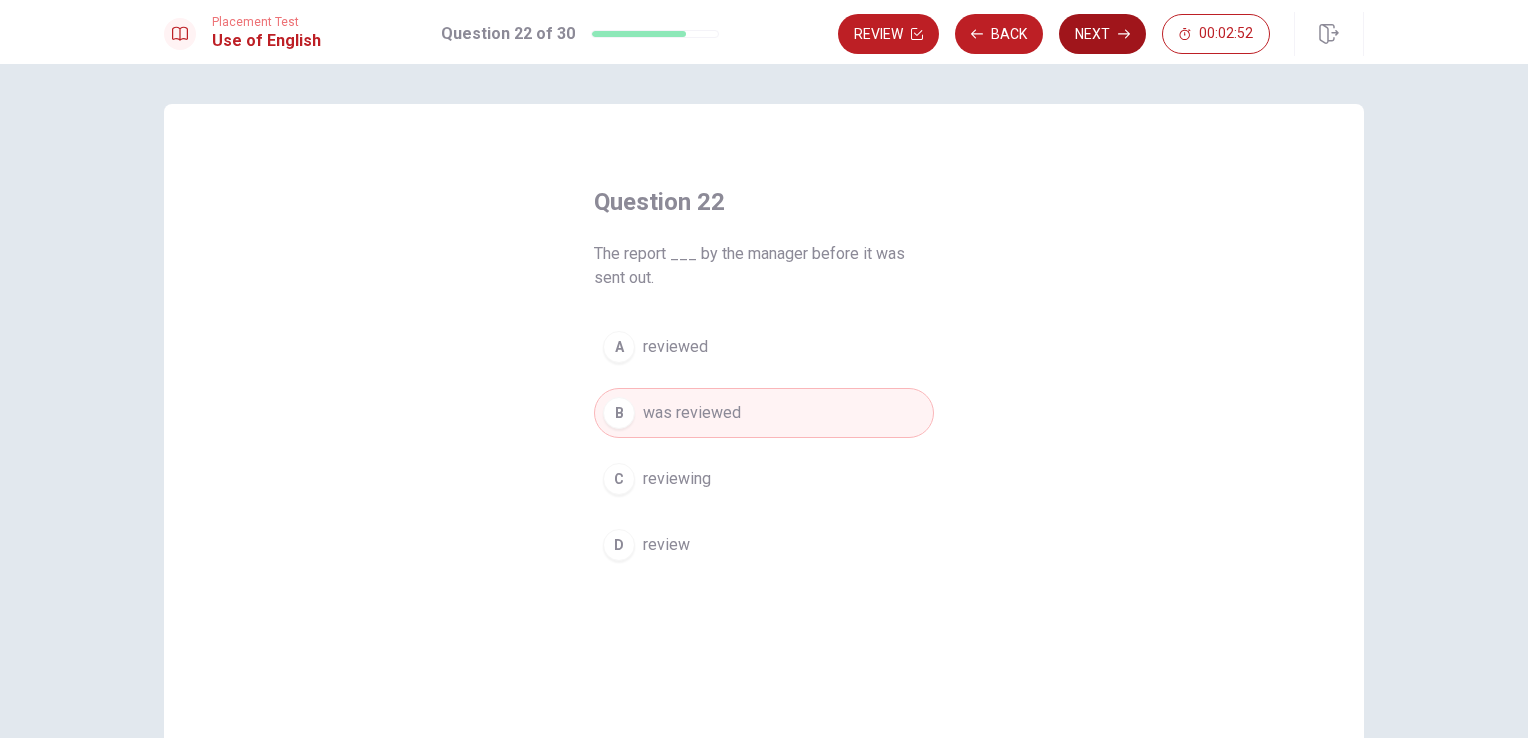 click on "Next" at bounding box center [1102, 34] 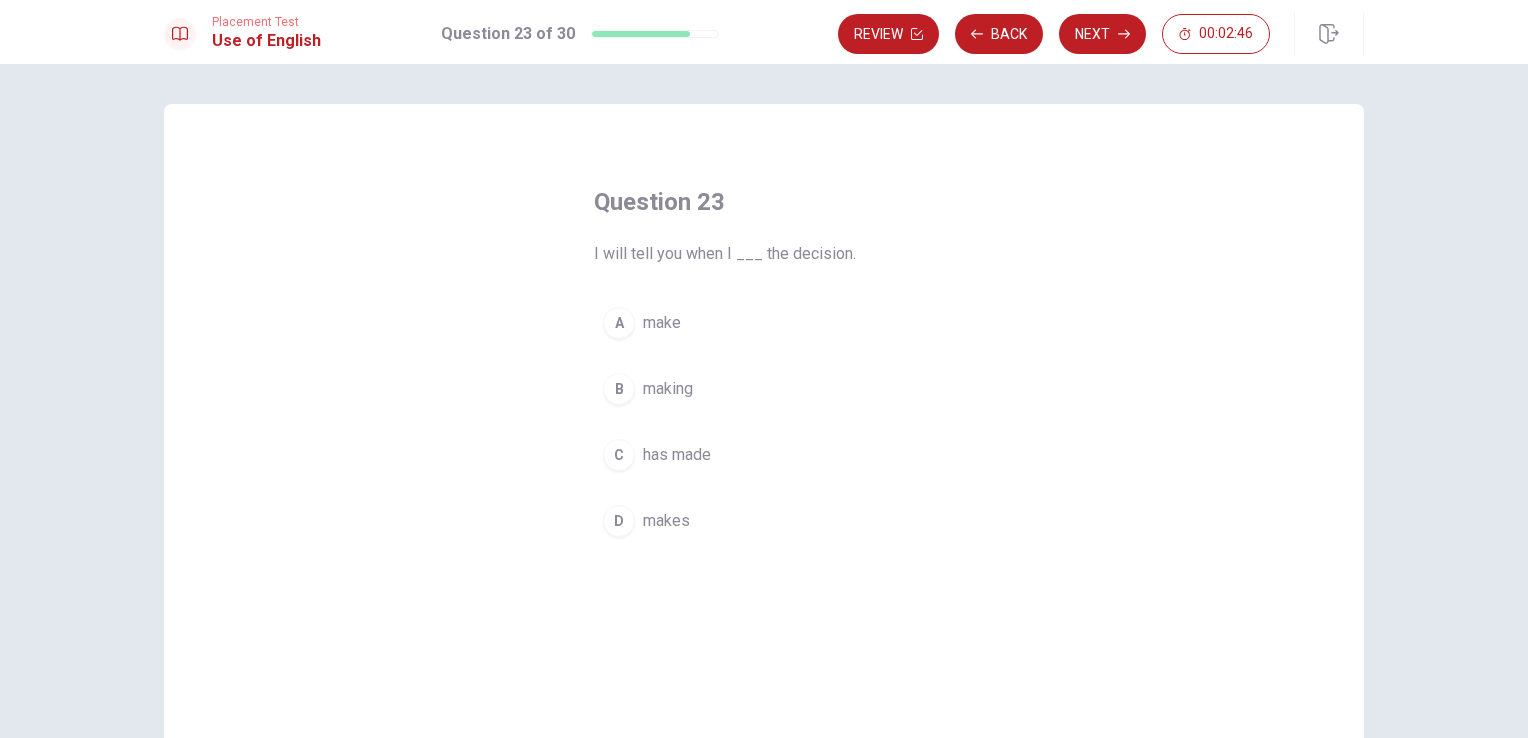 click on "make" at bounding box center (662, 323) 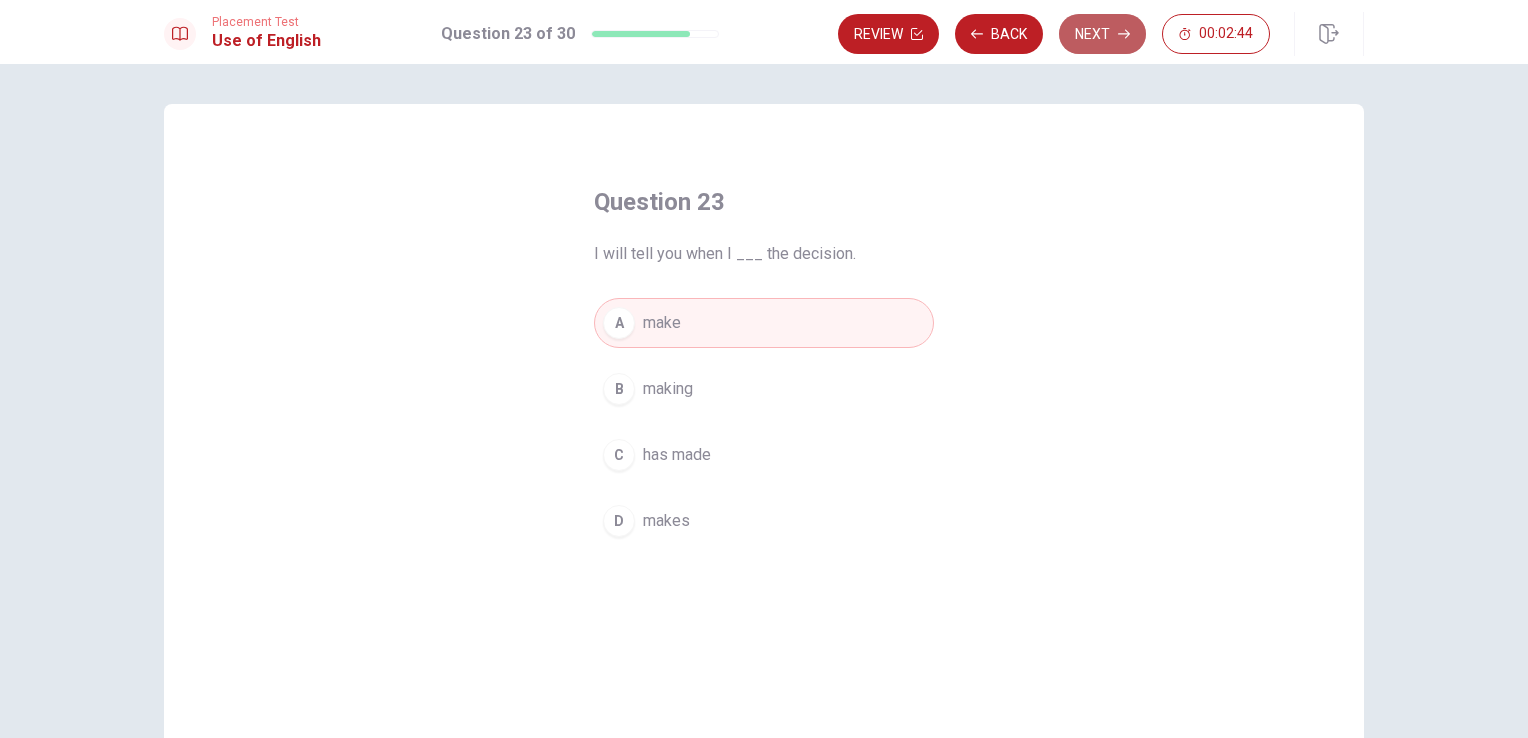 click on "Next" at bounding box center (1102, 34) 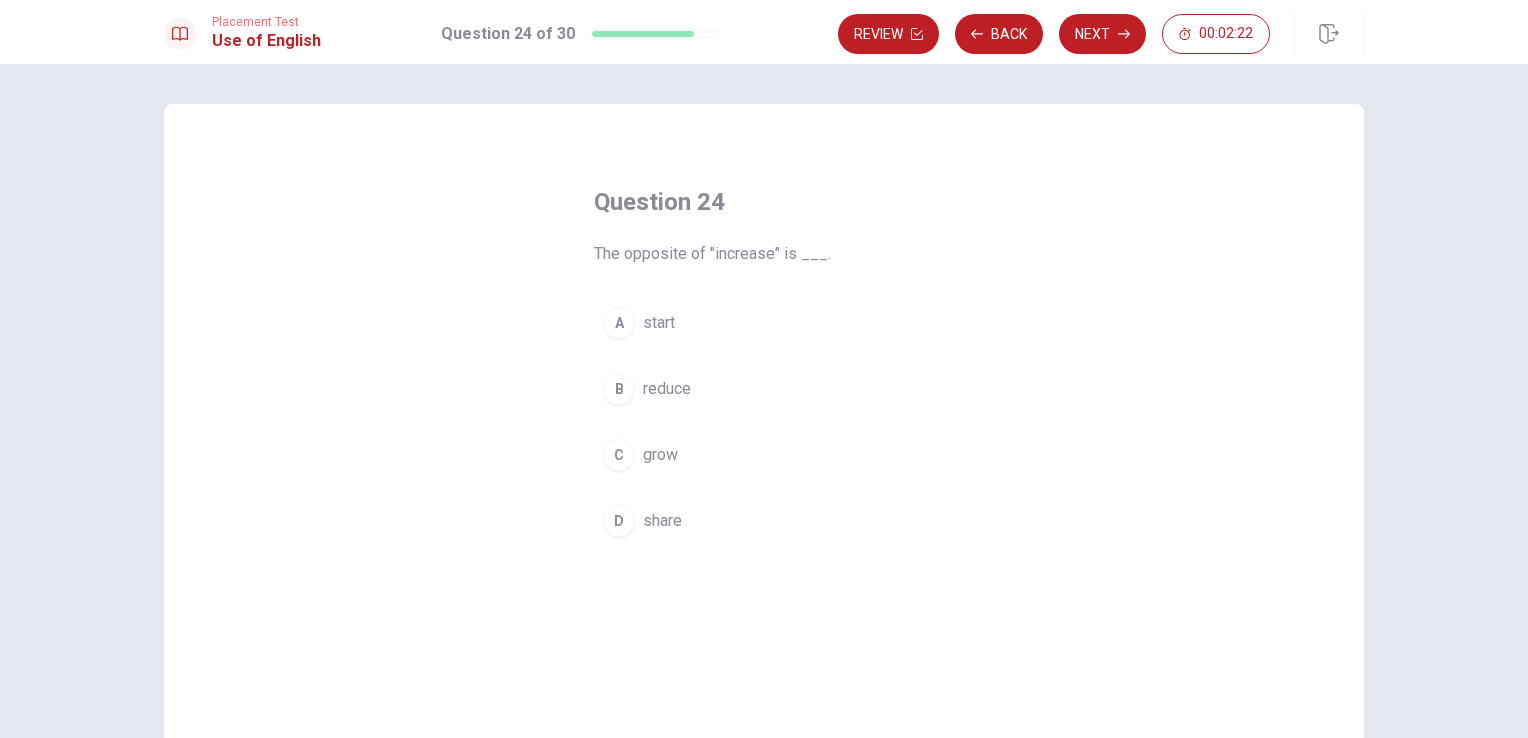 click on "B reduce" at bounding box center (764, 389) 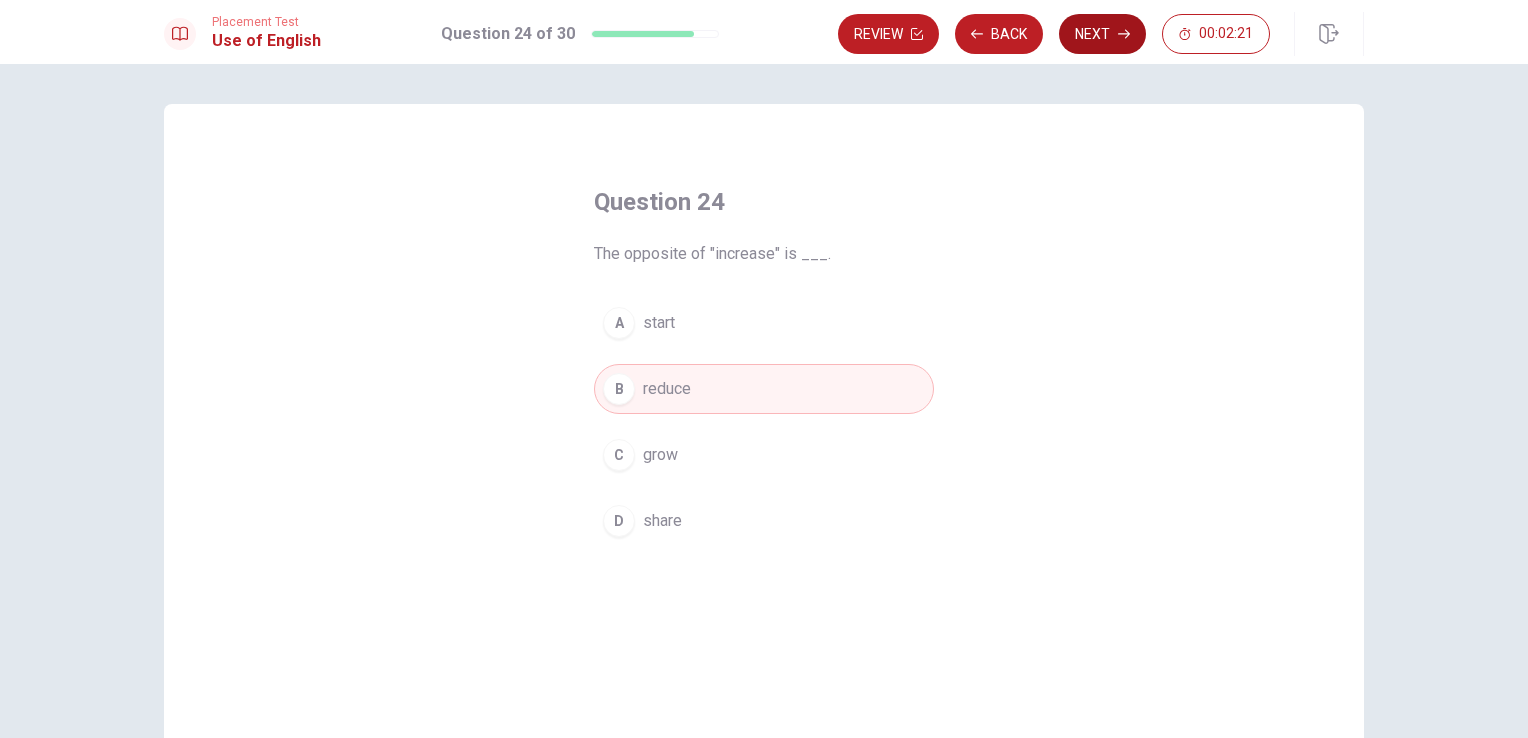 click on "Next" at bounding box center [1102, 34] 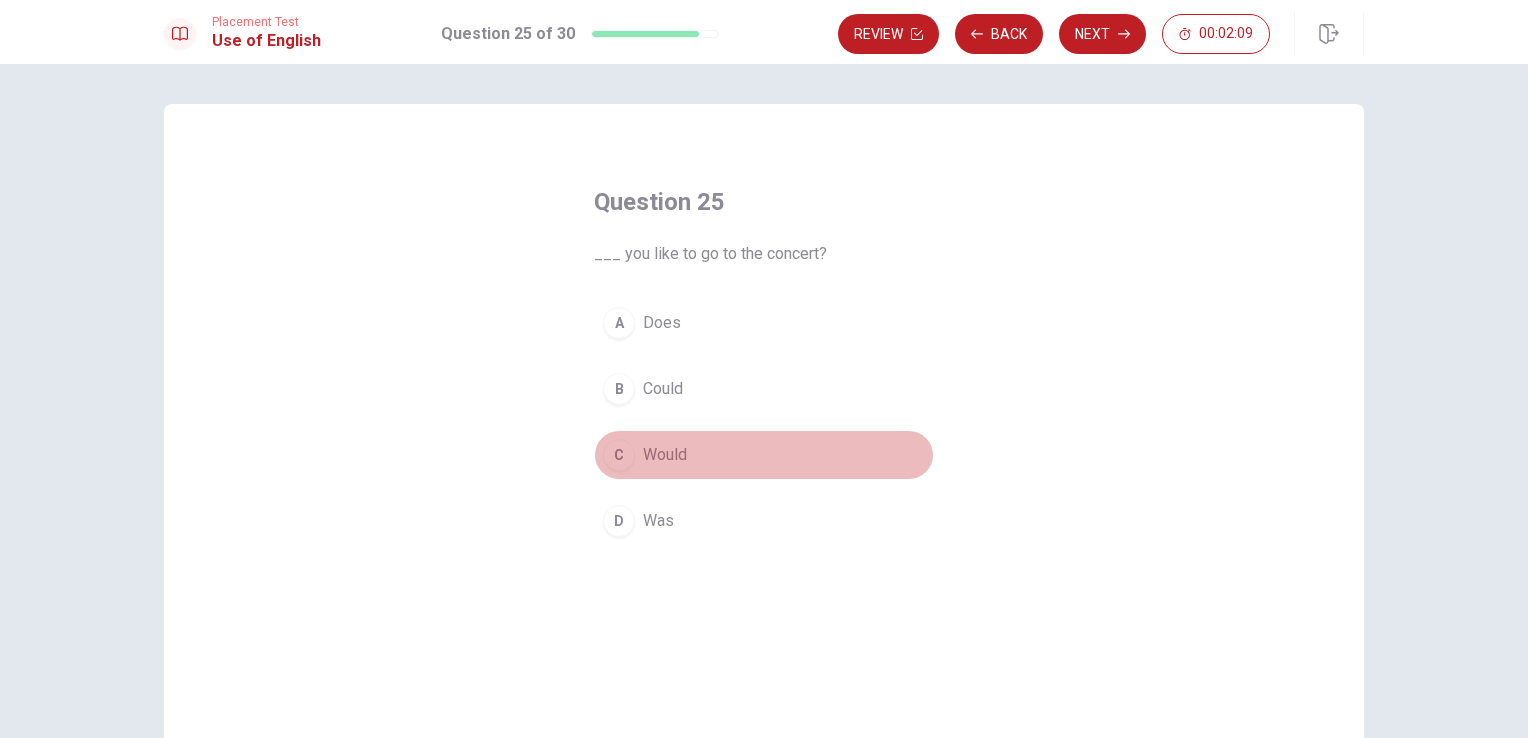 click on "Would" at bounding box center [665, 455] 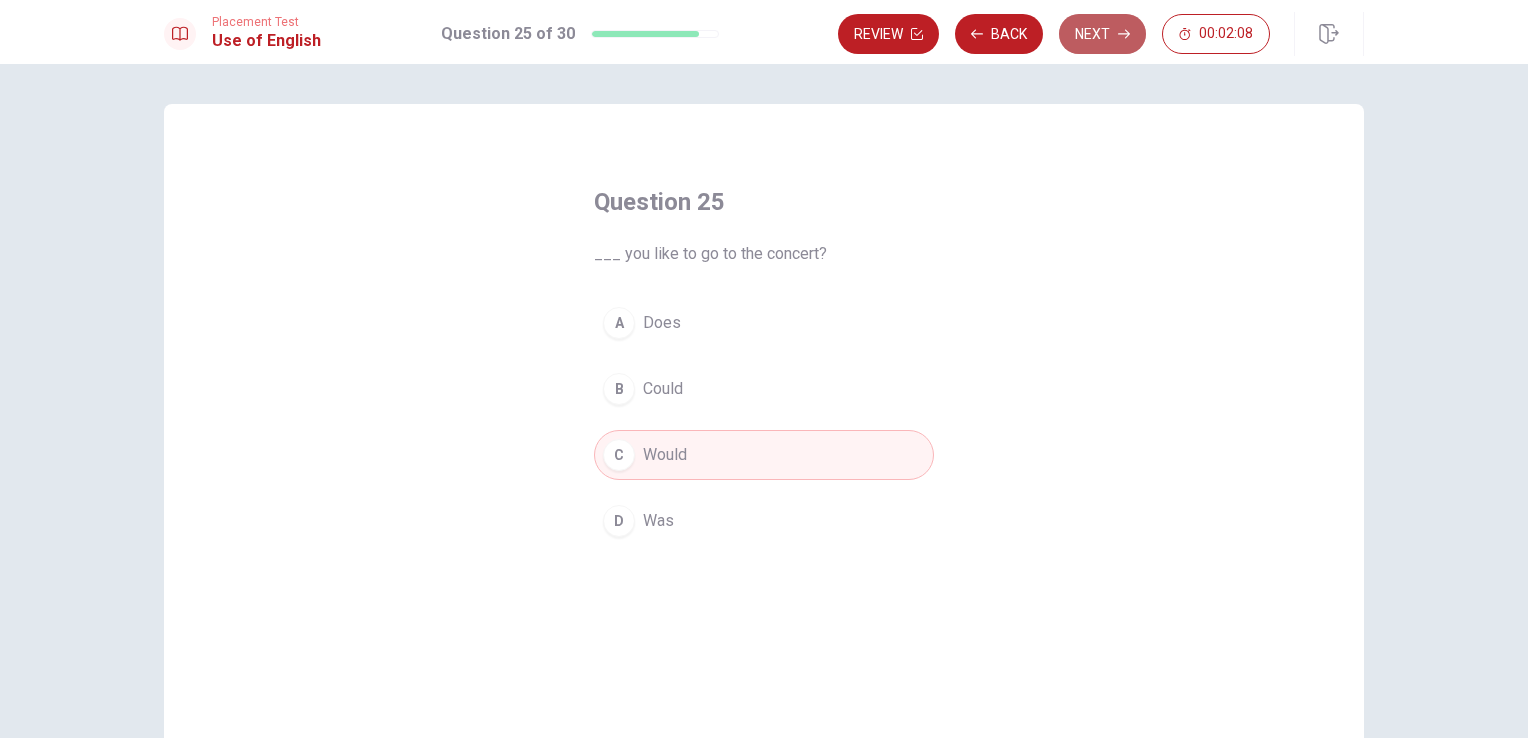 click on "Next" at bounding box center (1102, 34) 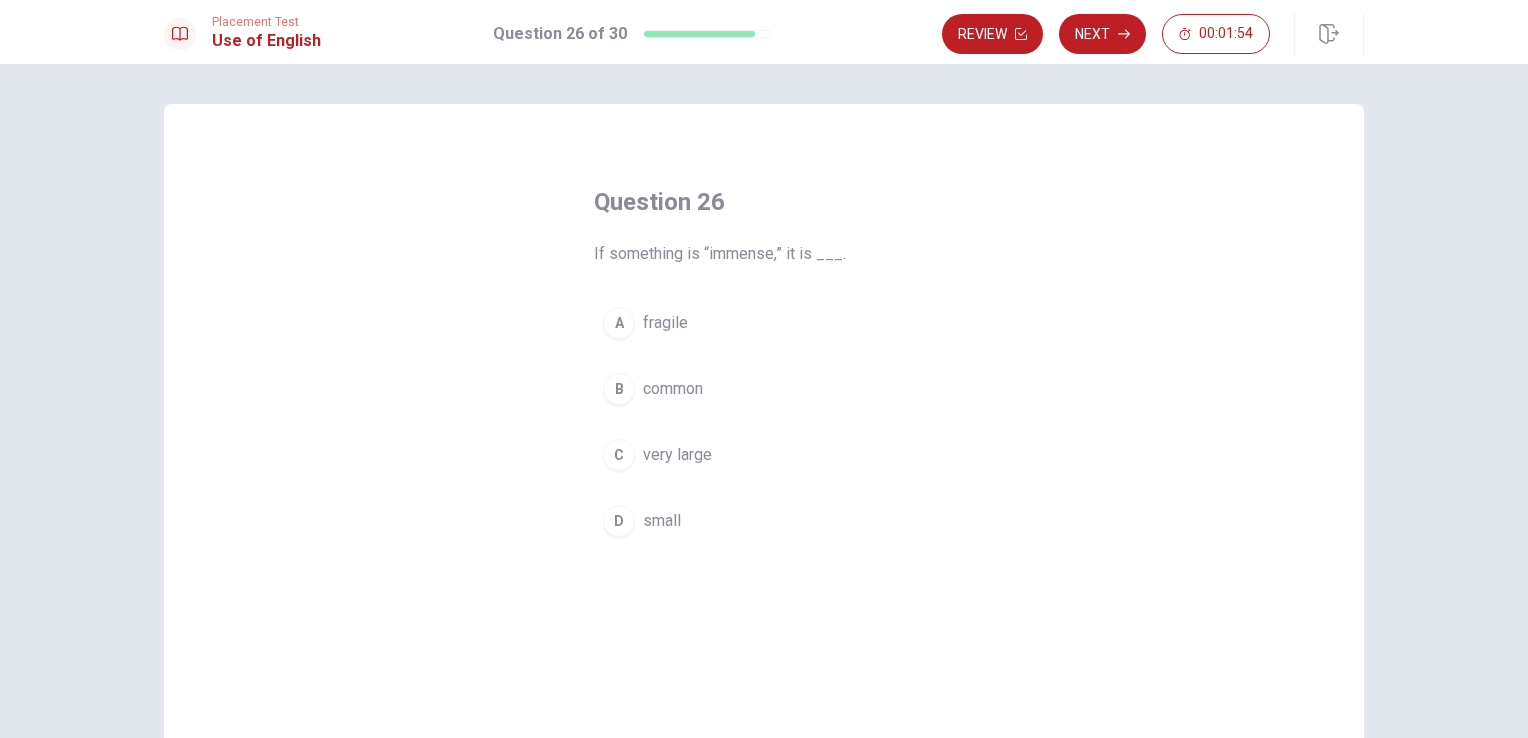 click on "very large" at bounding box center (677, 455) 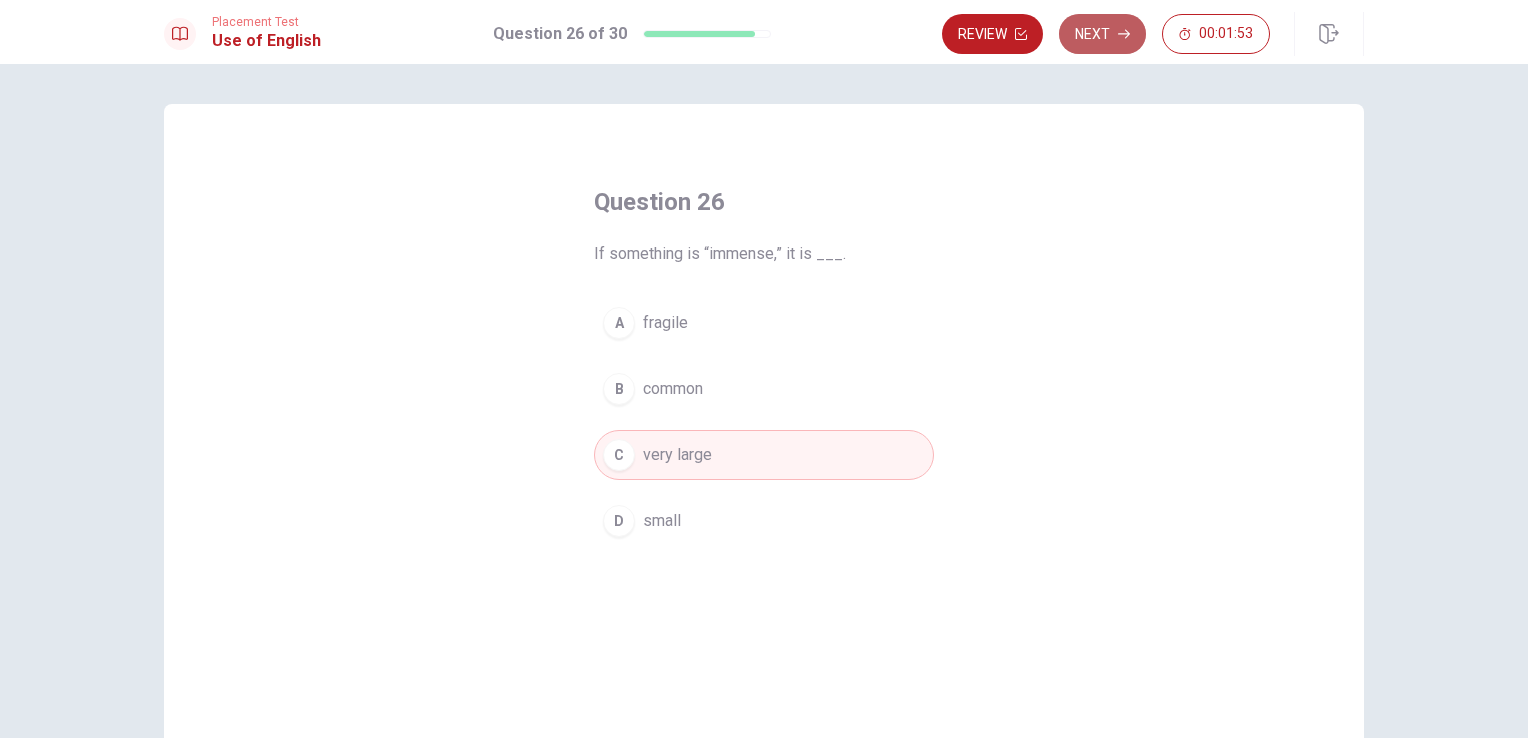 click 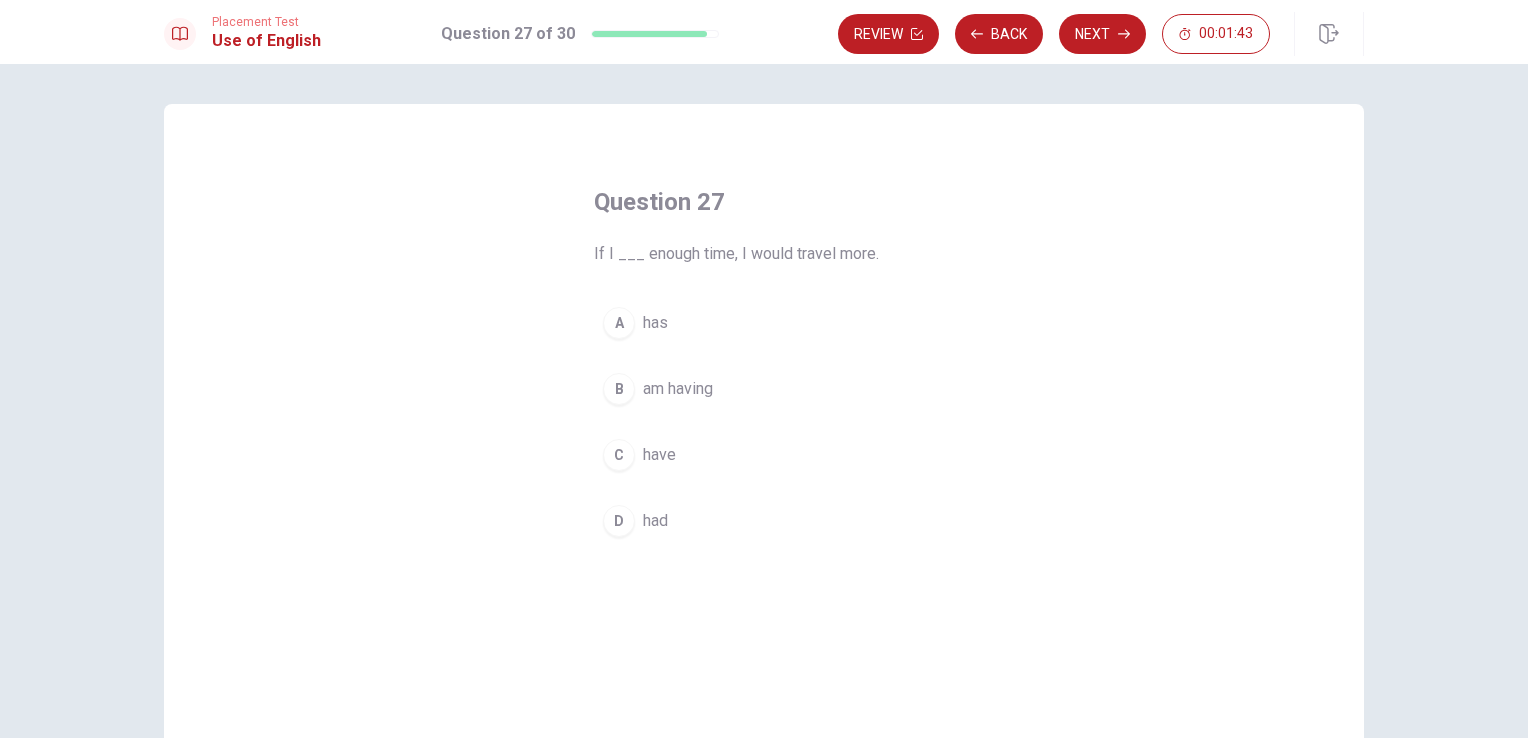 click on "D had" at bounding box center [764, 521] 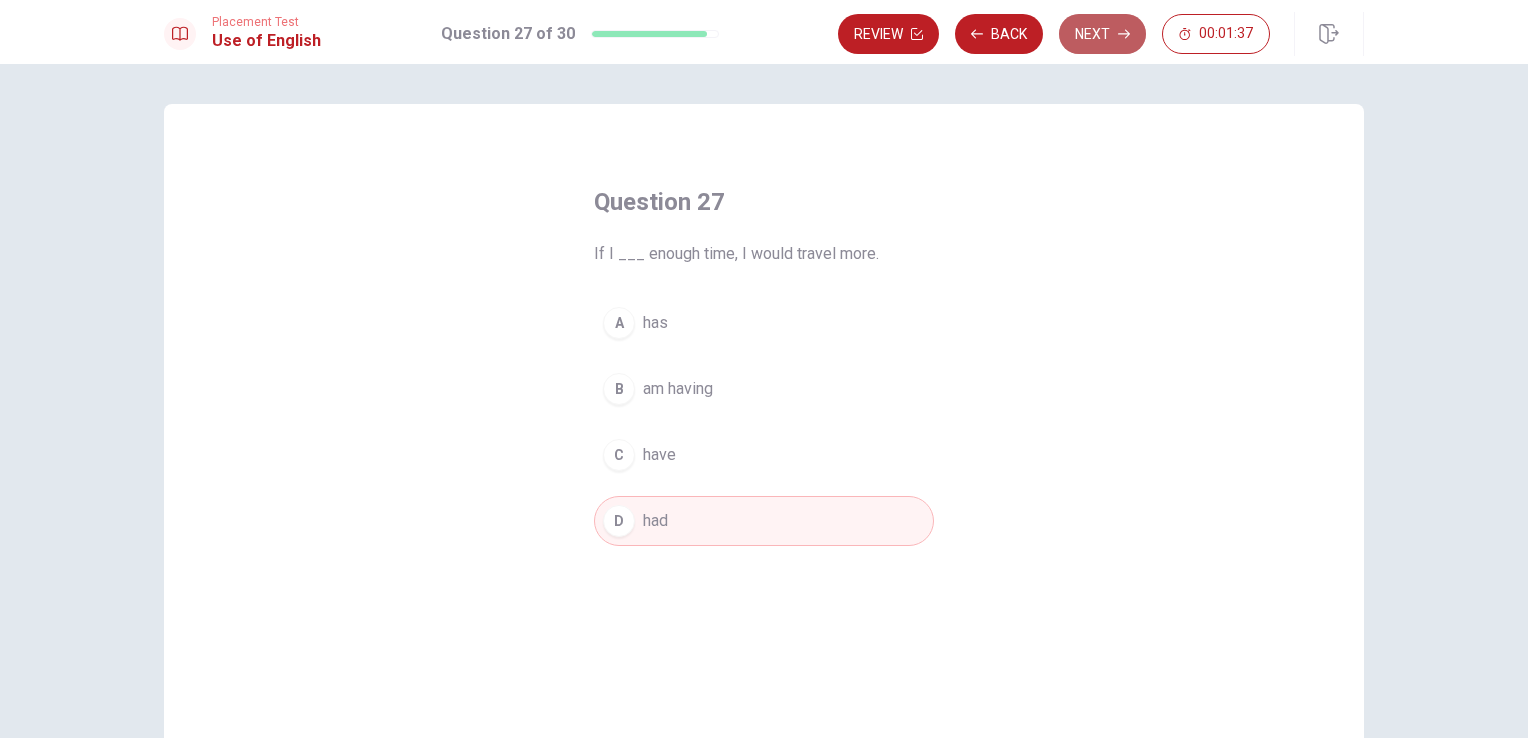 click 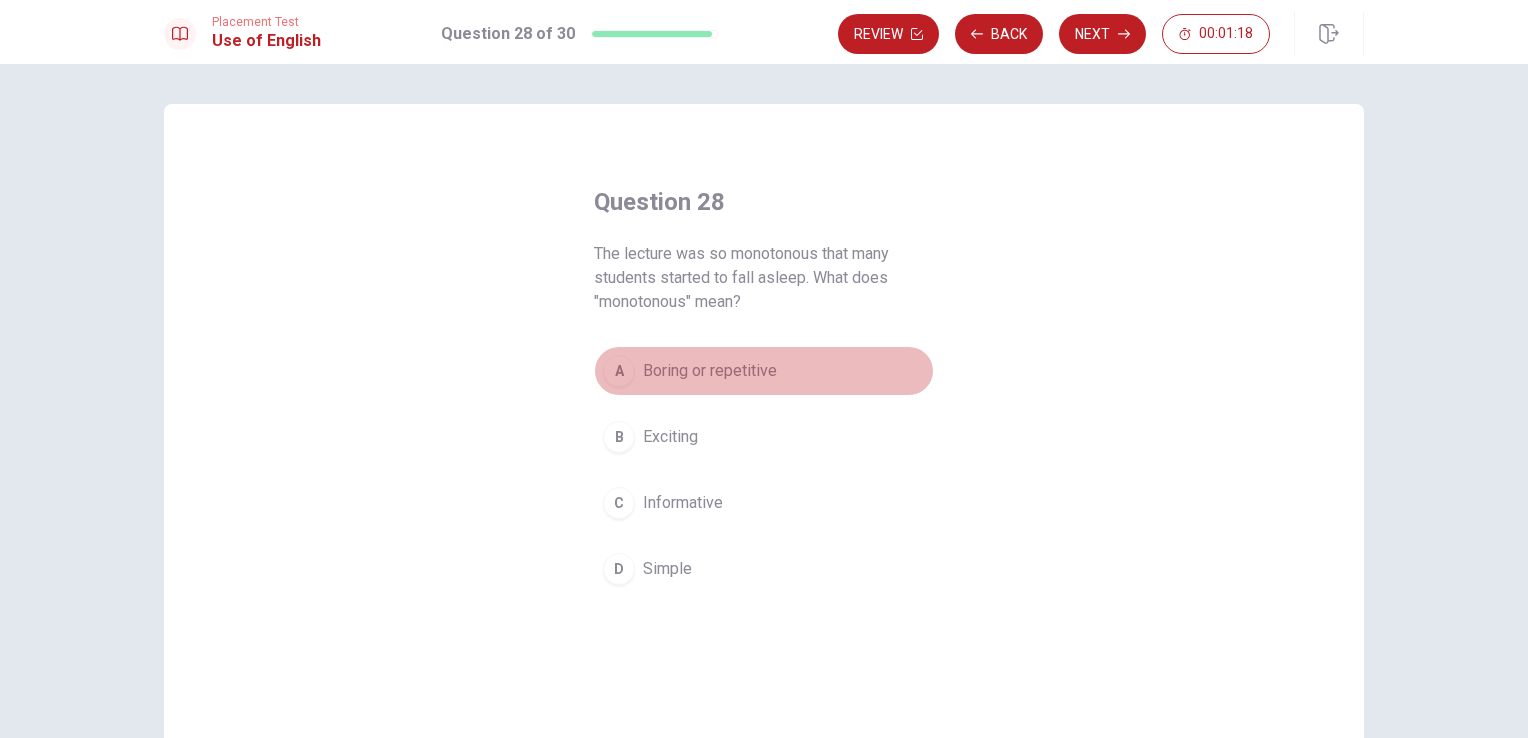 click on "Boring or repetitive" at bounding box center (710, 371) 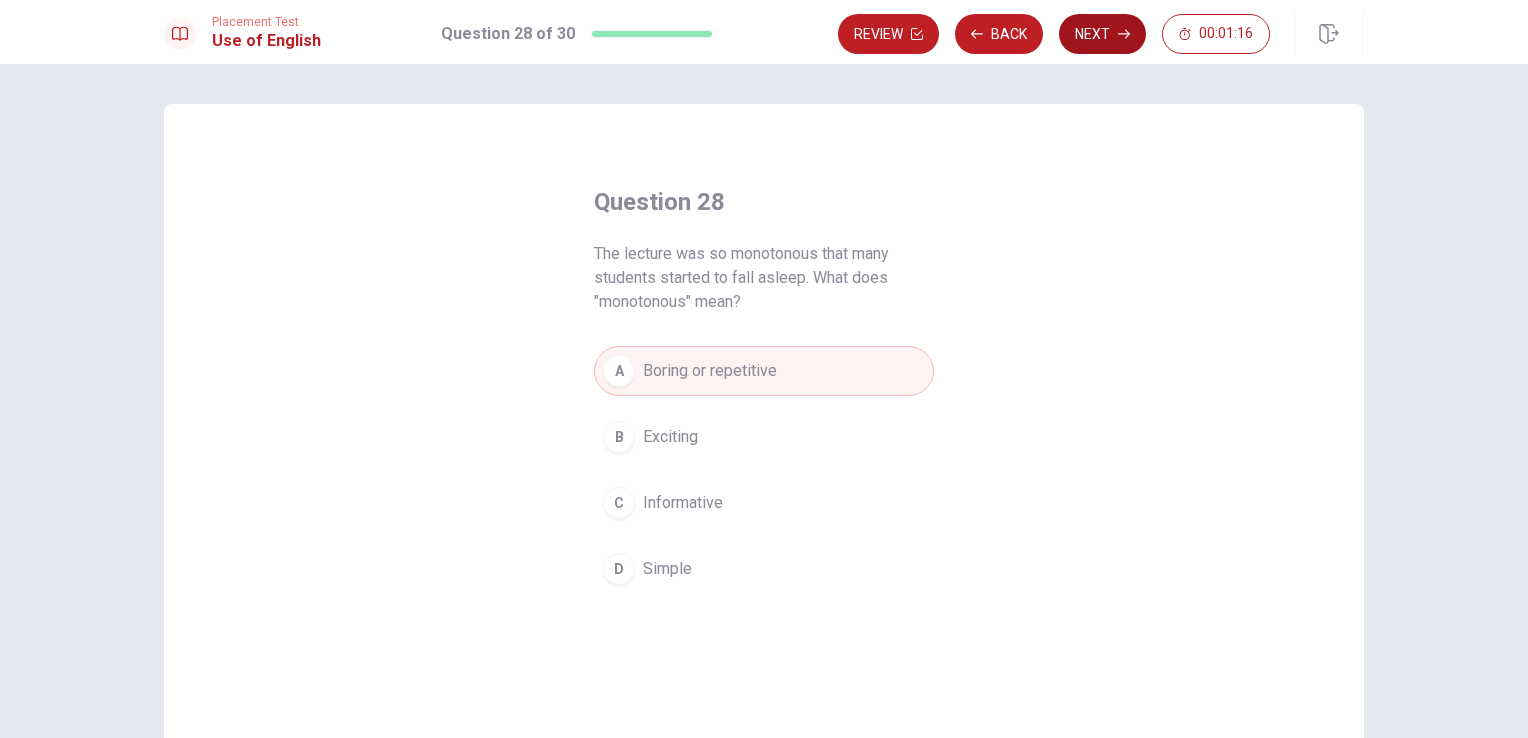 click on "Next" at bounding box center [1102, 34] 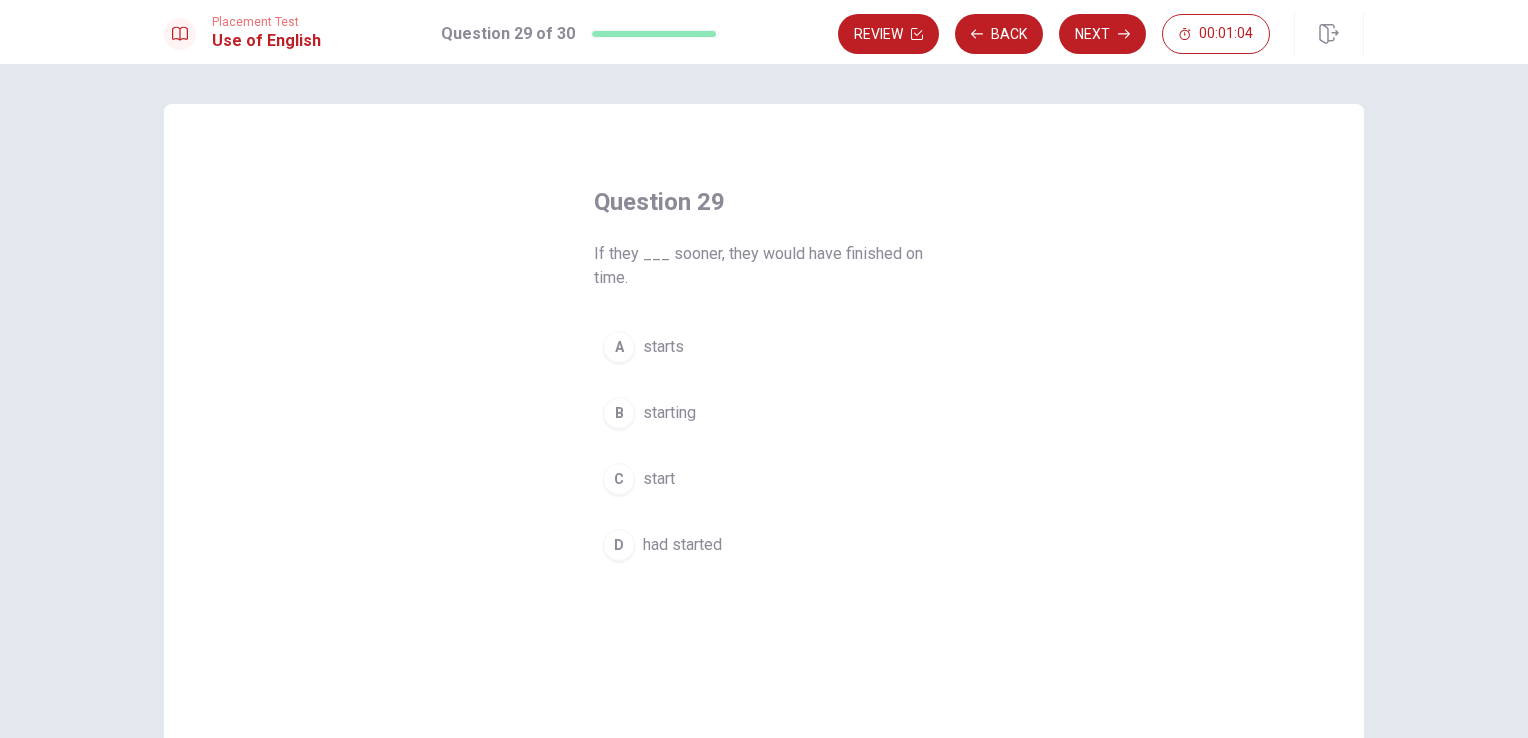 click on "had started" at bounding box center [682, 545] 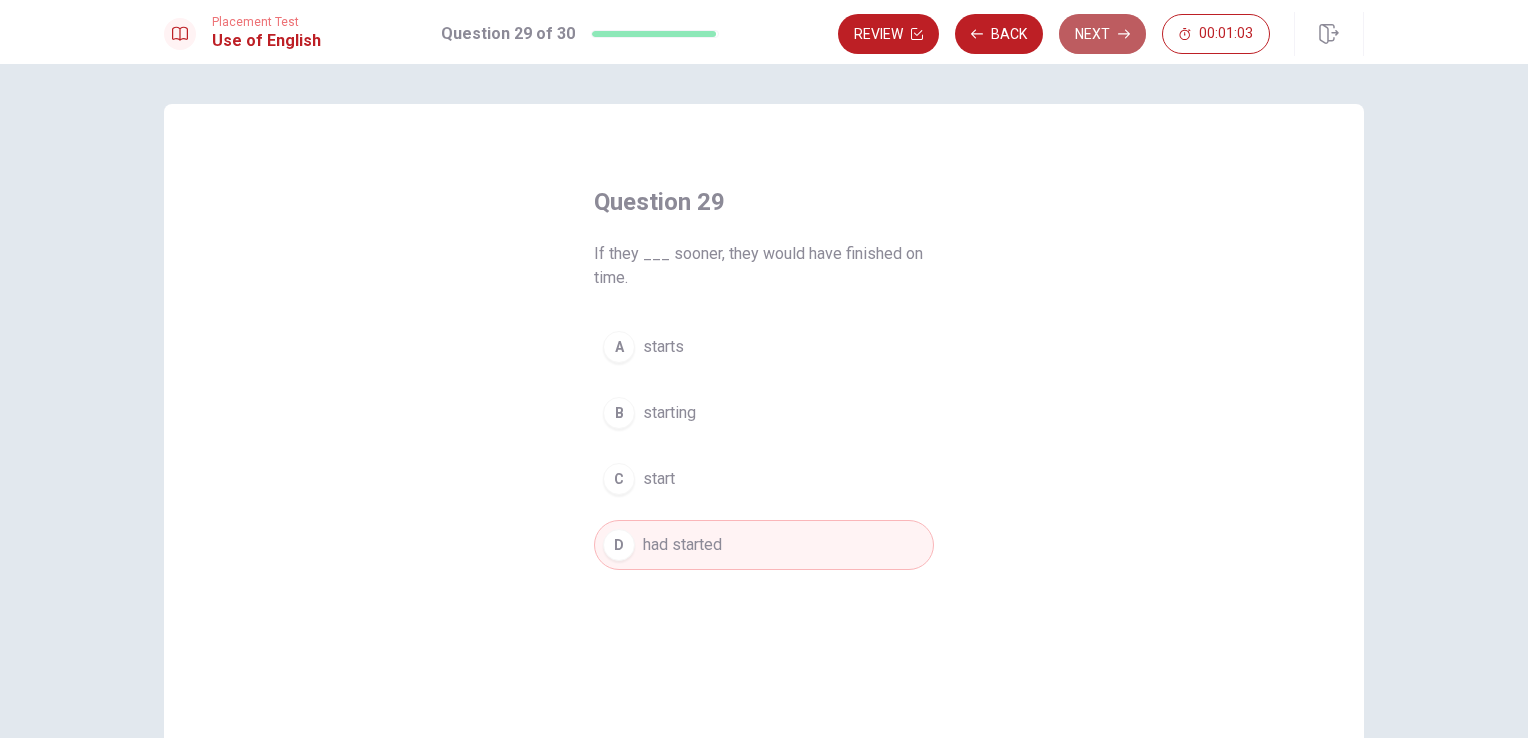 click on "Next" at bounding box center (1102, 34) 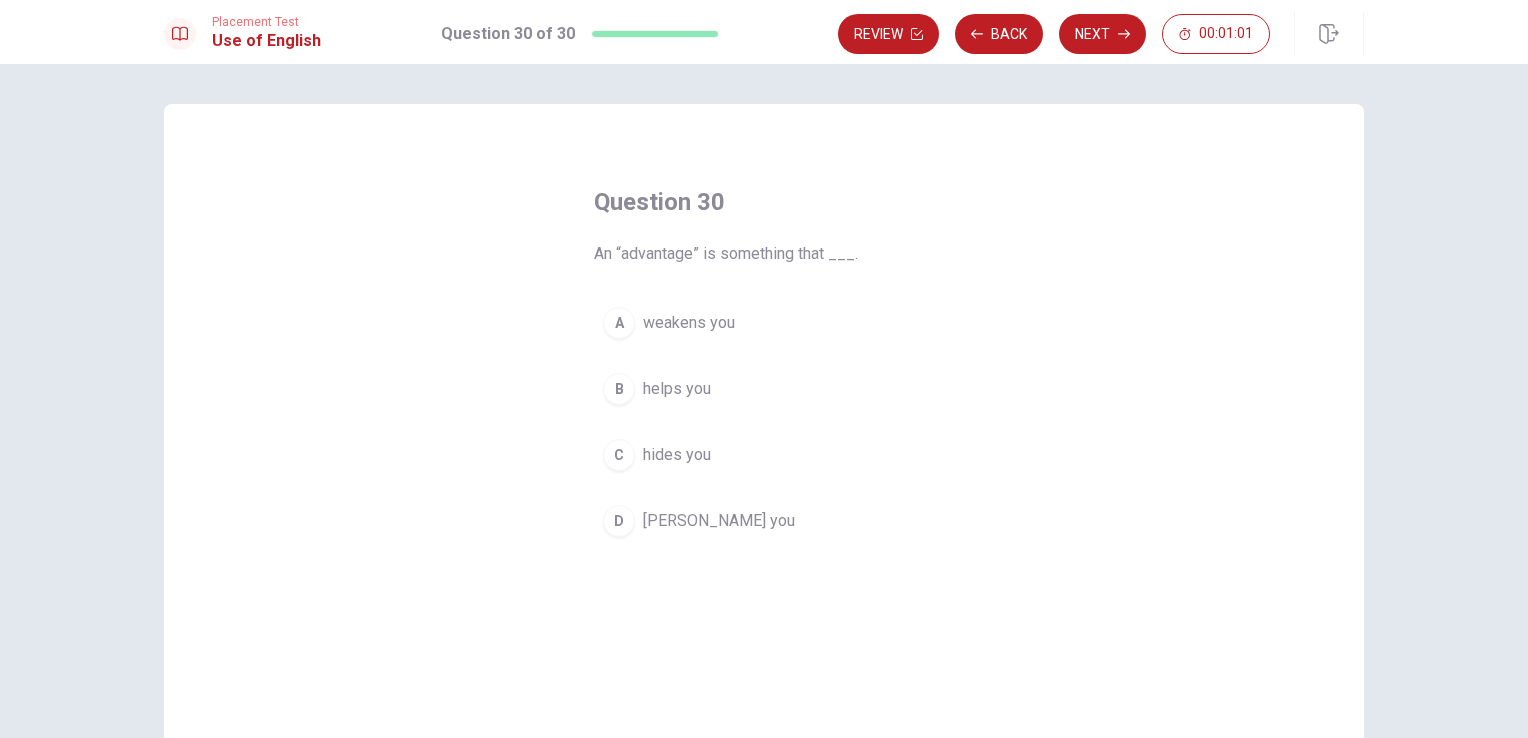 click on "An “advantage” is something that ___." at bounding box center [764, 254] 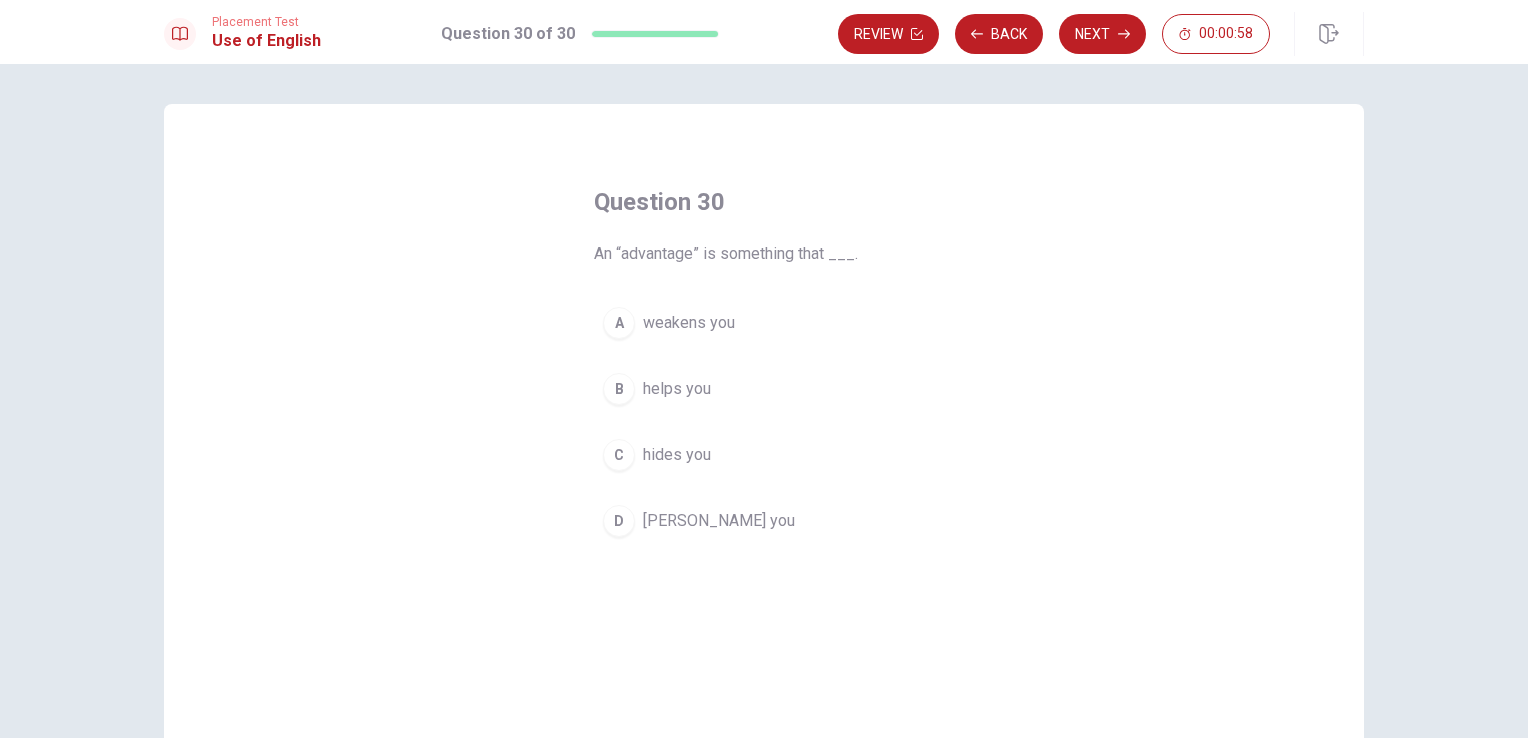 click on "helps you" at bounding box center [677, 389] 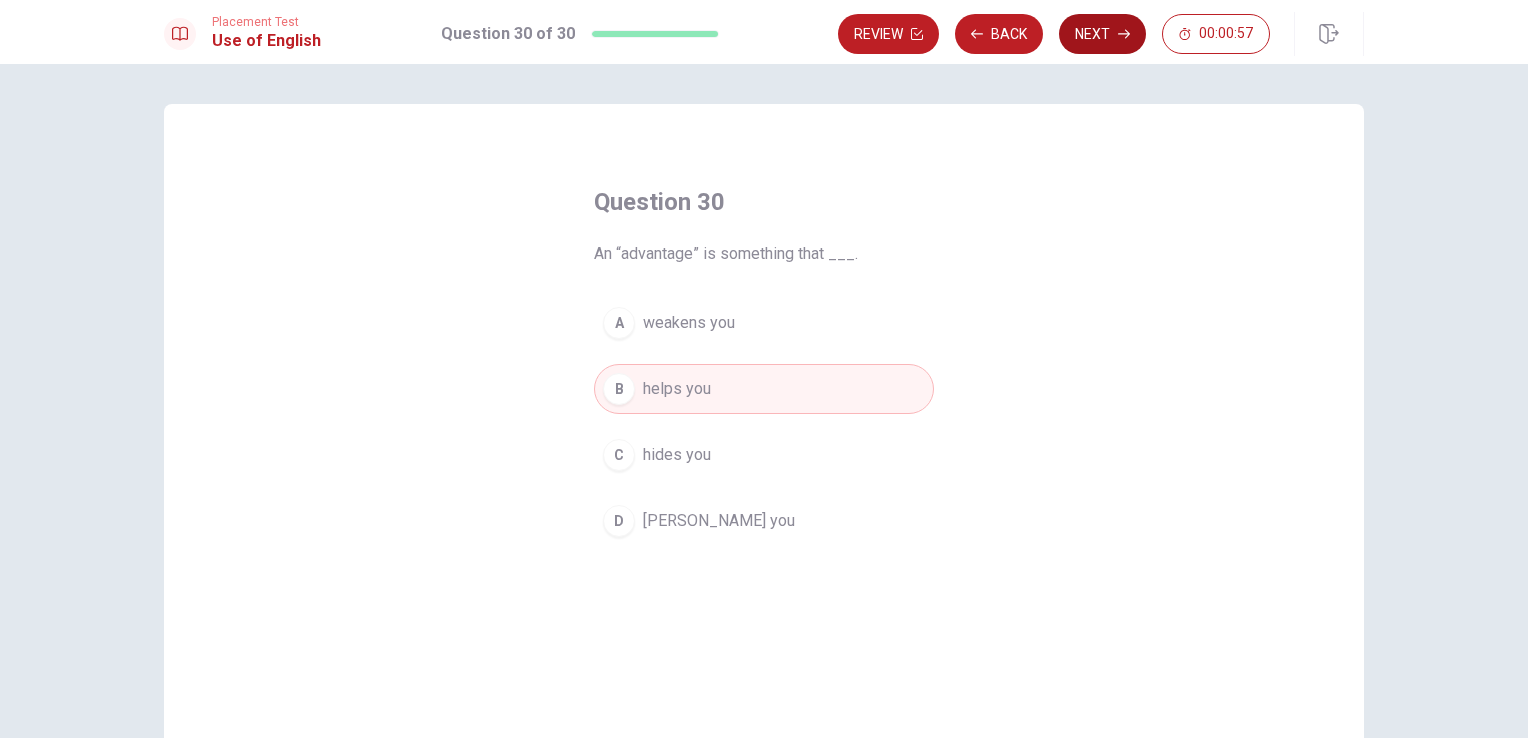 click on "Next" at bounding box center [1102, 34] 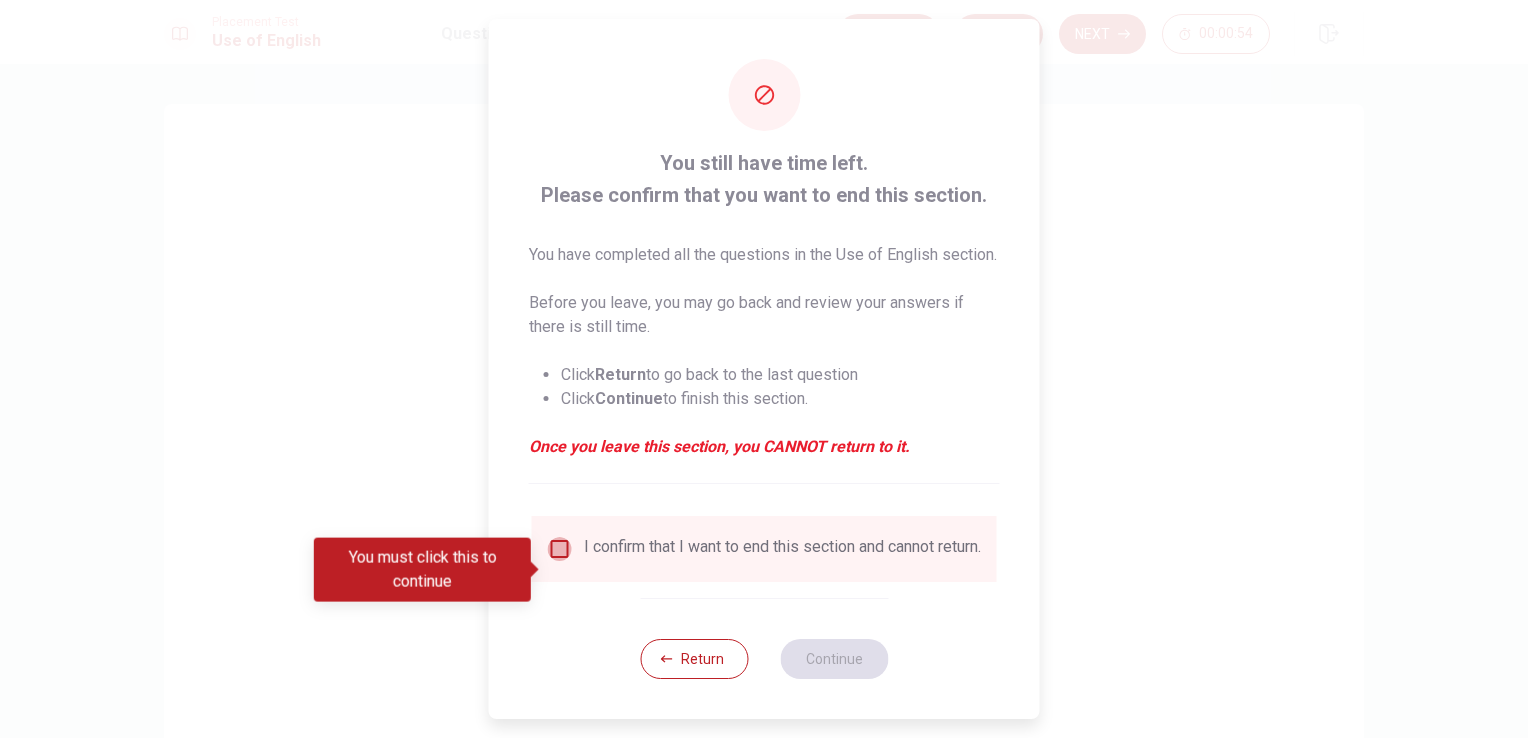 click at bounding box center (560, 549) 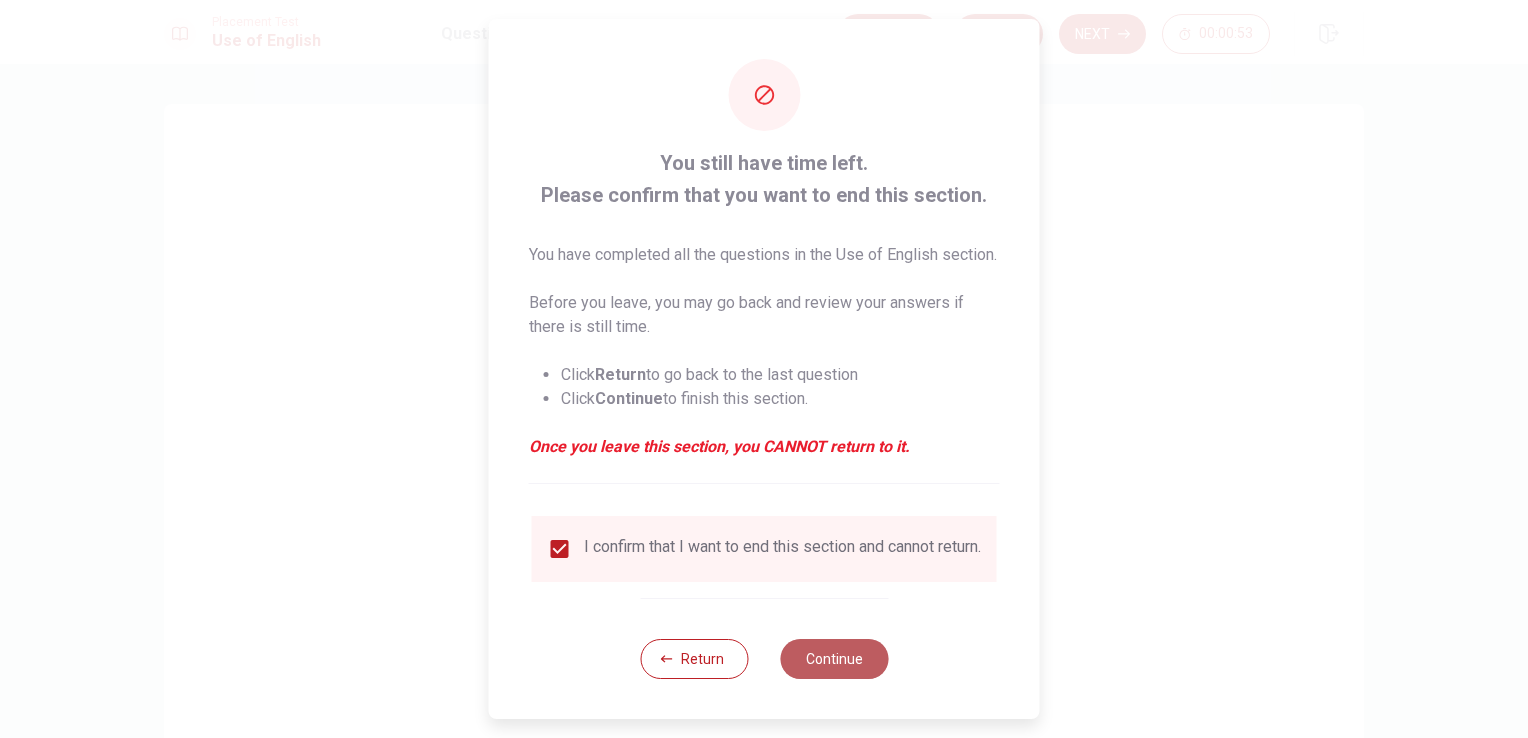 click on "Continue" at bounding box center [834, 659] 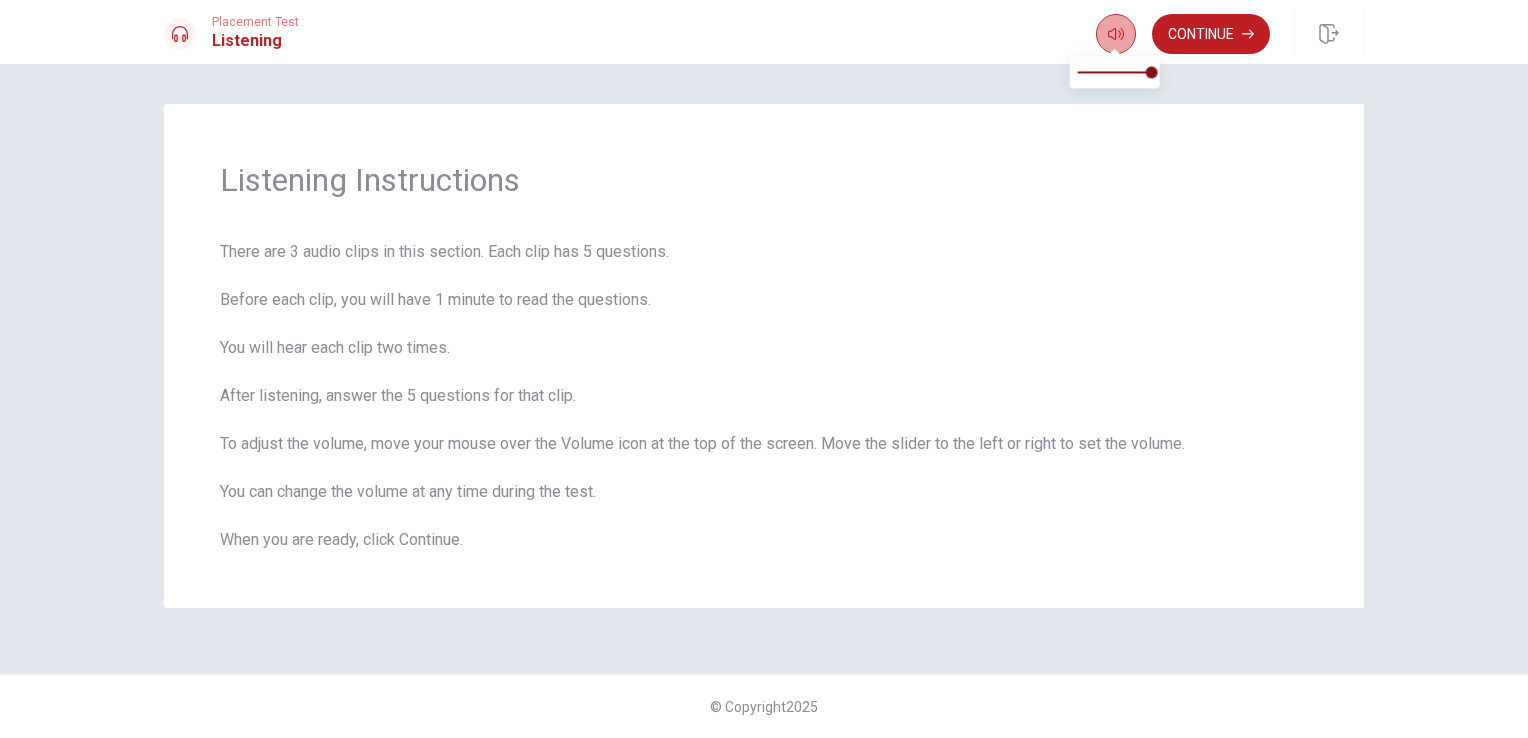 click 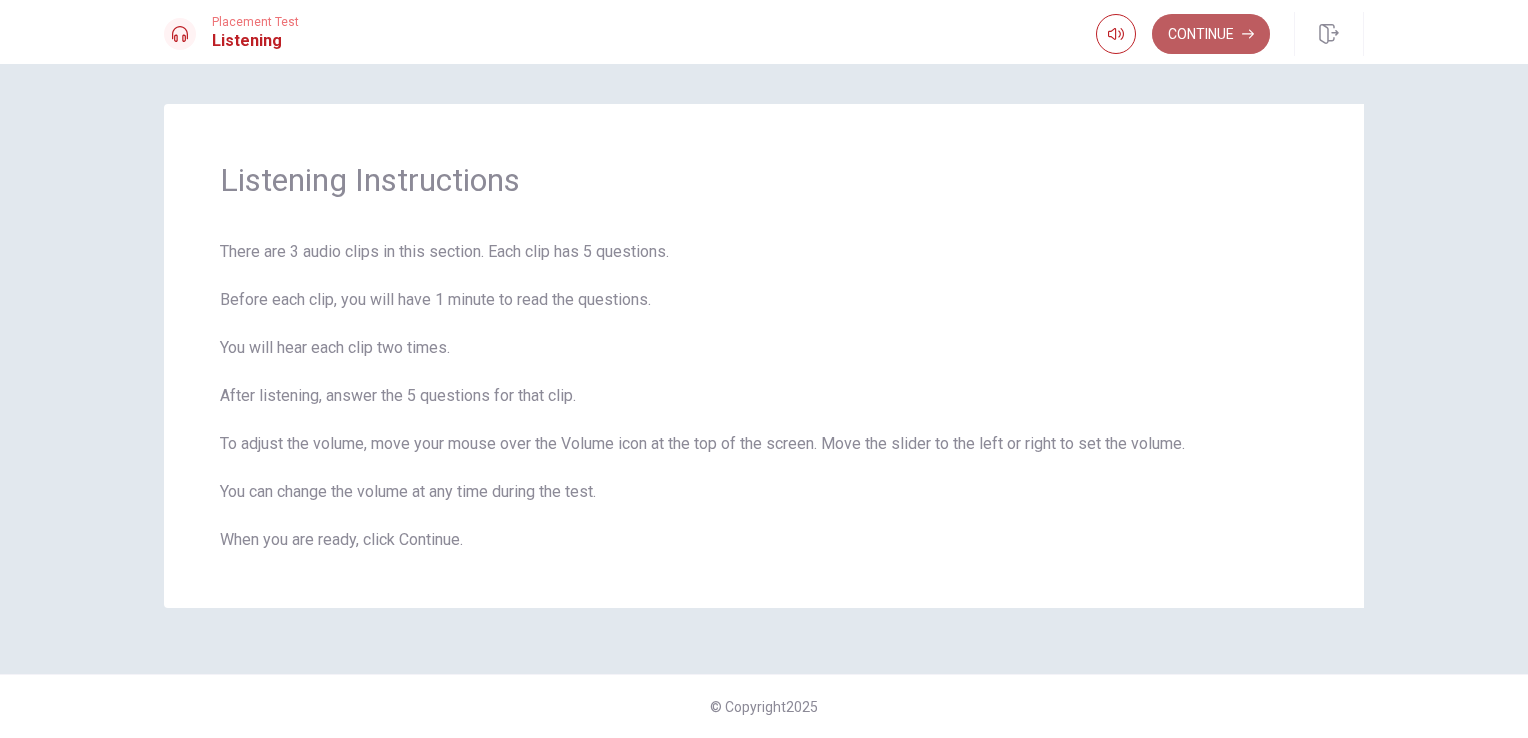 click on "Continue" at bounding box center (1211, 34) 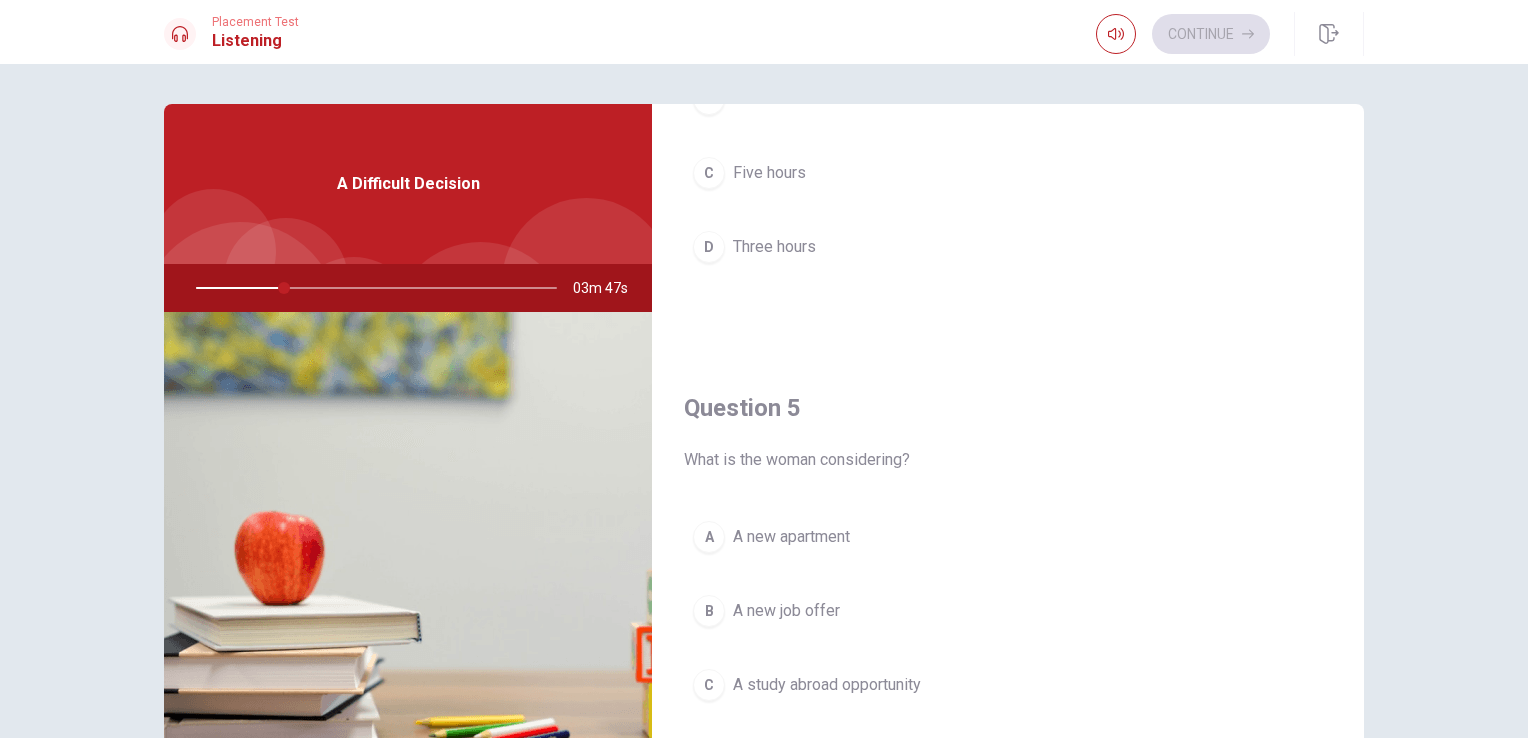 scroll, scrollTop: 1856, scrollLeft: 0, axis: vertical 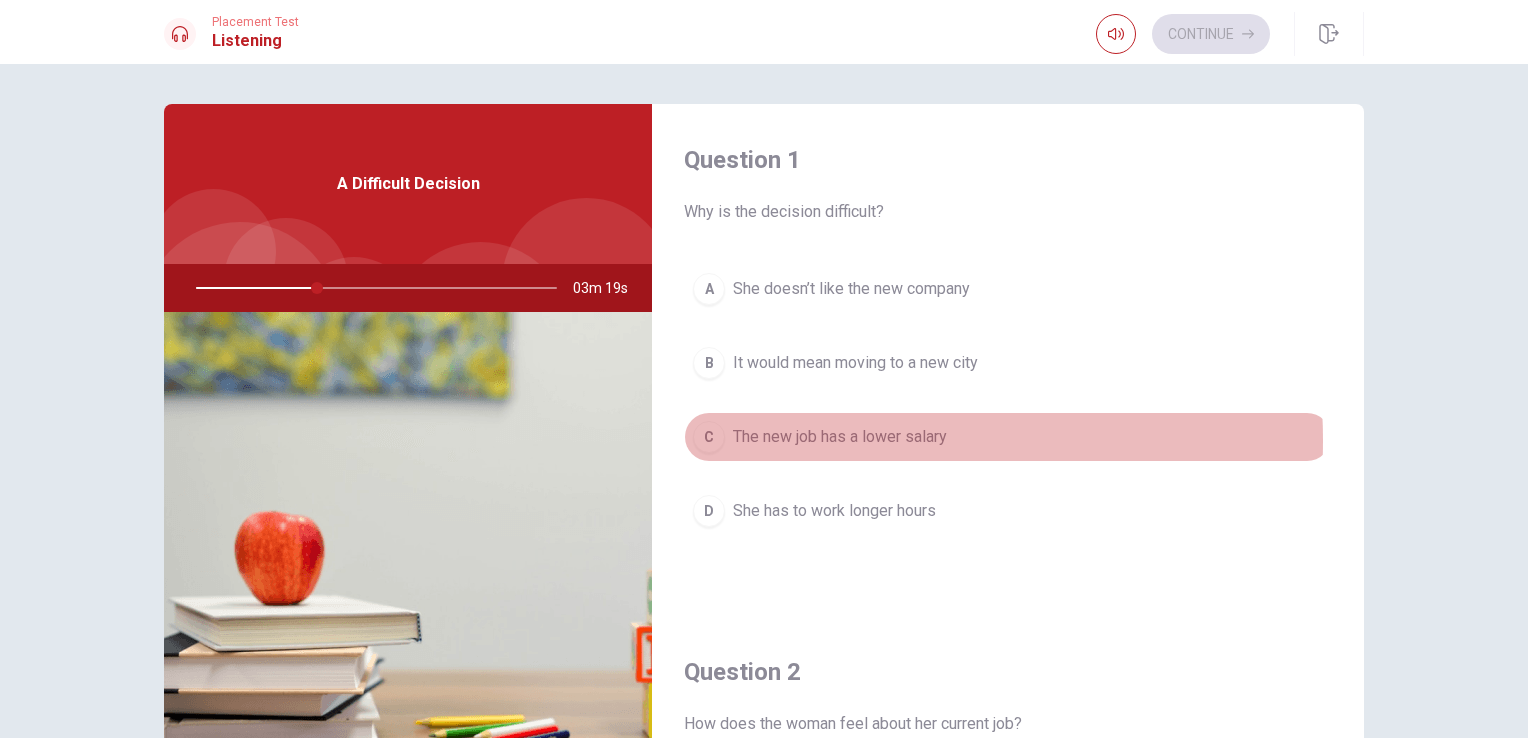 click on "The new job has a lower salary" at bounding box center (840, 437) 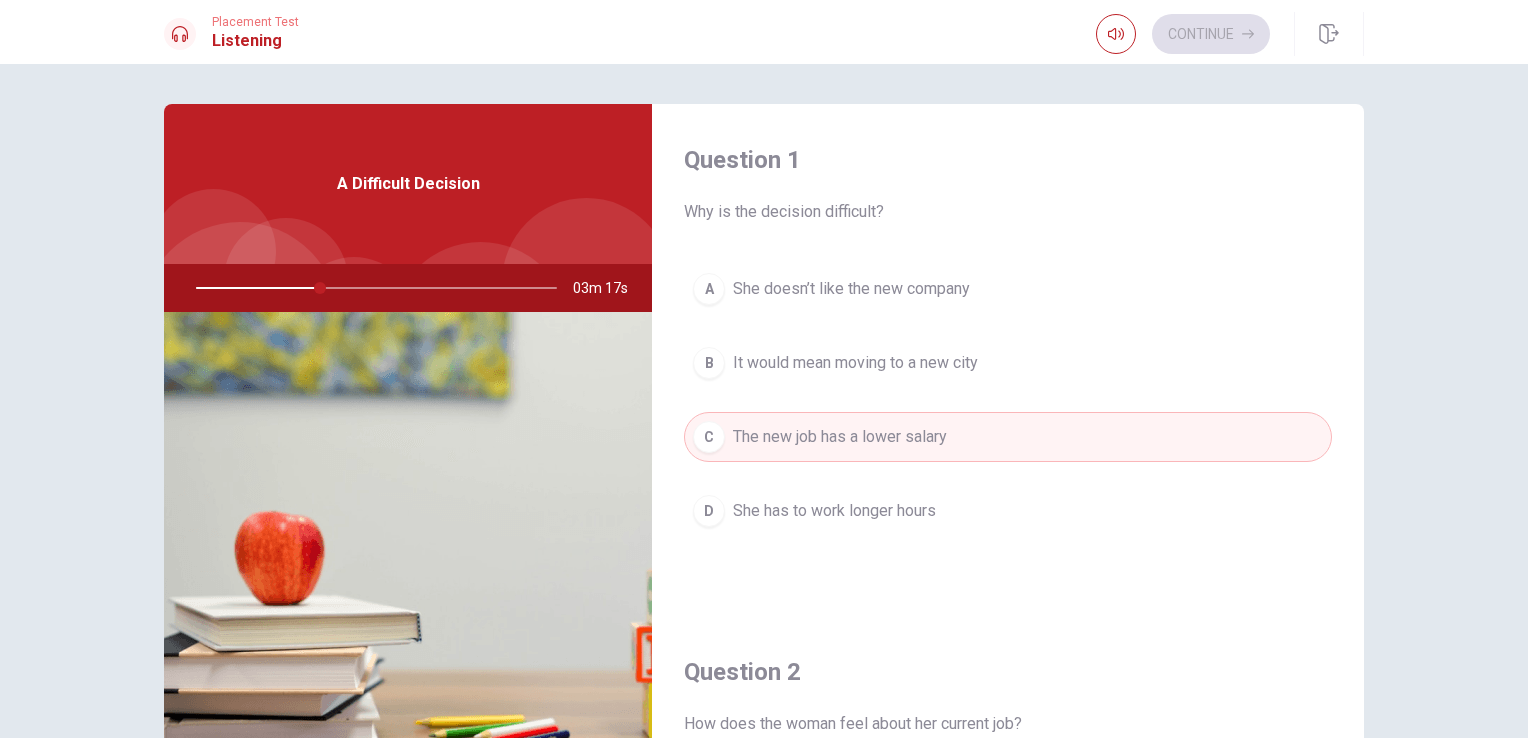 click on "It would mean moving to a new city" at bounding box center (855, 363) 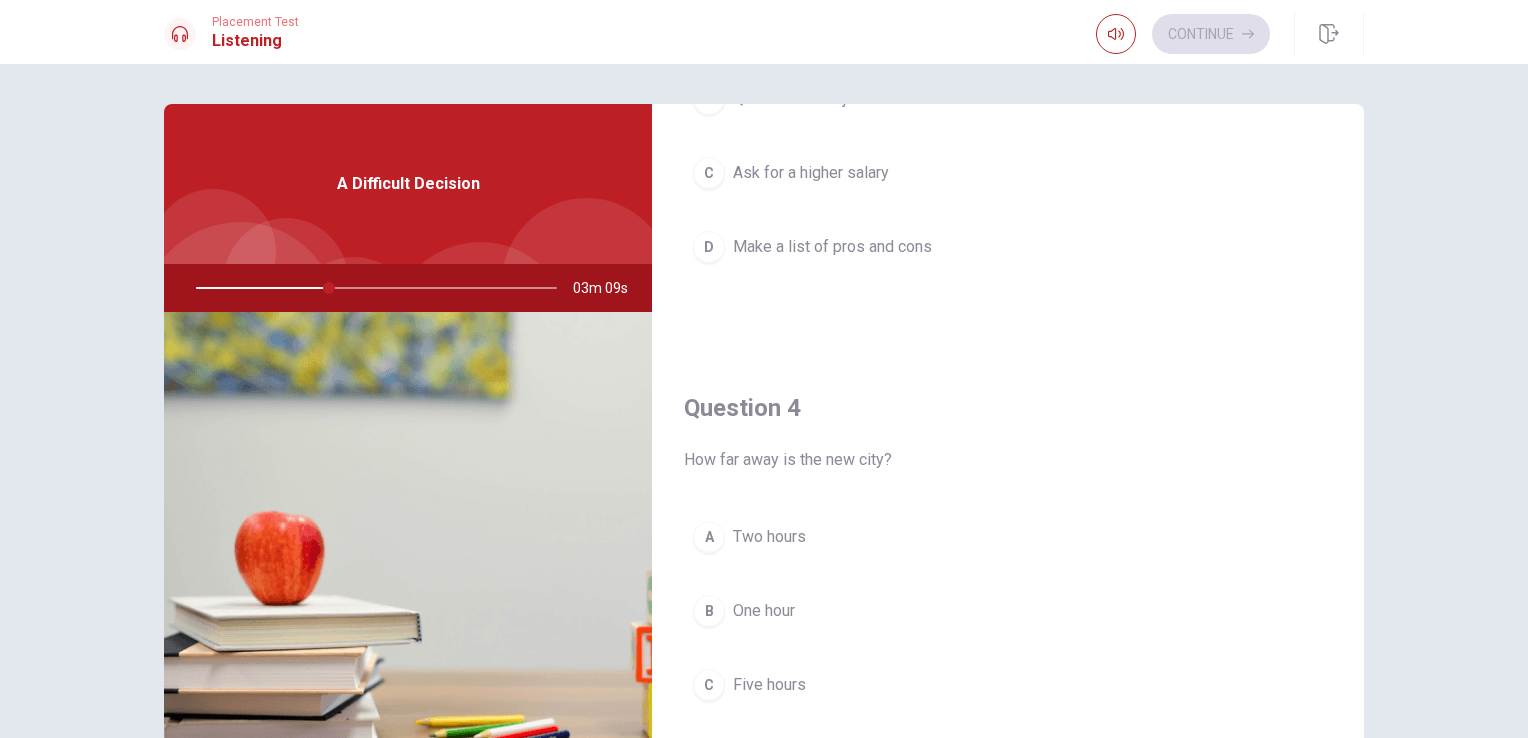 scroll, scrollTop: 1400, scrollLeft: 0, axis: vertical 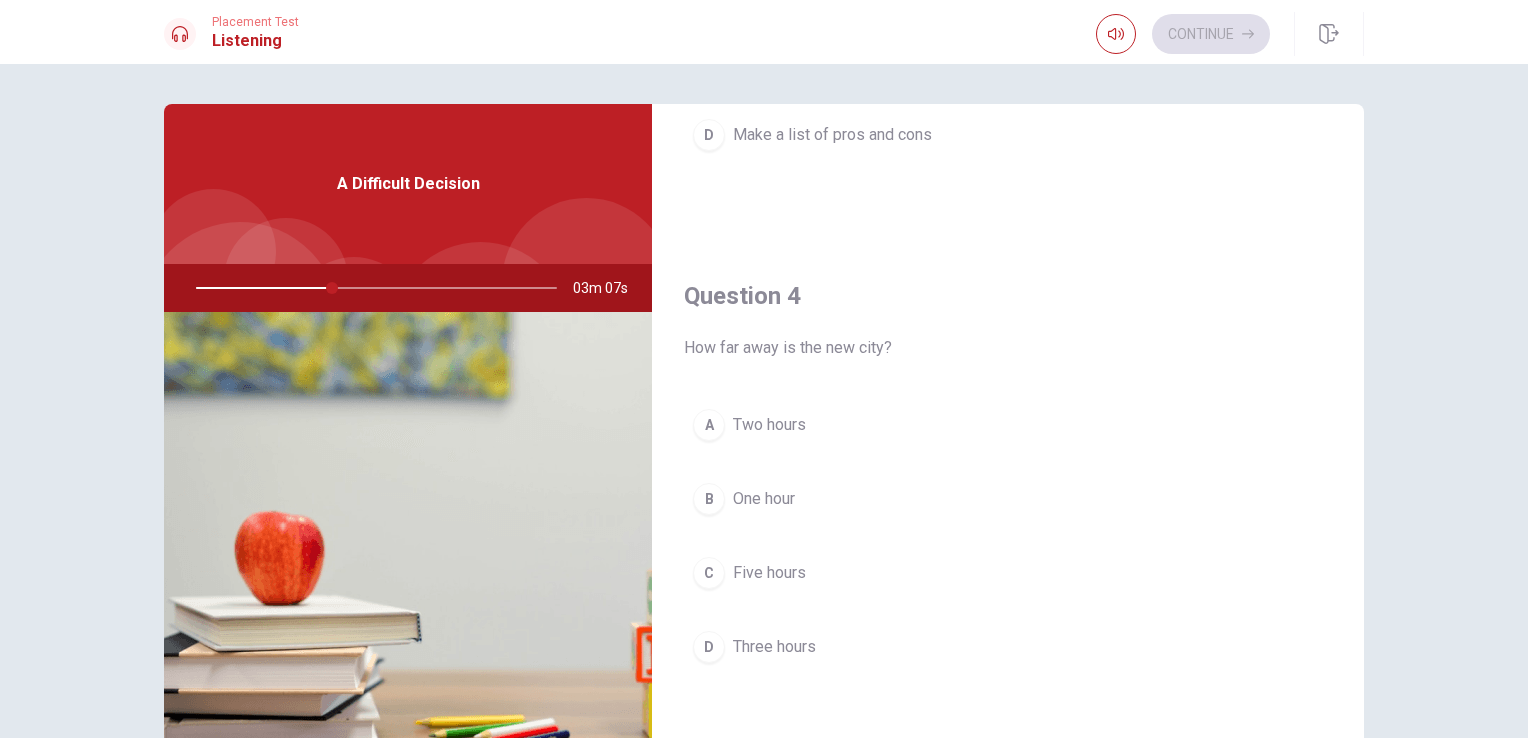 click on "D Three hours" at bounding box center [1008, 647] 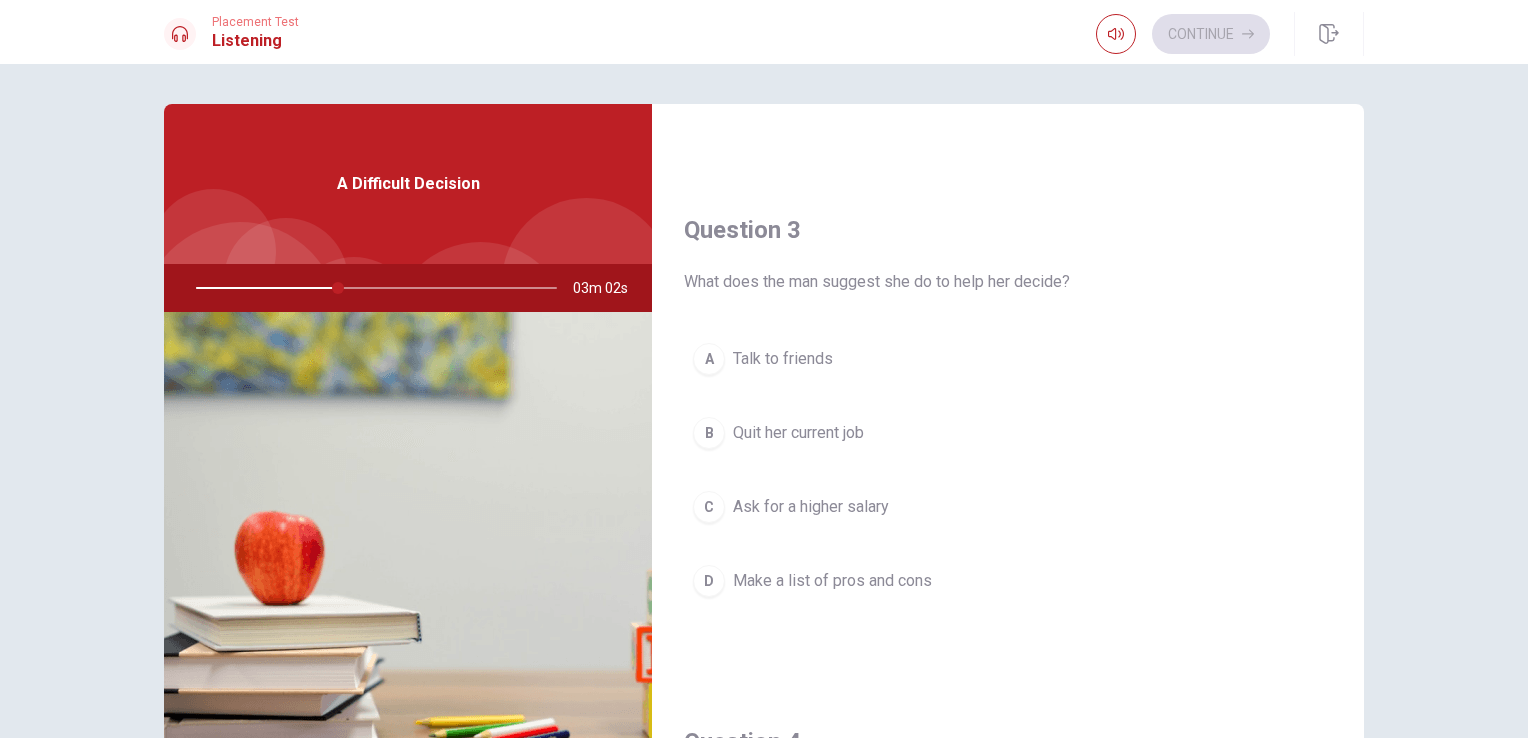 scroll, scrollTop: 1000, scrollLeft: 0, axis: vertical 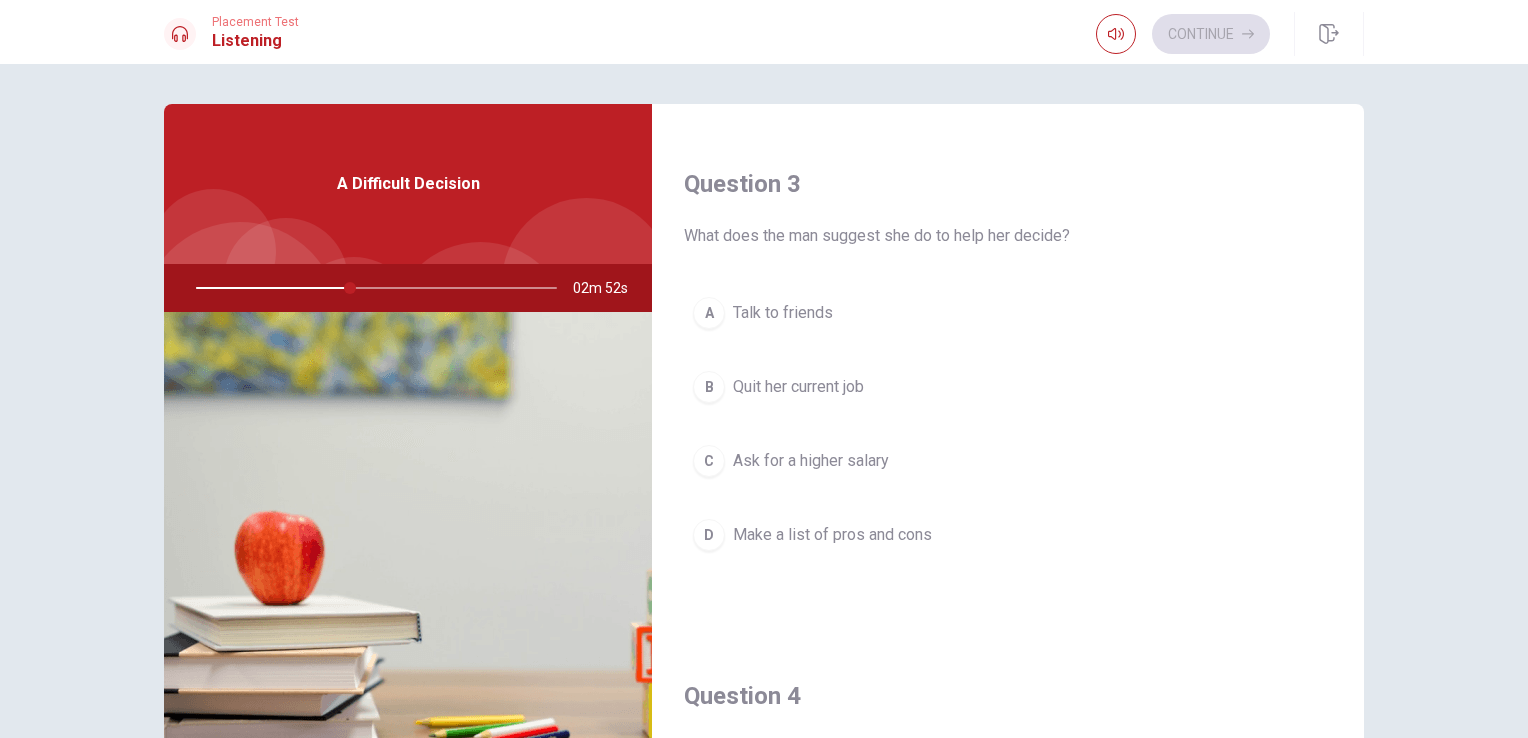 click on "Talk to friends" at bounding box center [783, 313] 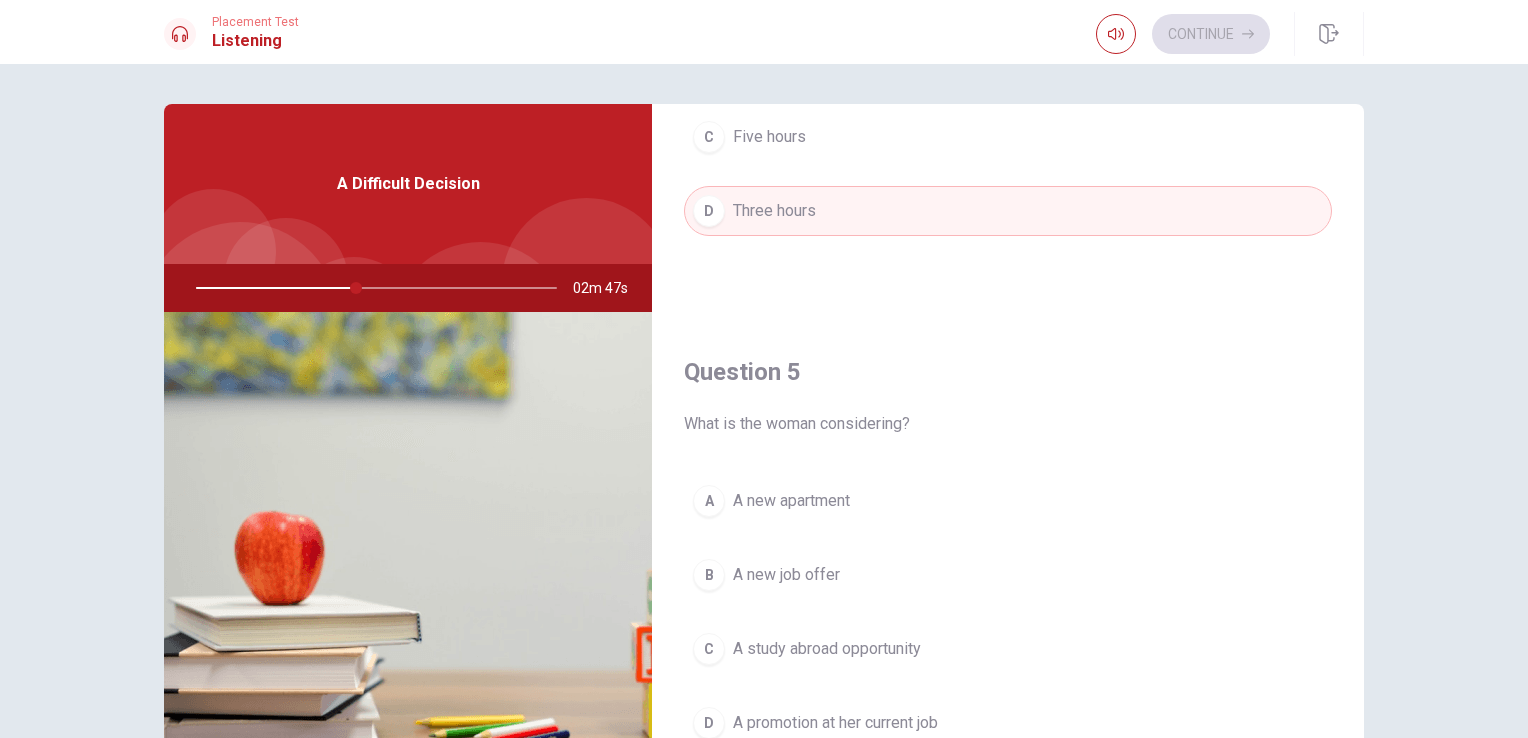 scroll, scrollTop: 1856, scrollLeft: 0, axis: vertical 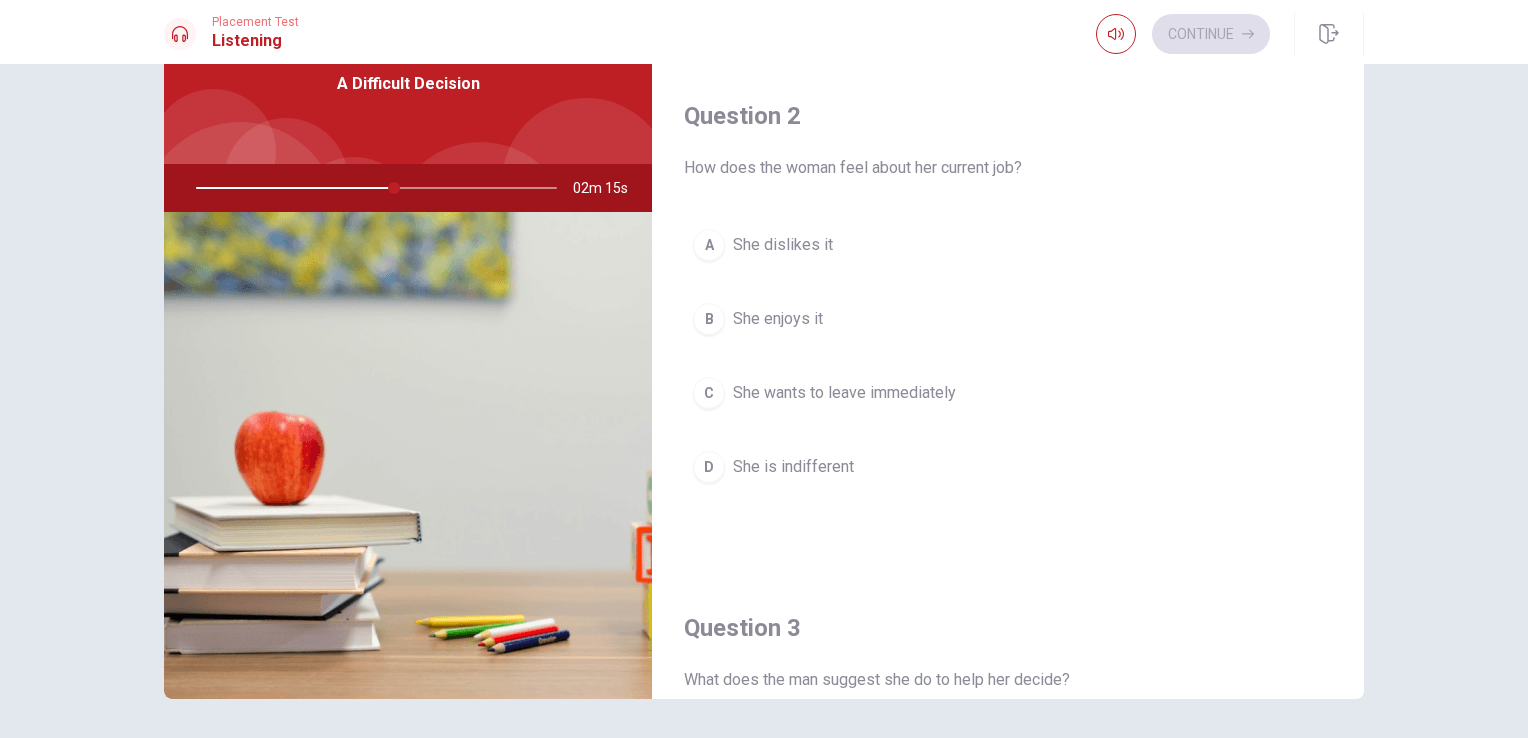 click on "B She enjoys it" at bounding box center (1008, 319) 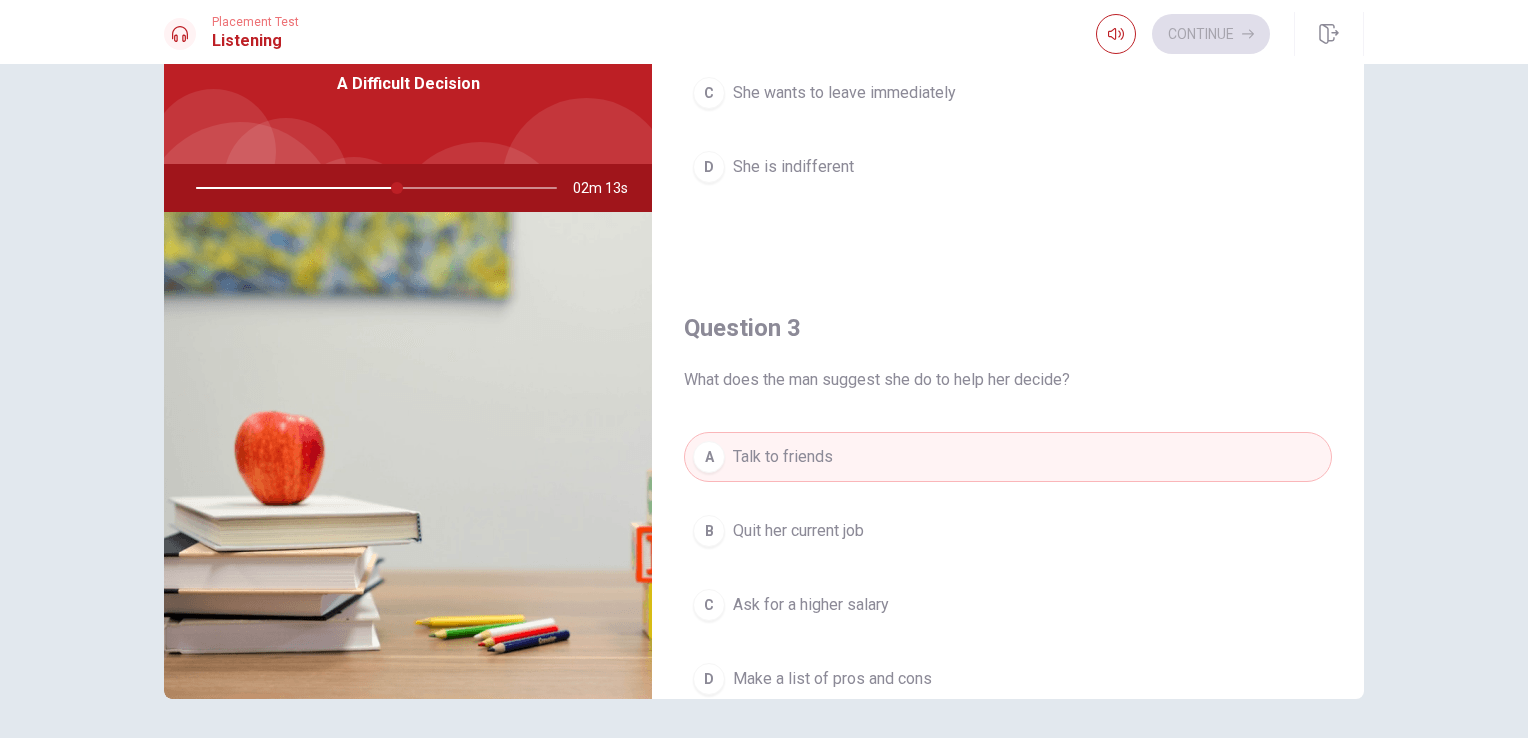 scroll, scrollTop: 856, scrollLeft: 0, axis: vertical 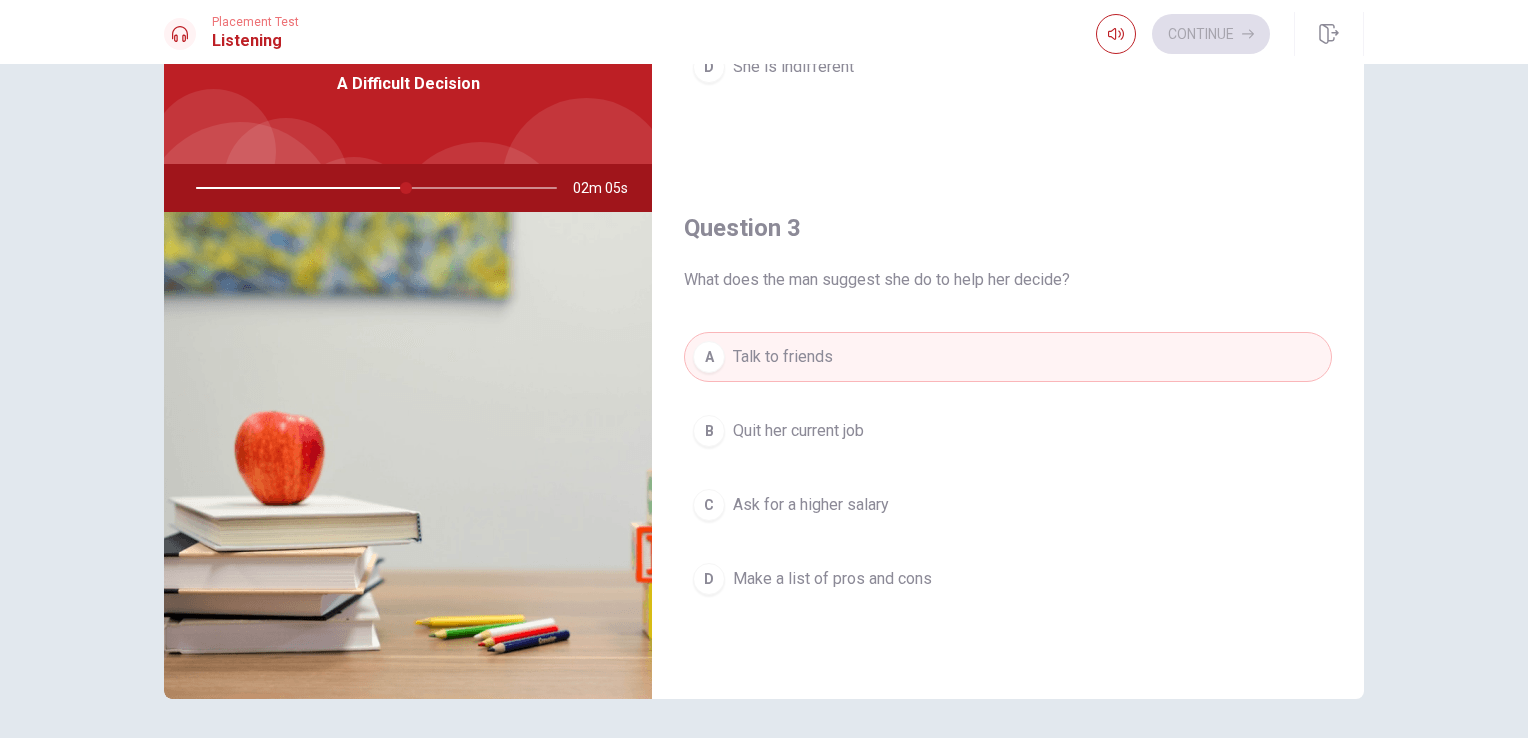 click on "Make a list of pros and cons" at bounding box center (832, 579) 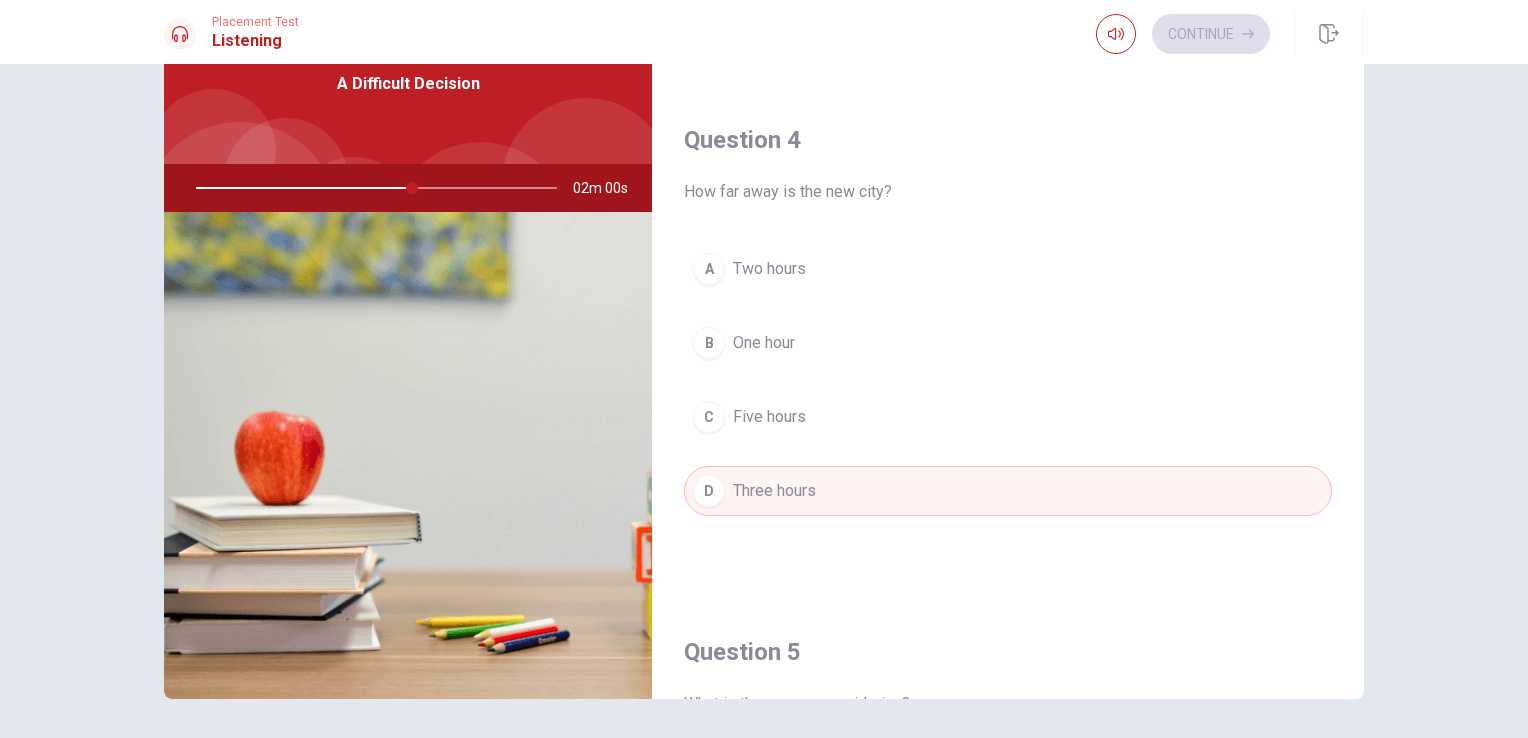 scroll, scrollTop: 1856, scrollLeft: 0, axis: vertical 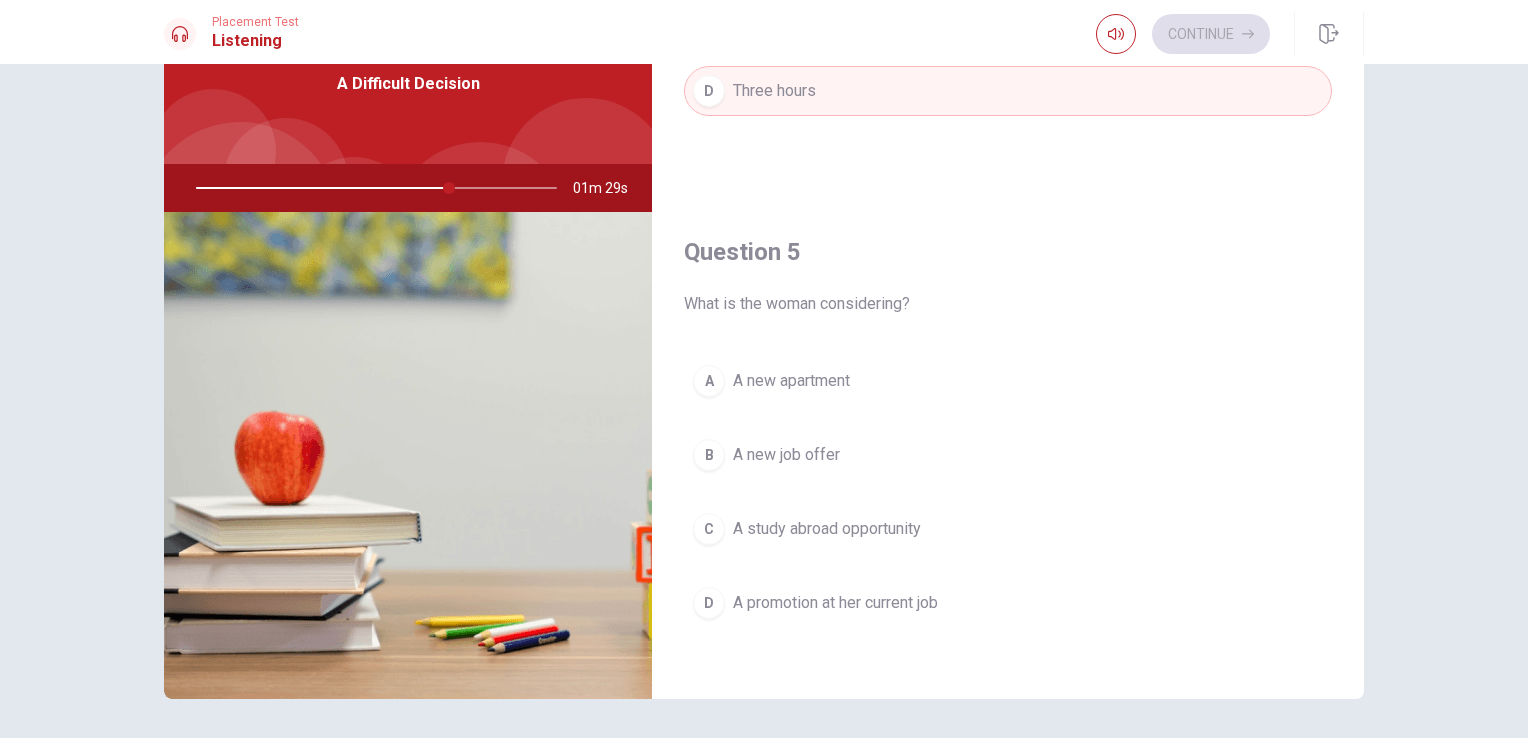 drag, startPoint x: 685, startPoint y: 297, endPoint x: 769, endPoint y: 304, distance: 84.29116 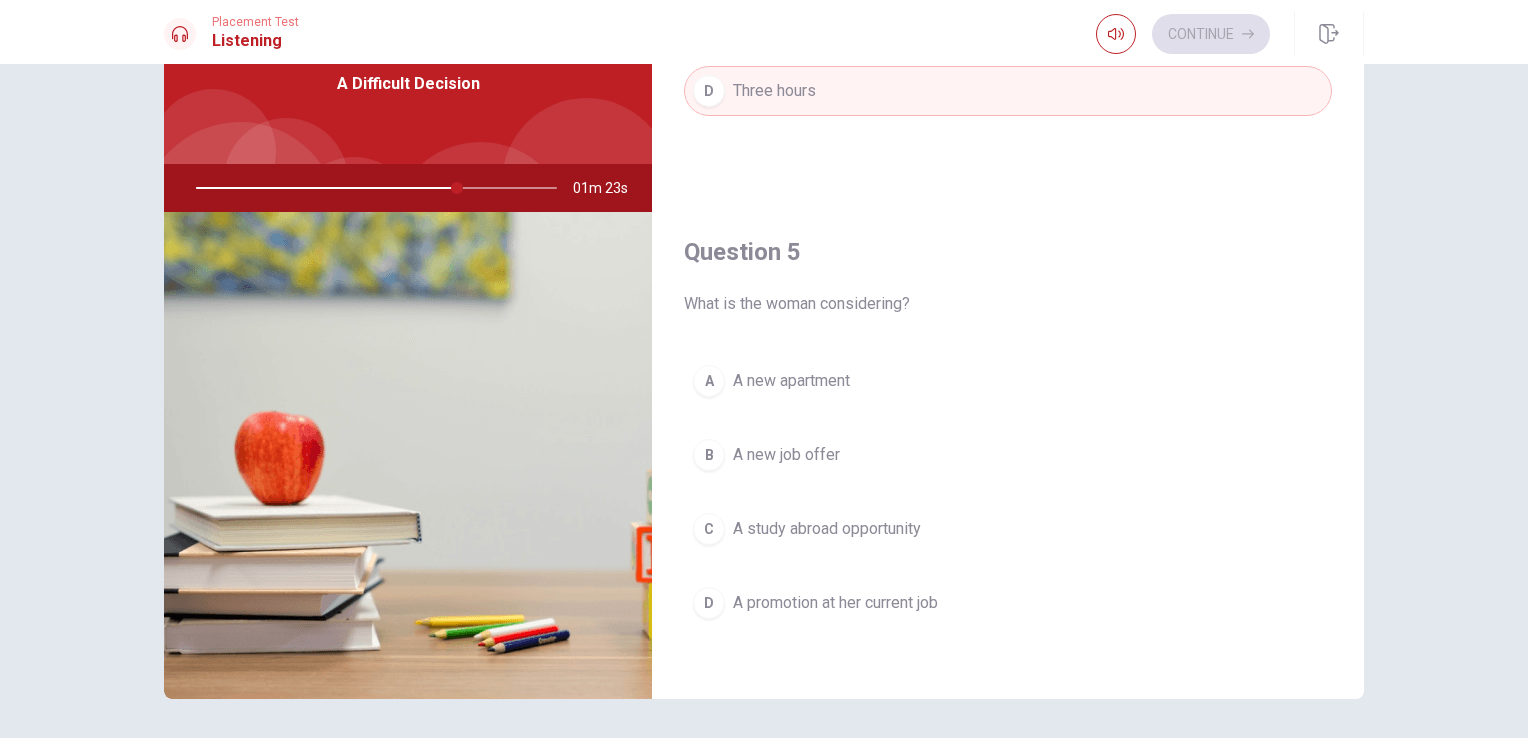 click on "A new job offer" at bounding box center [786, 455] 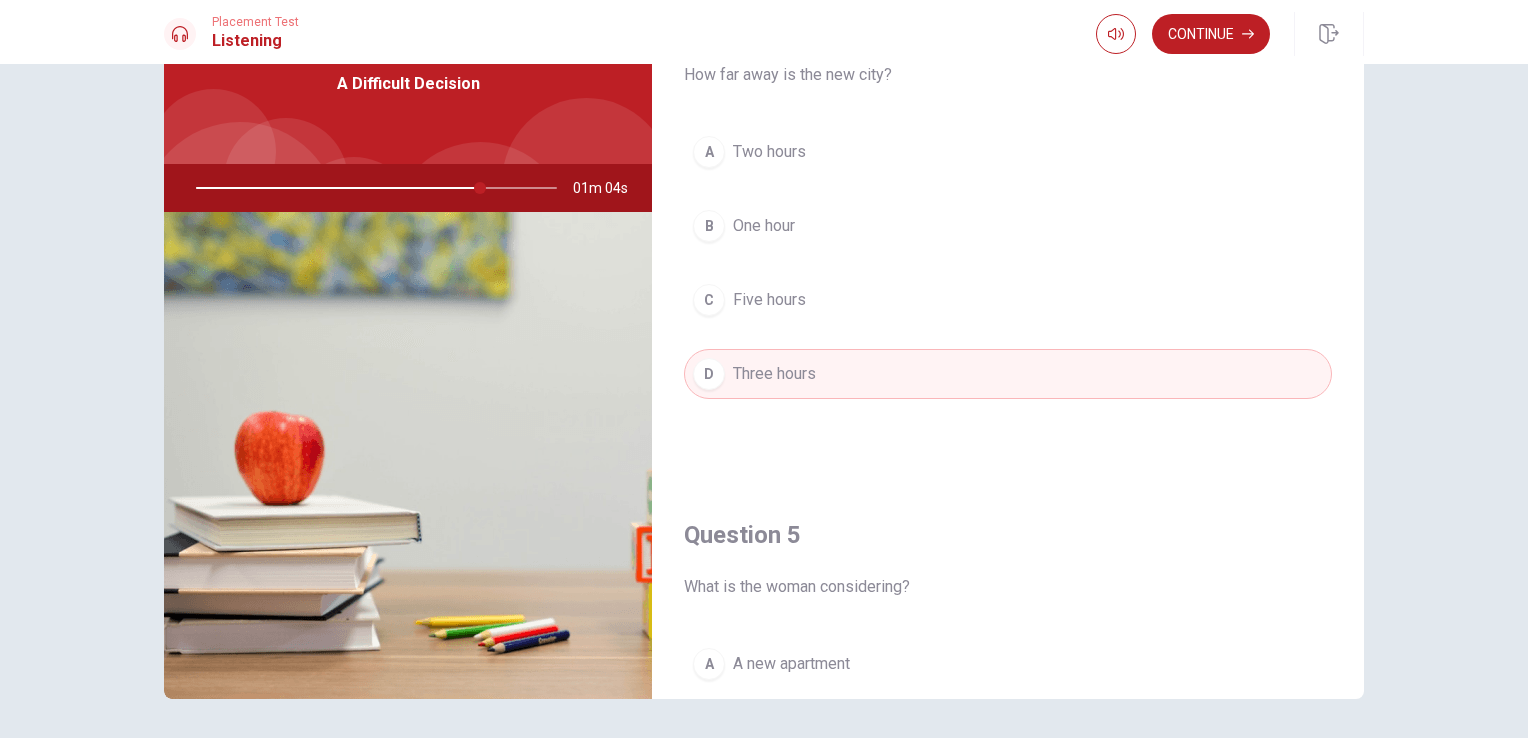 scroll, scrollTop: 1856, scrollLeft: 0, axis: vertical 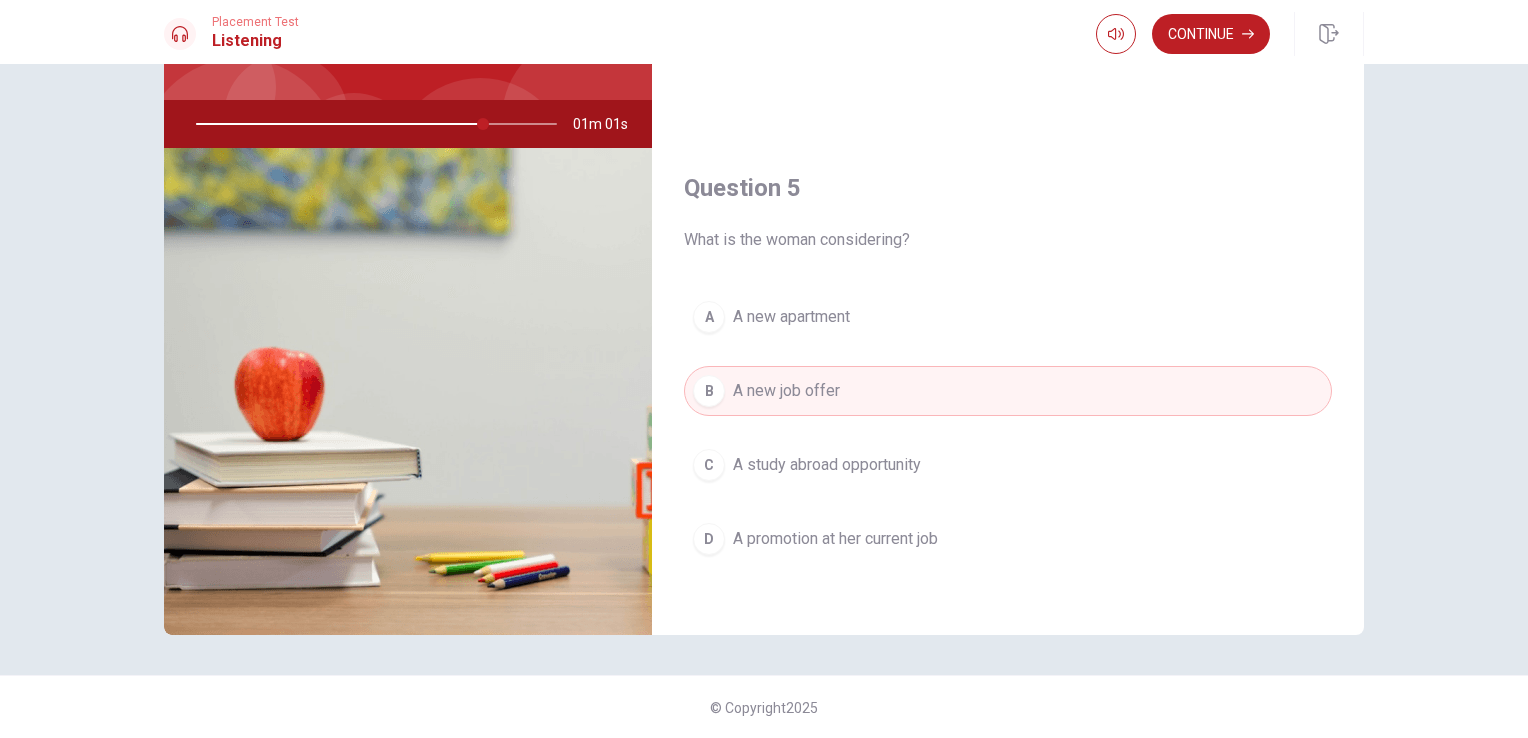 click on "A A new apartment" at bounding box center (1008, 317) 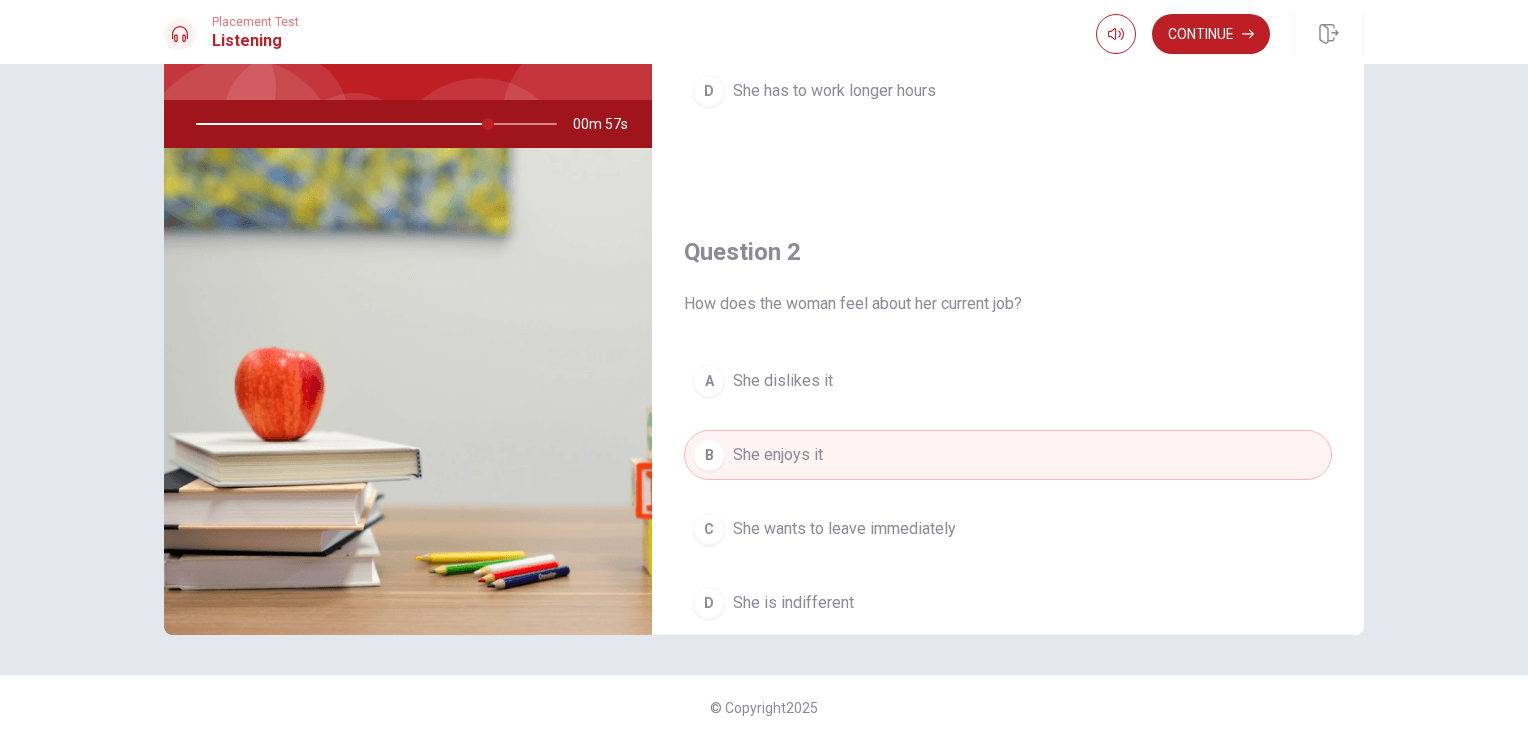 scroll, scrollTop: 0, scrollLeft: 0, axis: both 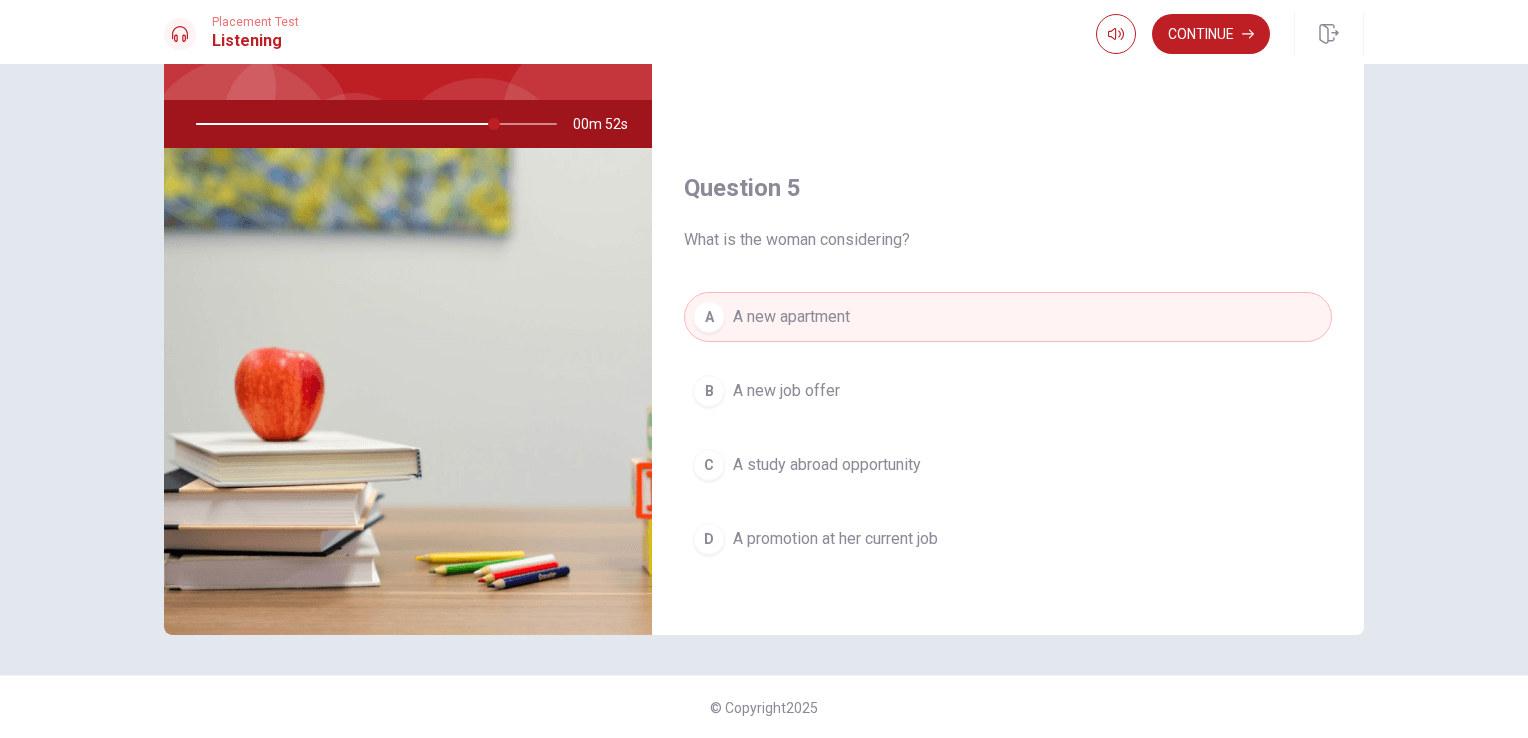 click on "B A new job offer" at bounding box center [1008, 391] 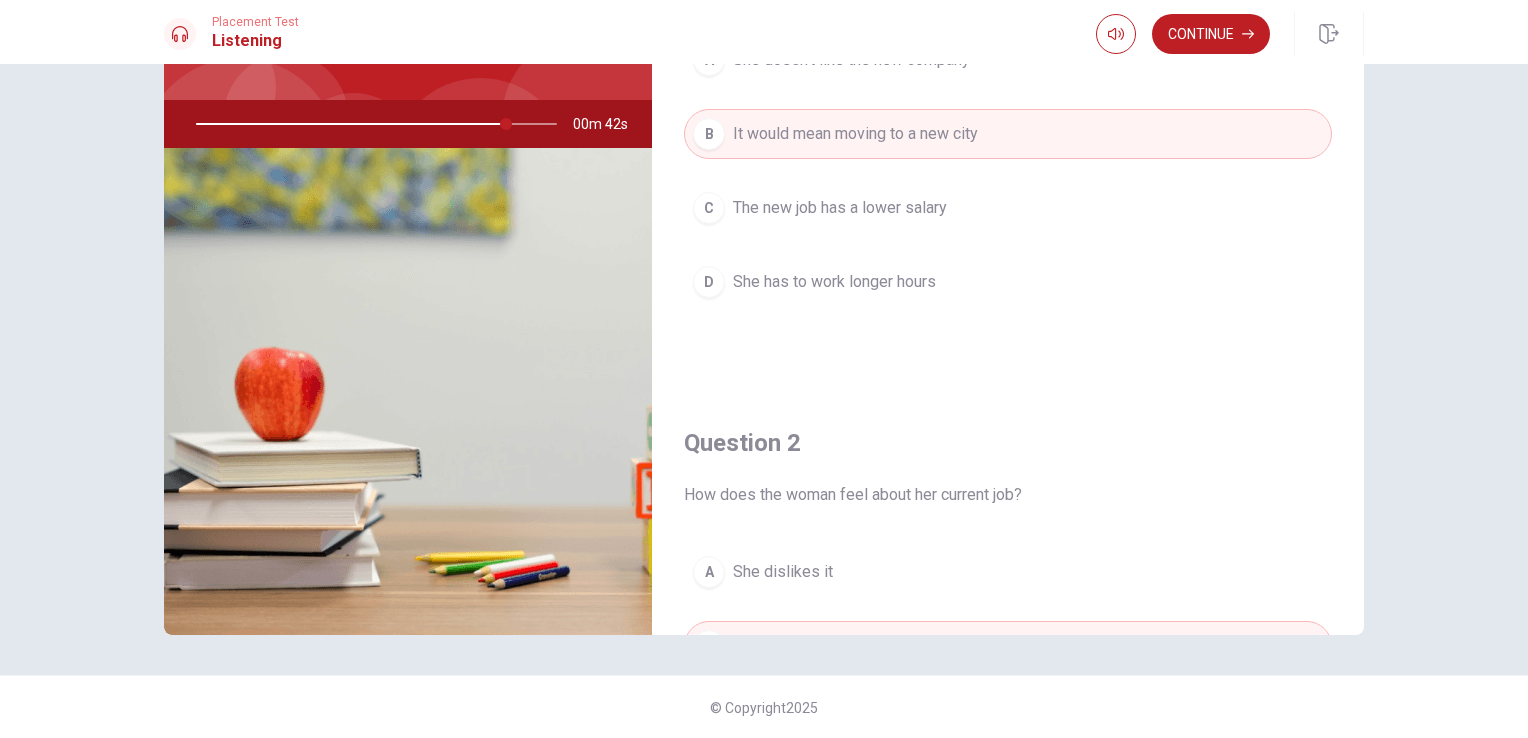 scroll, scrollTop: 0, scrollLeft: 0, axis: both 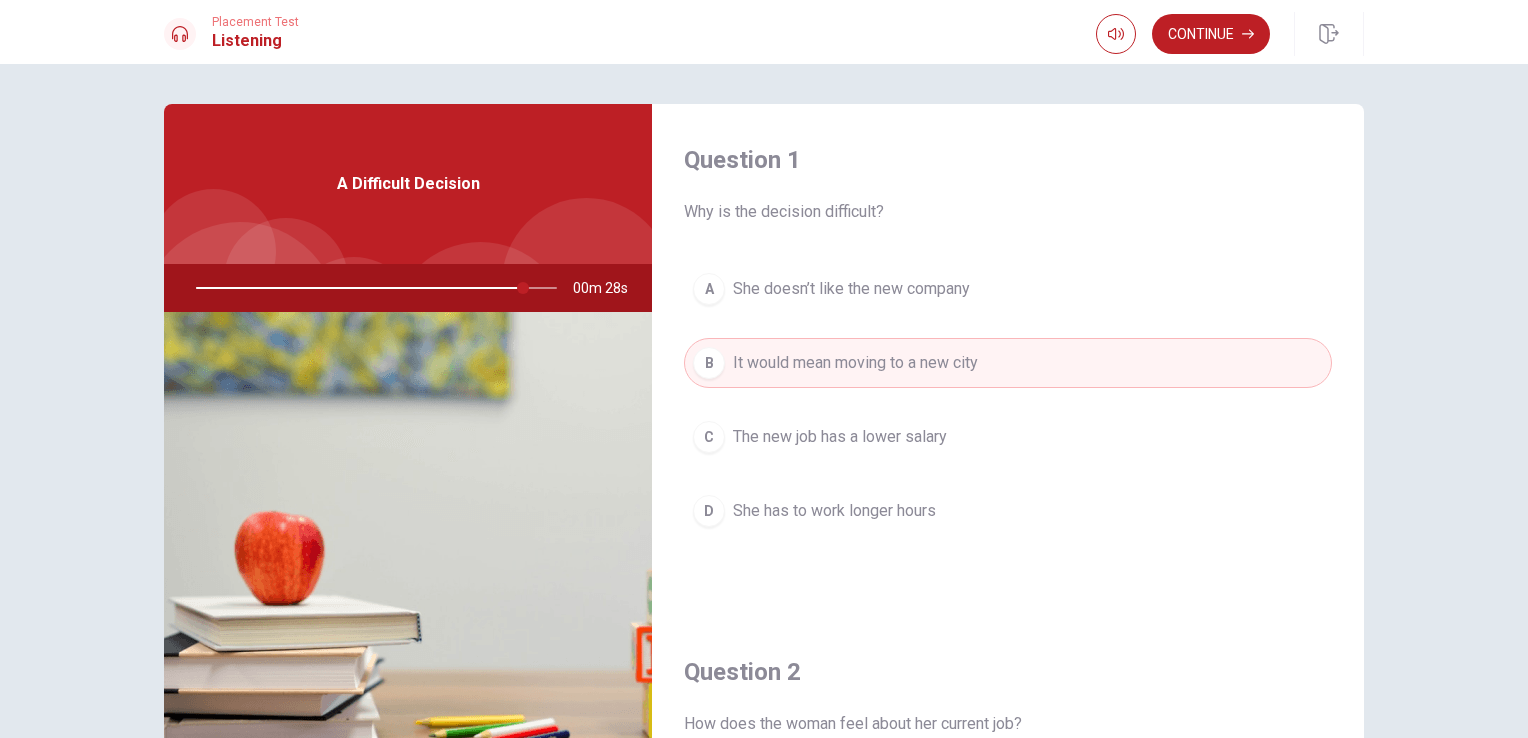 drag, startPoint x: 754, startPoint y: 203, endPoint x: 828, endPoint y: 206, distance: 74.06078 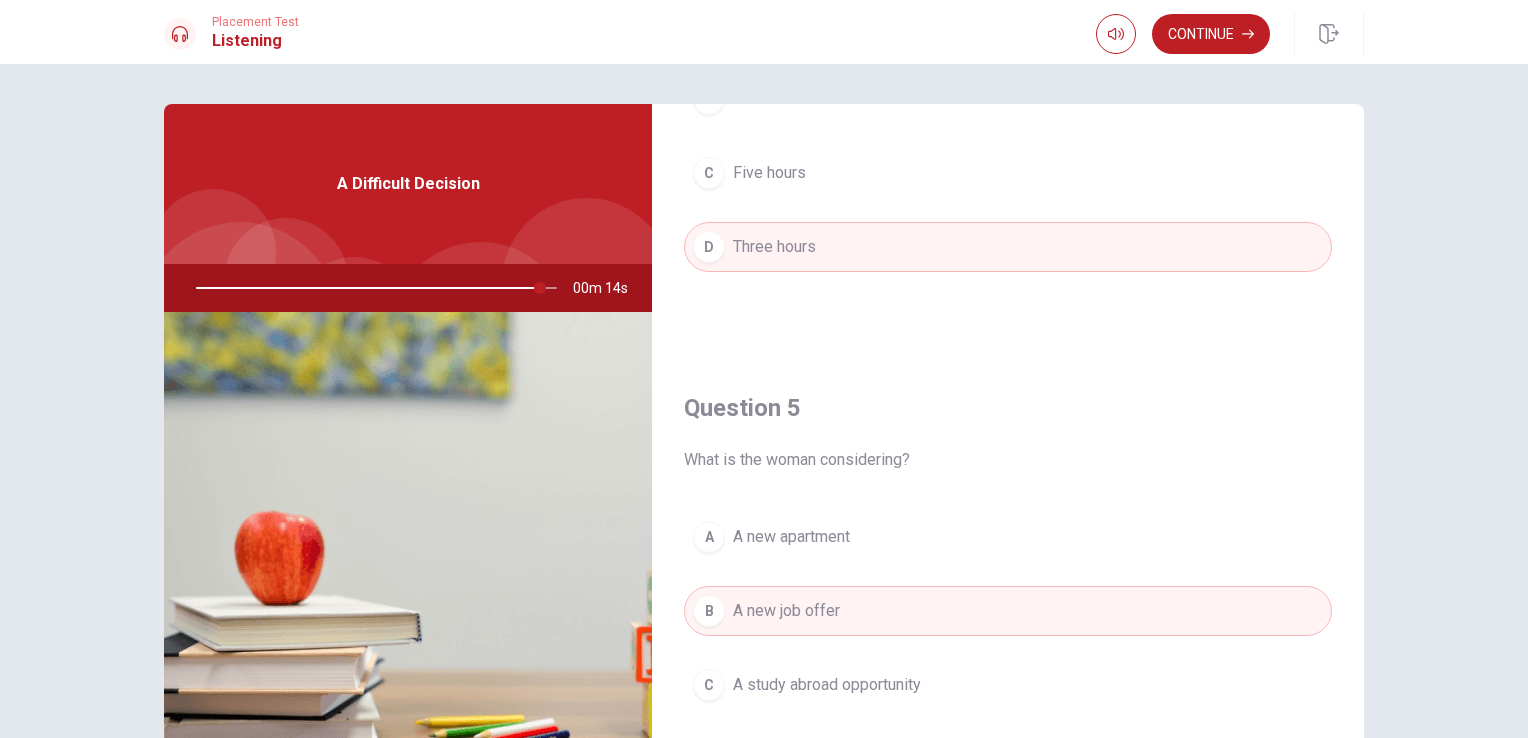 scroll, scrollTop: 1856, scrollLeft: 0, axis: vertical 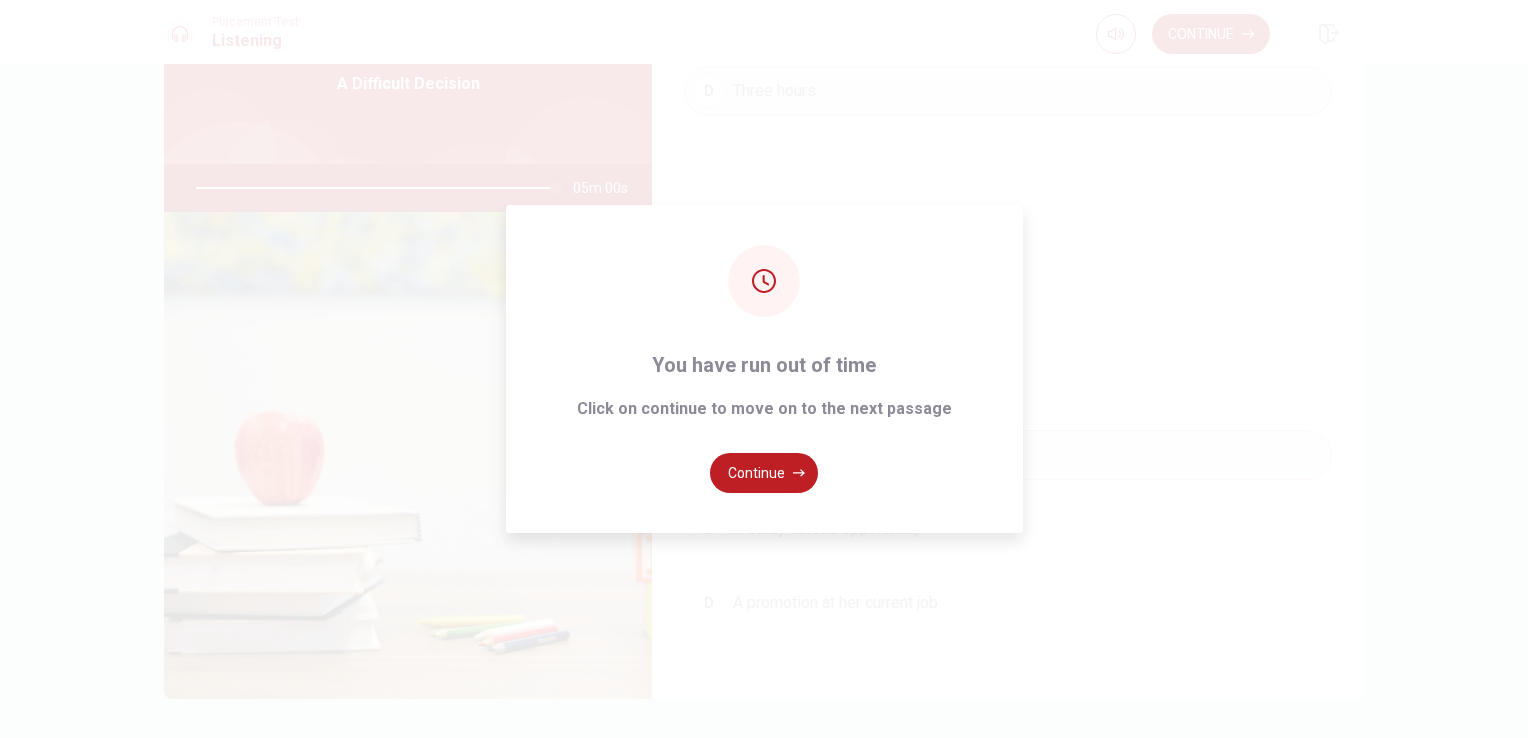 type on "0" 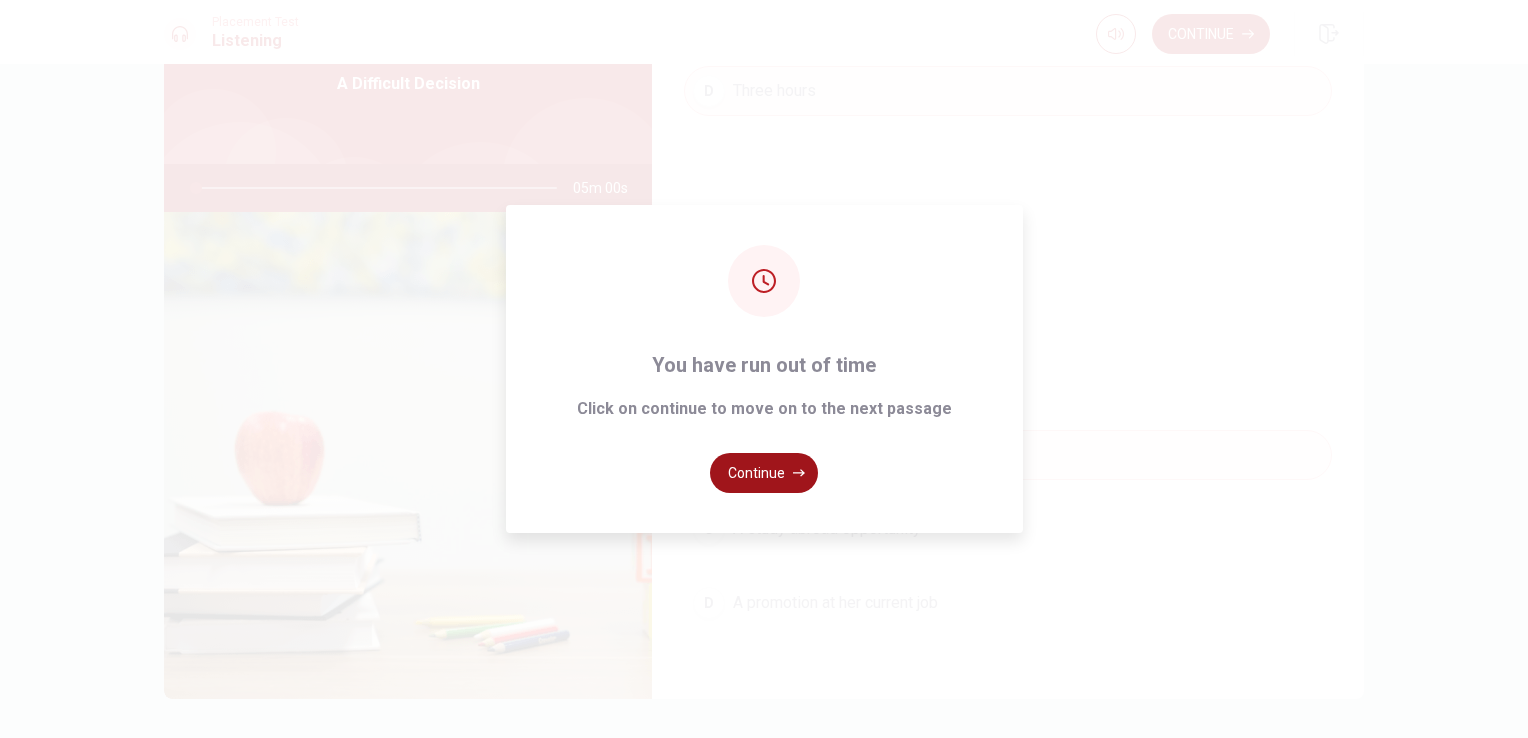 click on "Continue" at bounding box center (764, 473) 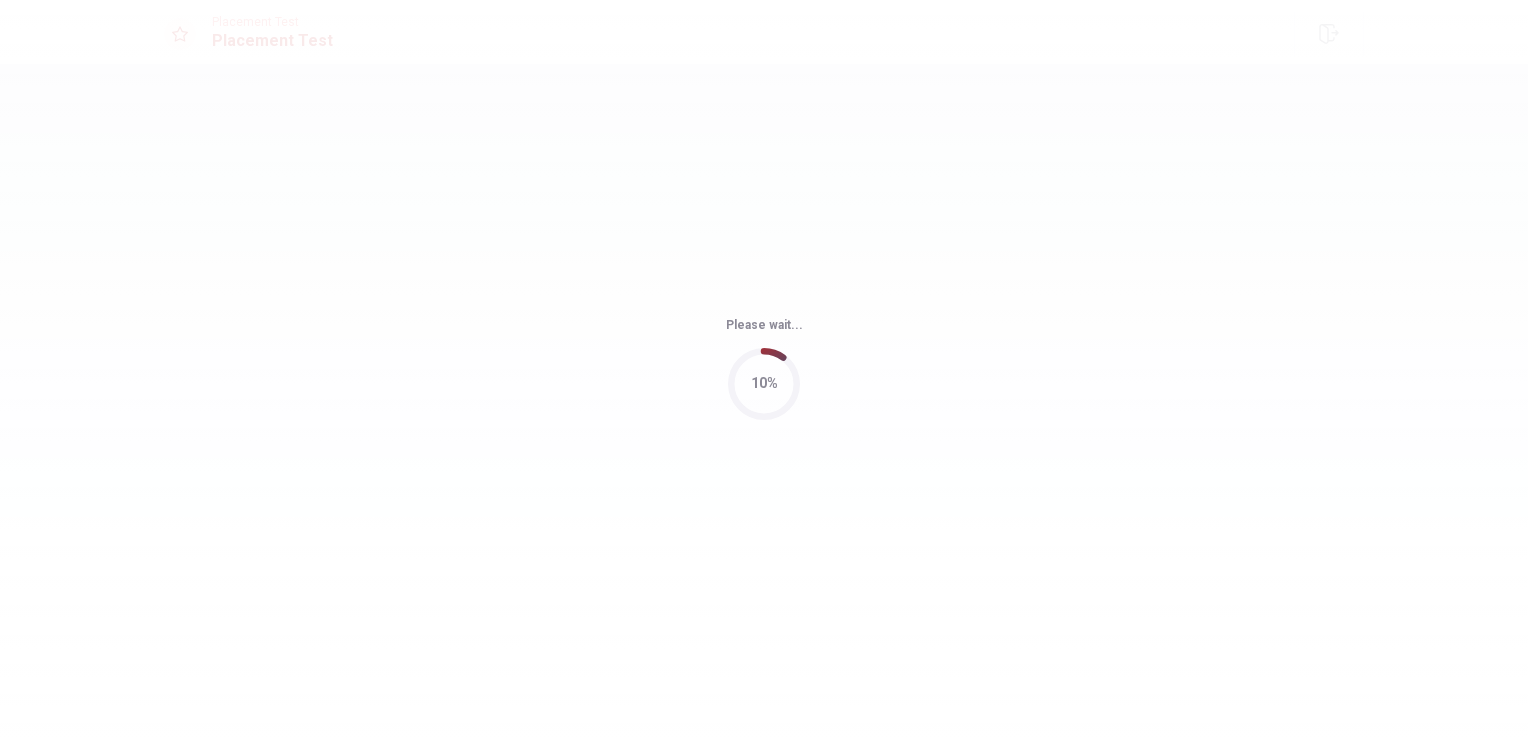 scroll, scrollTop: 0, scrollLeft: 0, axis: both 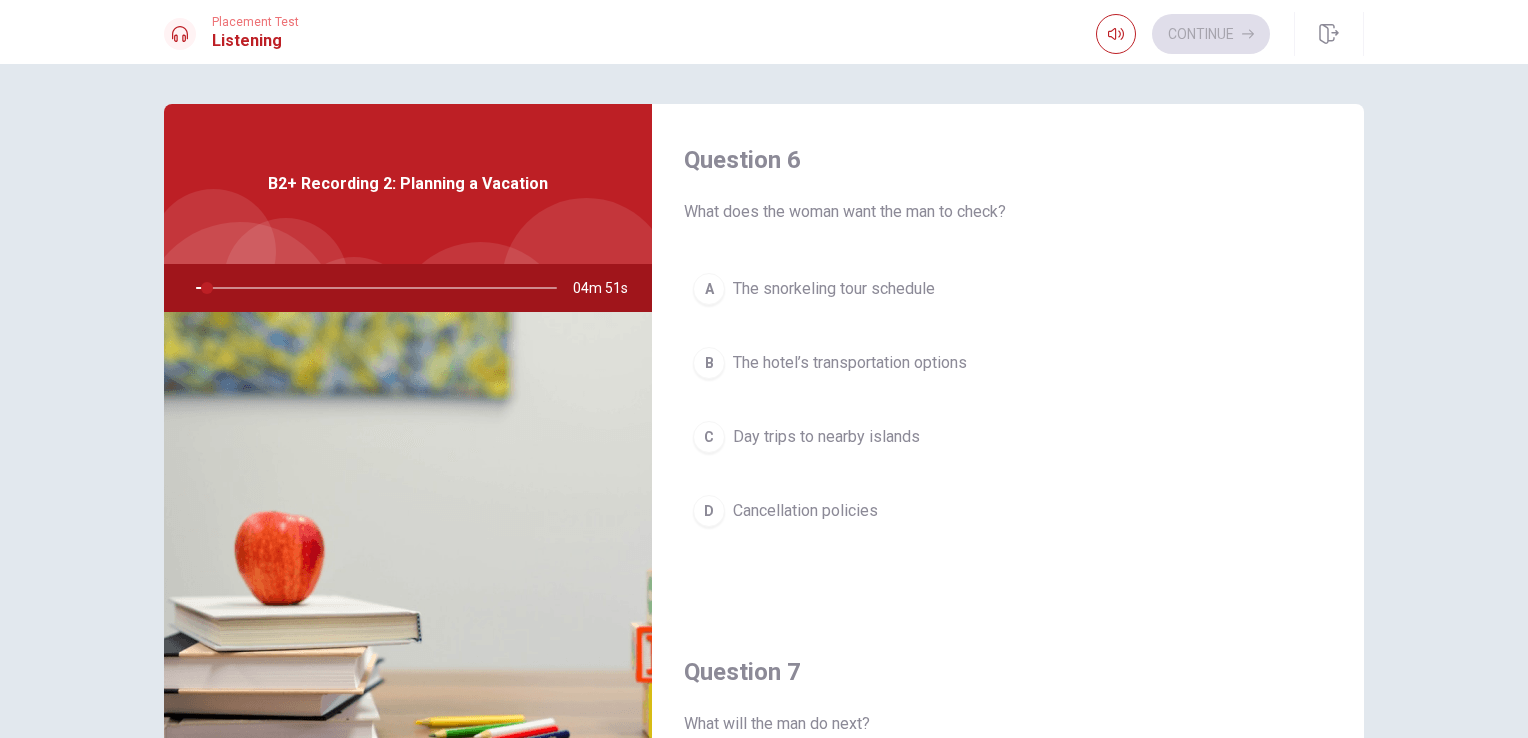 drag, startPoint x: 697, startPoint y: 213, endPoint x: 788, endPoint y: 214, distance: 91.00549 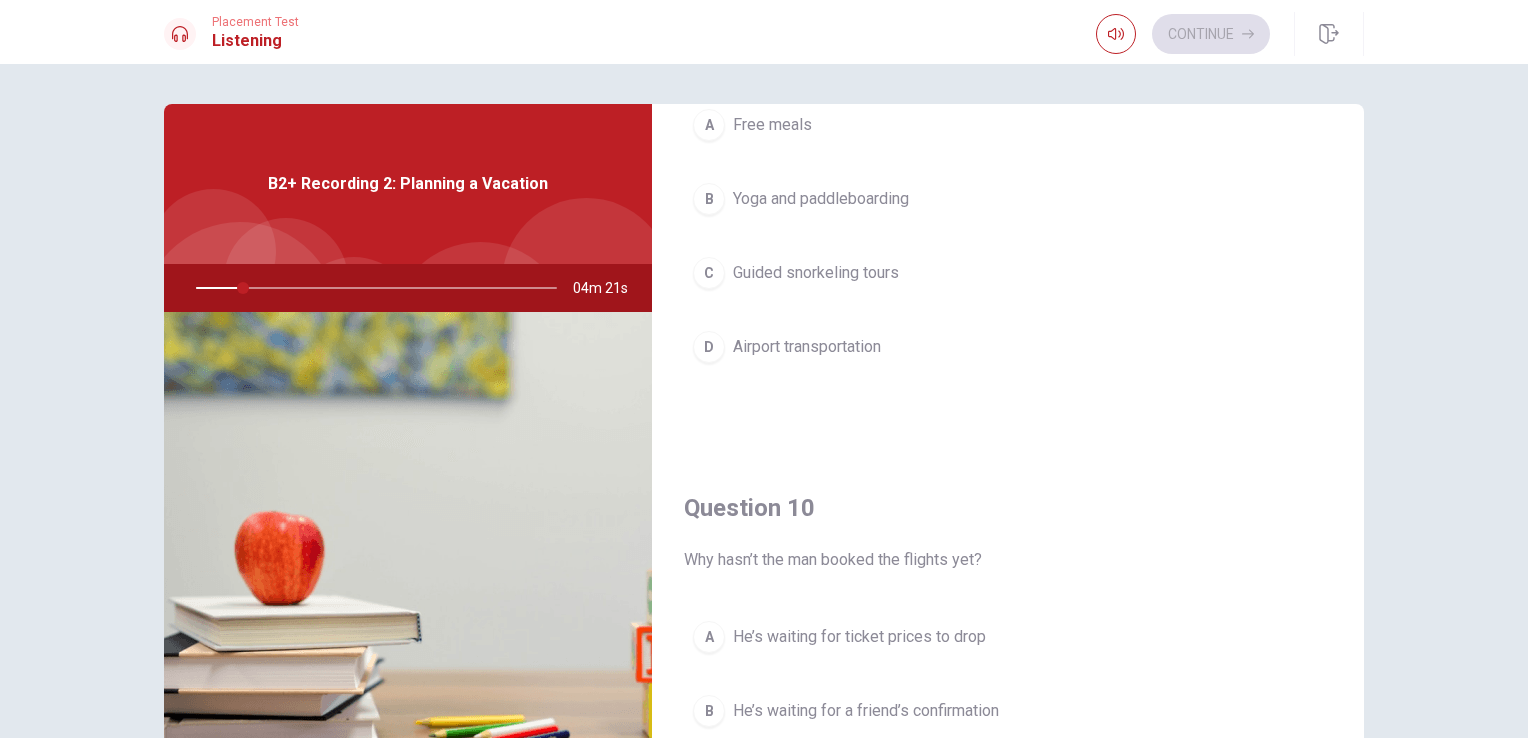 scroll, scrollTop: 1856, scrollLeft: 0, axis: vertical 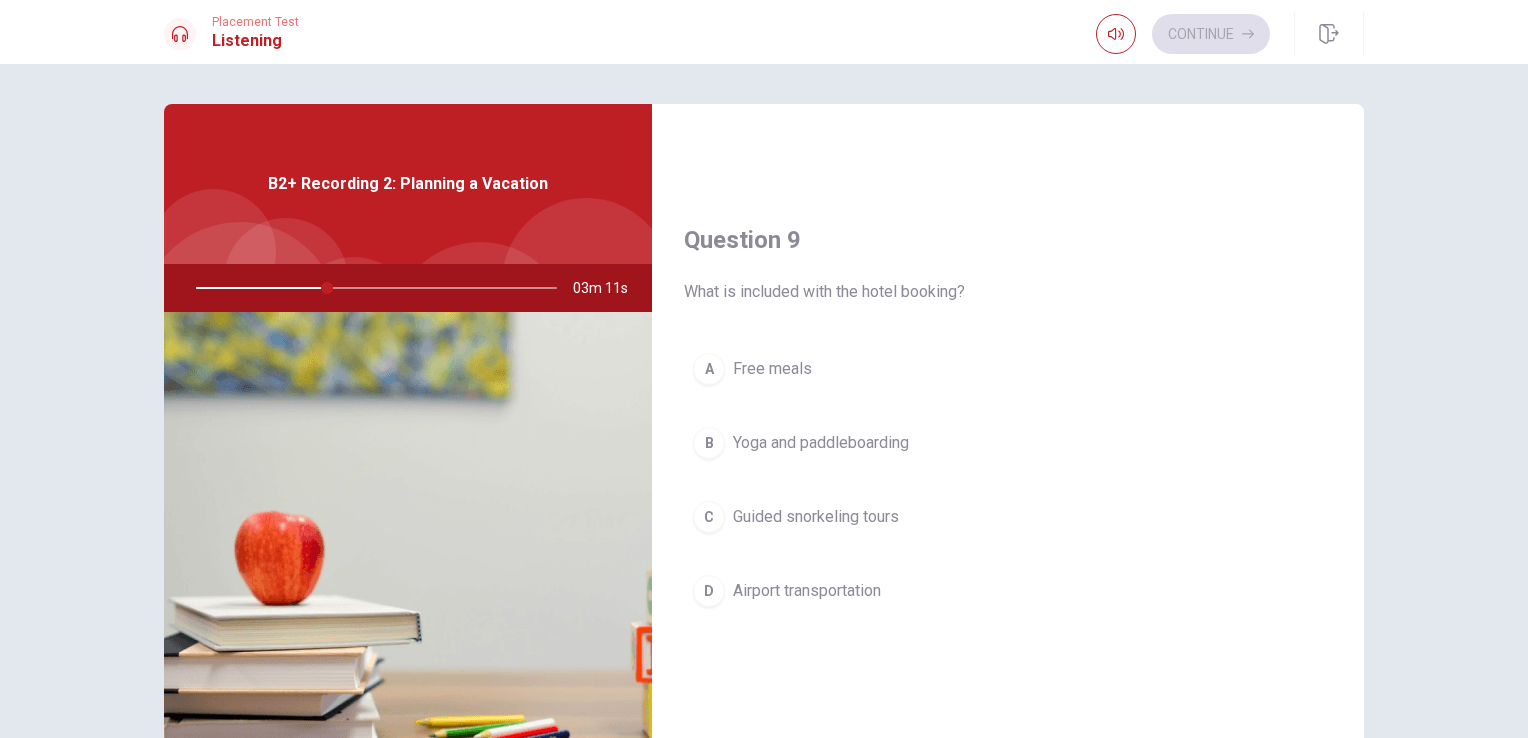 click on "Yoga and paddleboarding" at bounding box center (821, 443) 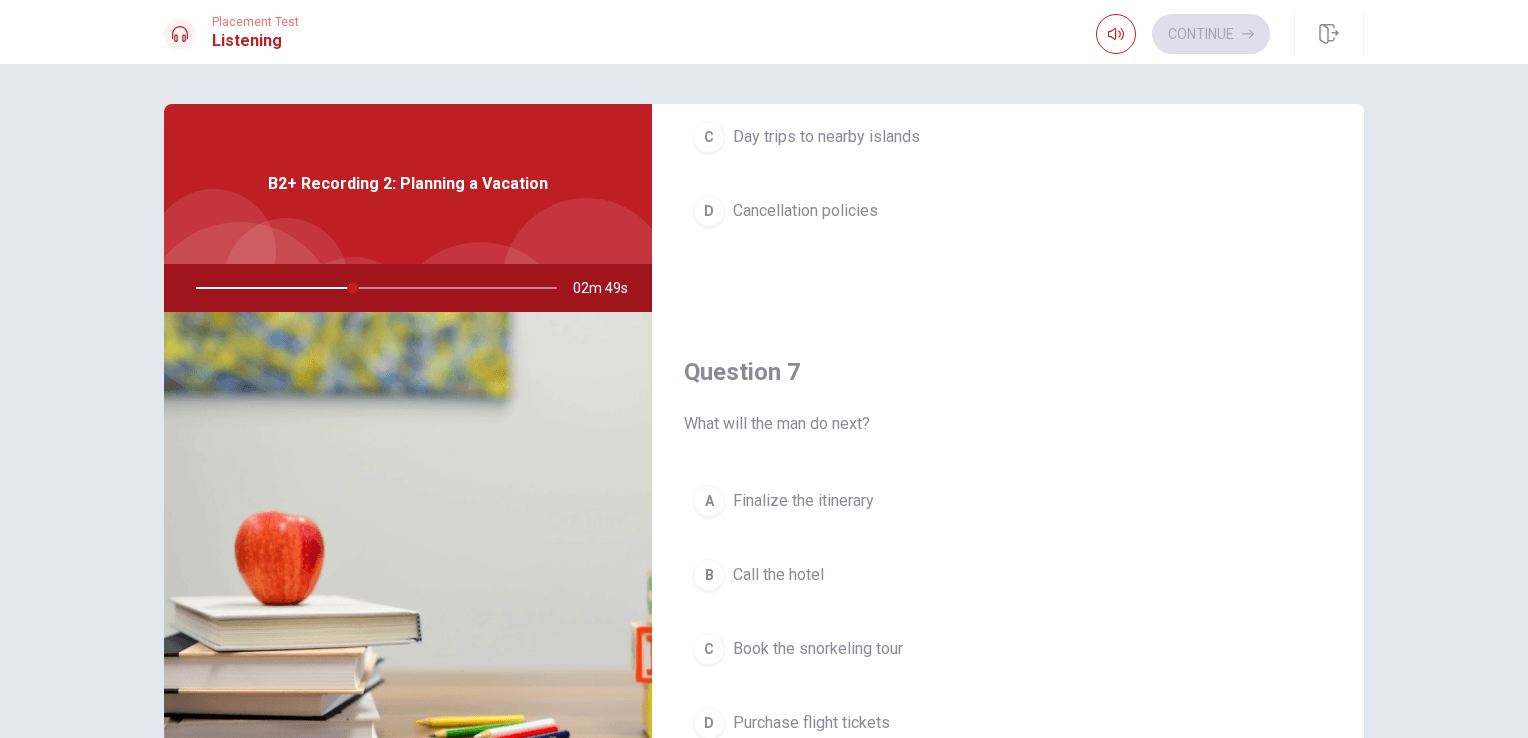 scroll, scrollTop: 400, scrollLeft: 0, axis: vertical 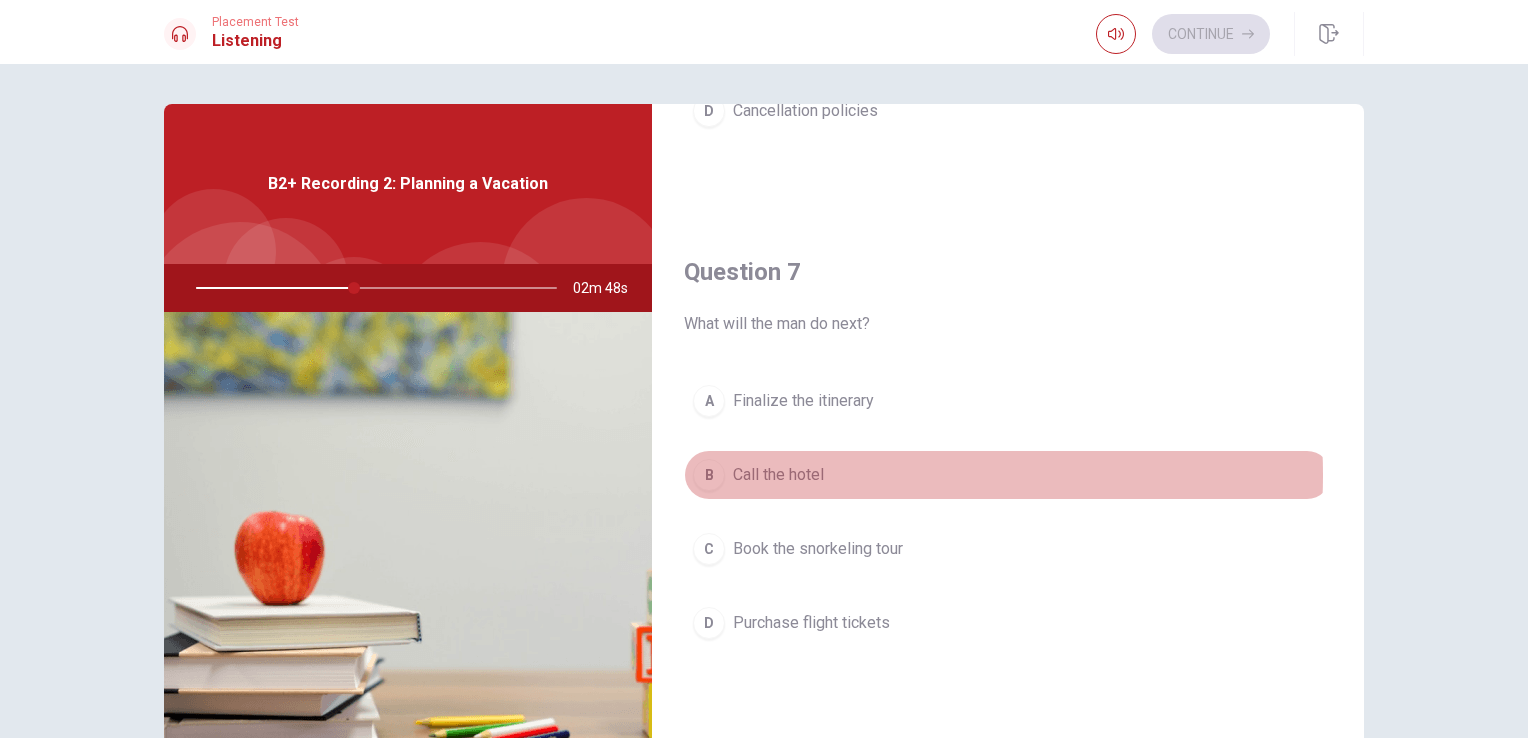 click on "Call the hotel" at bounding box center [778, 475] 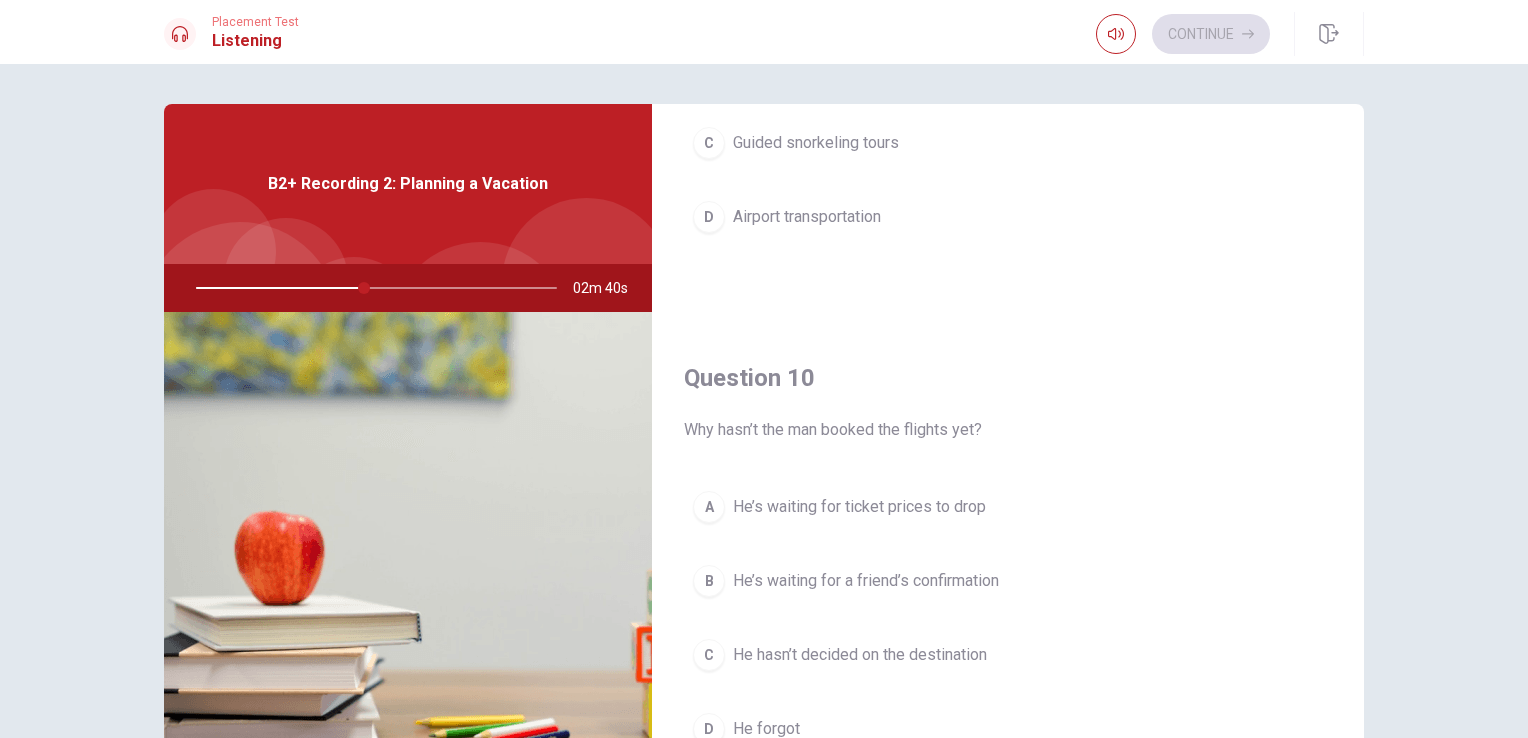 scroll, scrollTop: 1856, scrollLeft: 0, axis: vertical 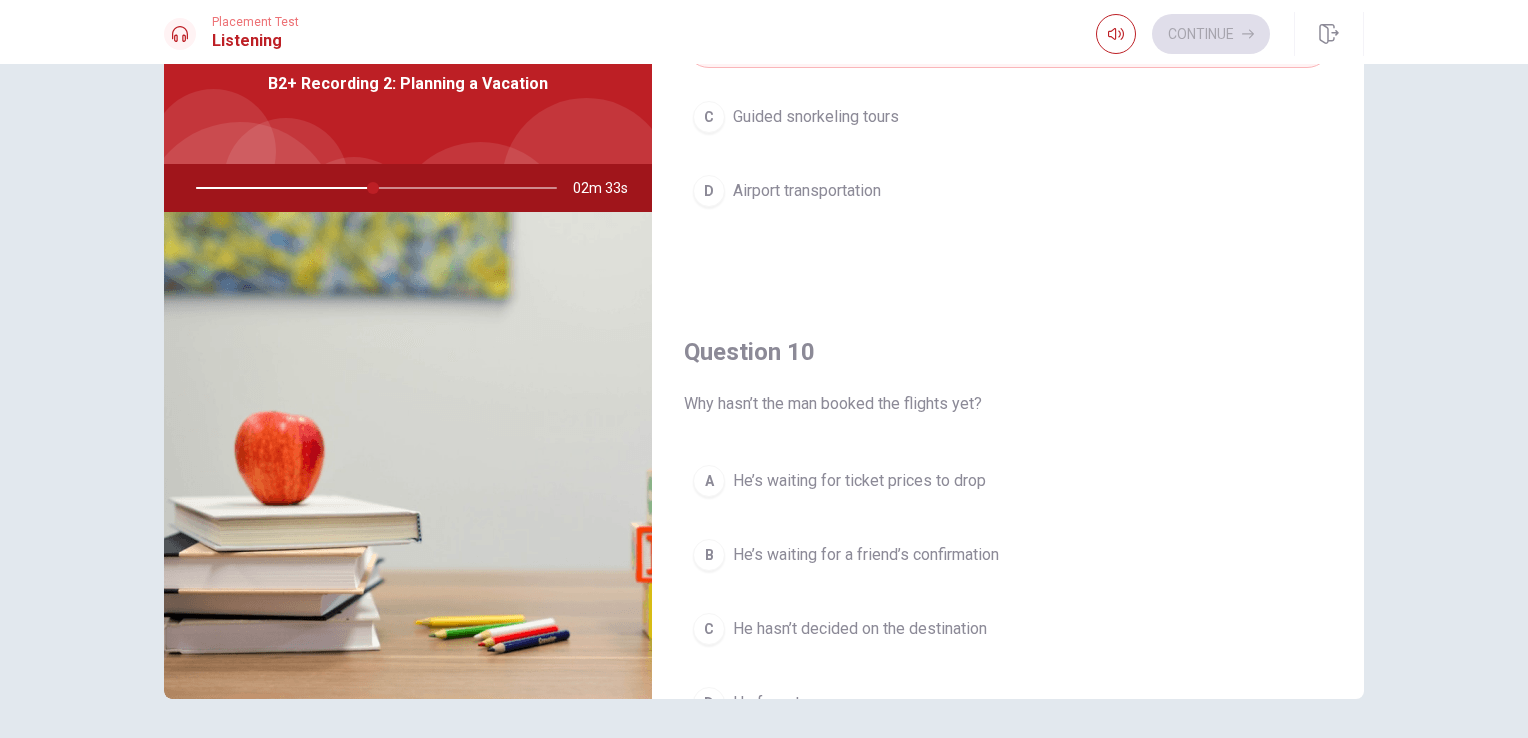 click on "He’s waiting for ticket prices to drop" at bounding box center [859, 481] 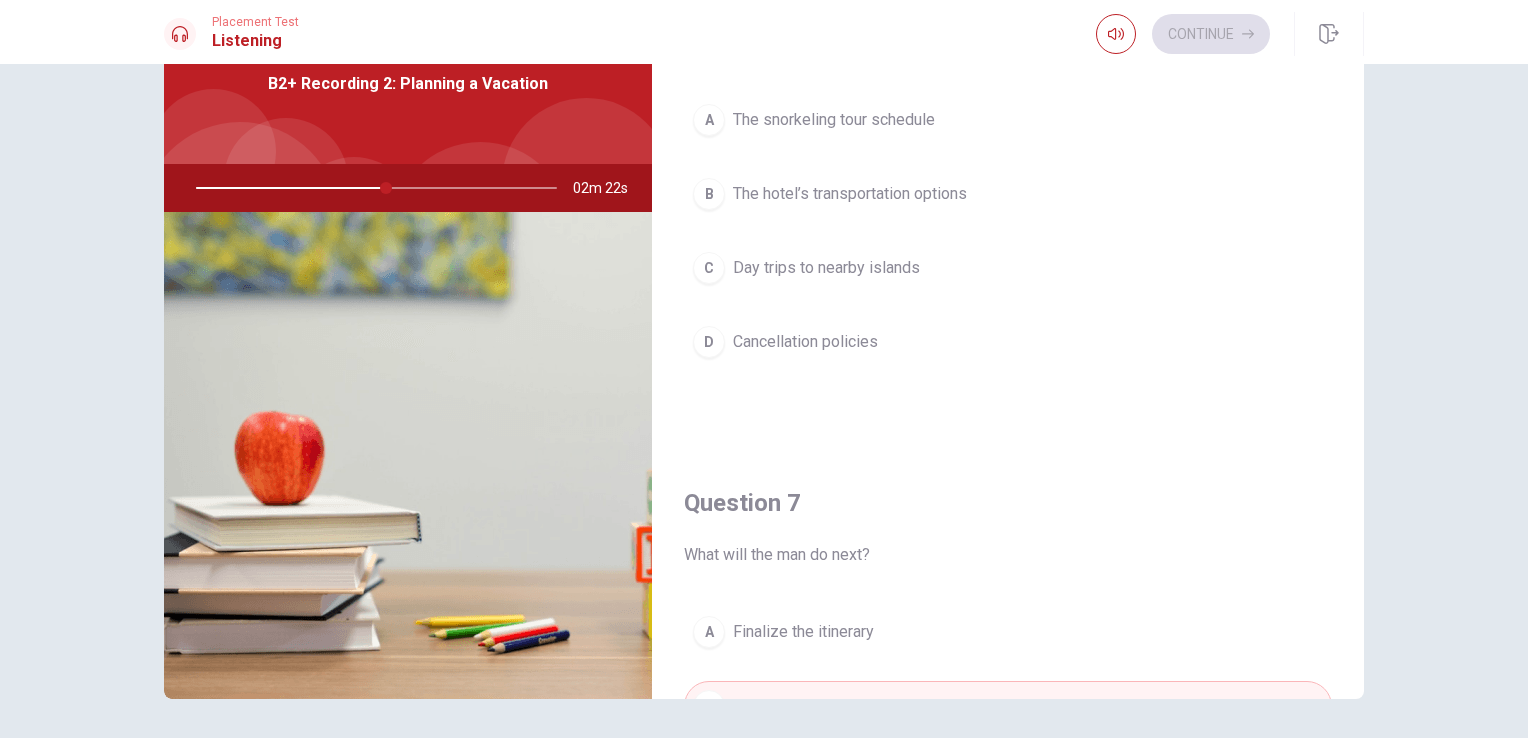 scroll, scrollTop: 0, scrollLeft: 0, axis: both 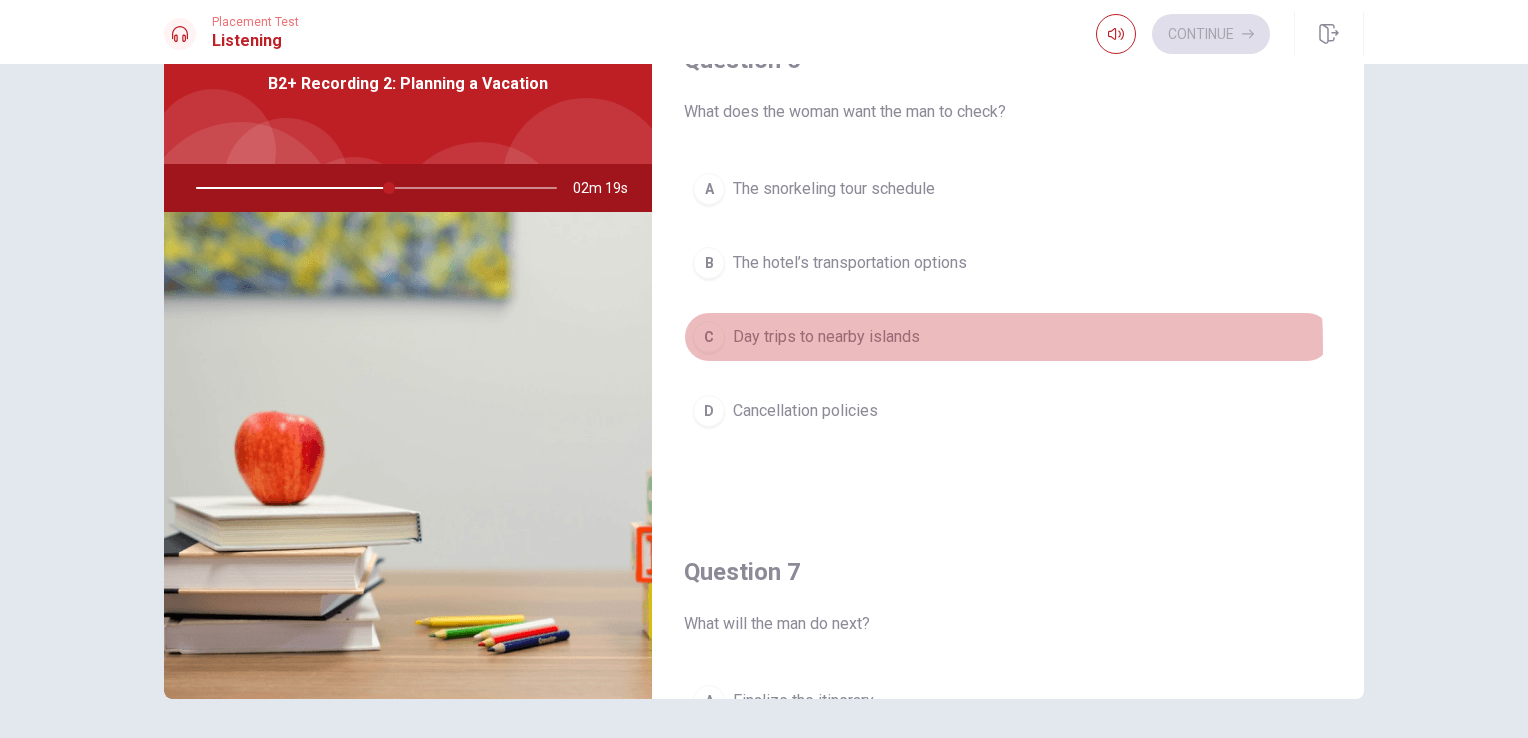 click on "Day trips to nearby islands" at bounding box center (826, 337) 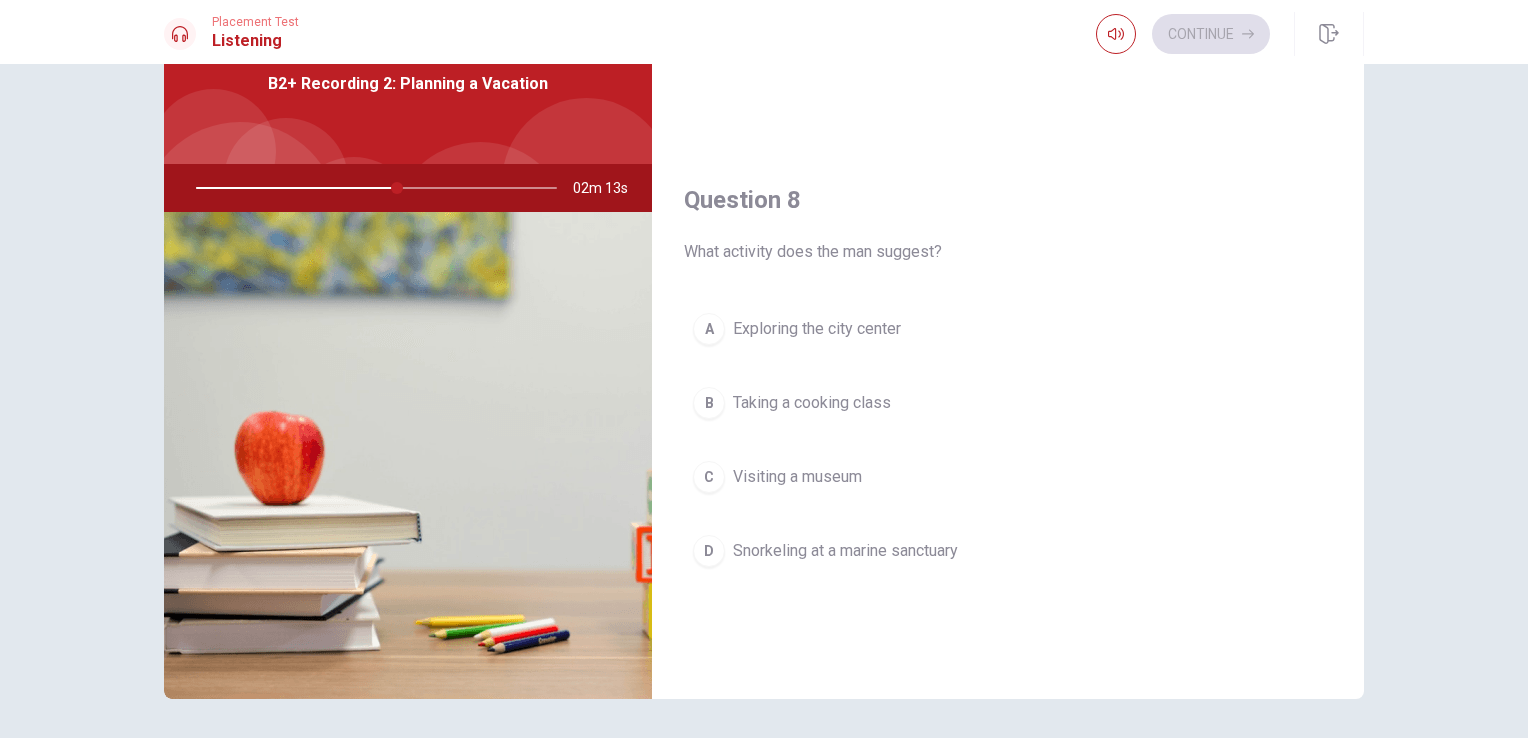 scroll, scrollTop: 900, scrollLeft: 0, axis: vertical 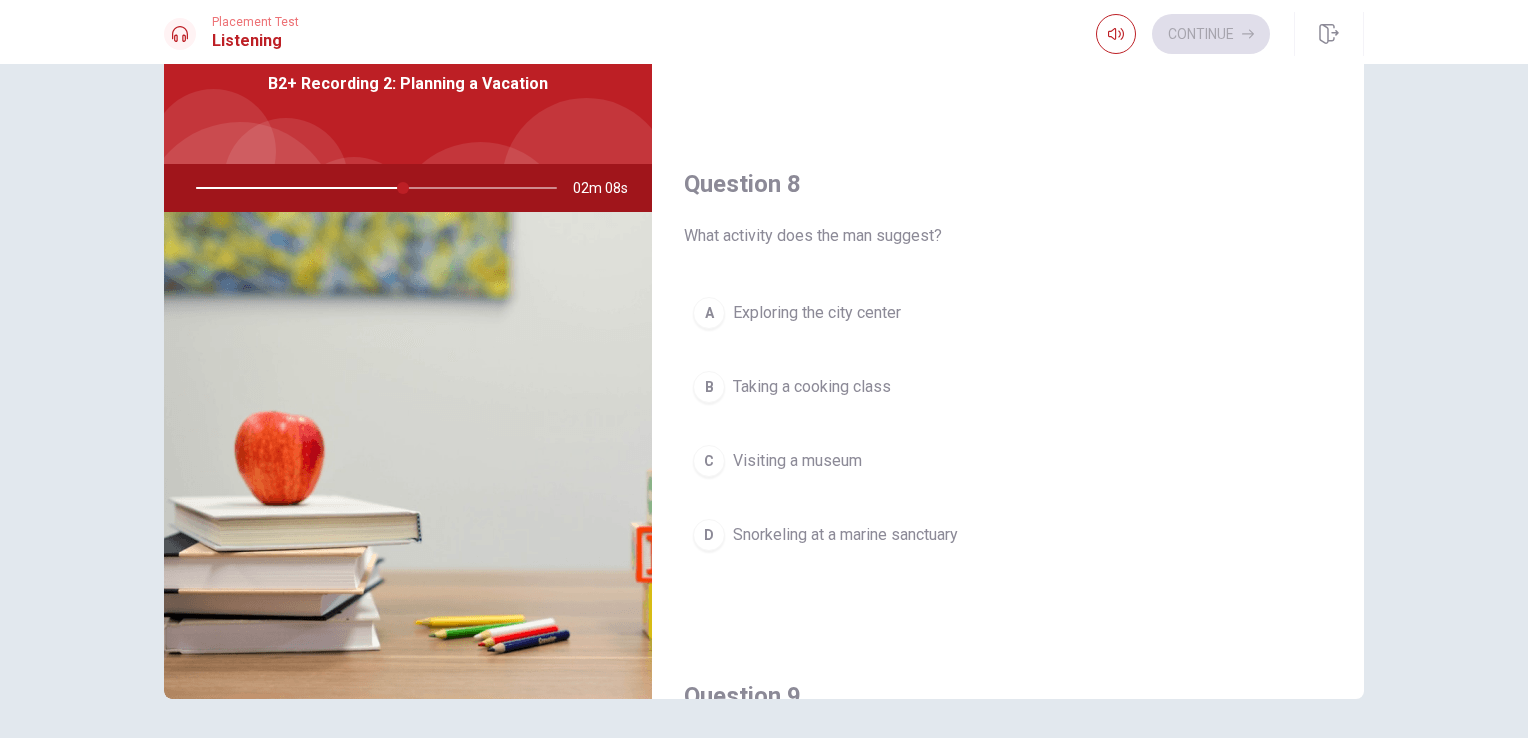 click on "Snorkeling at a marine sanctuary" at bounding box center (845, 535) 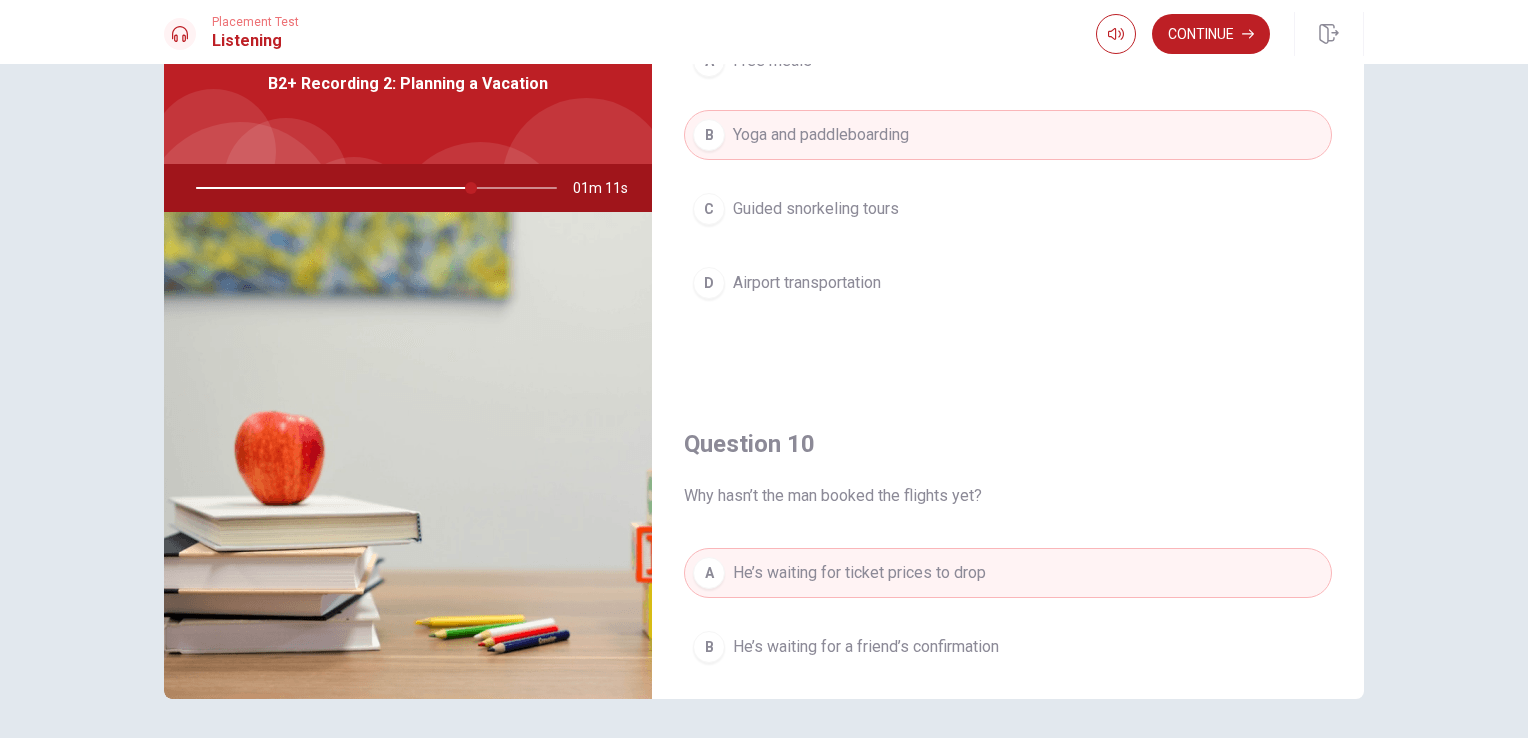 scroll, scrollTop: 1700, scrollLeft: 0, axis: vertical 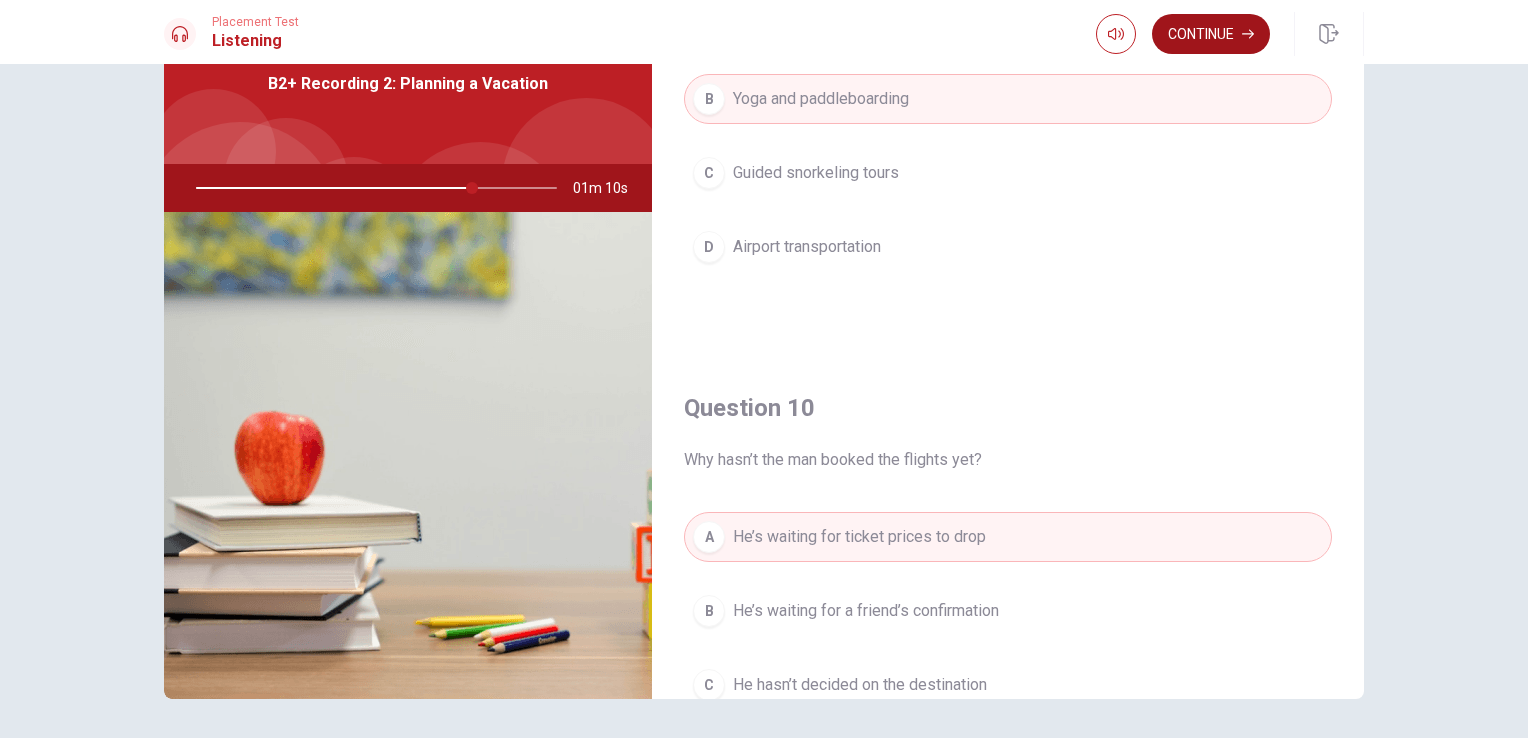 click on "Continue" at bounding box center [1211, 34] 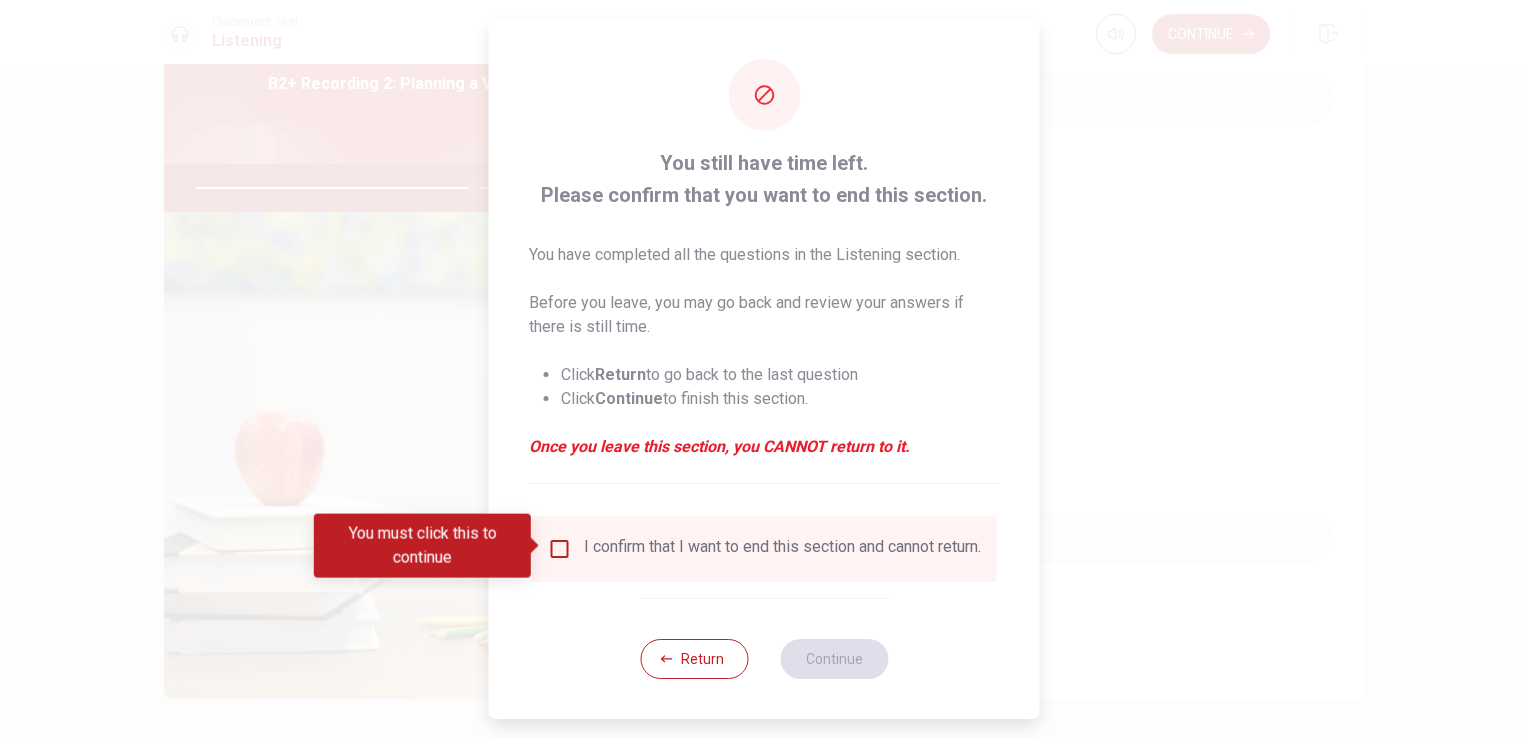 click on "I confirm that I want to end this section and cannot return." at bounding box center [782, 549] 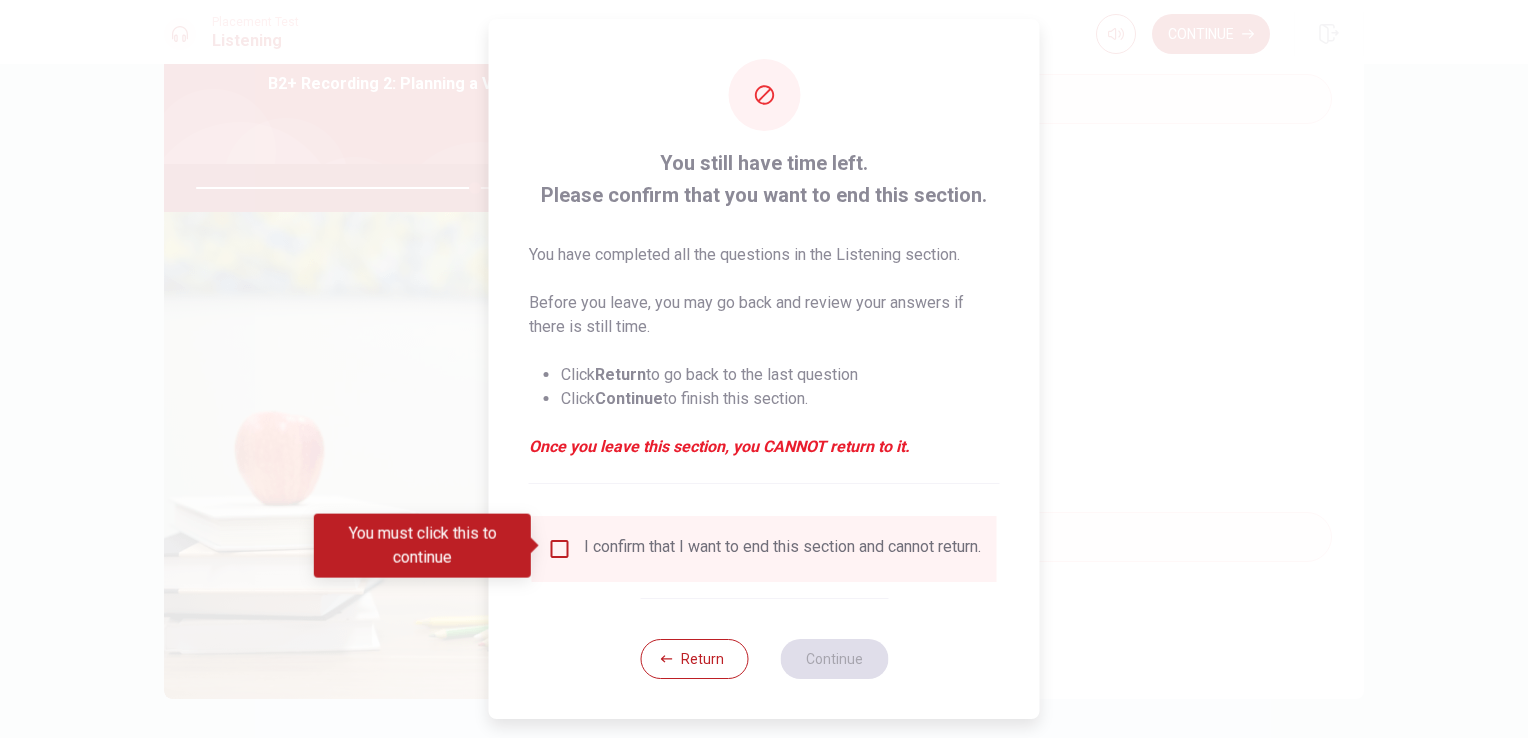 click on "I confirm that I want to end this section and cannot return." at bounding box center [782, 549] 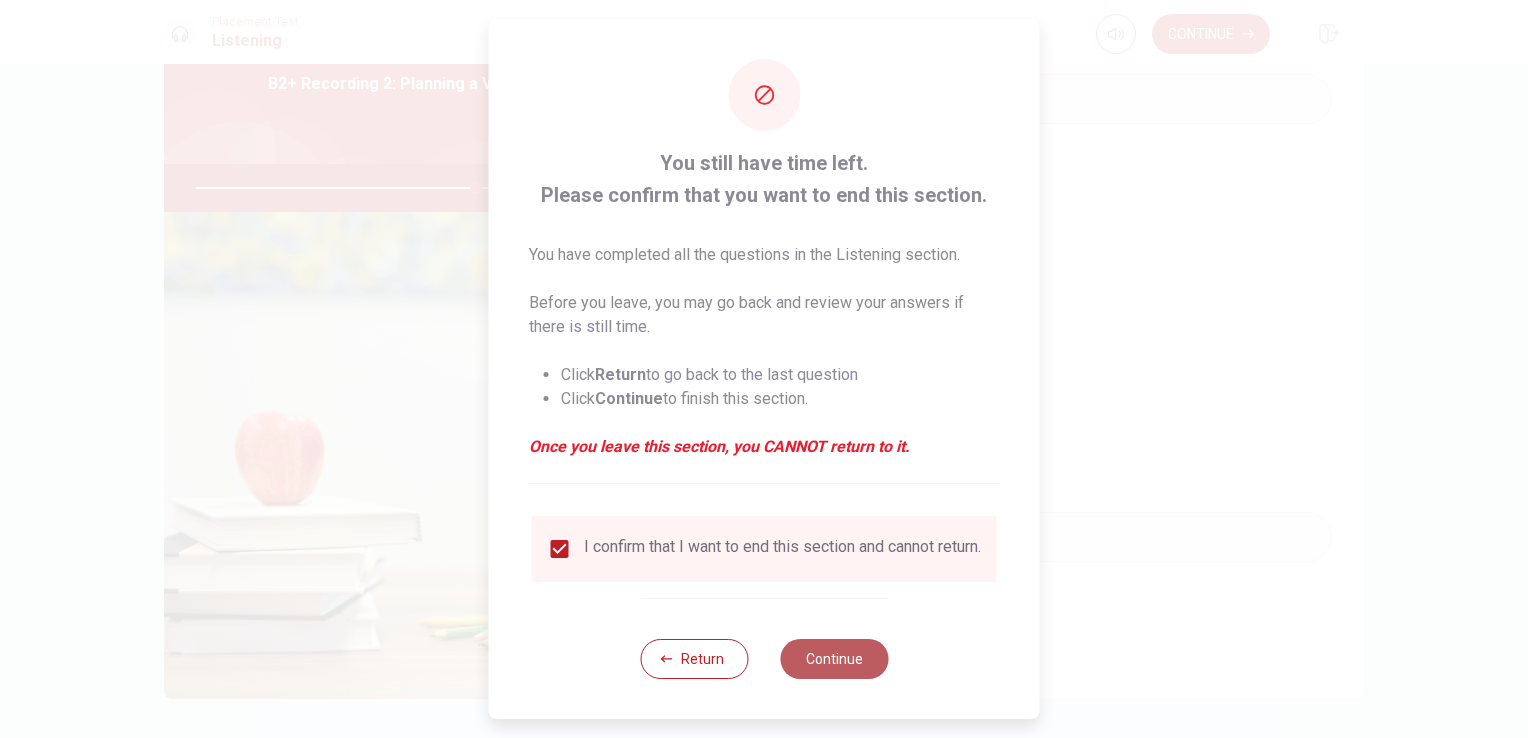 click on "Continue" at bounding box center (834, 659) 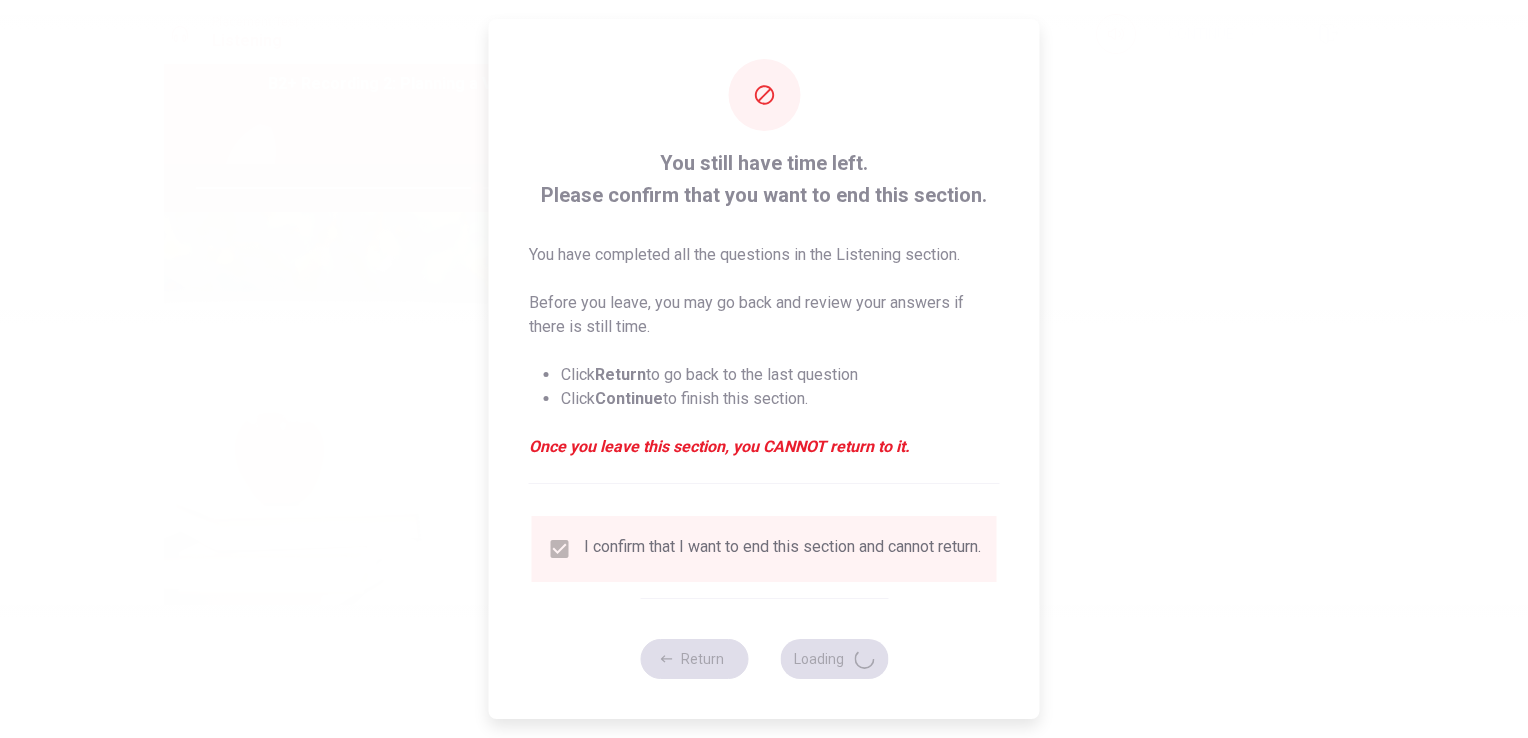 type on "78" 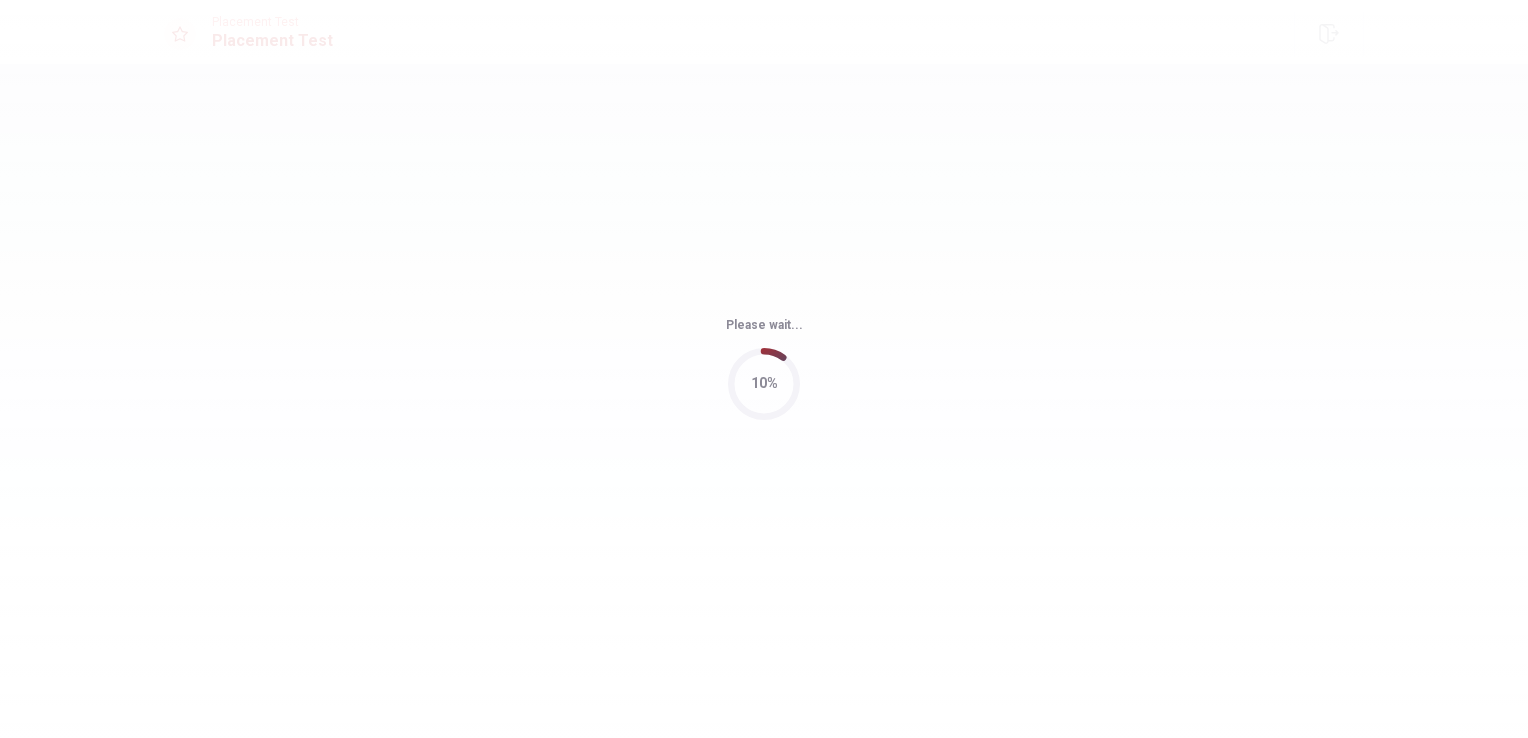 scroll, scrollTop: 0, scrollLeft: 0, axis: both 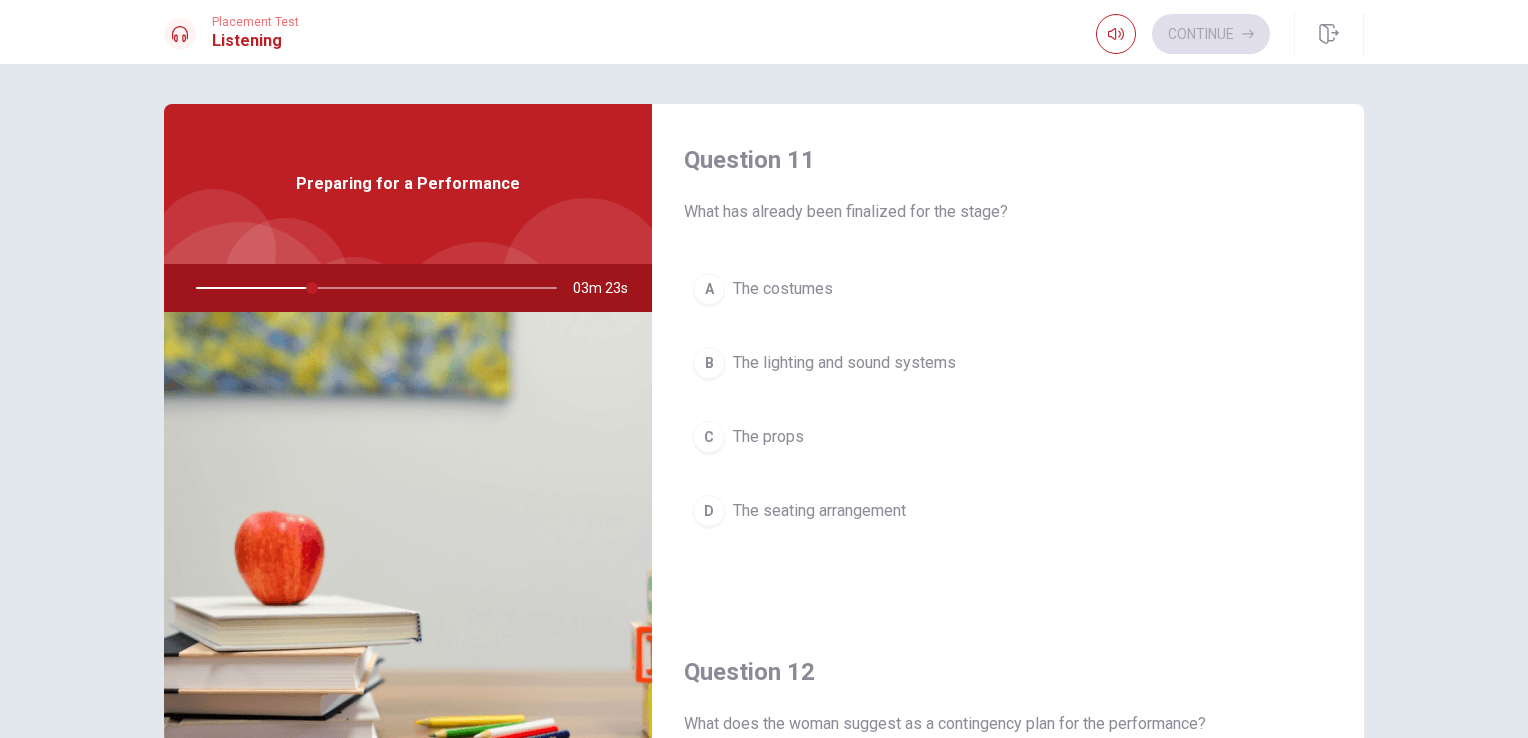 click on "The costumes" at bounding box center [783, 289] 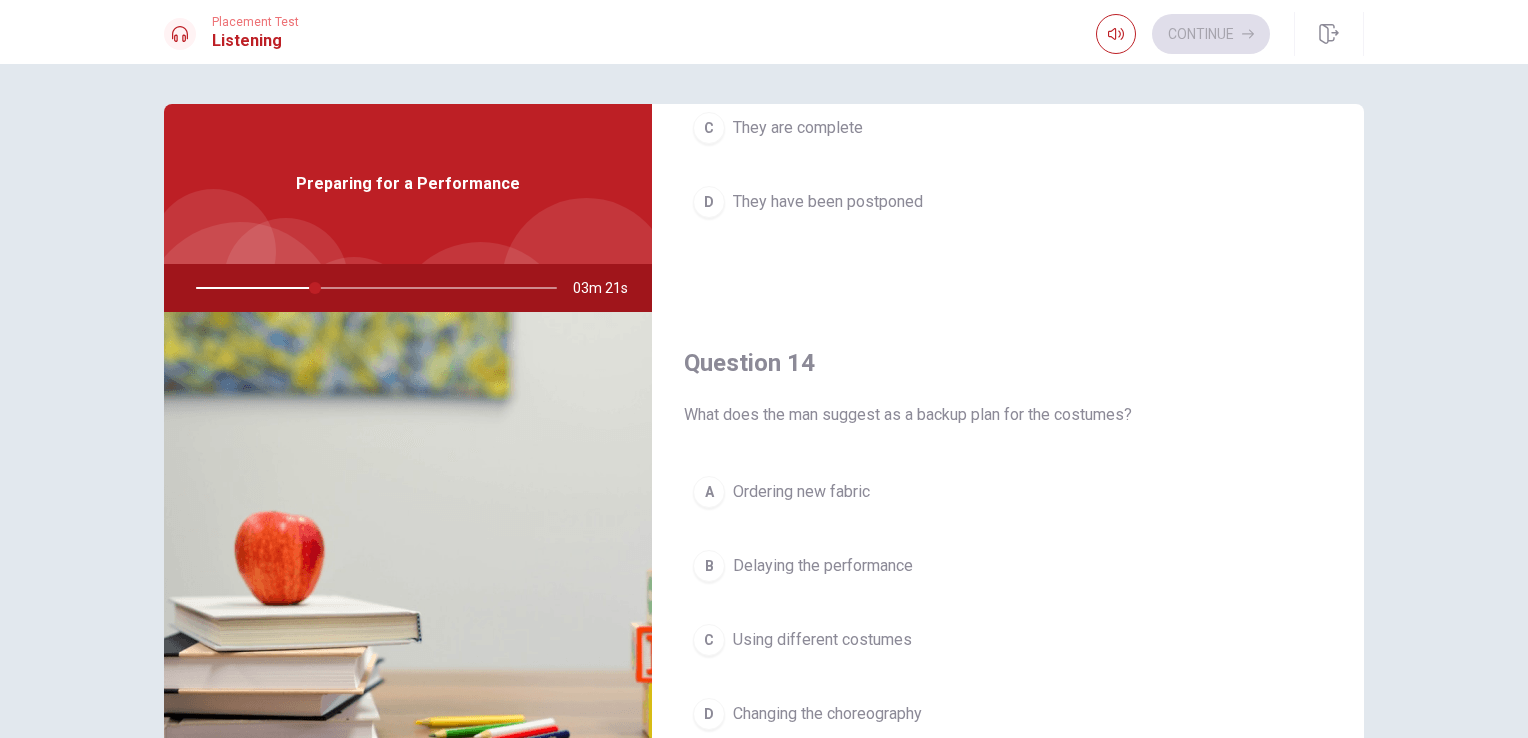 scroll, scrollTop: 1800, scrollLeft: 0, axis: vertical 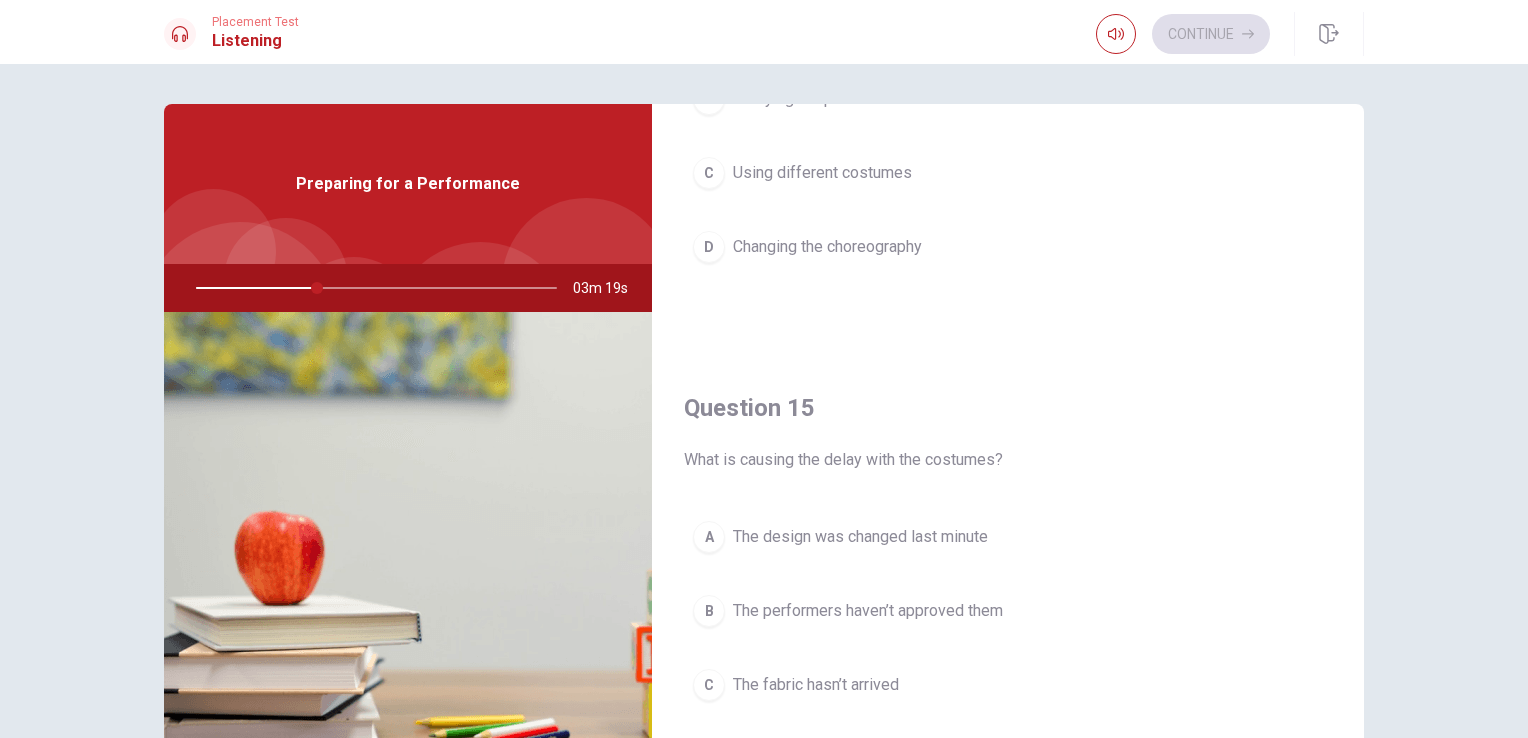 click on "The fabric hasn’t arrived" at bounding box center (816, 685) 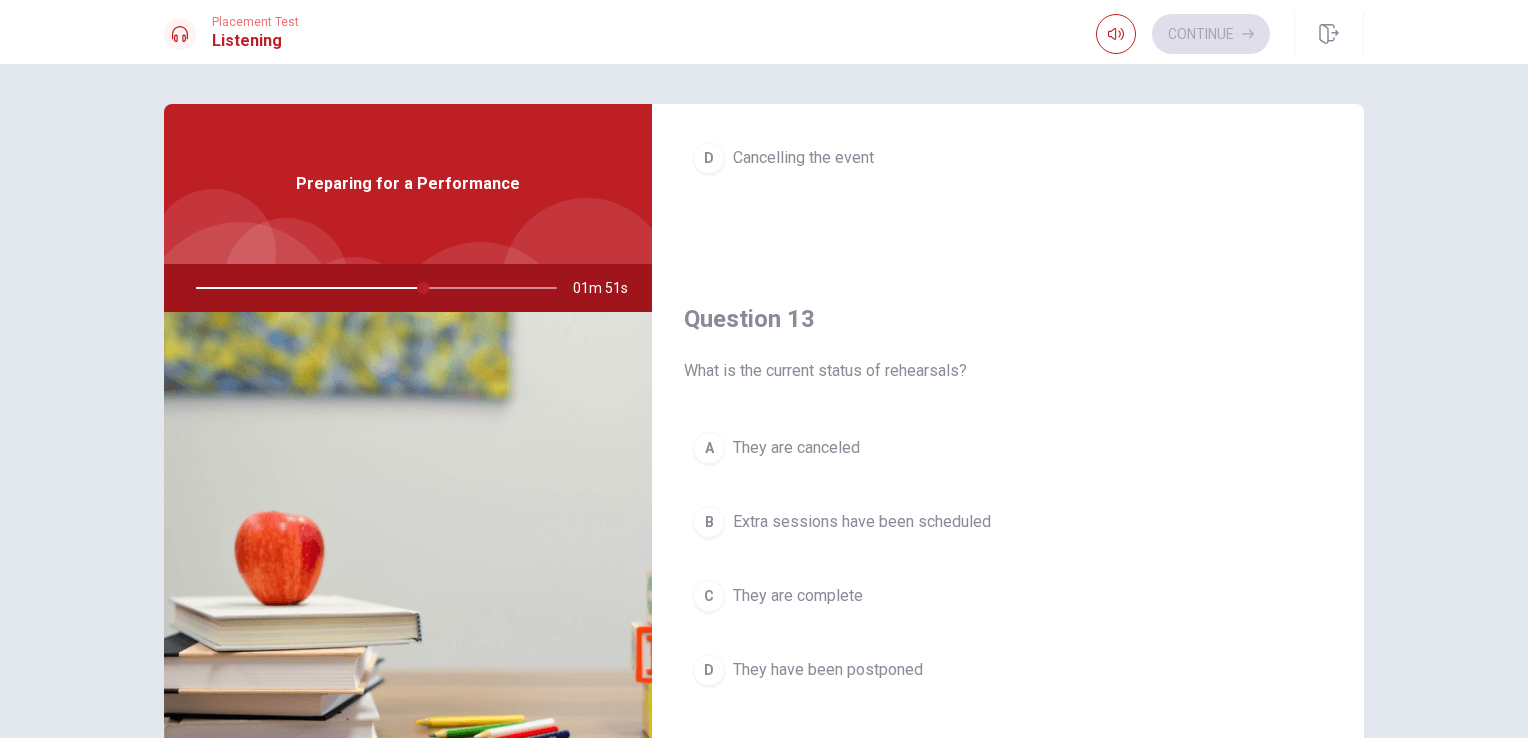 scroll, scrollTop: 900, scrollLeft: 0, axis: vertical 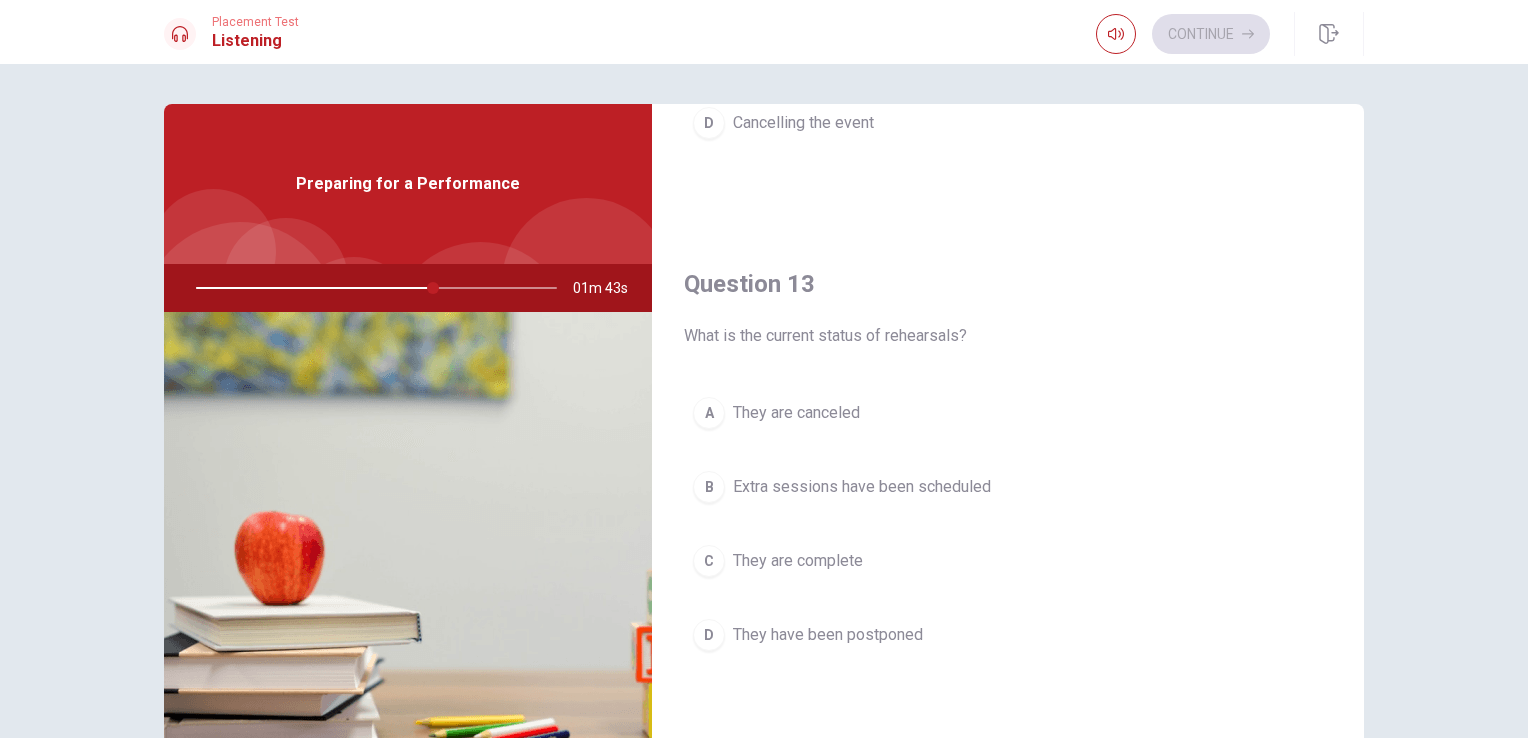 click on "They are complete" at bounding box center (798, 561) 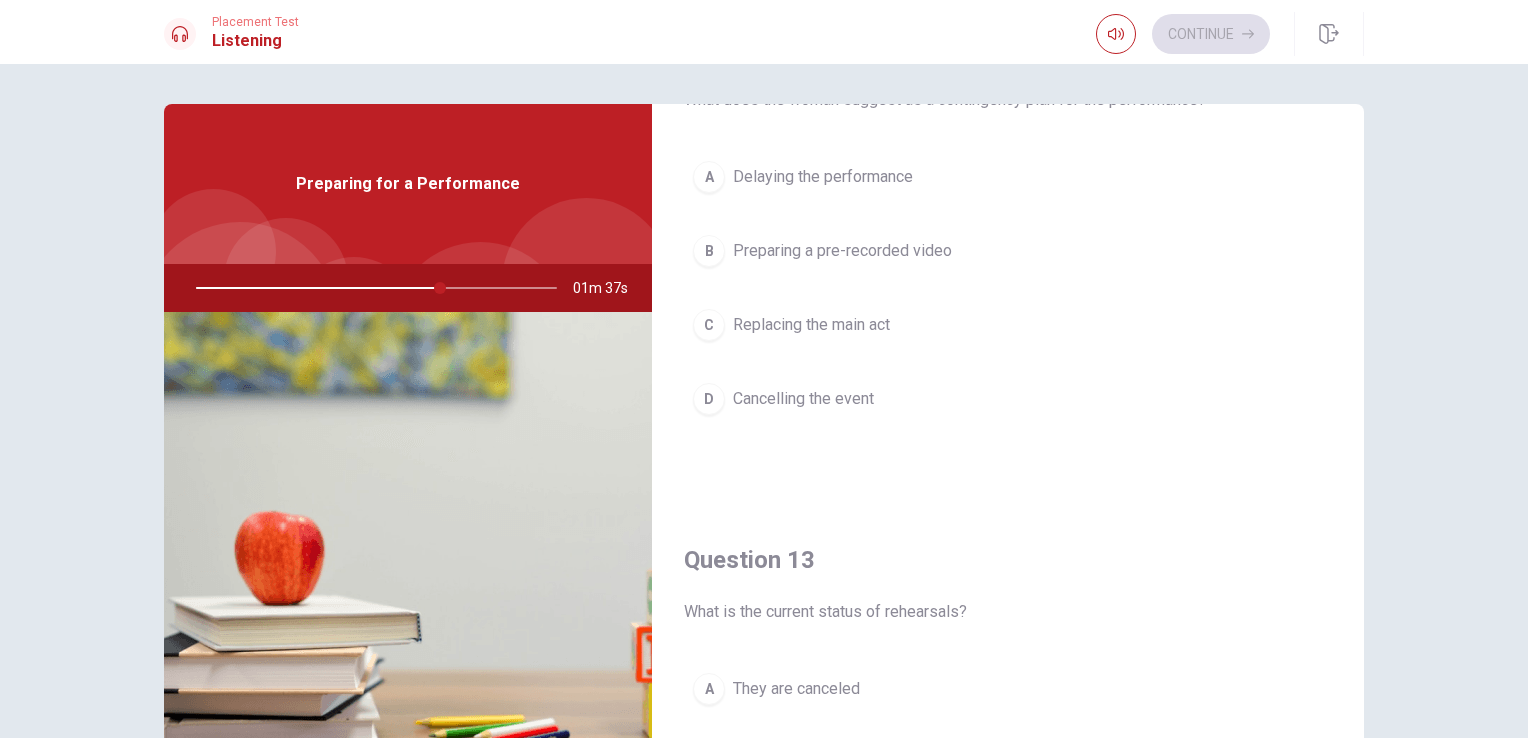 scroll, scrollTop: 600, scrollLeft: 0, axis: vertical 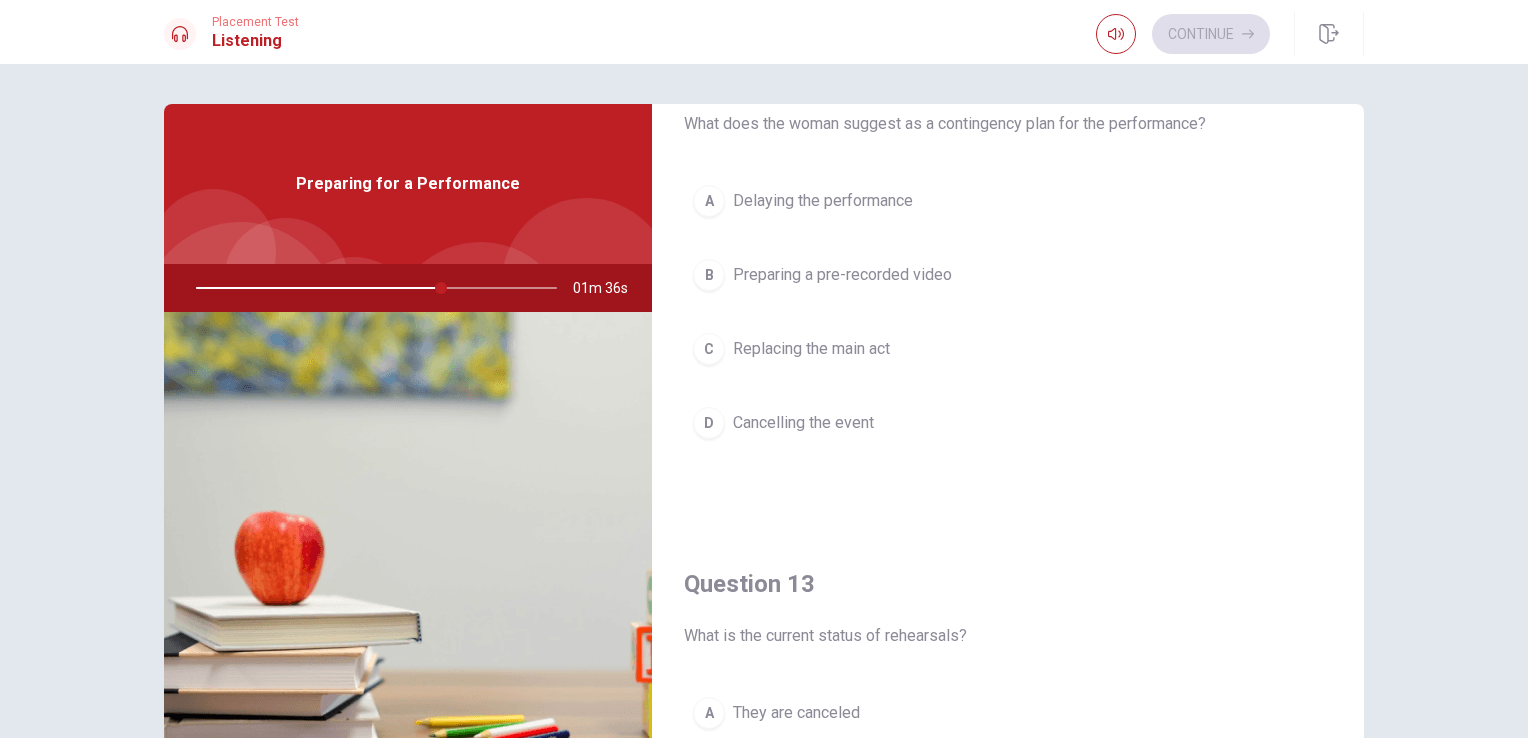 drag, startPoint x: 920, startPoint y: 274, endPoint x: 1003, endPoint y: 304, distance: 88.25531 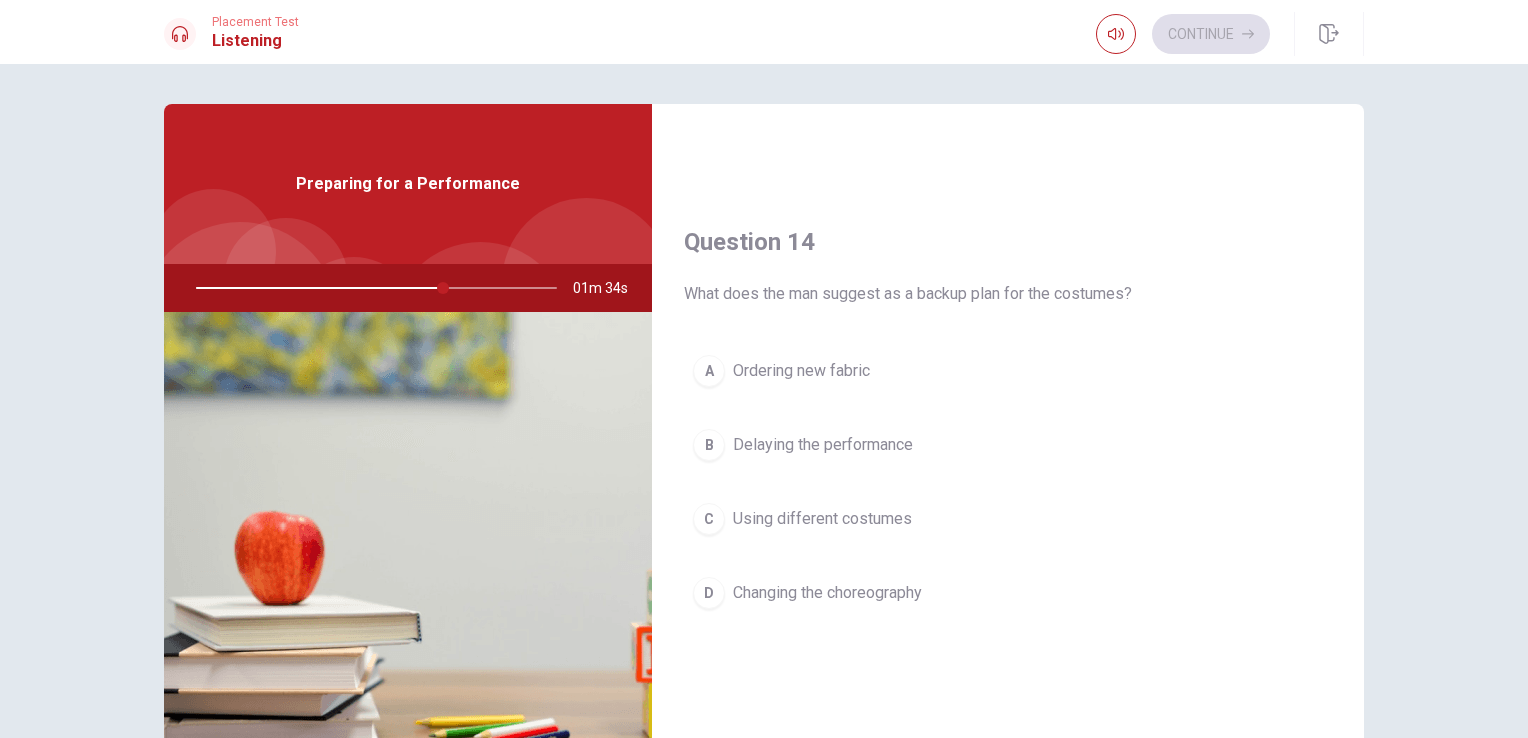 scroll, scrollTop: 1500, scrollLeft: 0, axis: vertical 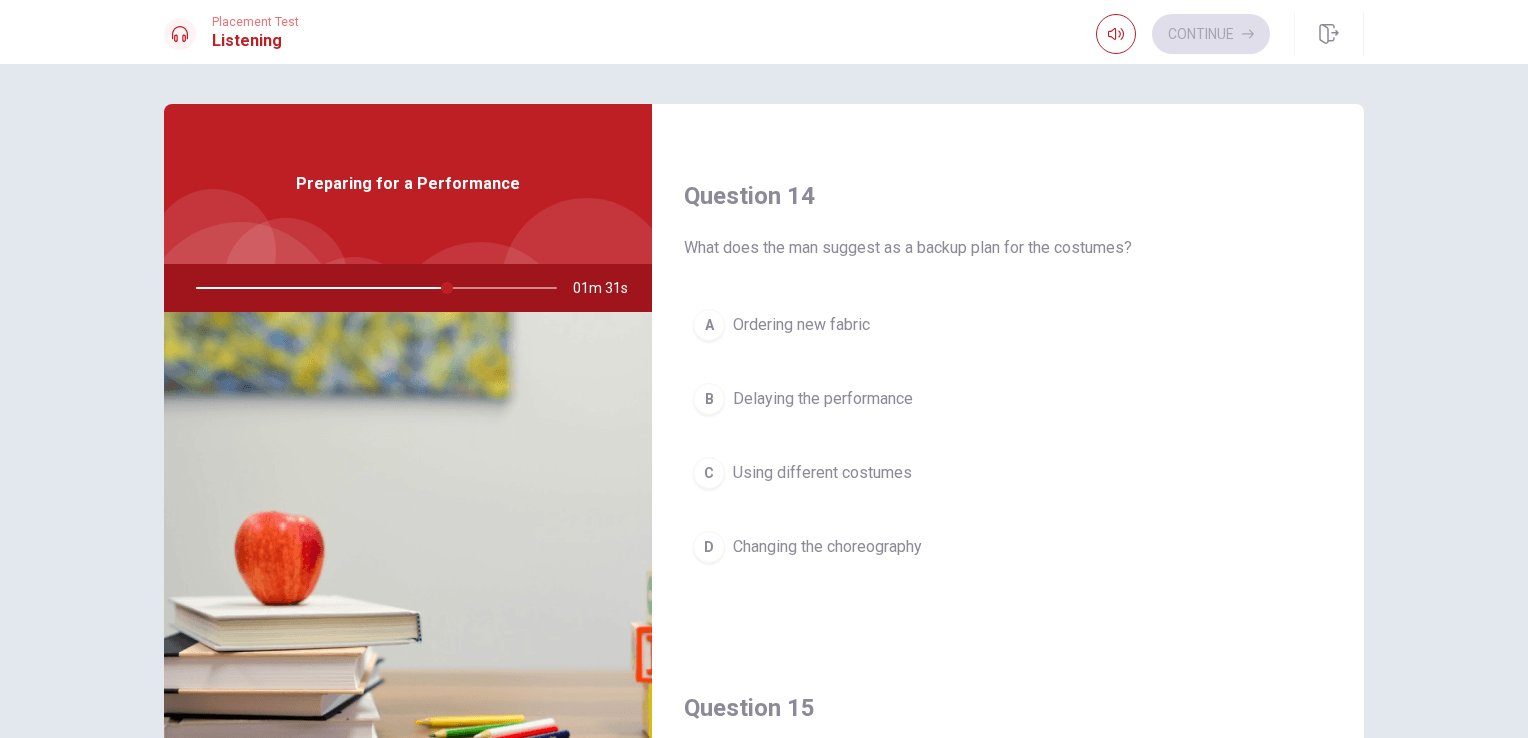 click on "Using different costumes" at bounding box center (822, 473) 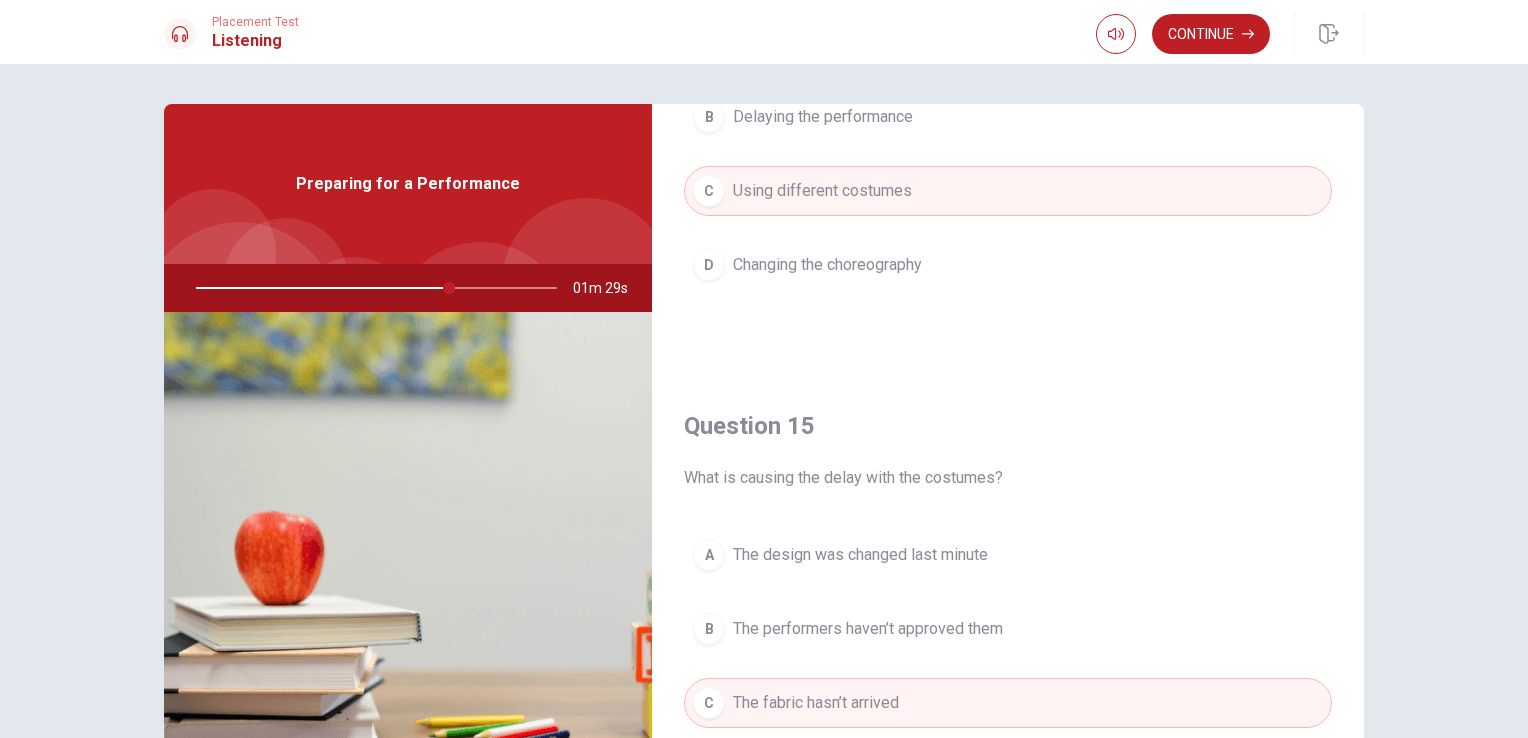 scroll, scrollTop: 1856, scrollLeft: 0, axis: vertical 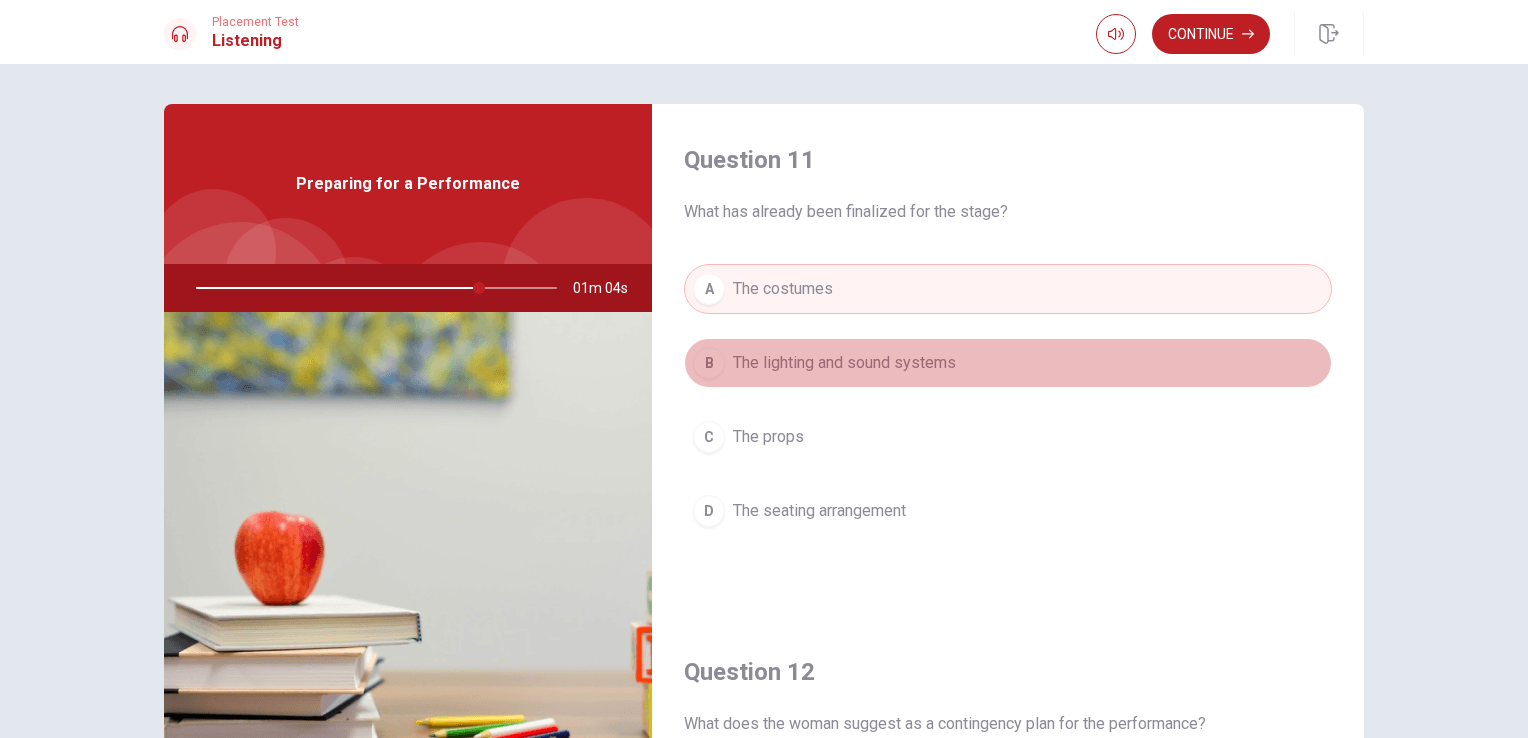 click on "B The lighting and sound systems" at bounding box center (1008, 363) 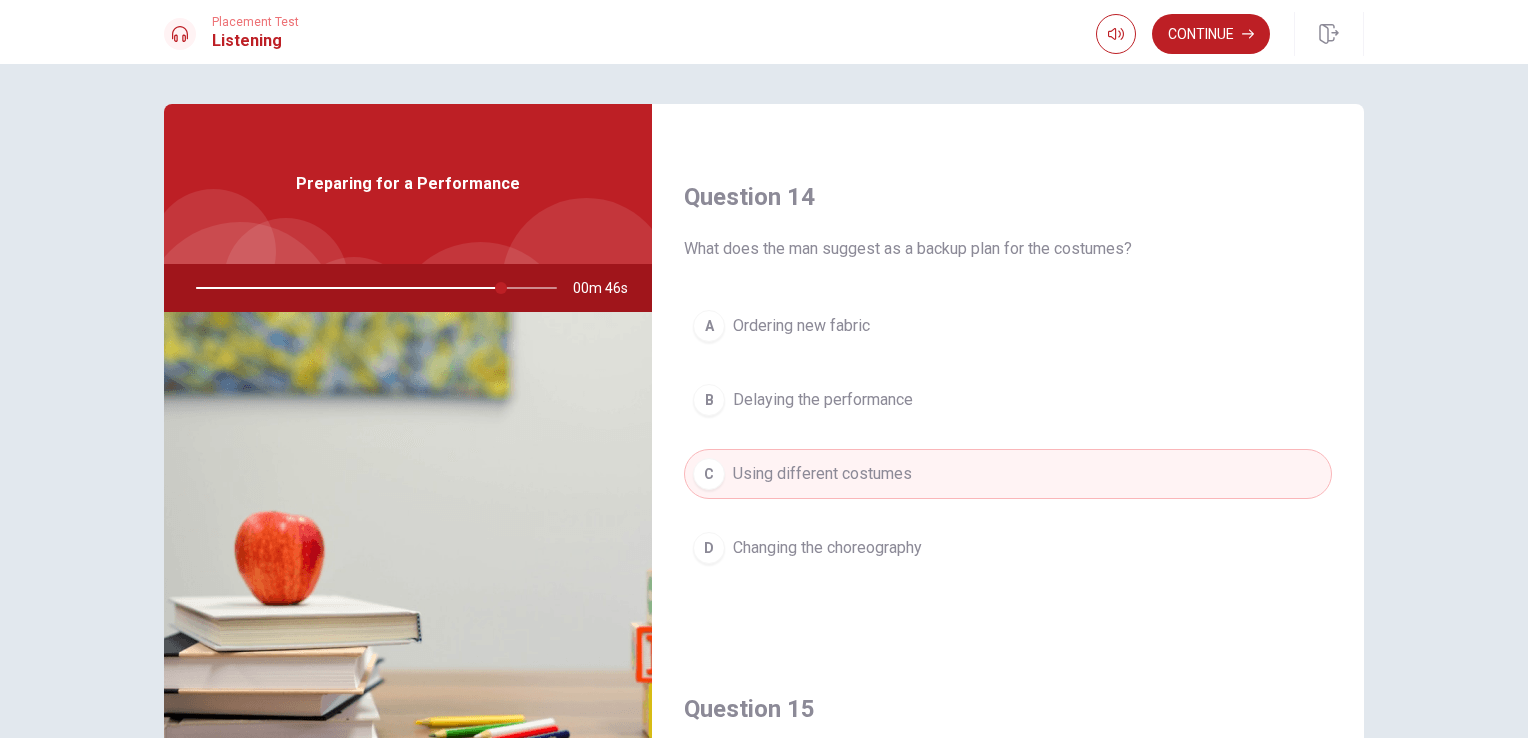 scroll, scrollTop: 1500, scrollLeft: 0, axis: vertical 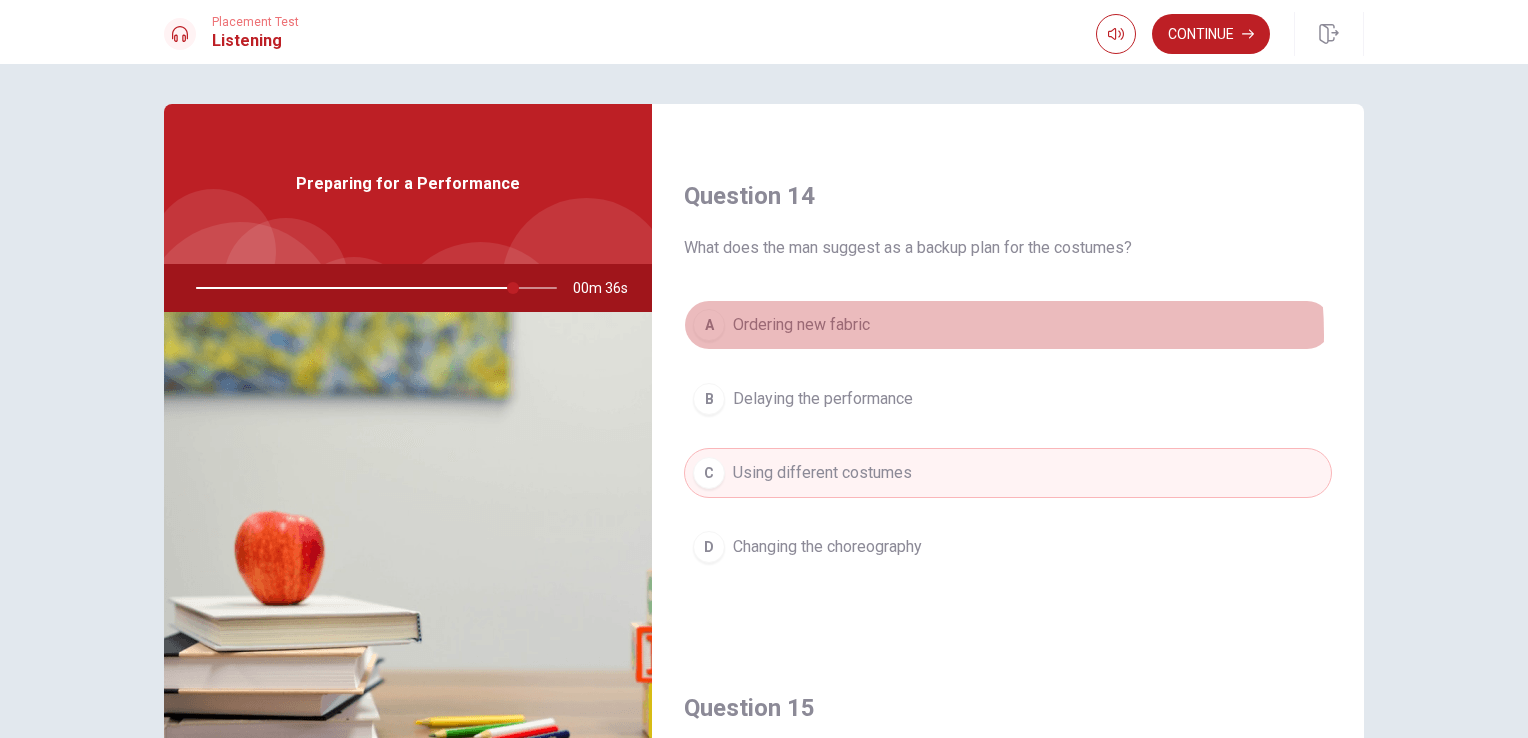 click on "A Ordering new fabric" at bounding box center (1008, 325) 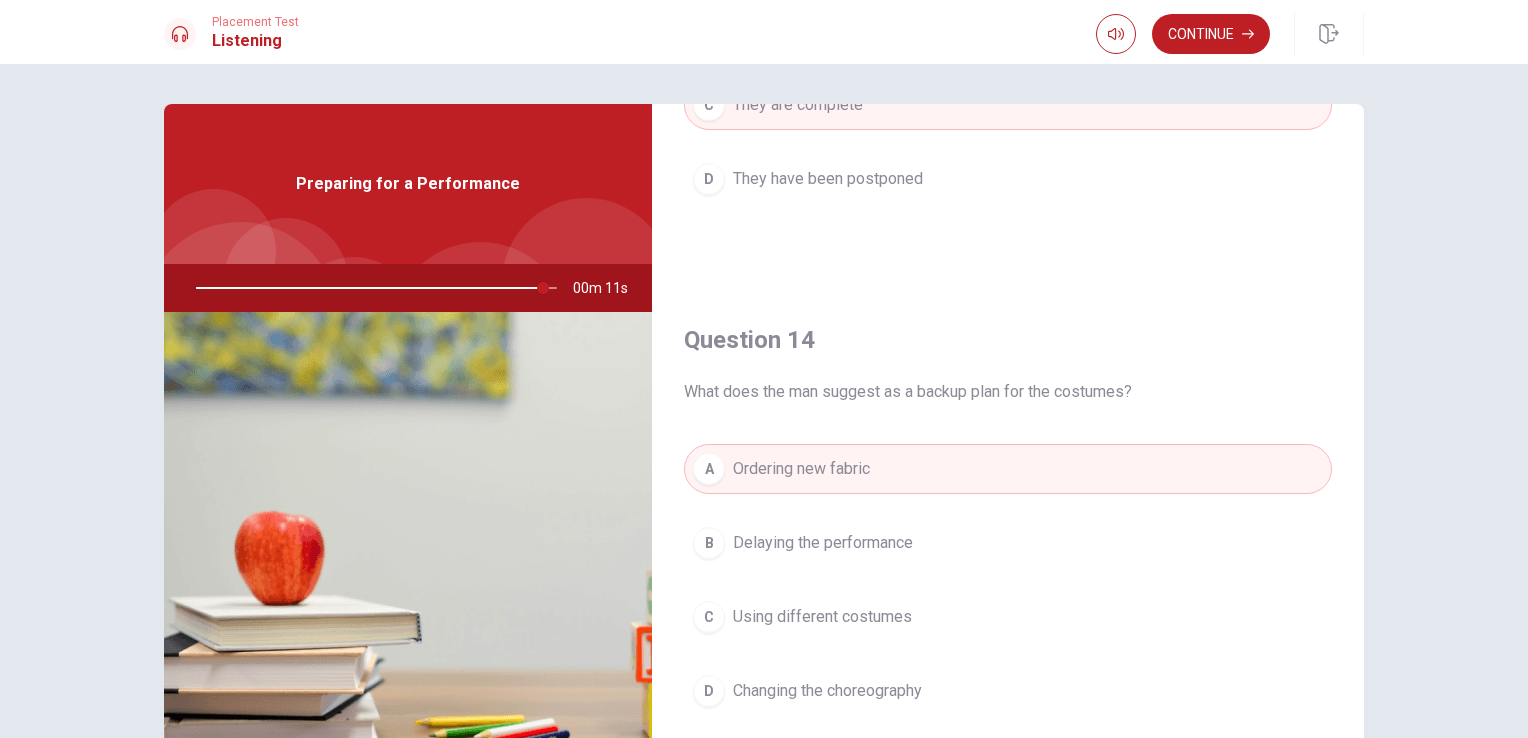 scroll, scrollTop: 1456, scrollLeft: 0, axis: vertical 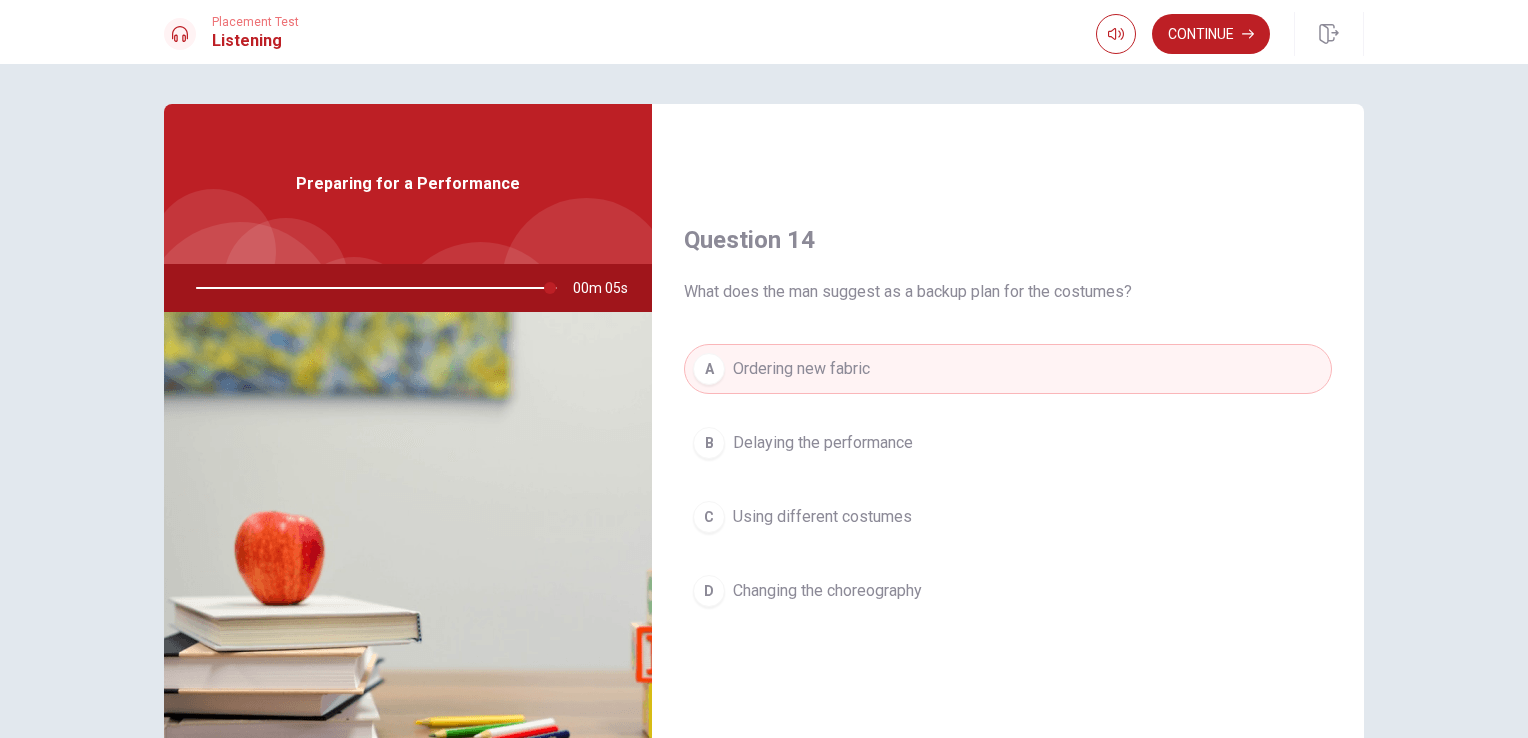 click on "Using different costumes" at bounding box center [822, 517] 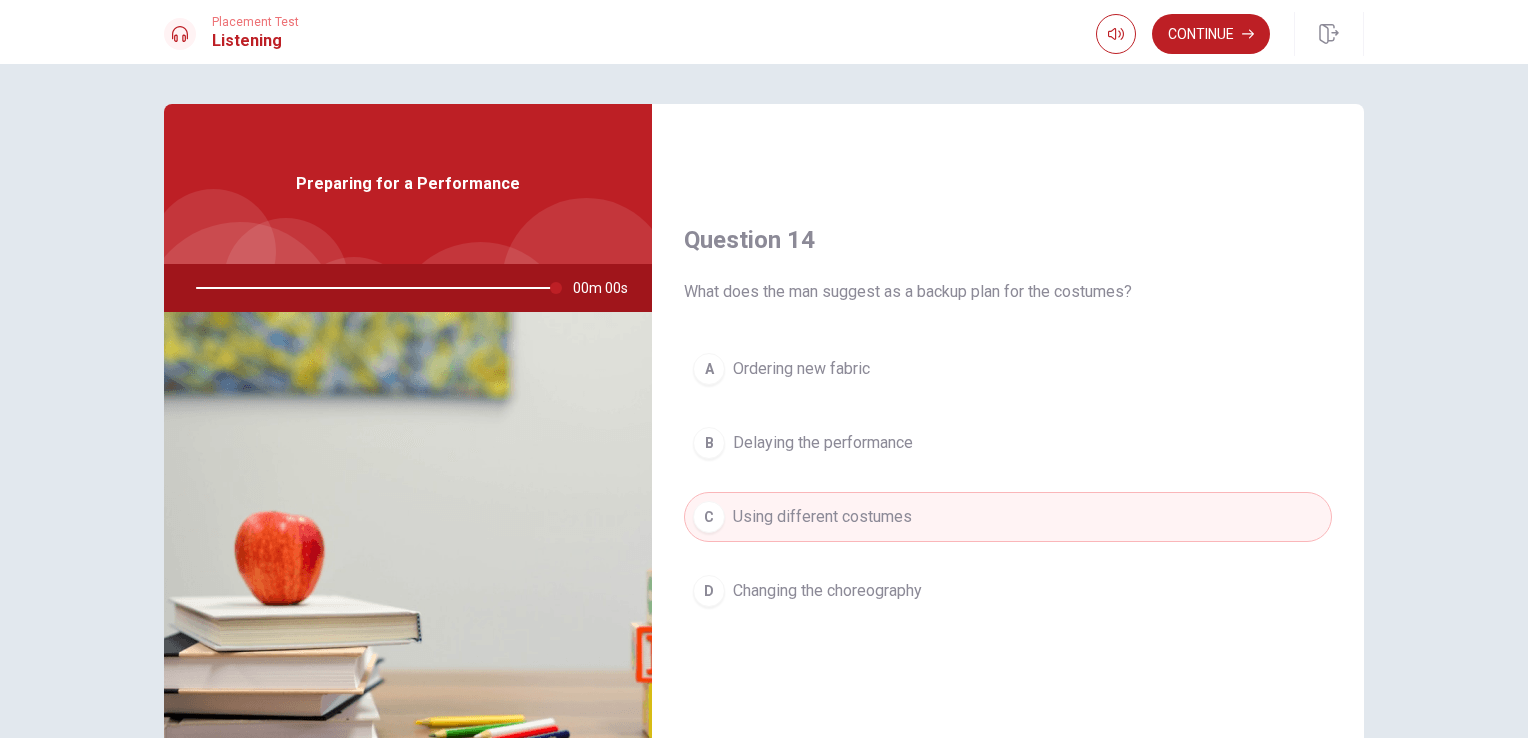 type on "0" 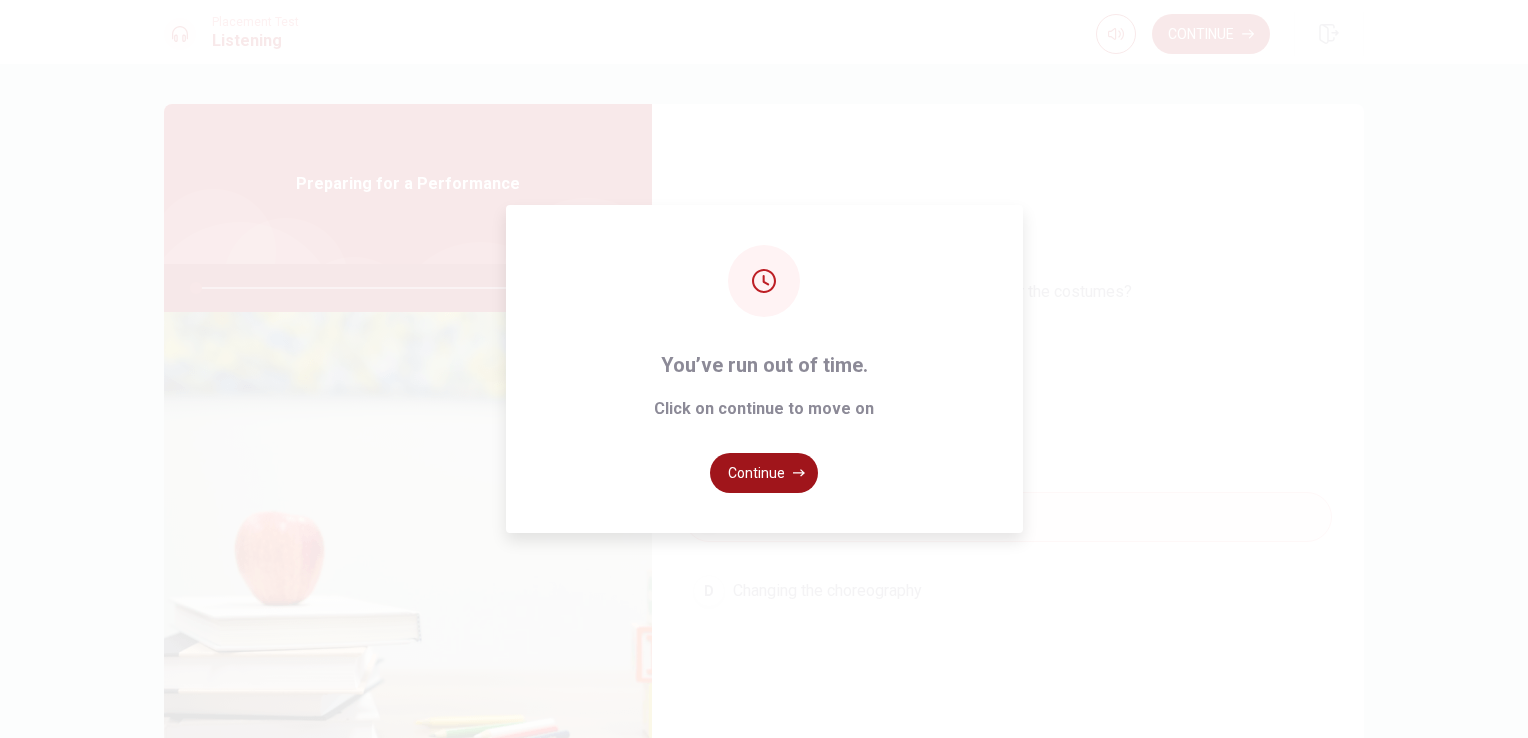 click on "Continue" at bounding box center [764, 473] 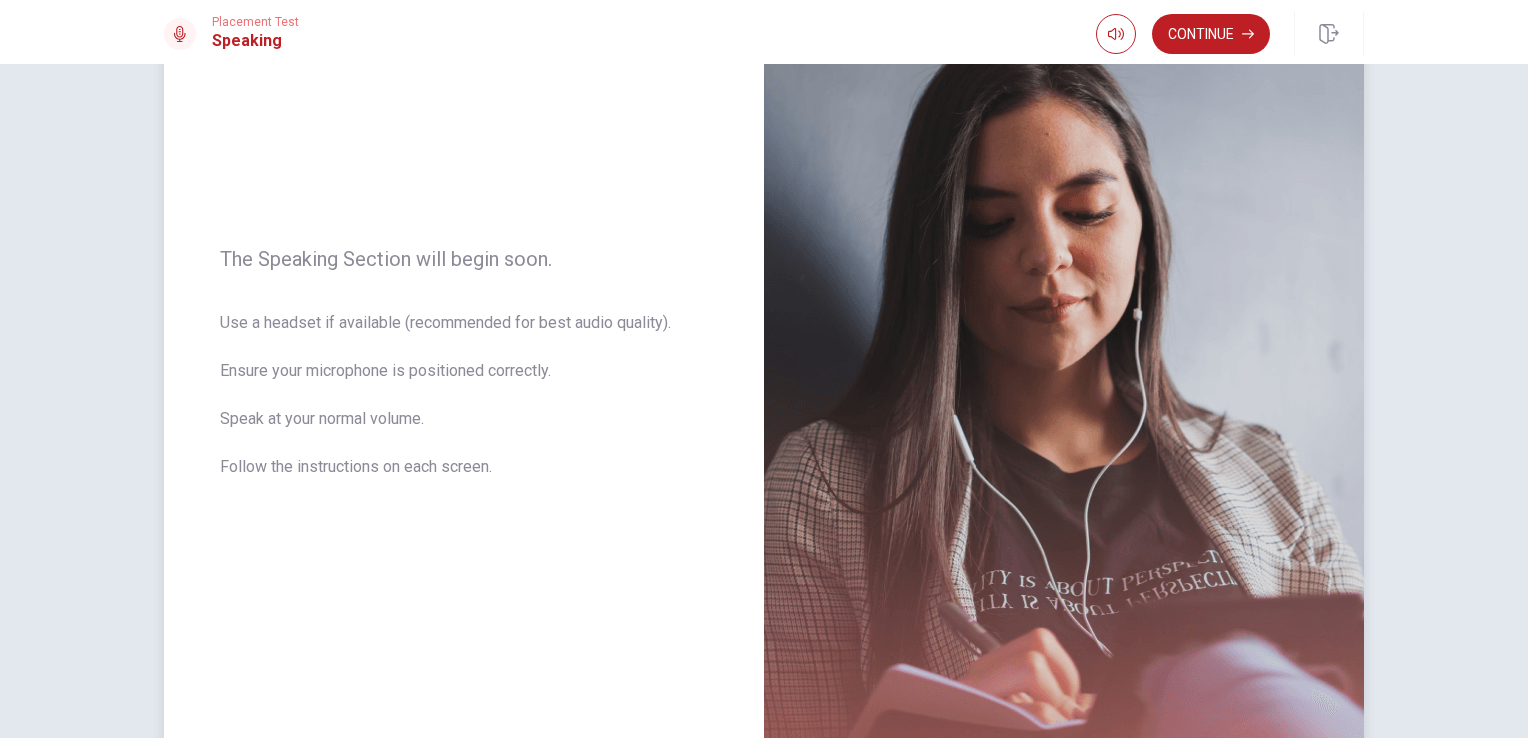 scroll, scrollTop: 0, scrollLeft: 0, axis: both 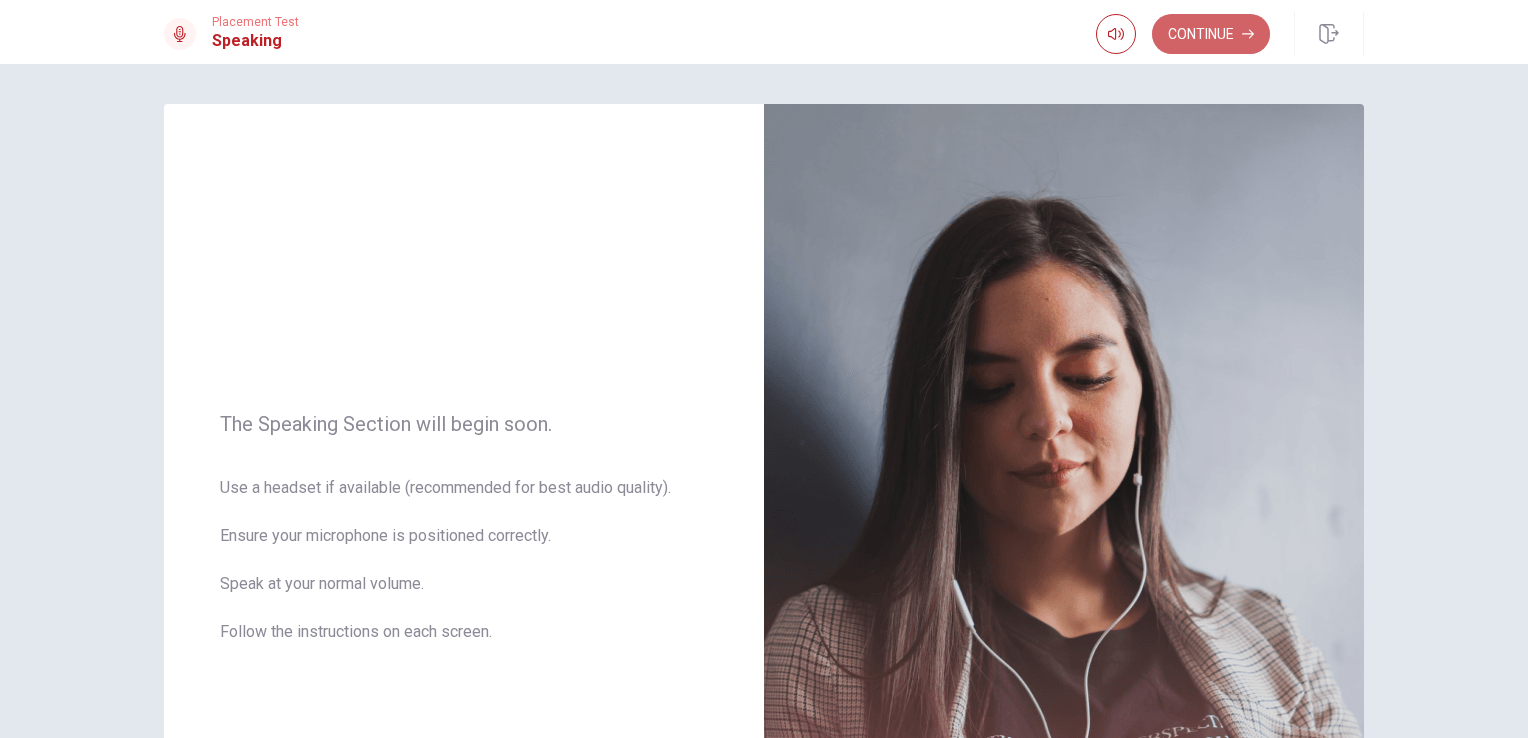 click on "Continue" at bounding box center [1211, 34] 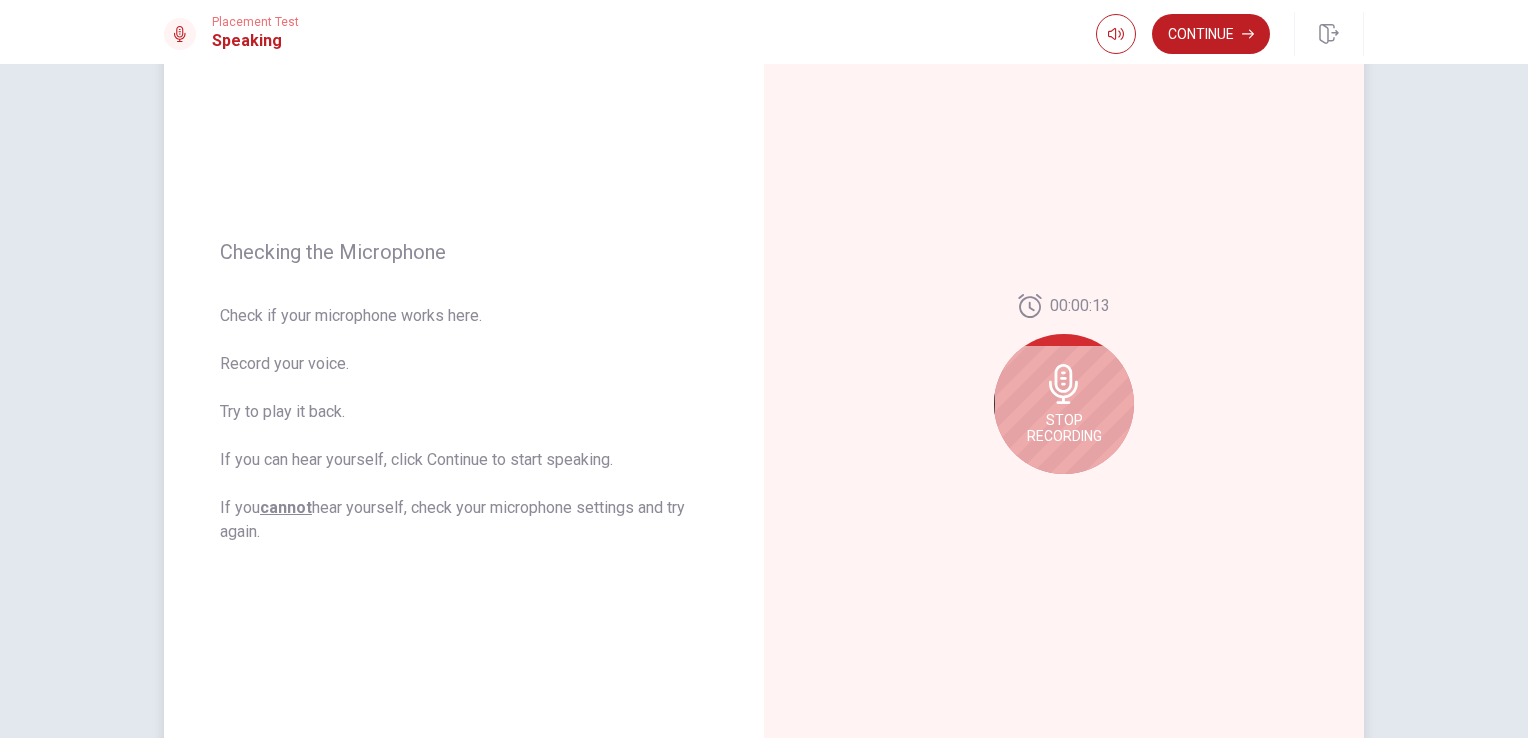 scroll, scrollTop: 200, scrollLeft: 0, axis: vertical 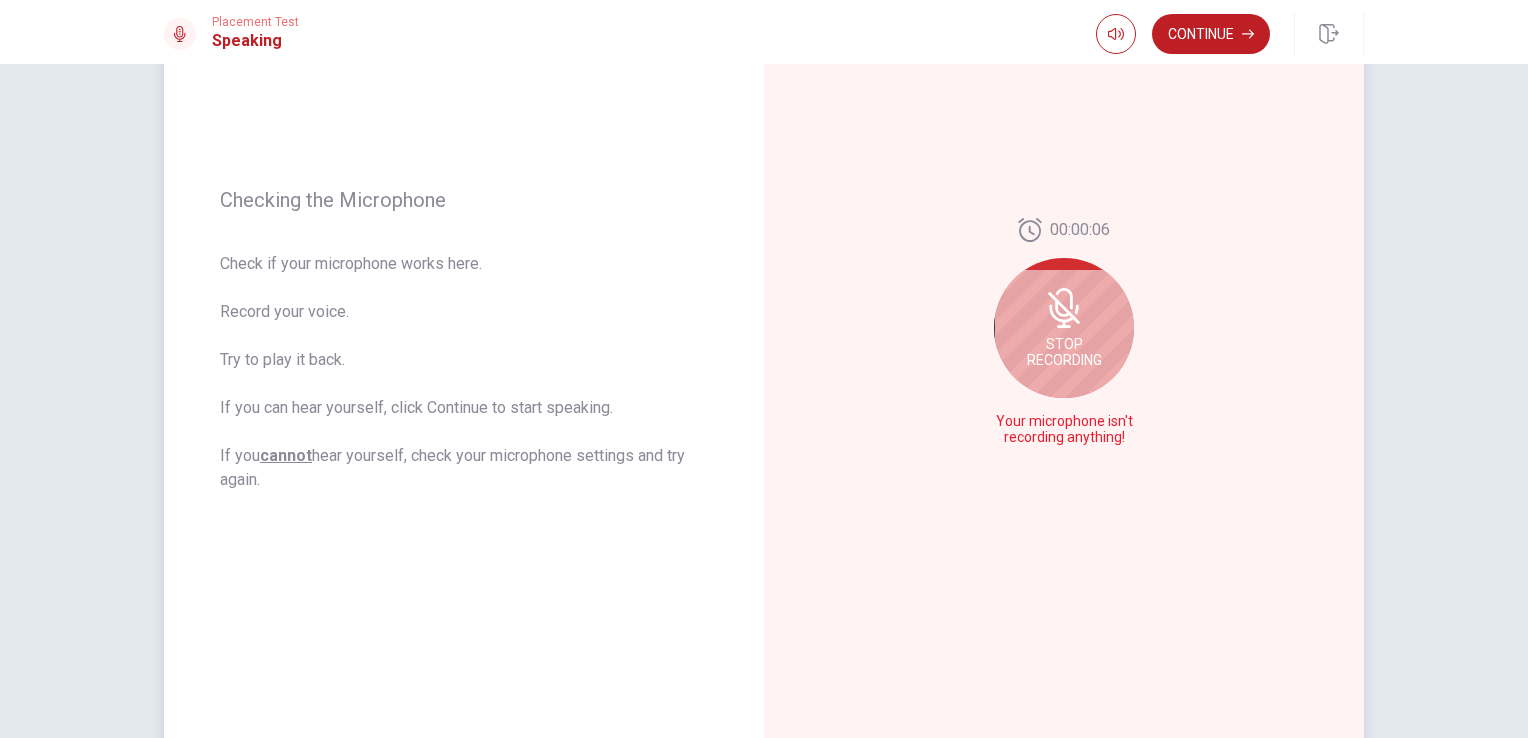 click 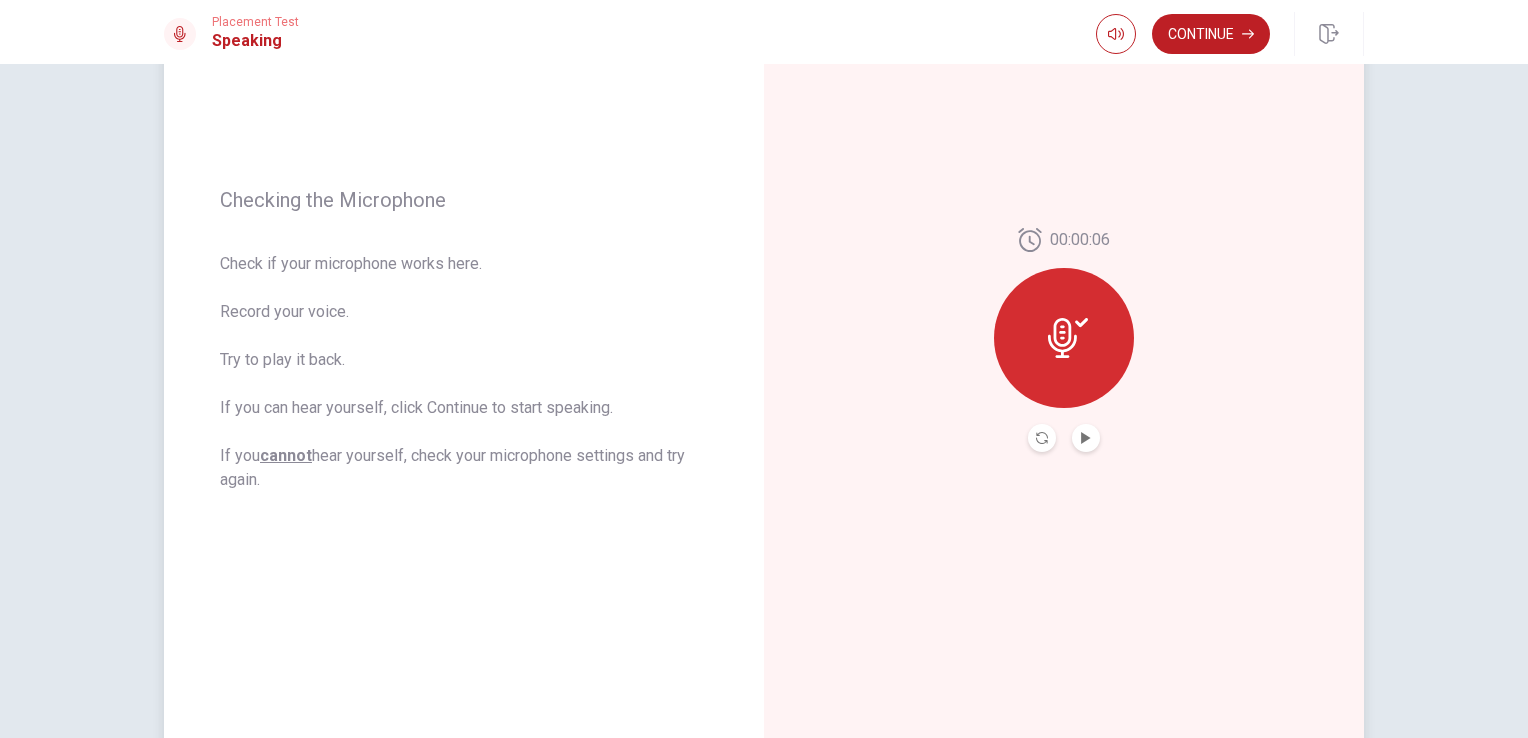 click at bounding box center (1064, 338) 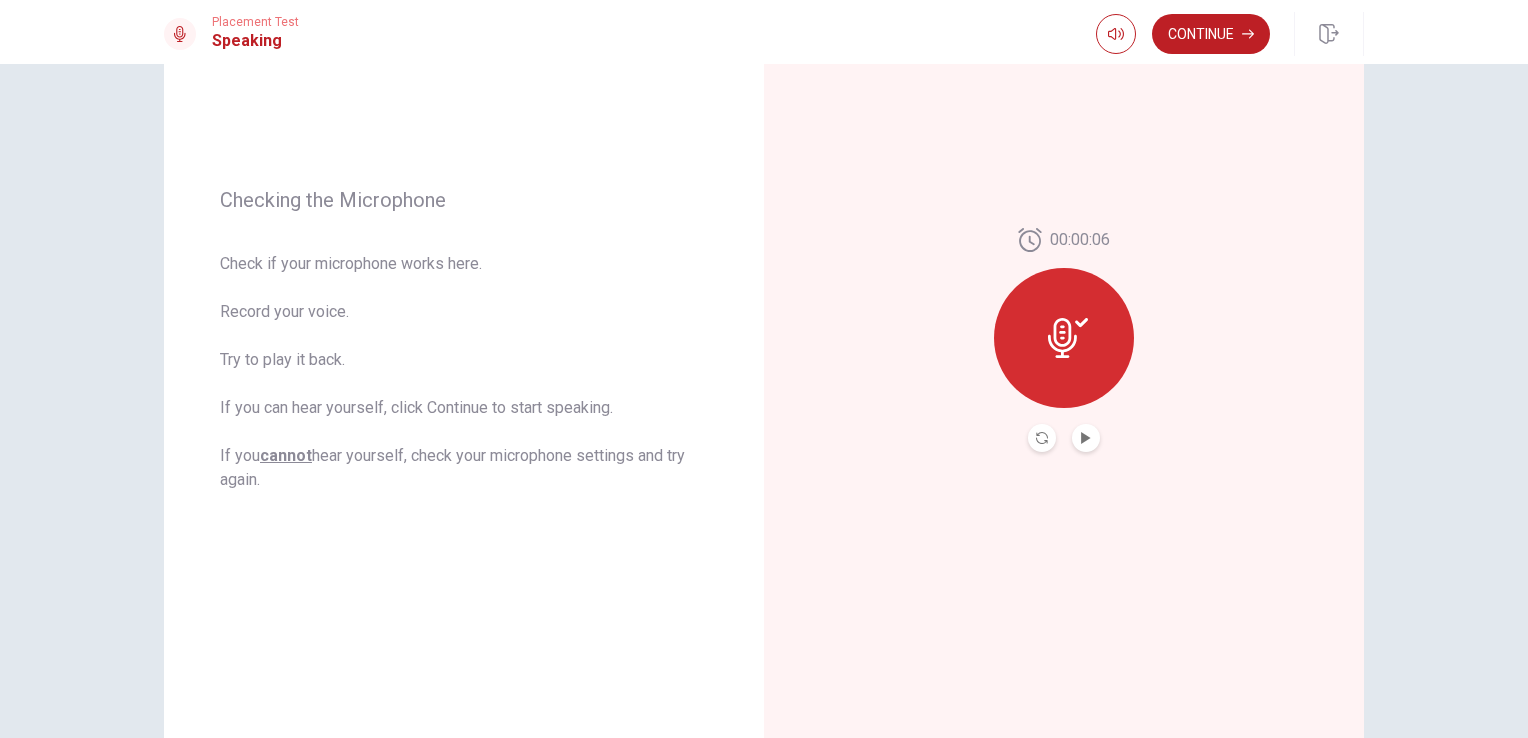 click 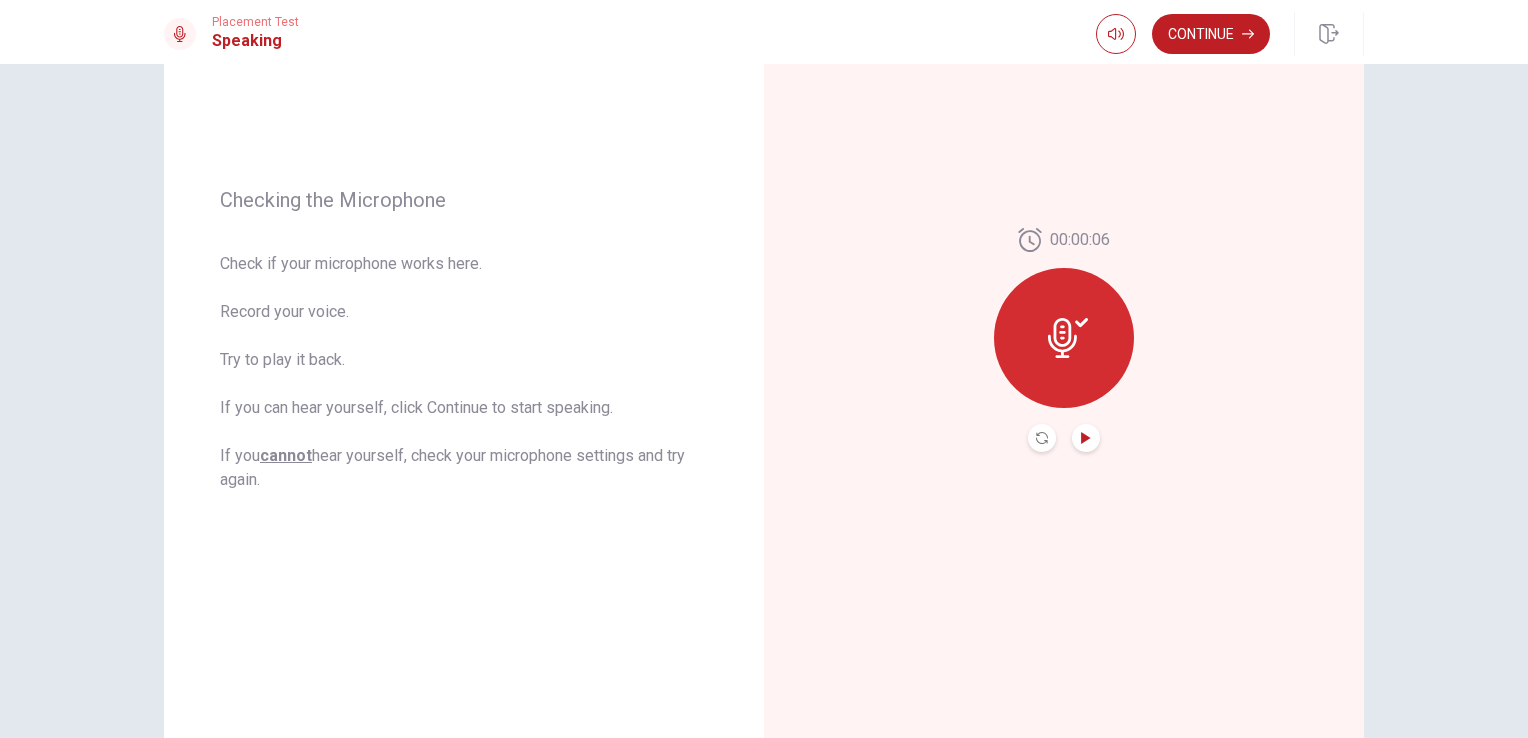 click 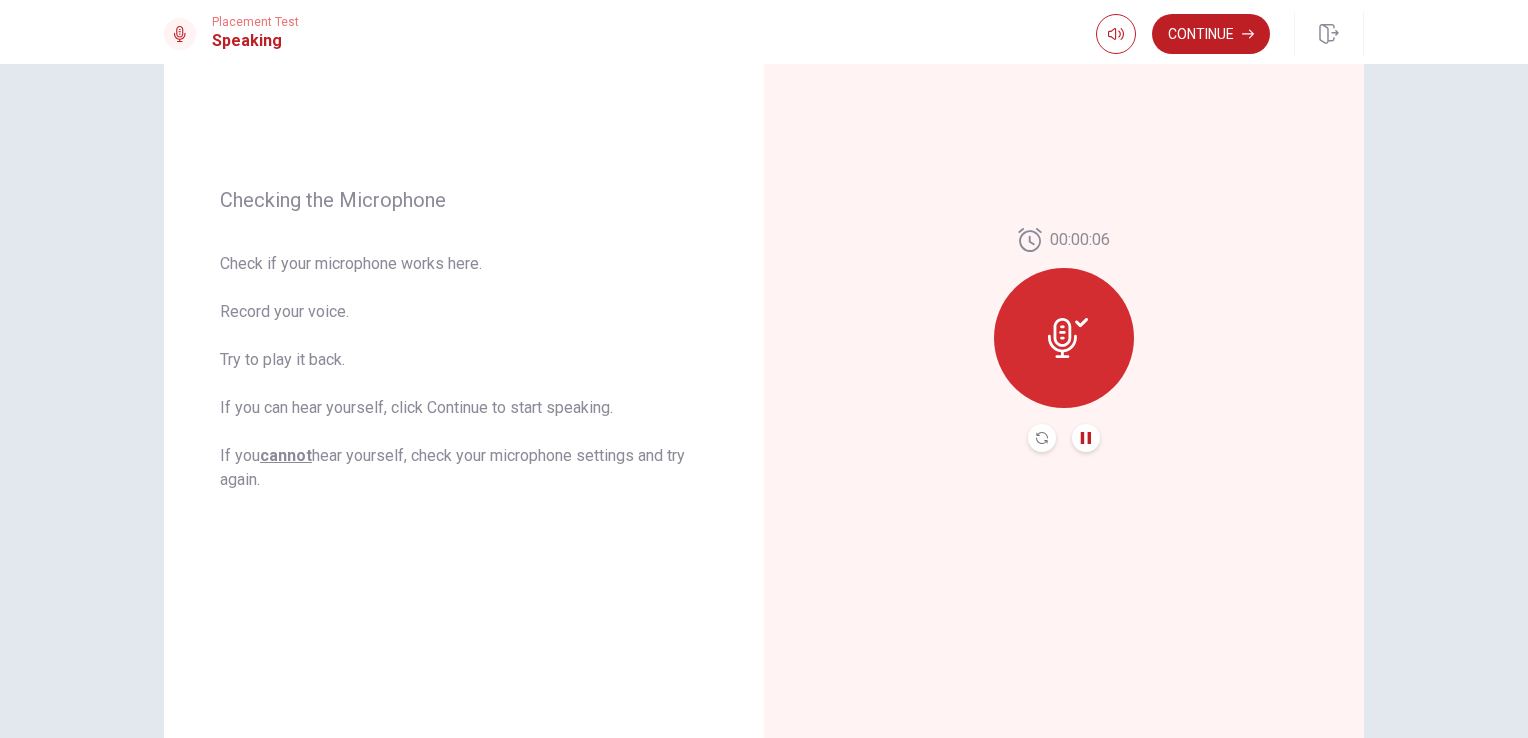 click 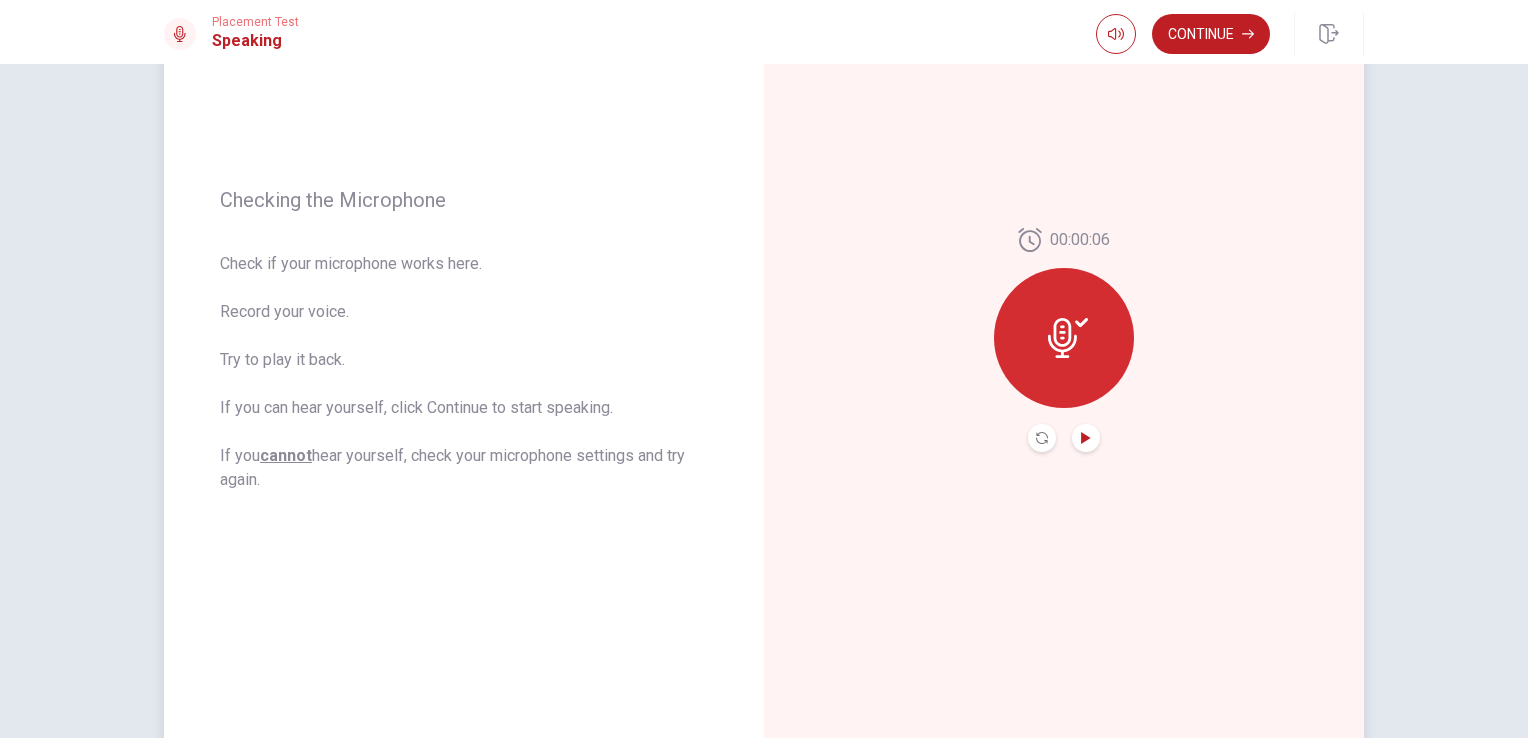 click at bounding box center (1064, 338) 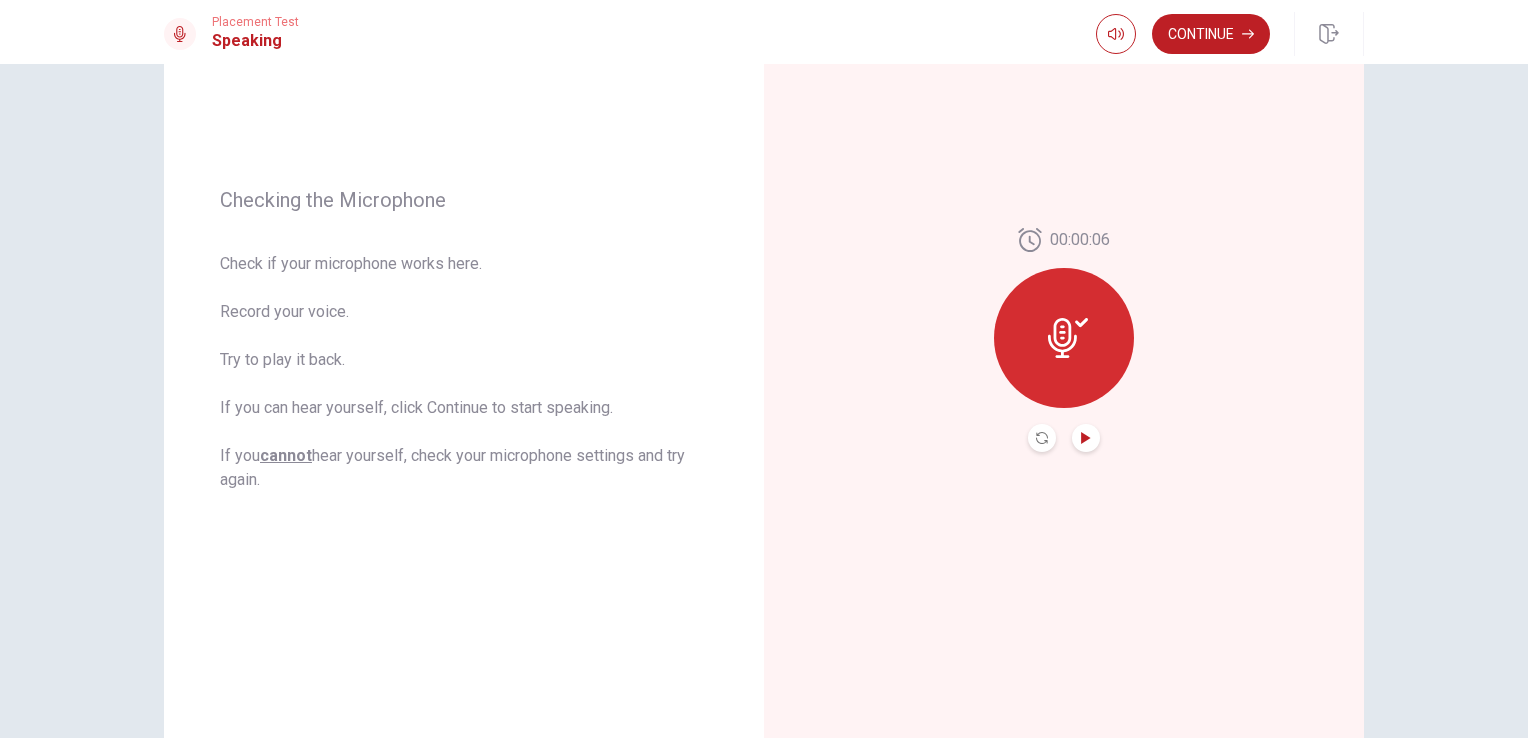 click 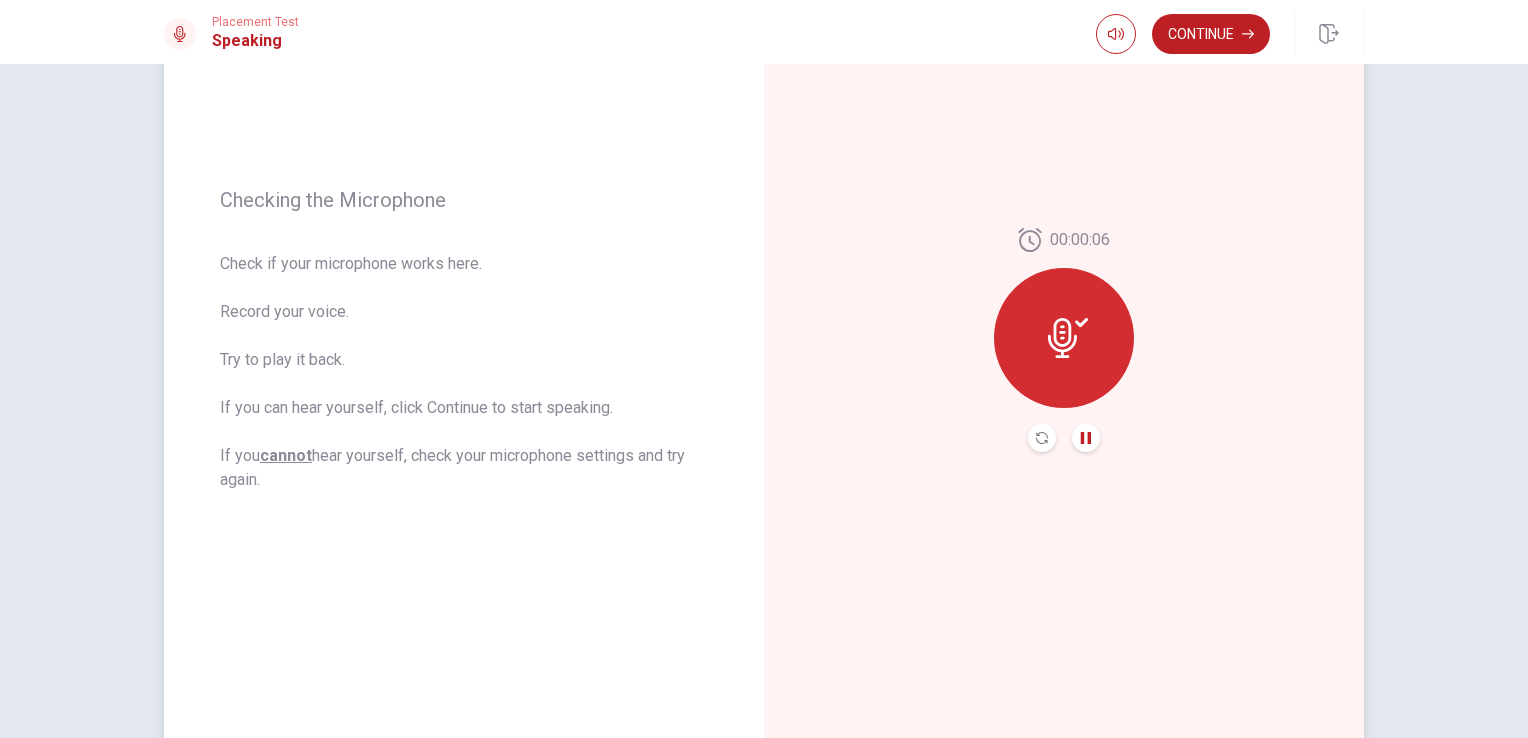 click at bounding box center [1064, 338] 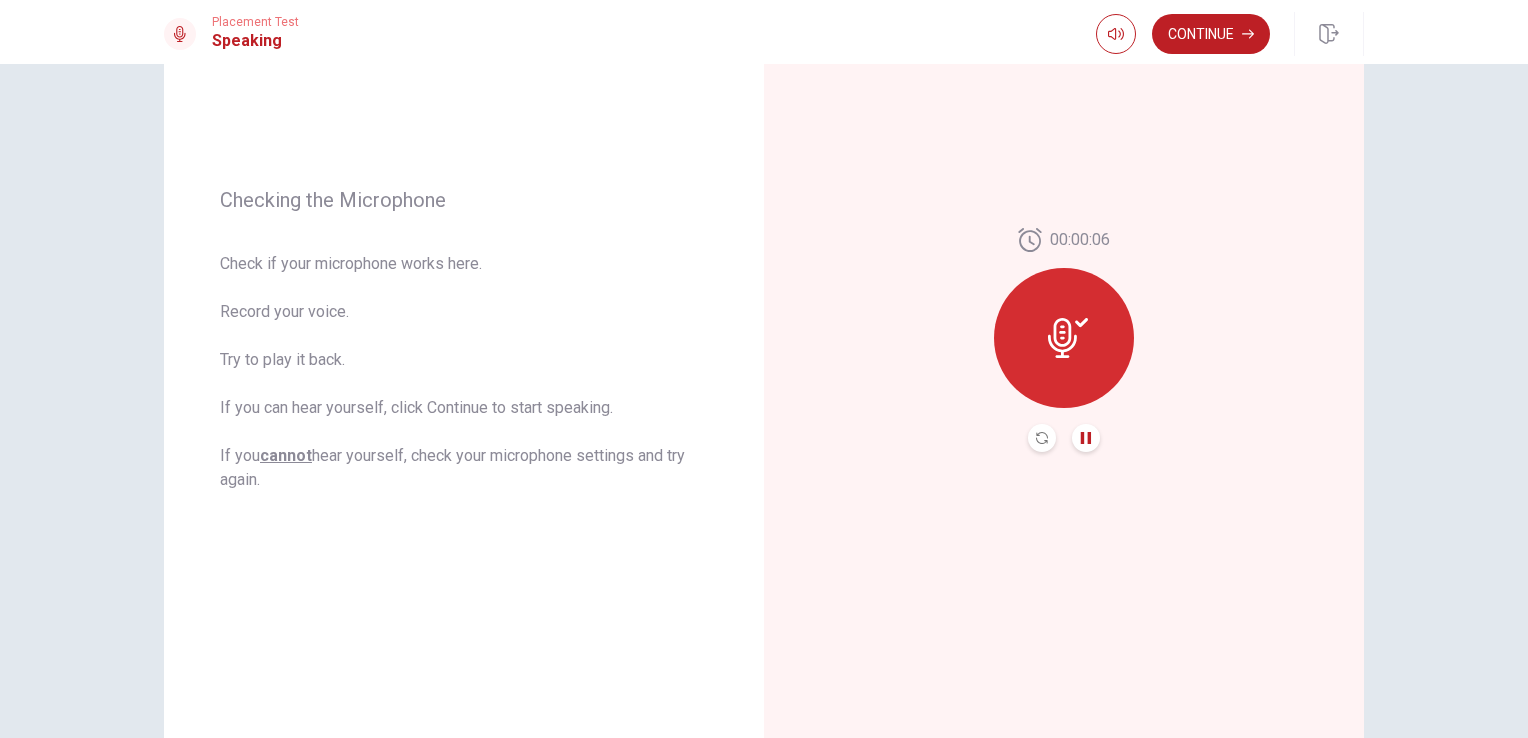 click at bounding box center [1042, 438] 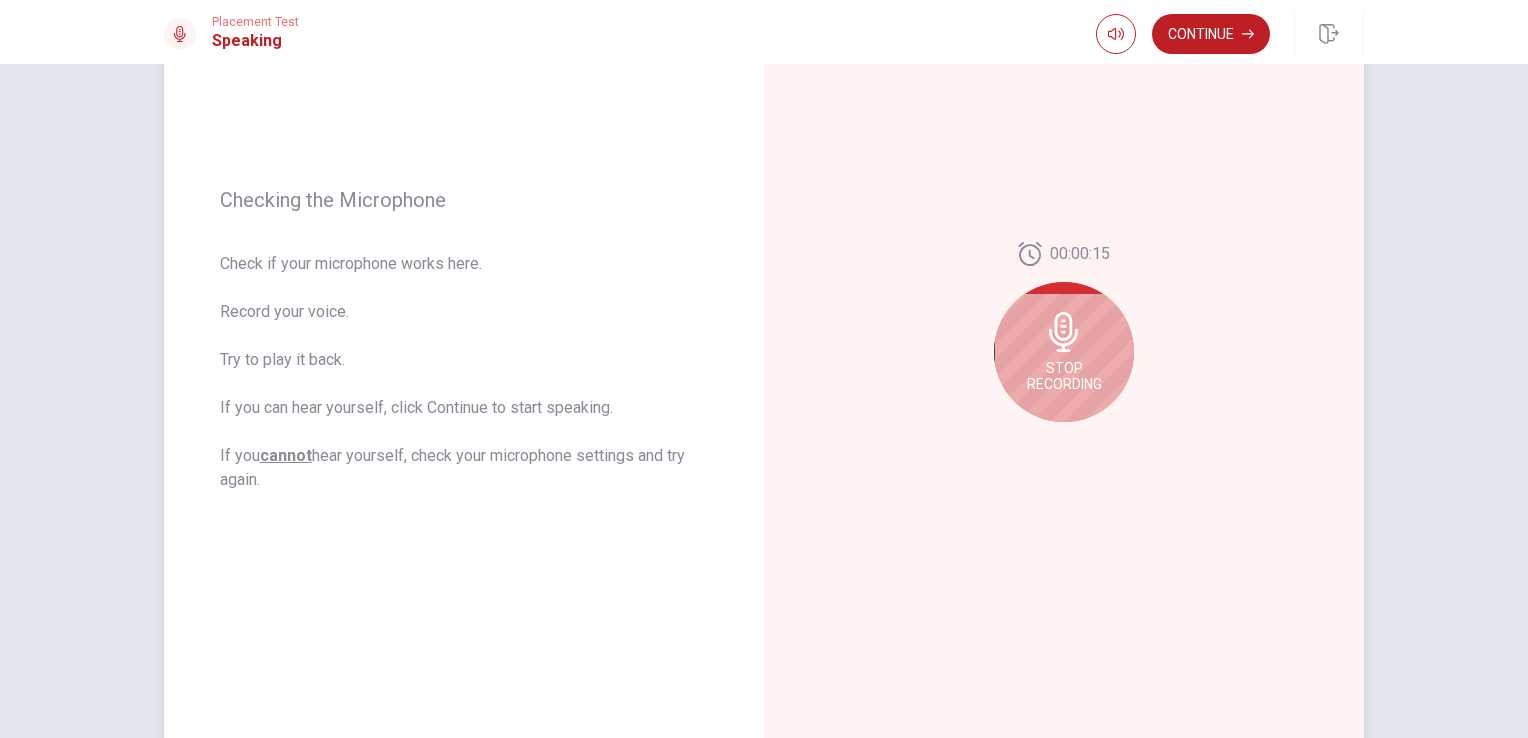 click on "Stop   Recording" at bounding box center (1064, 376) 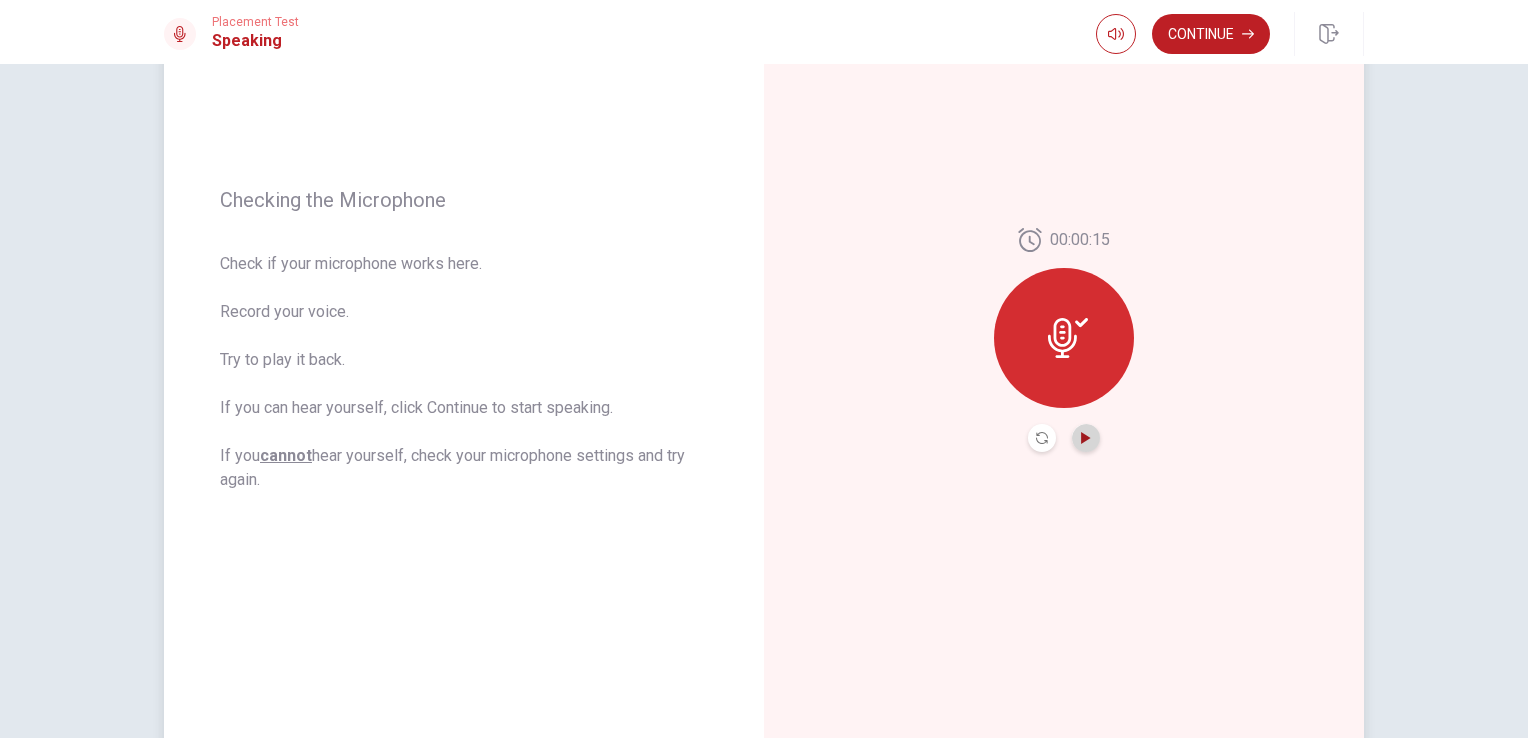 click 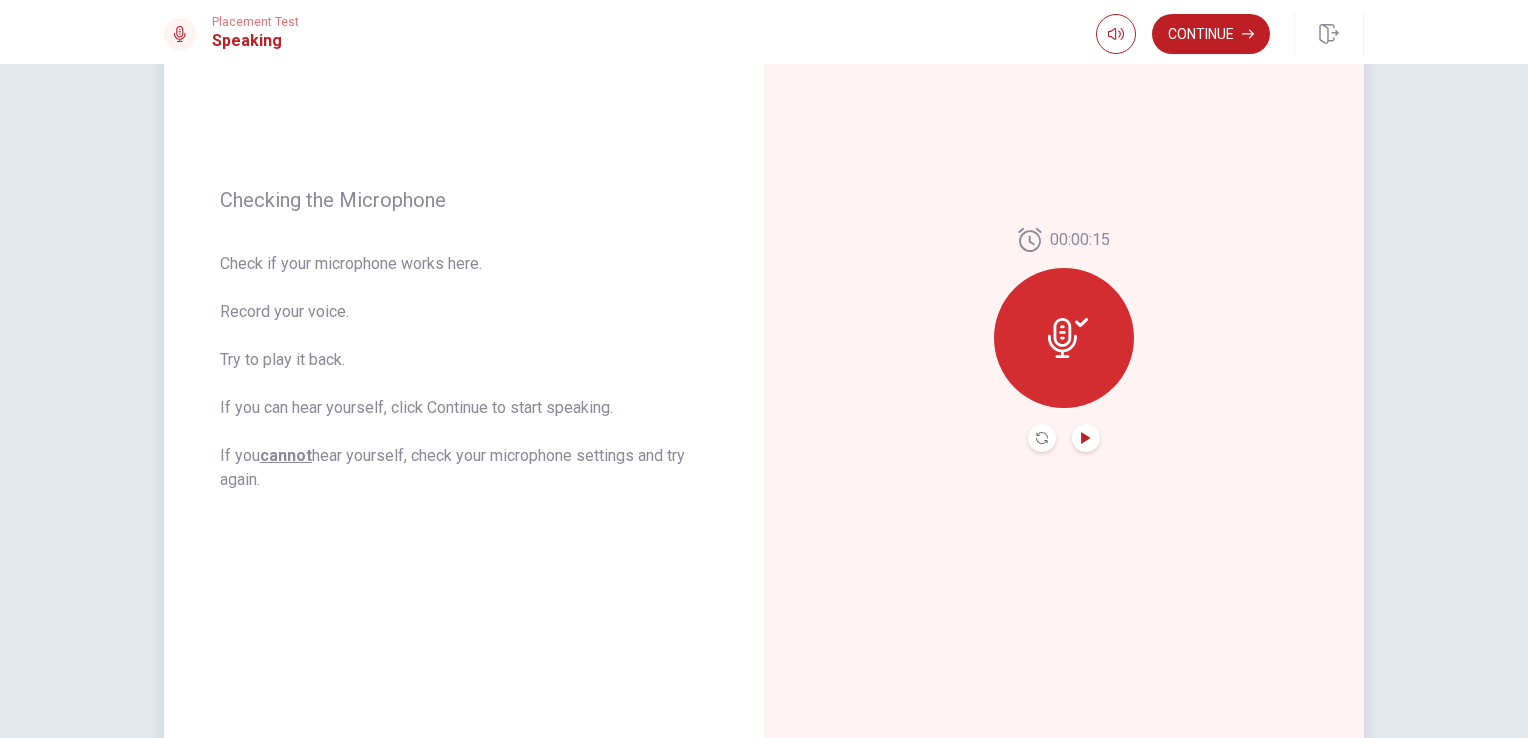 click 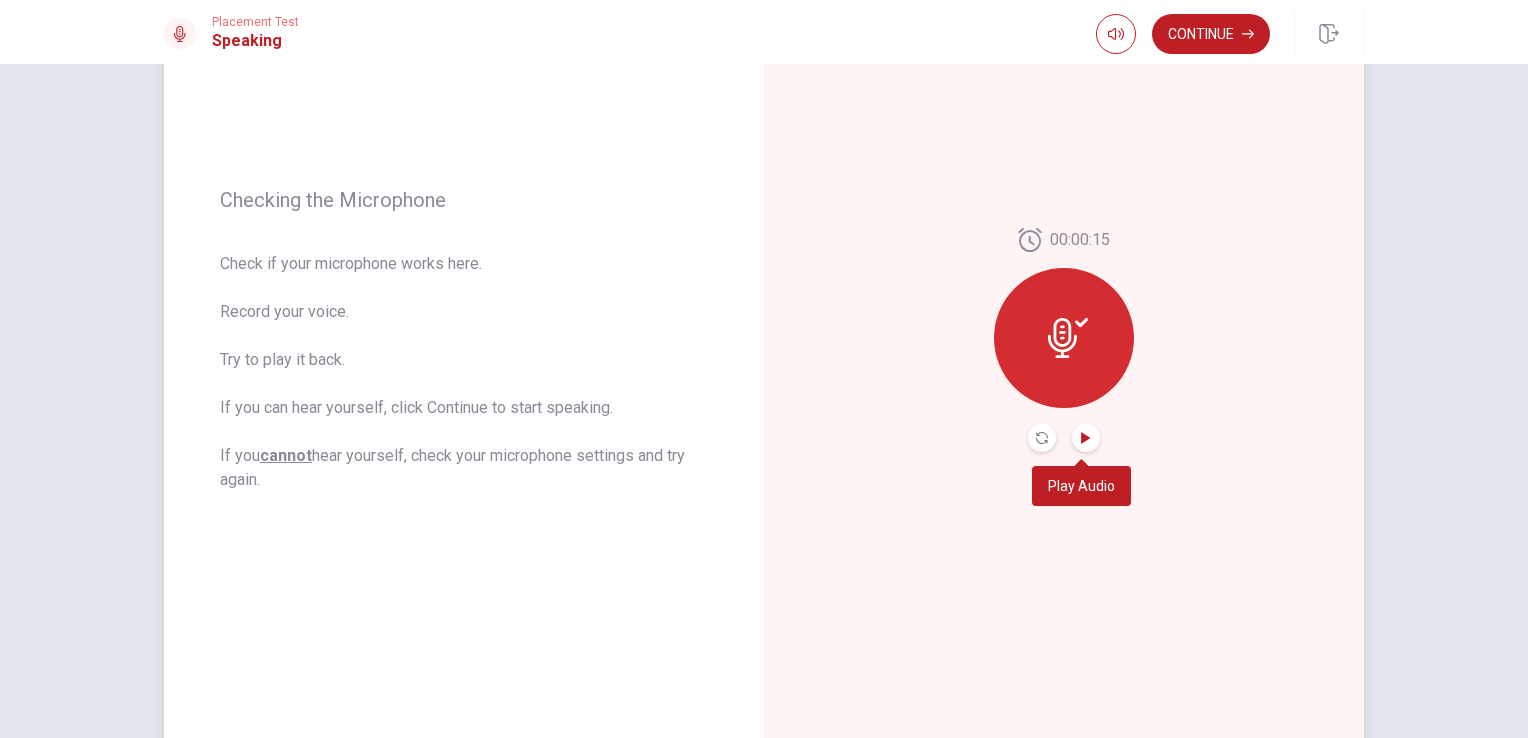 click 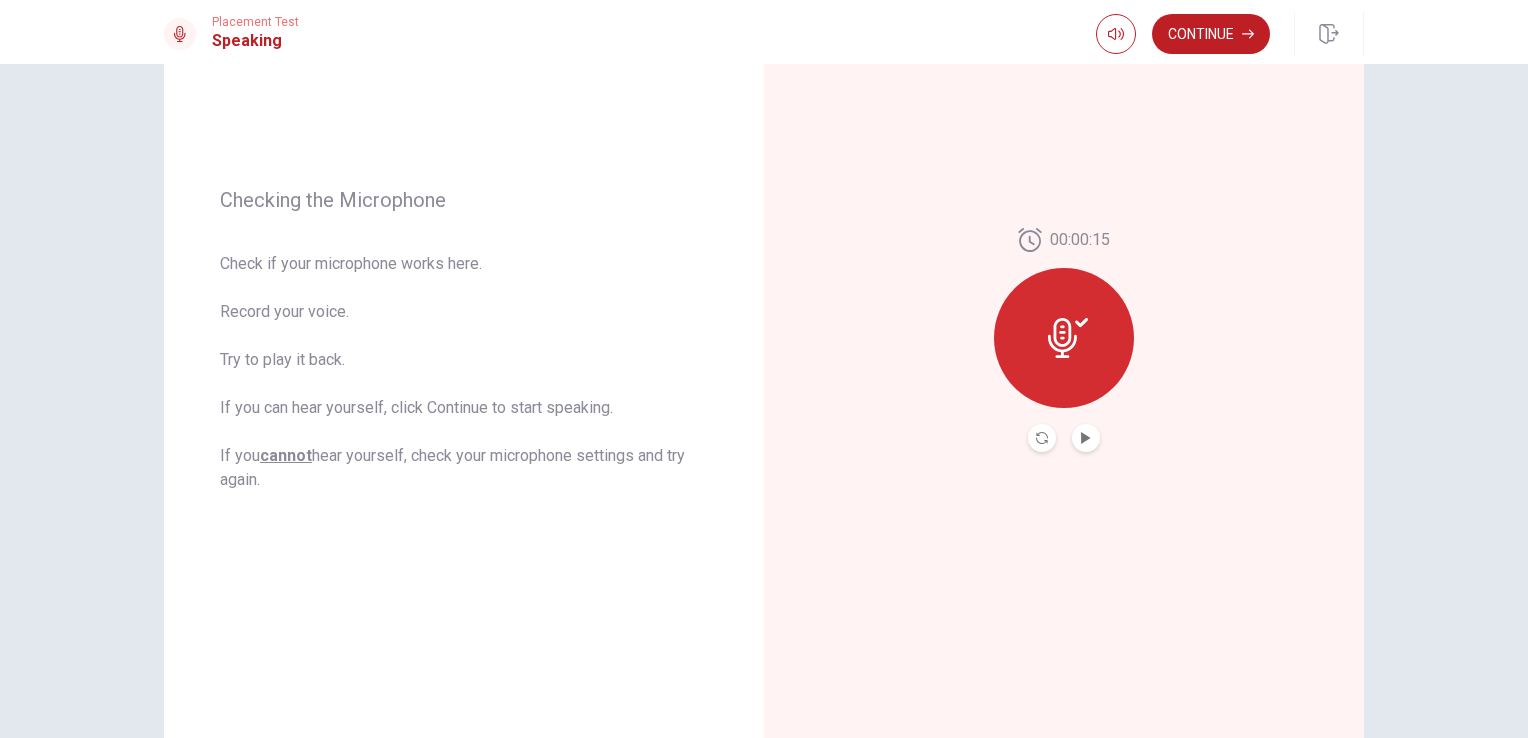 click 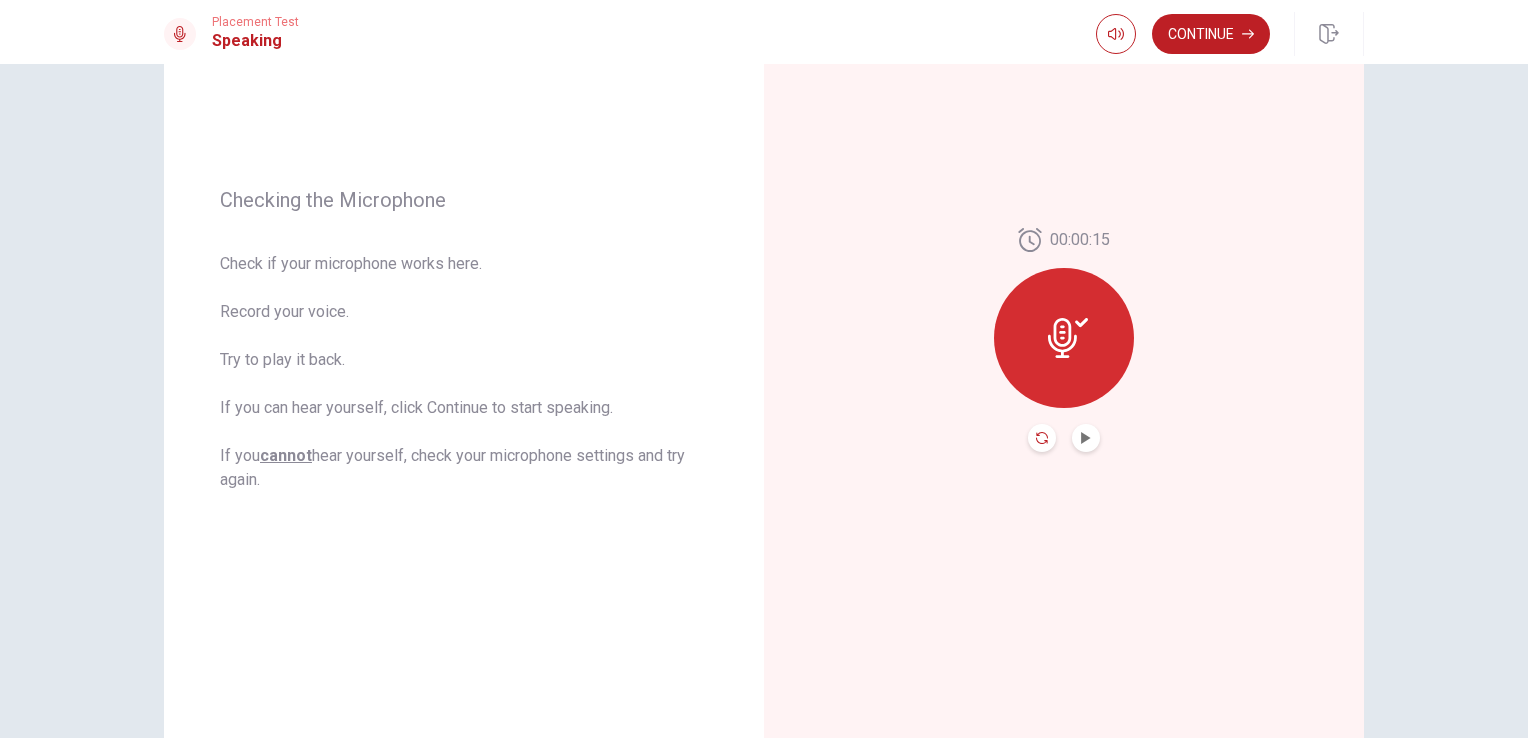click 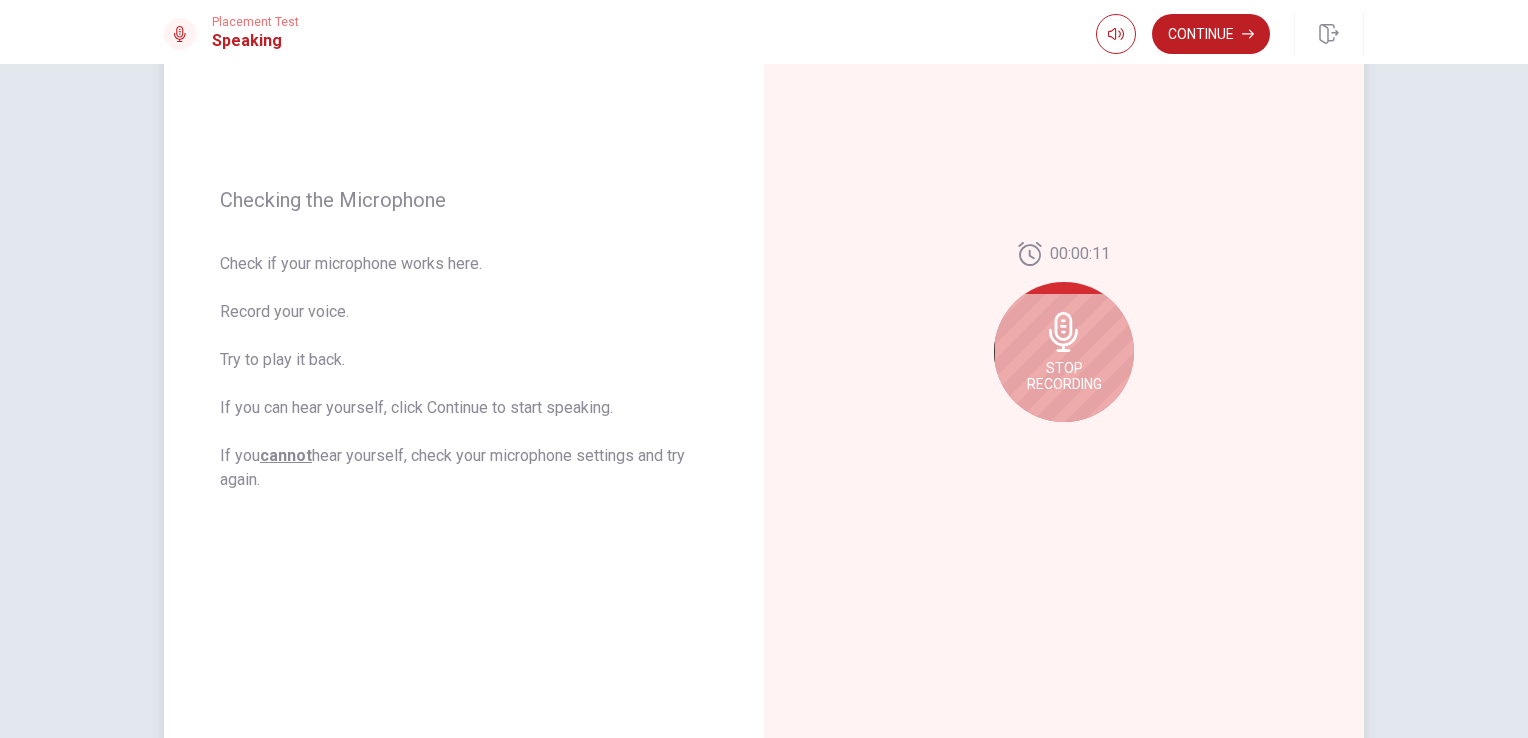 click 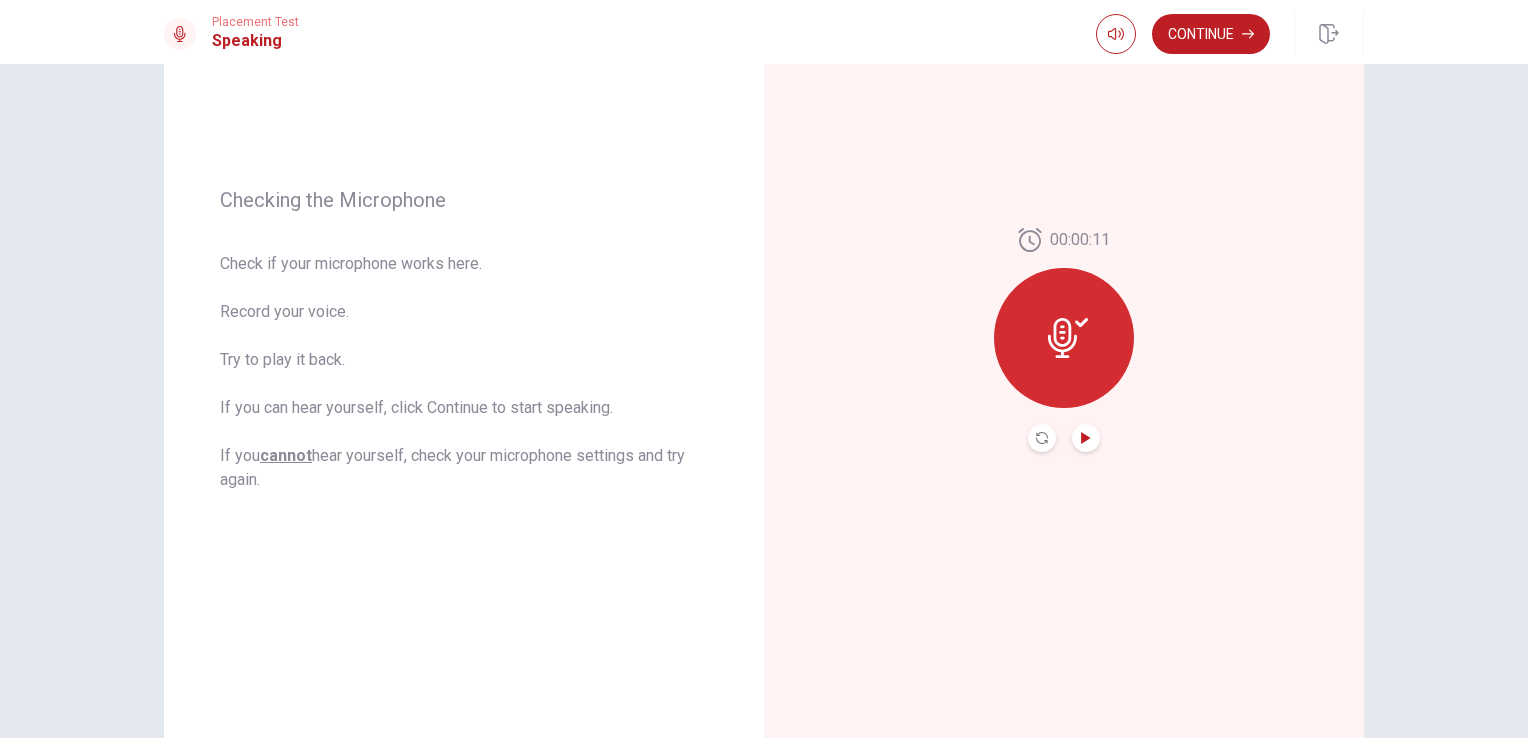 click 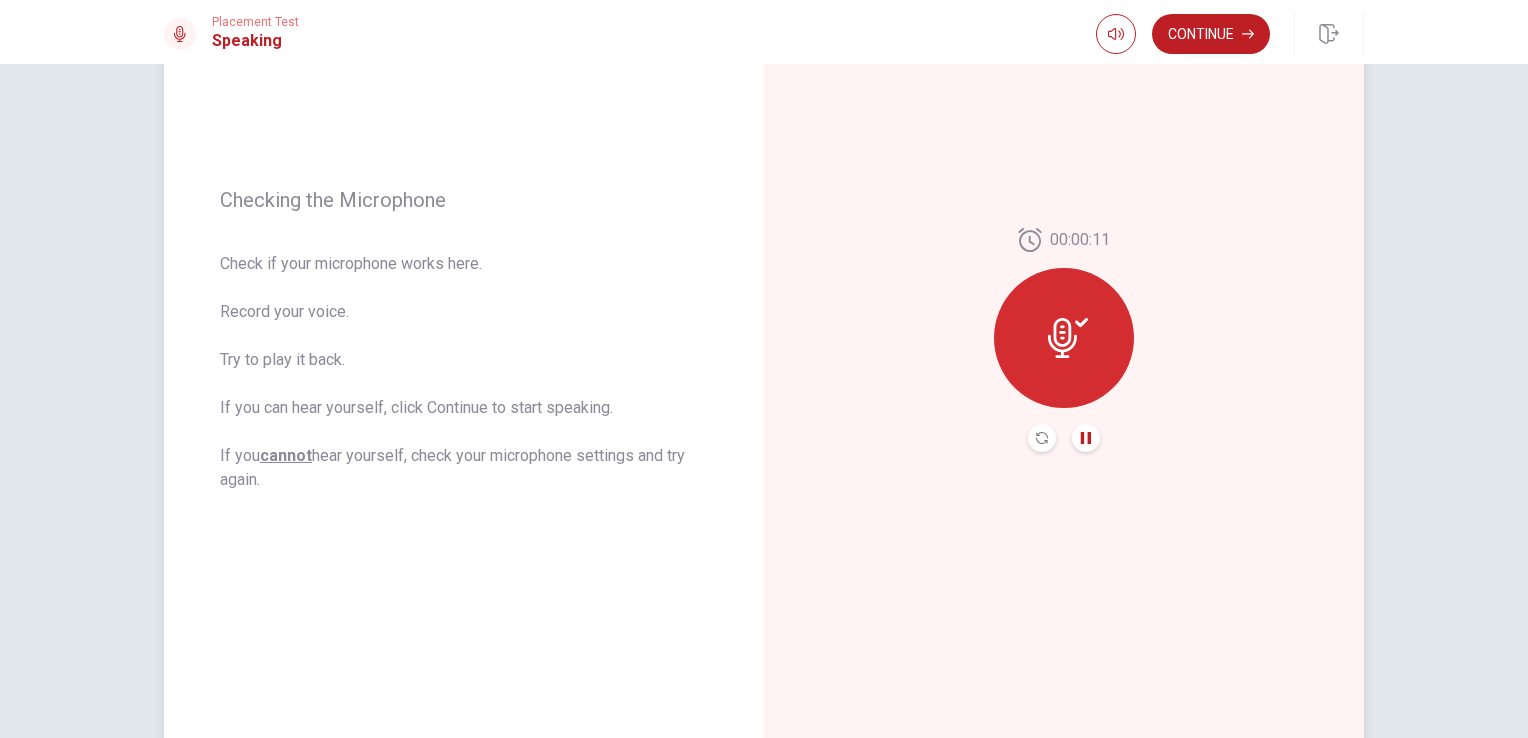 click on "00:00:11" at bounding box center (1064, 340) 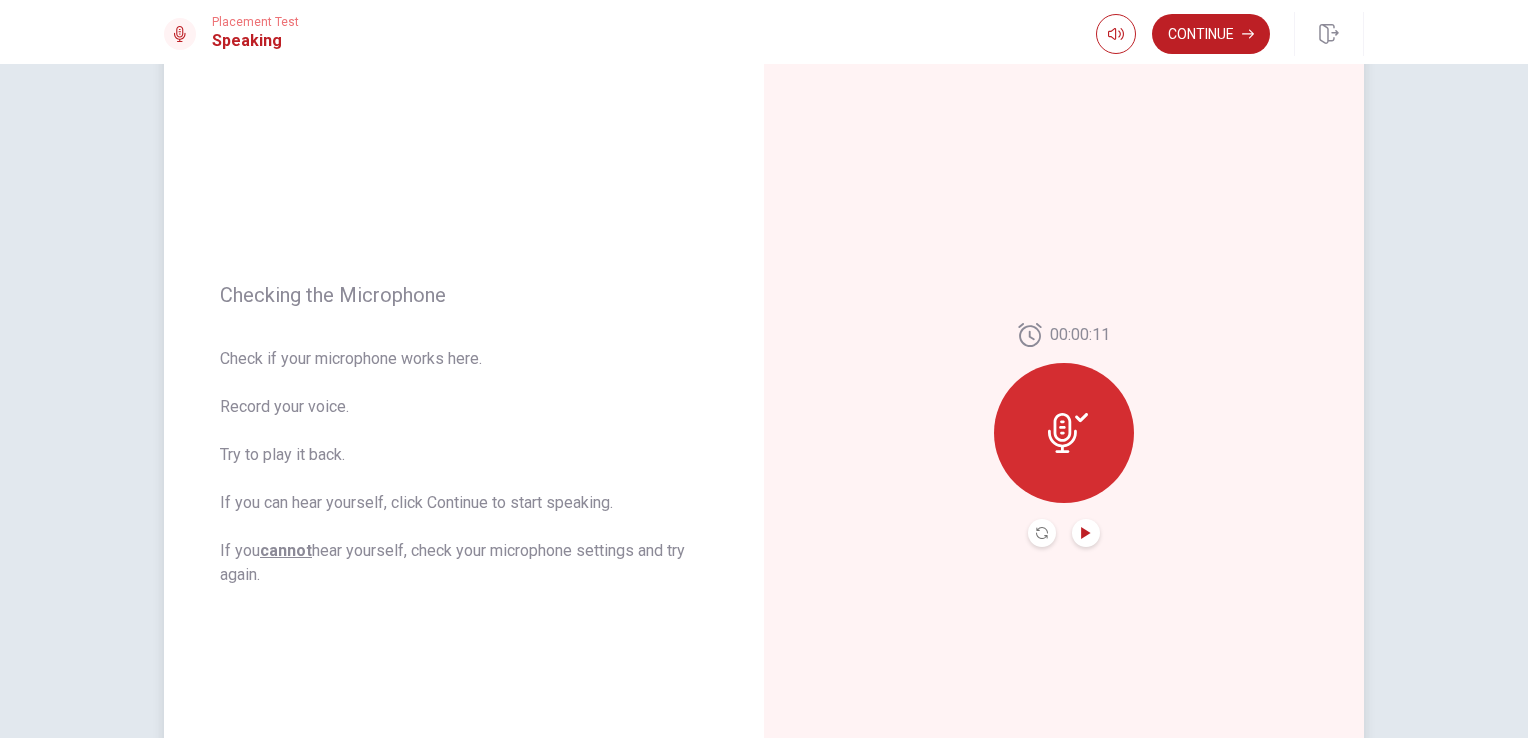 scroll, scrollTop: 0, scrollLeft: 0, axis: both 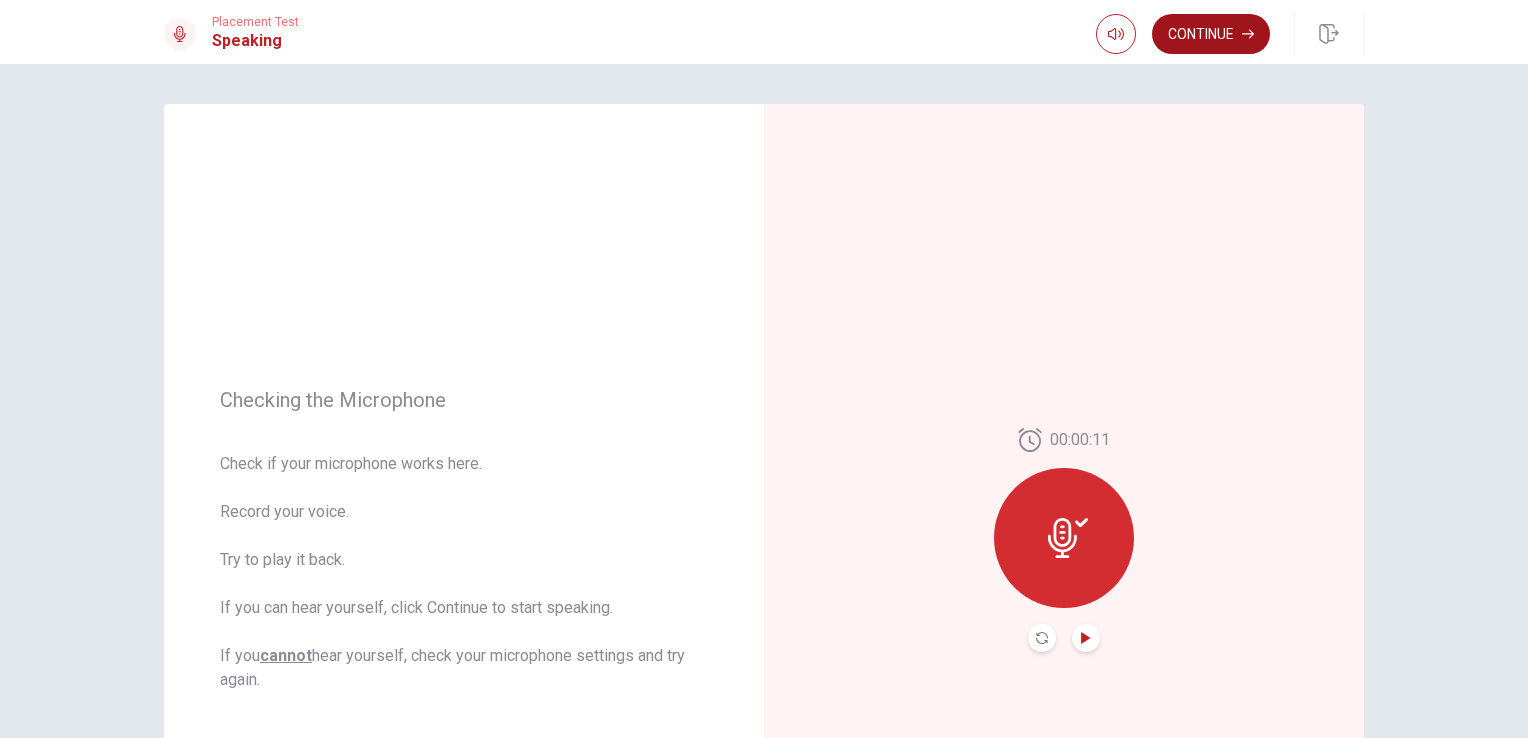 click on "Continue" at bounding box center (1211, 34) 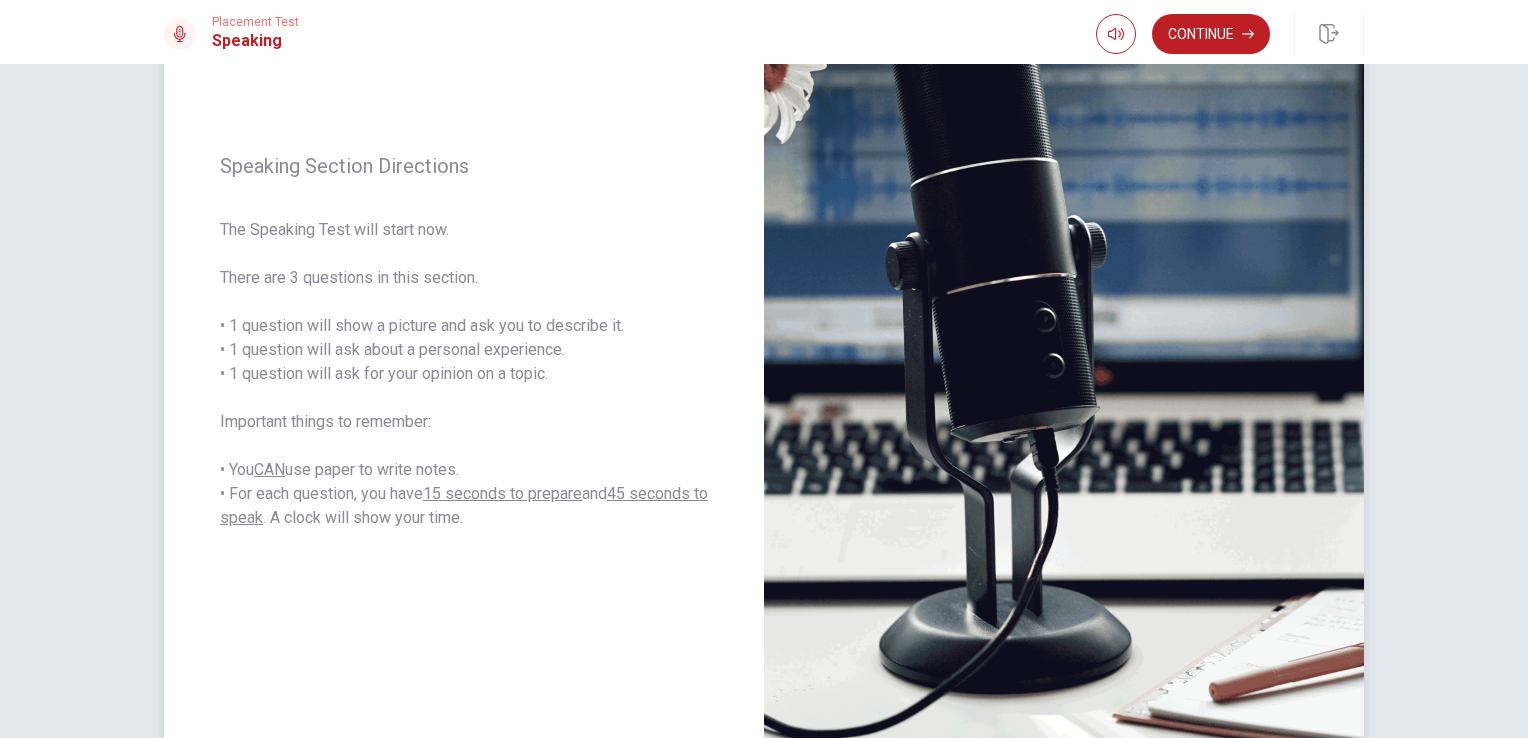 scroll, scrollTop: 200, scrollLeft: 0, axis: vertical 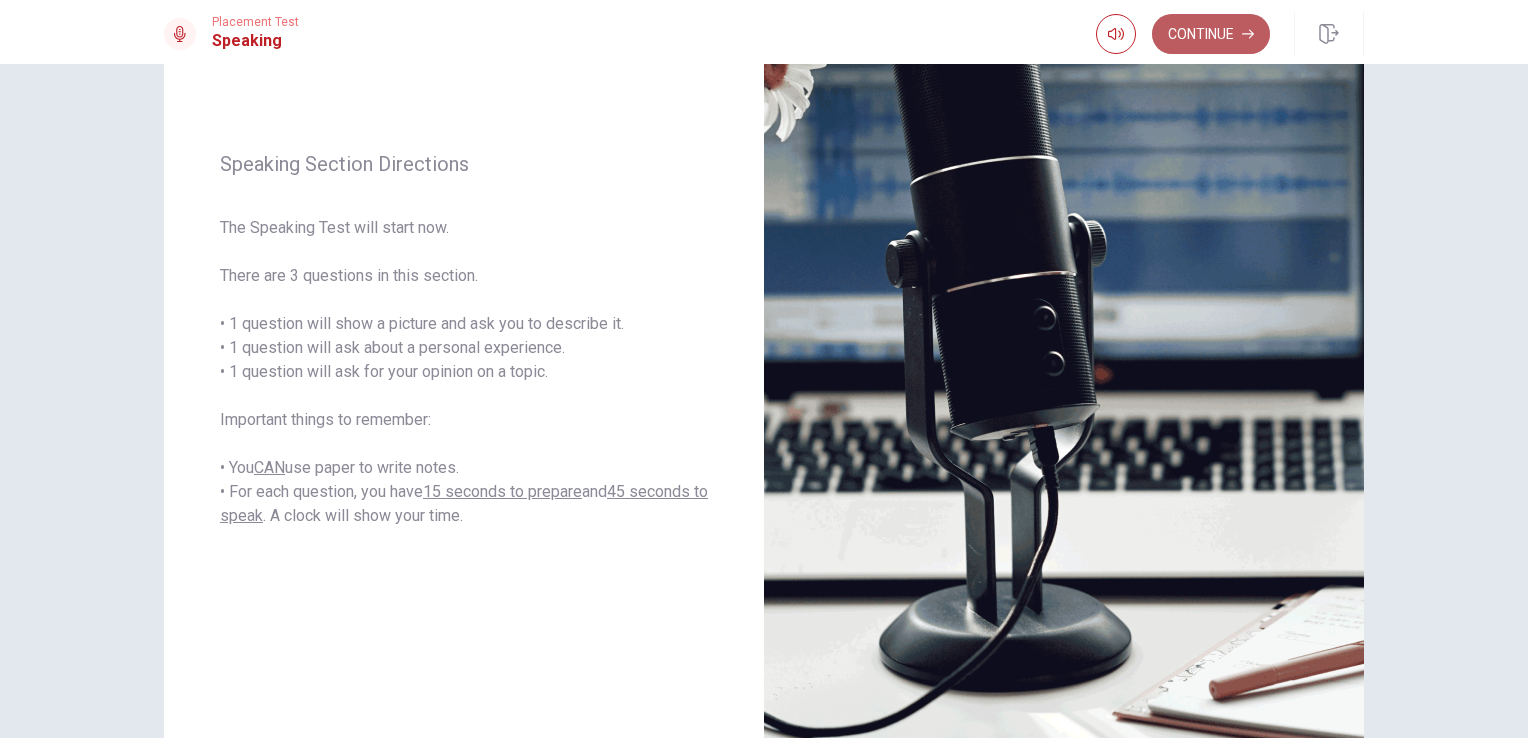click on "Continue" at bounding box center [1211, 34] 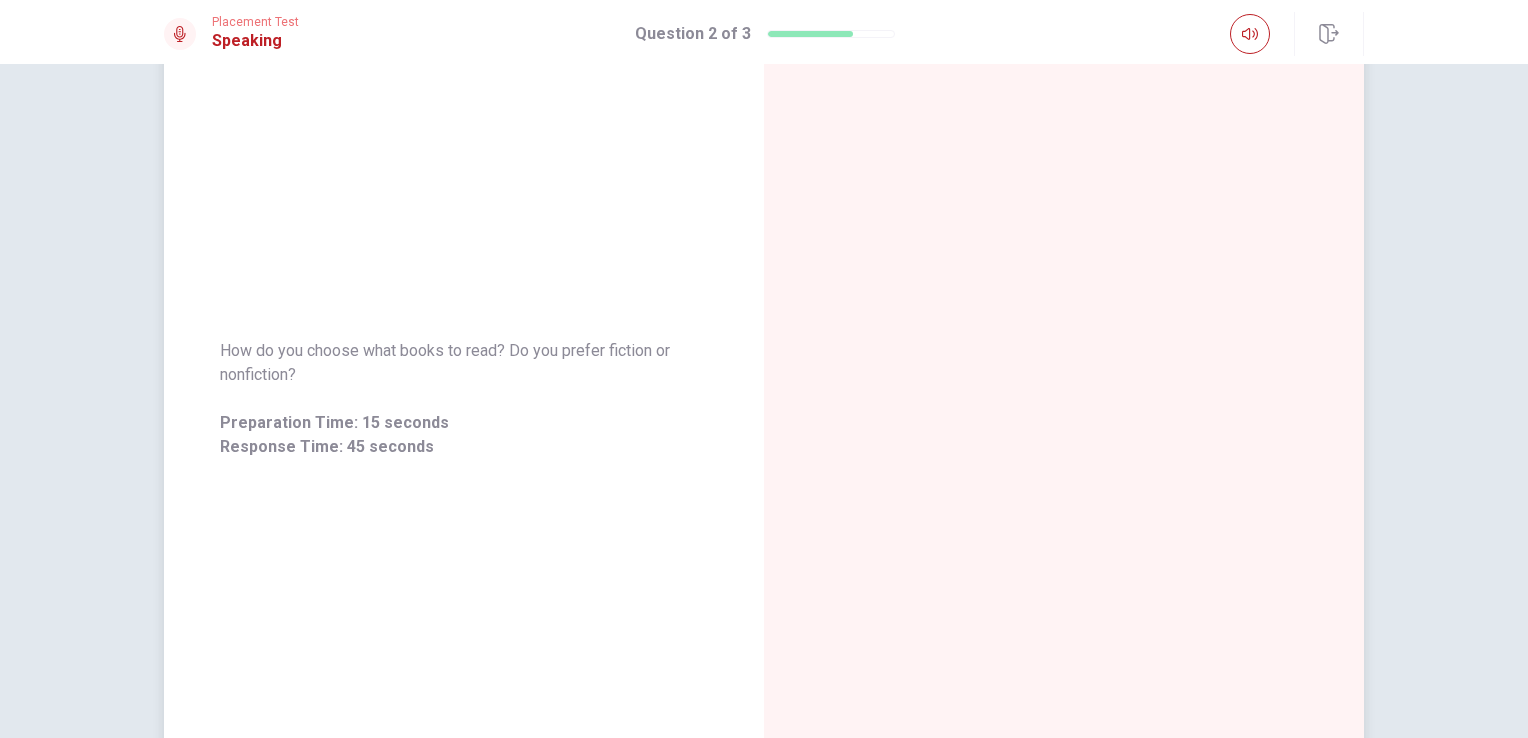 scroll, scrollTop: 0, scrollLeft: 0, axis: both 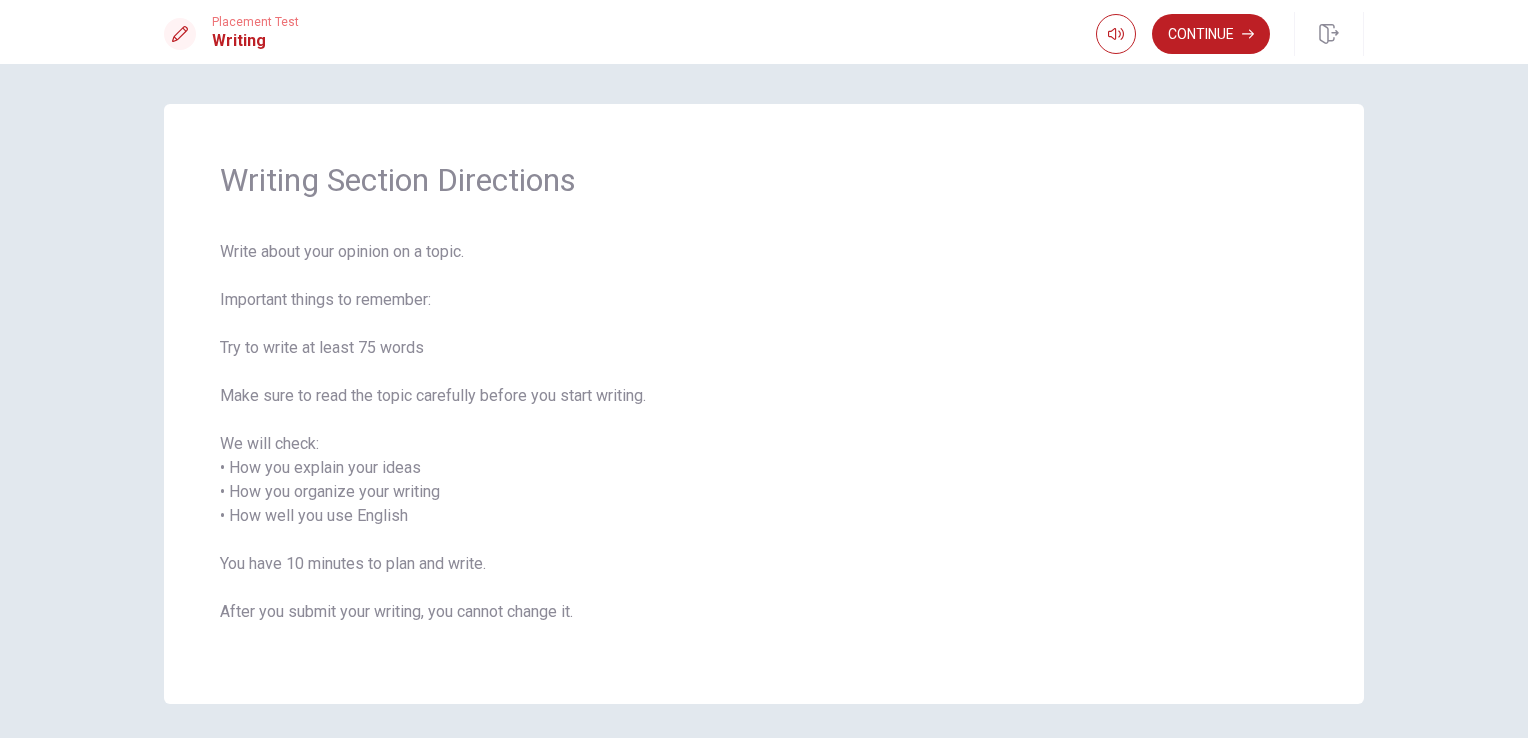 click on "Write about your opinion on a topic.
Important things to remember:
Try to write at least 75 words
Make sure to read the topic carefully before you start writing.
We will check:
• How you explain your ideas
• How you organize your writing
• How well you use English
You have 10 minutes to plan and write.
After you submit your writing, you cannot change it." at bounding box center [764, 444] 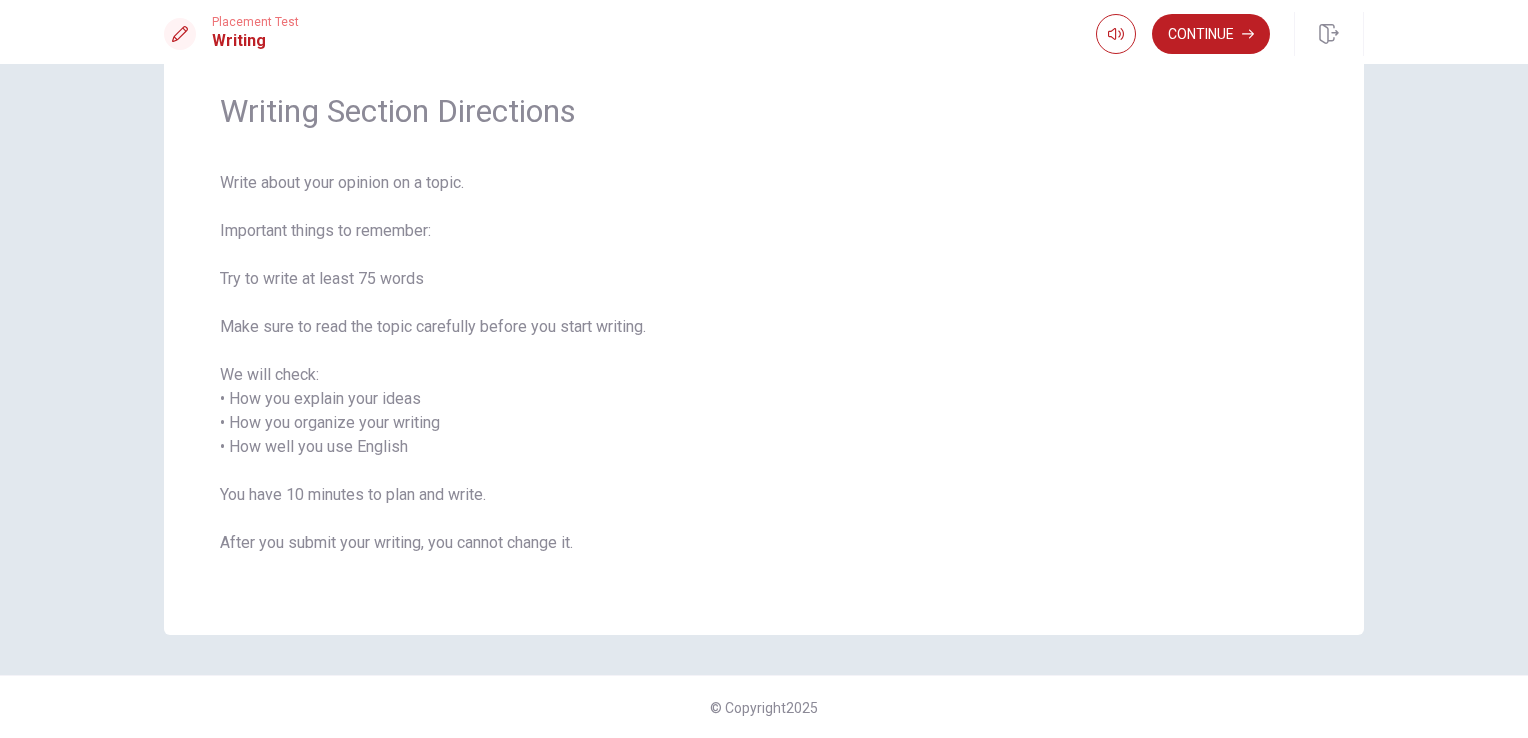 scroll, scrollTop: 0, scrollLeft: 0, axis: both 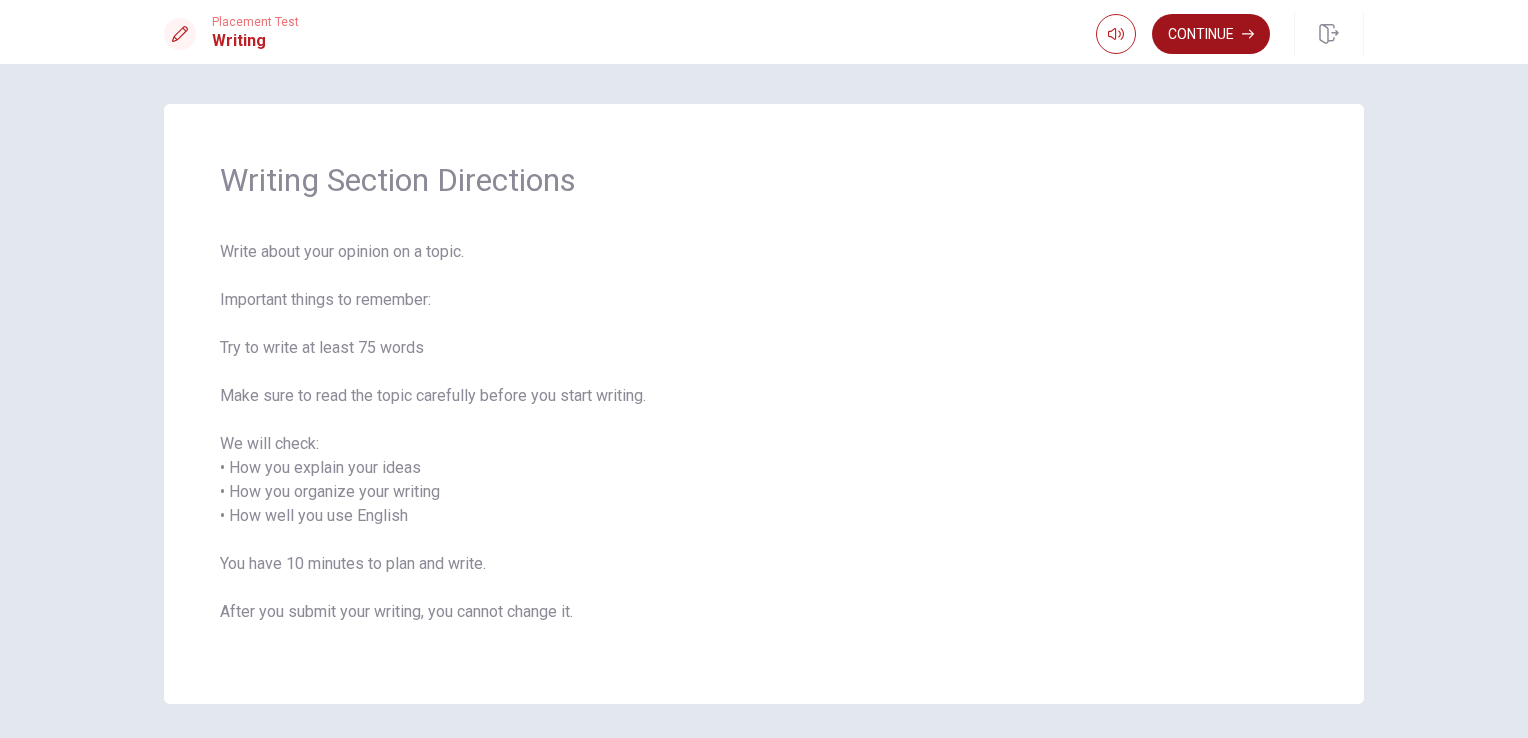click on "Continue" at bounding box center [1211, 34] 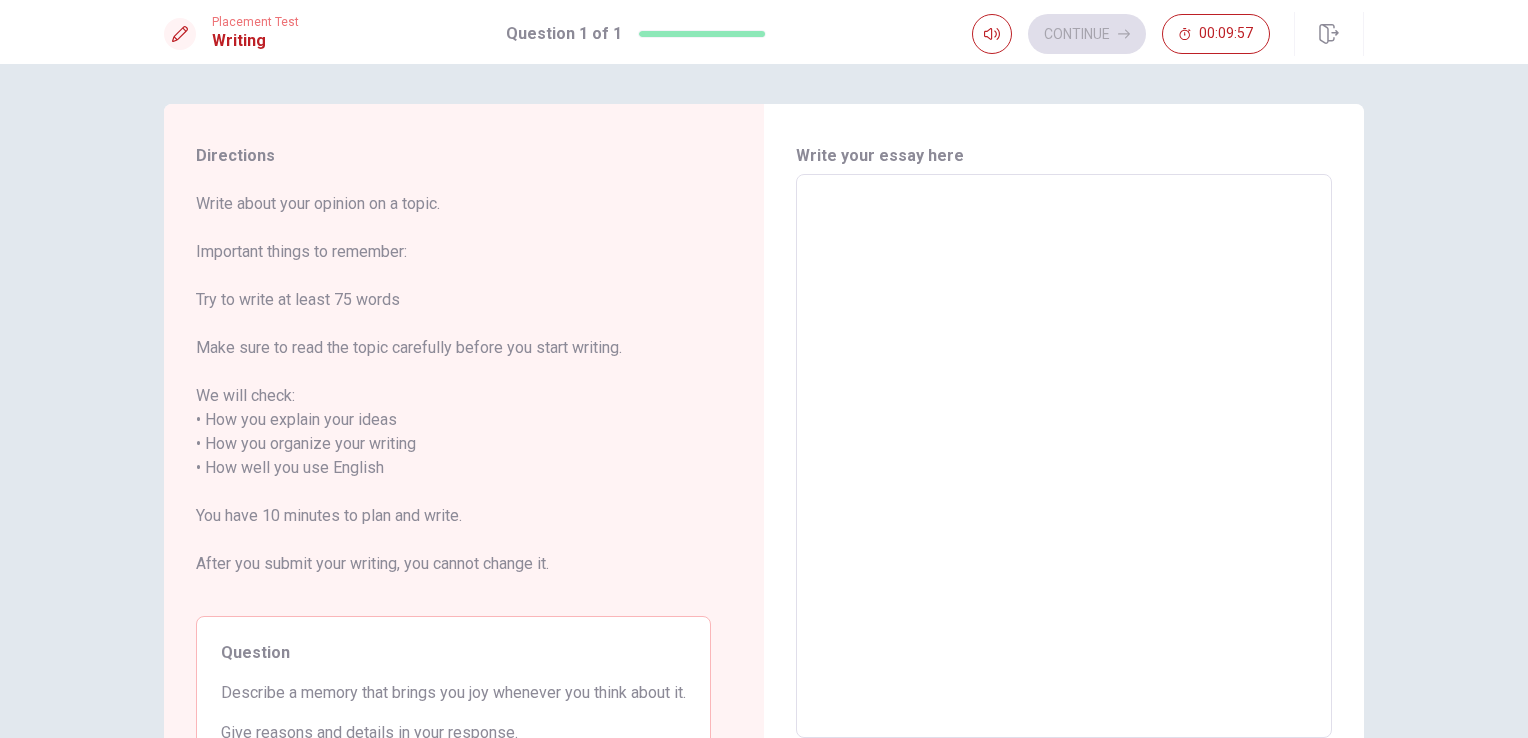 scroll, scrollTop: 100, scrollLeft: 0, axis: vertical 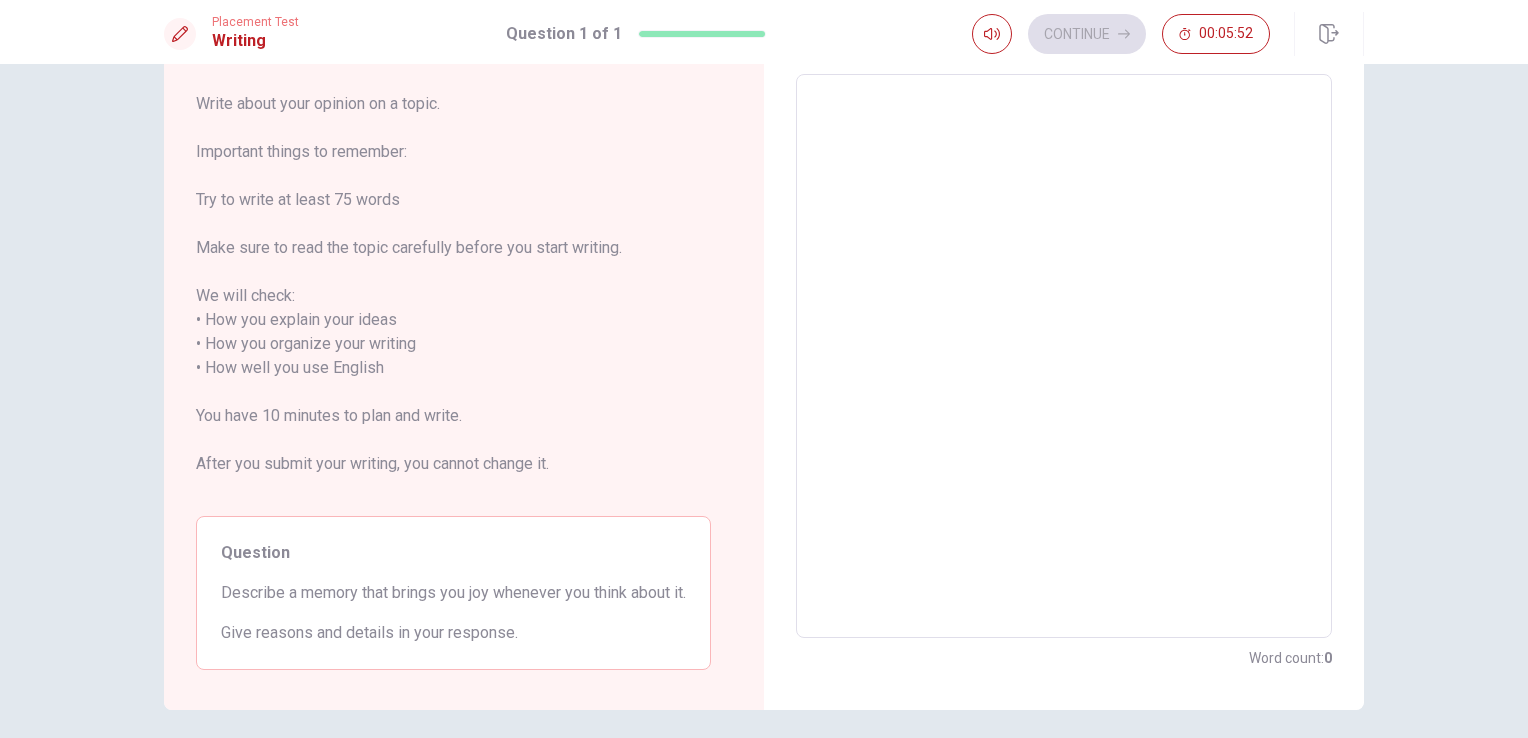 click at bounding box center [1064, 356] 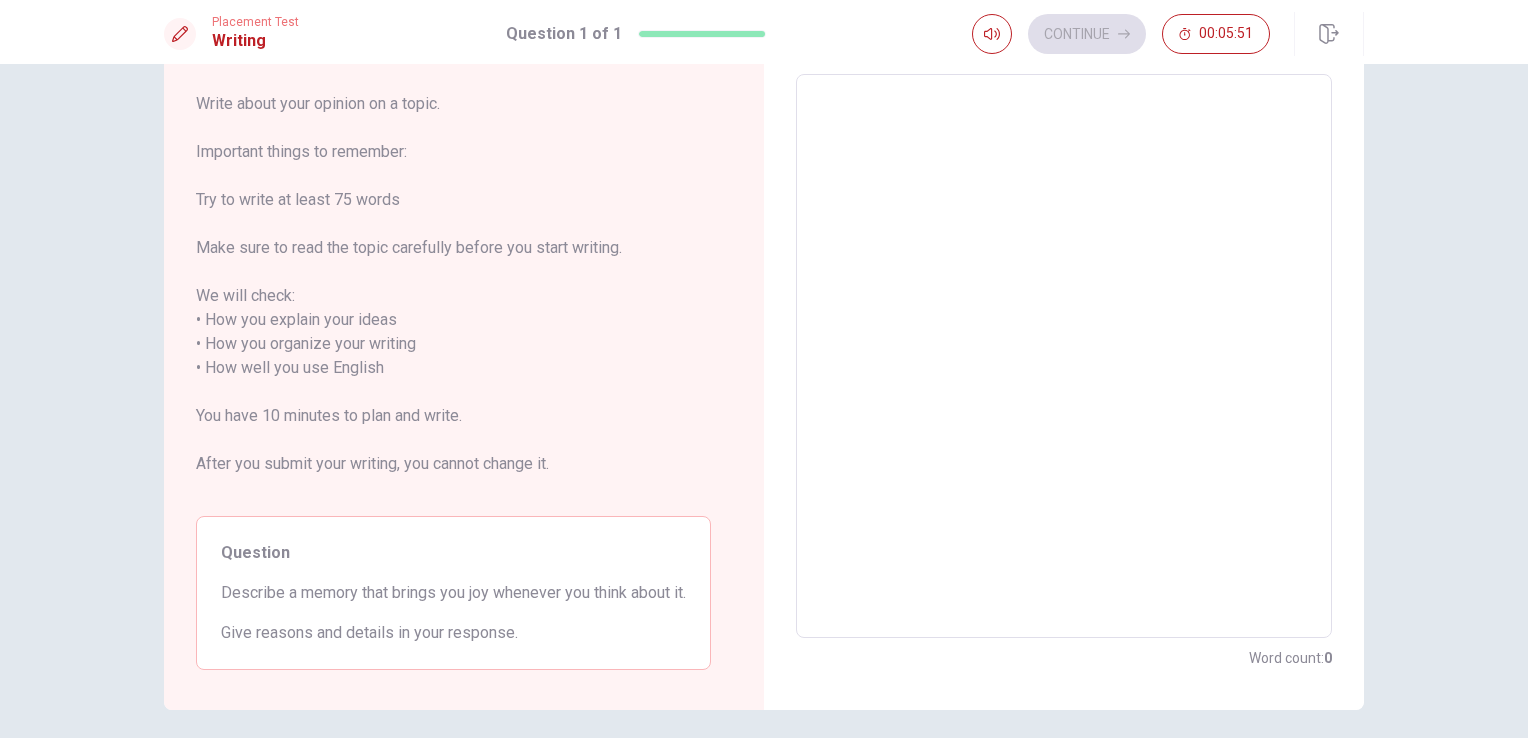 scroll, scrollTop: 0, scrollLeft: 0, axis: both 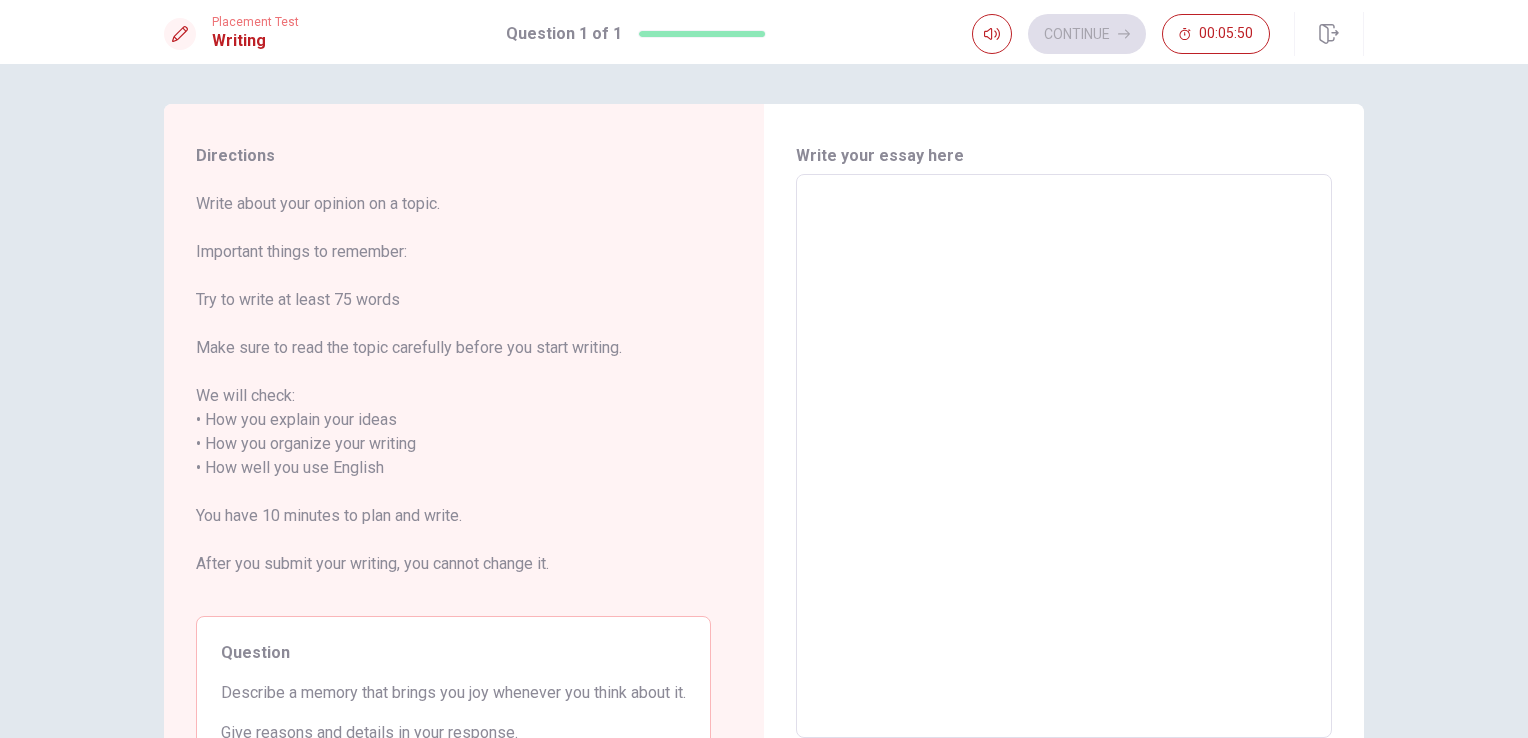 click at bounding box center (1064, 456) 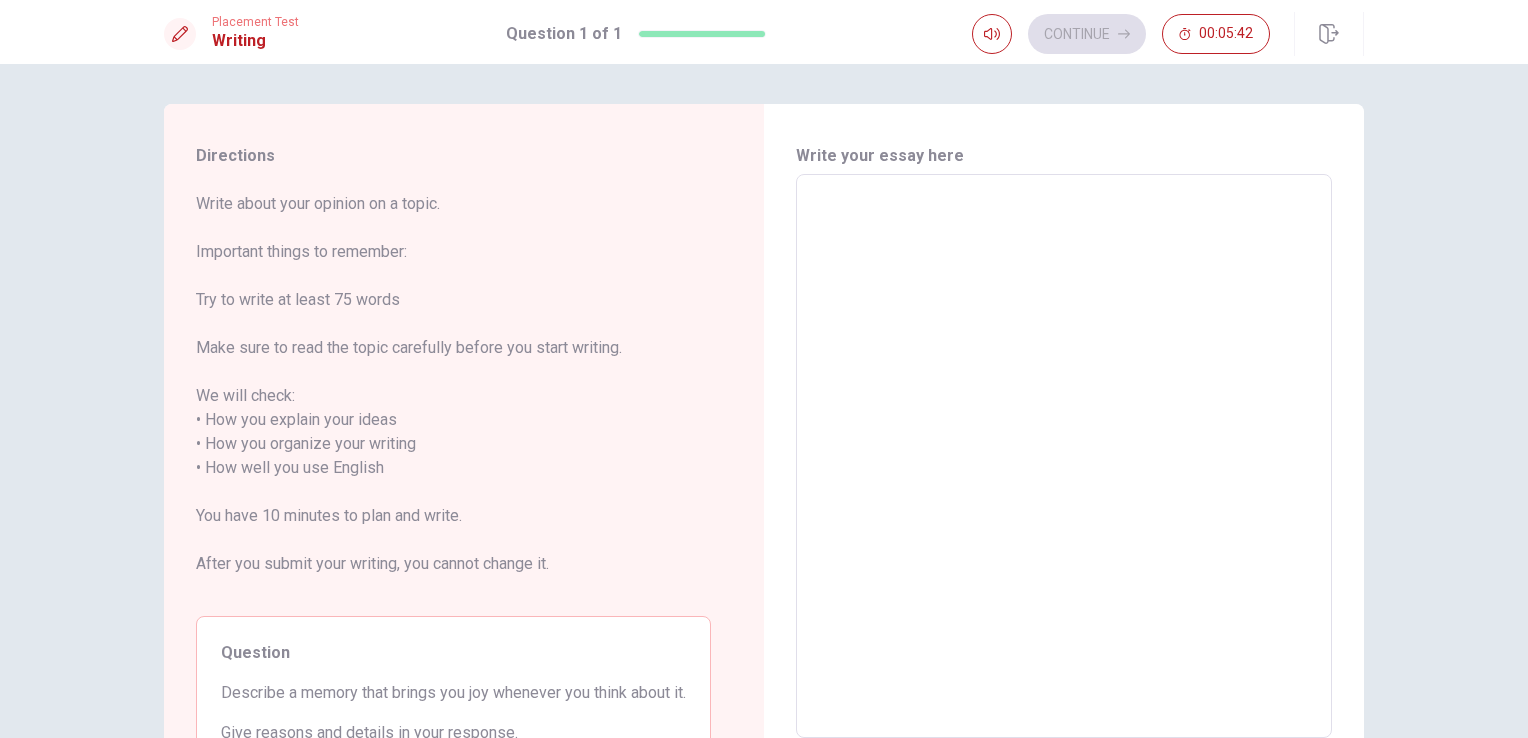 click at bounding box center [1064, 456] 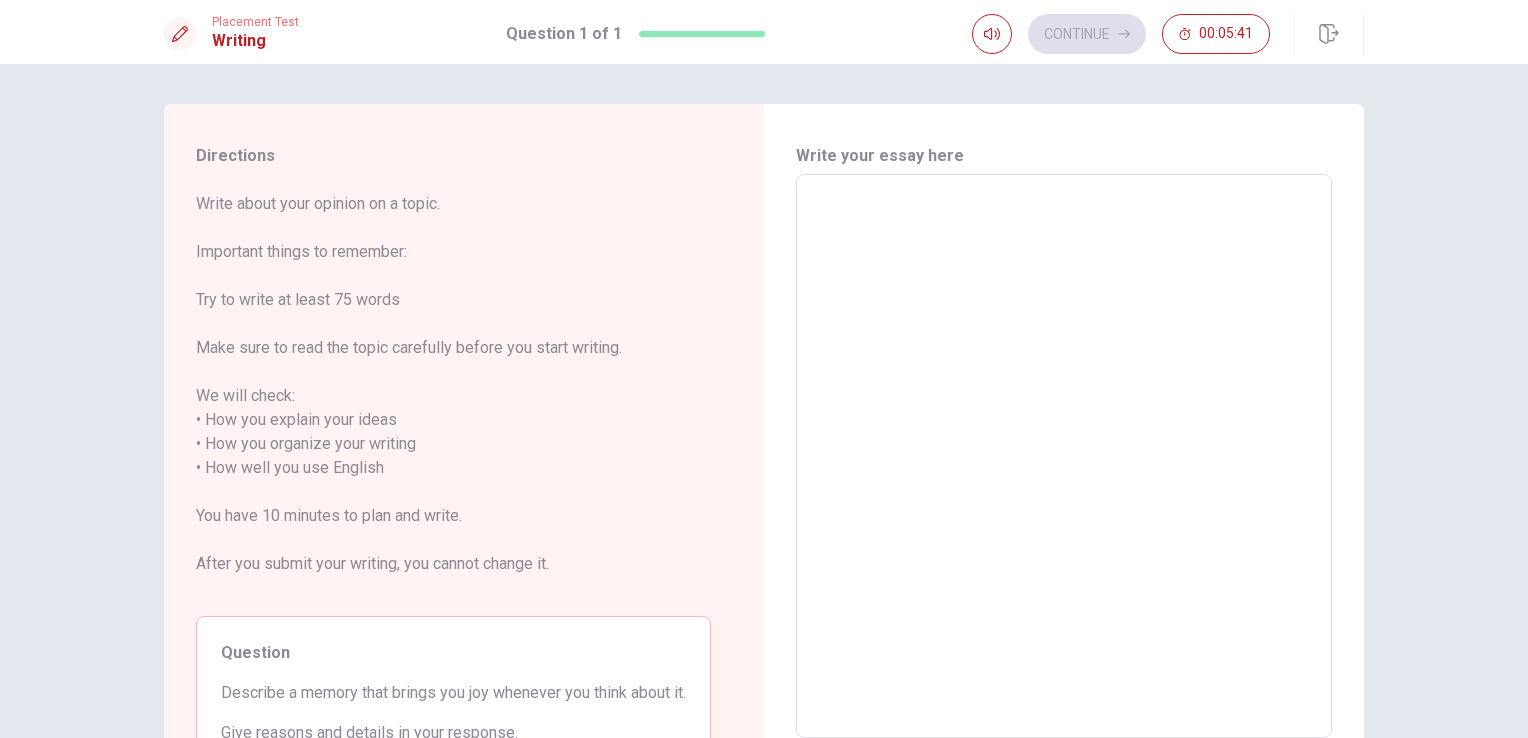 type on "l" 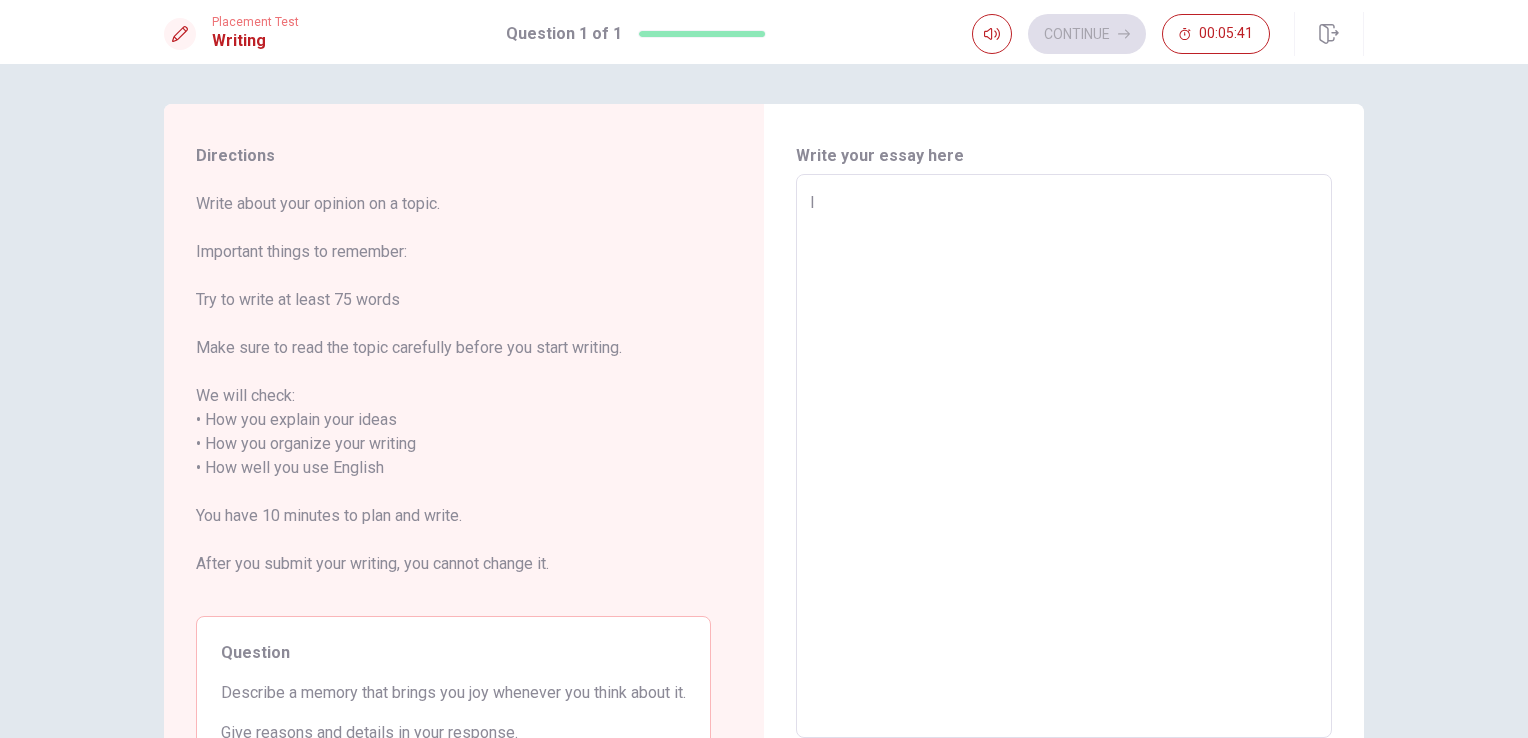type on "x" 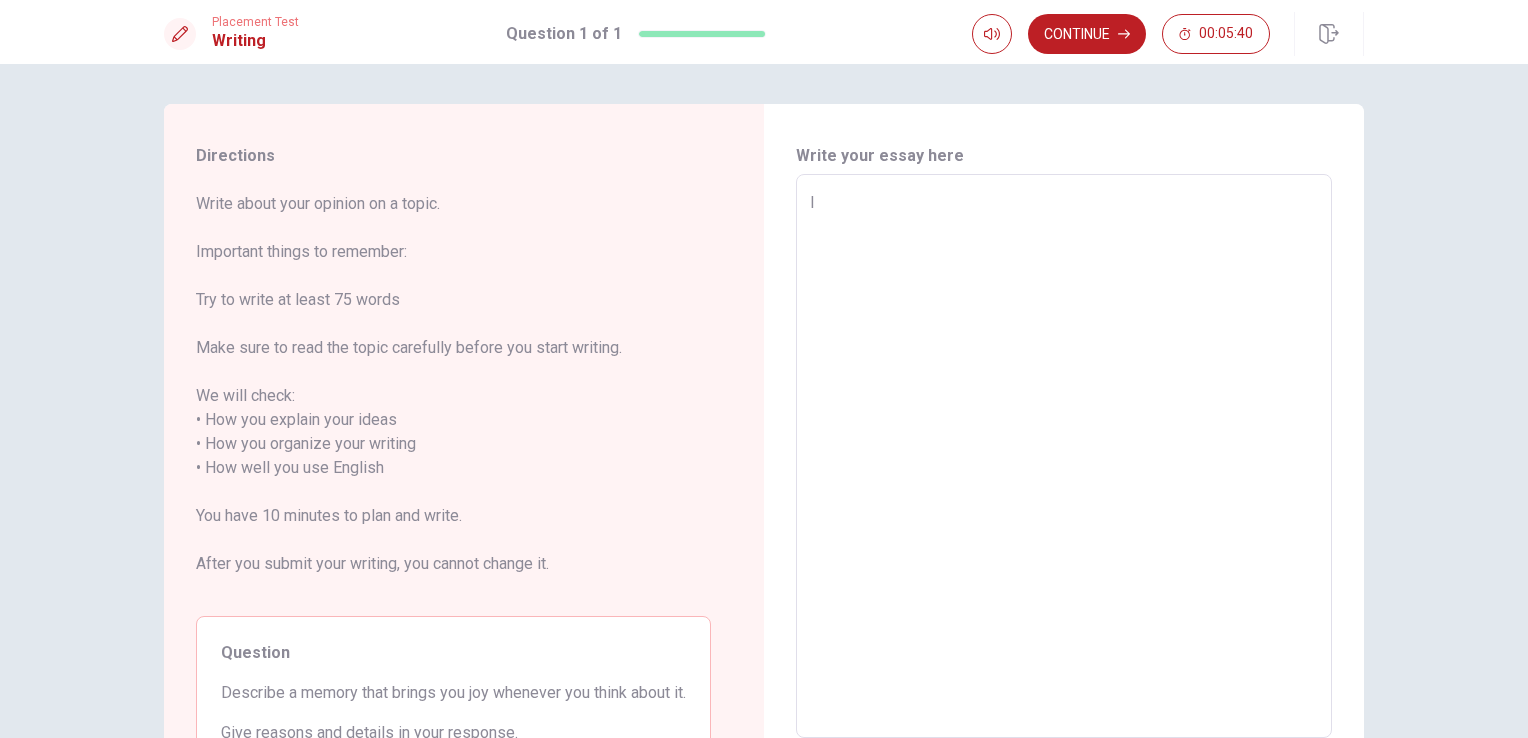 type on "l" 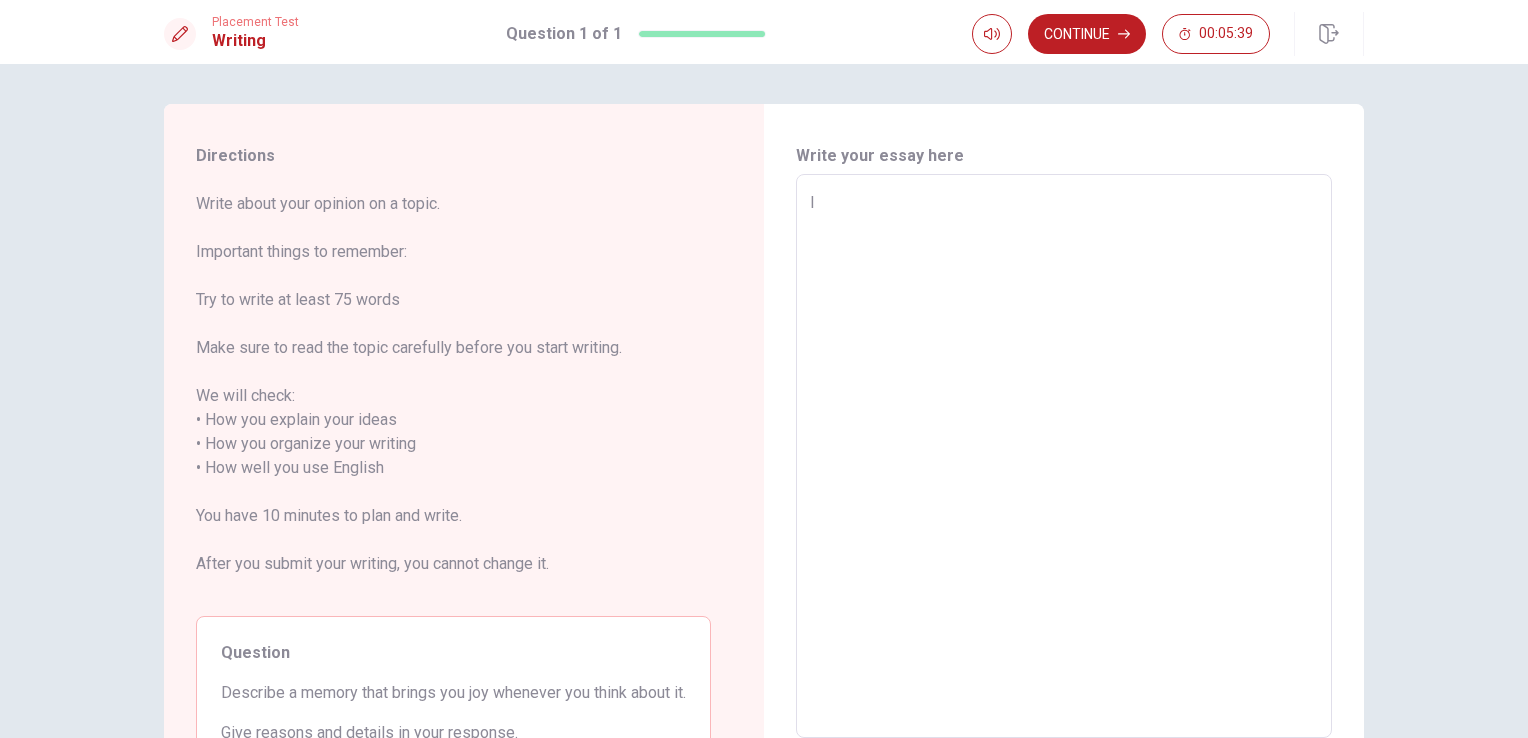 type on "l f" 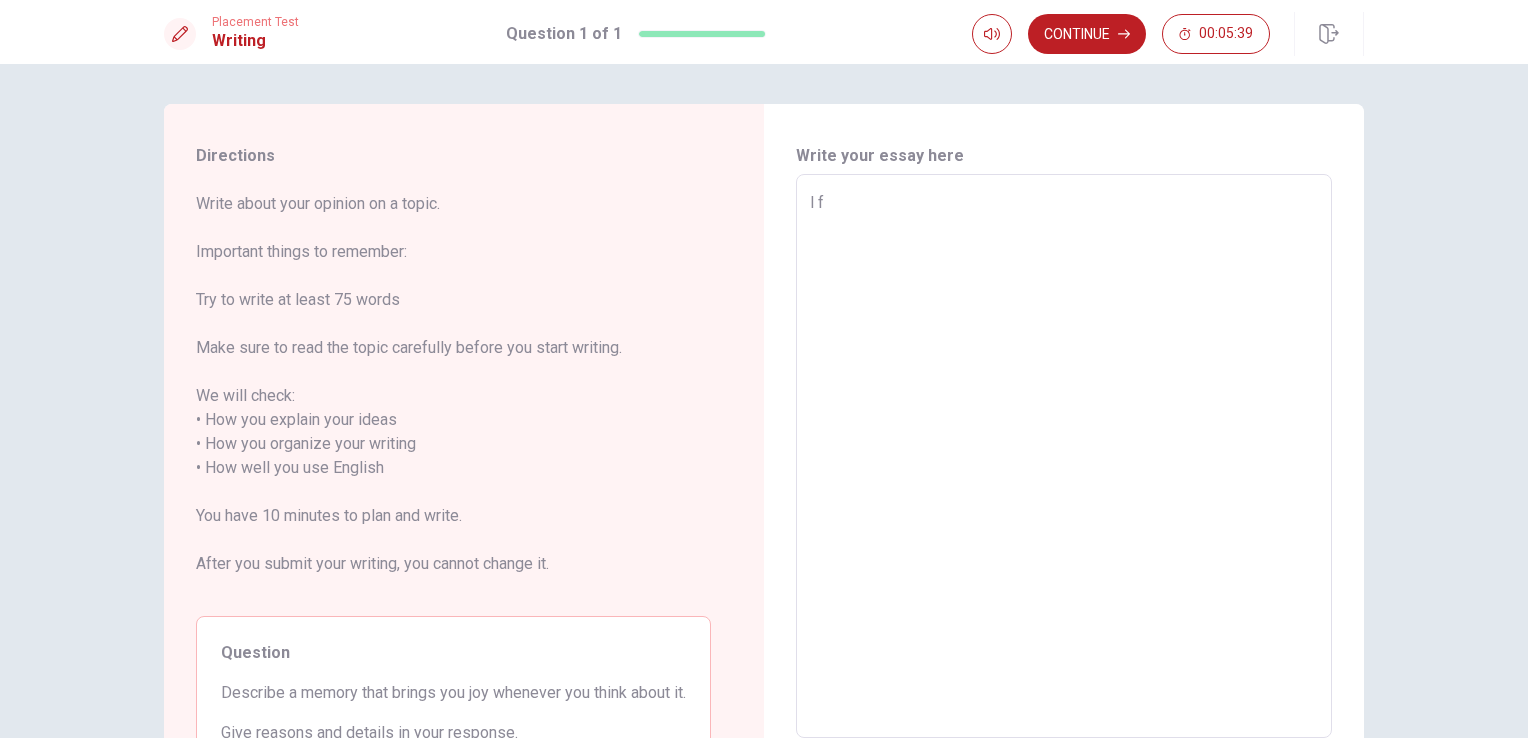 type on "x" 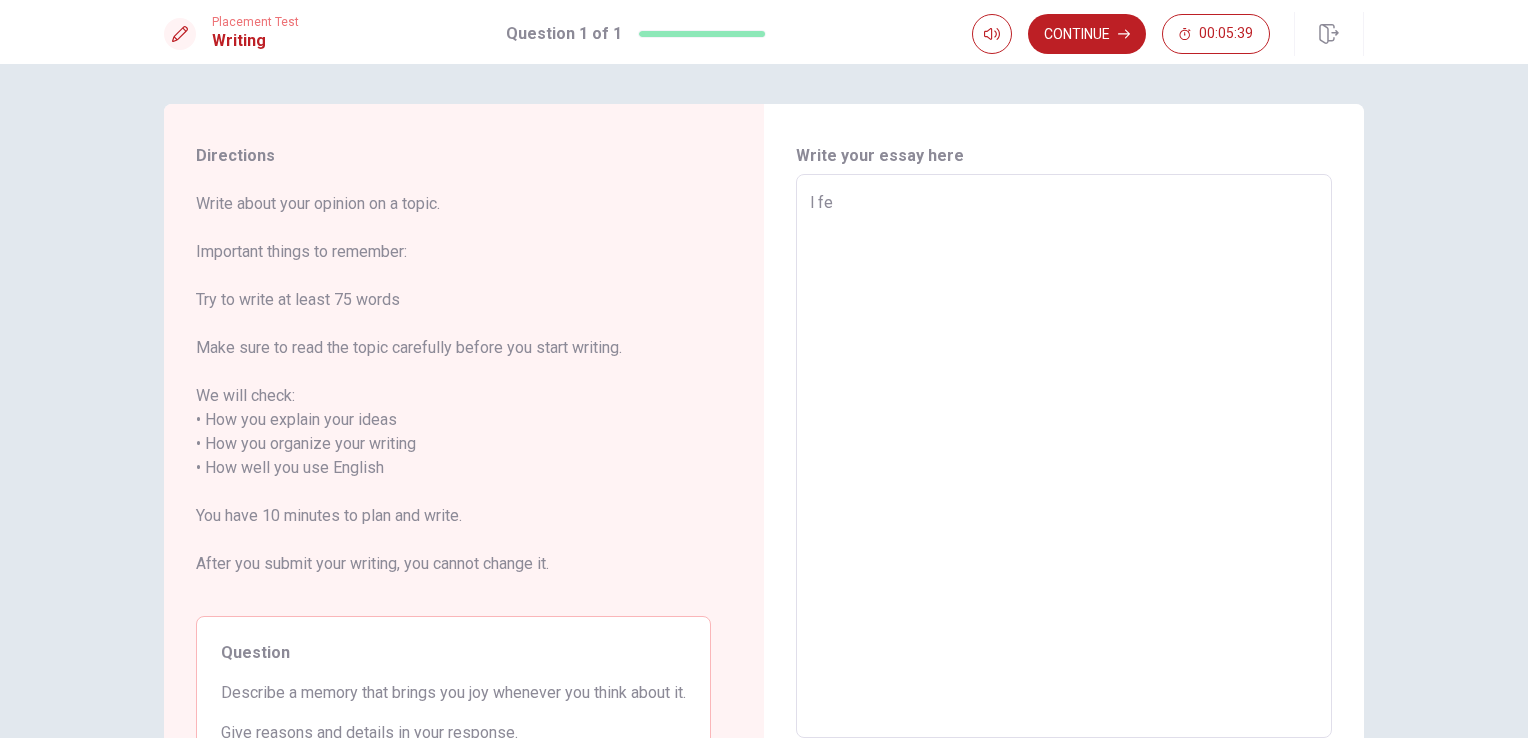 type on "x" 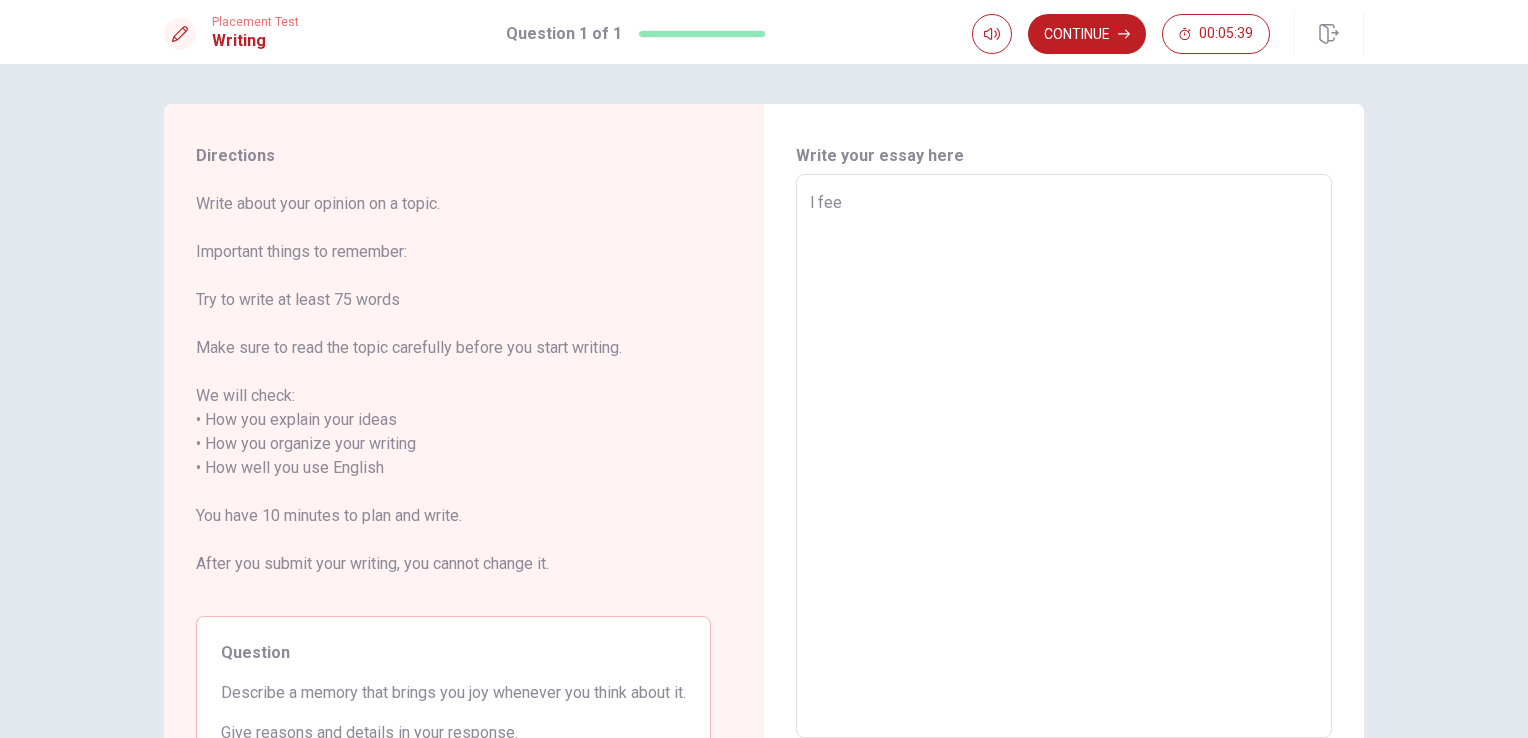 type on "l feel" 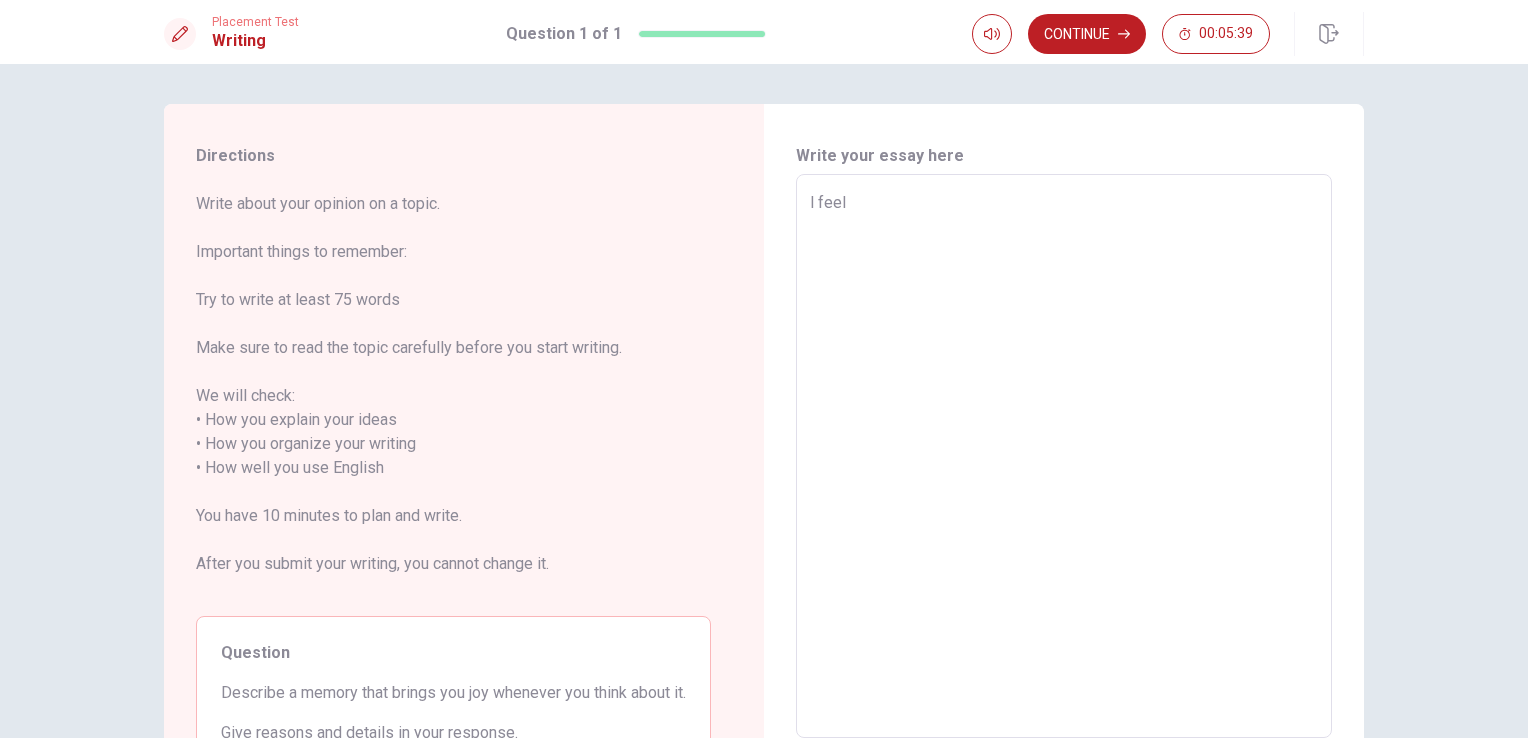 type on "x" 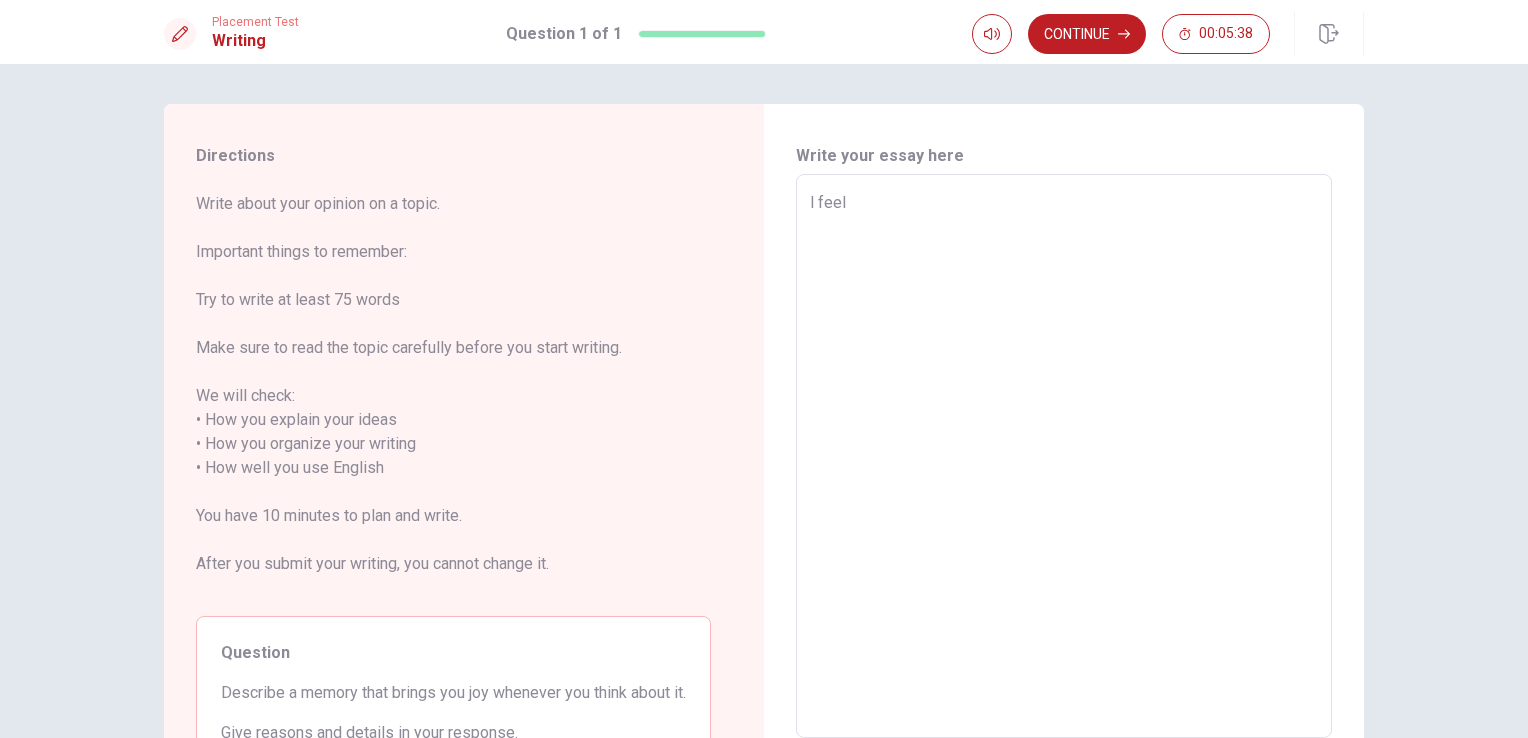 type on "l feel h" 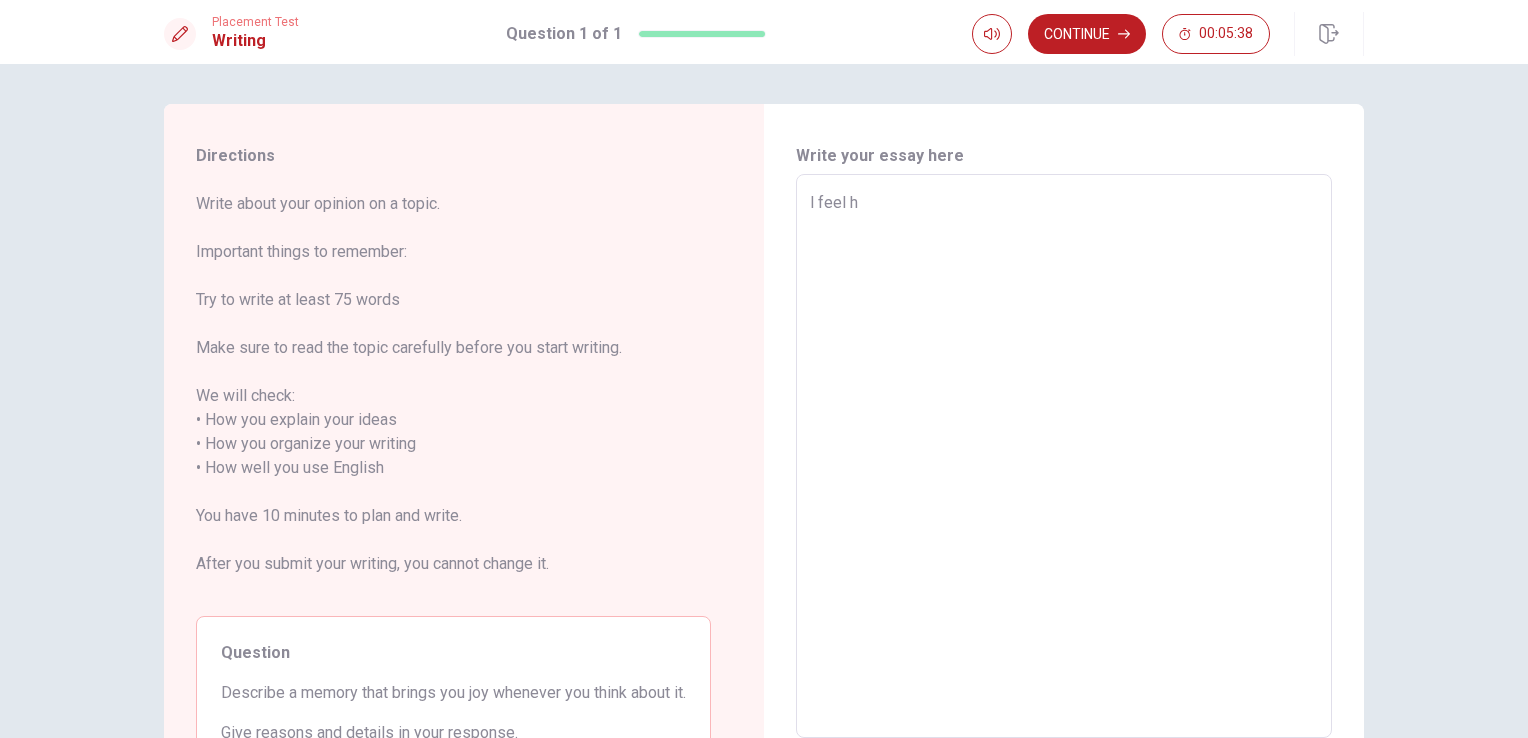 type on "x" 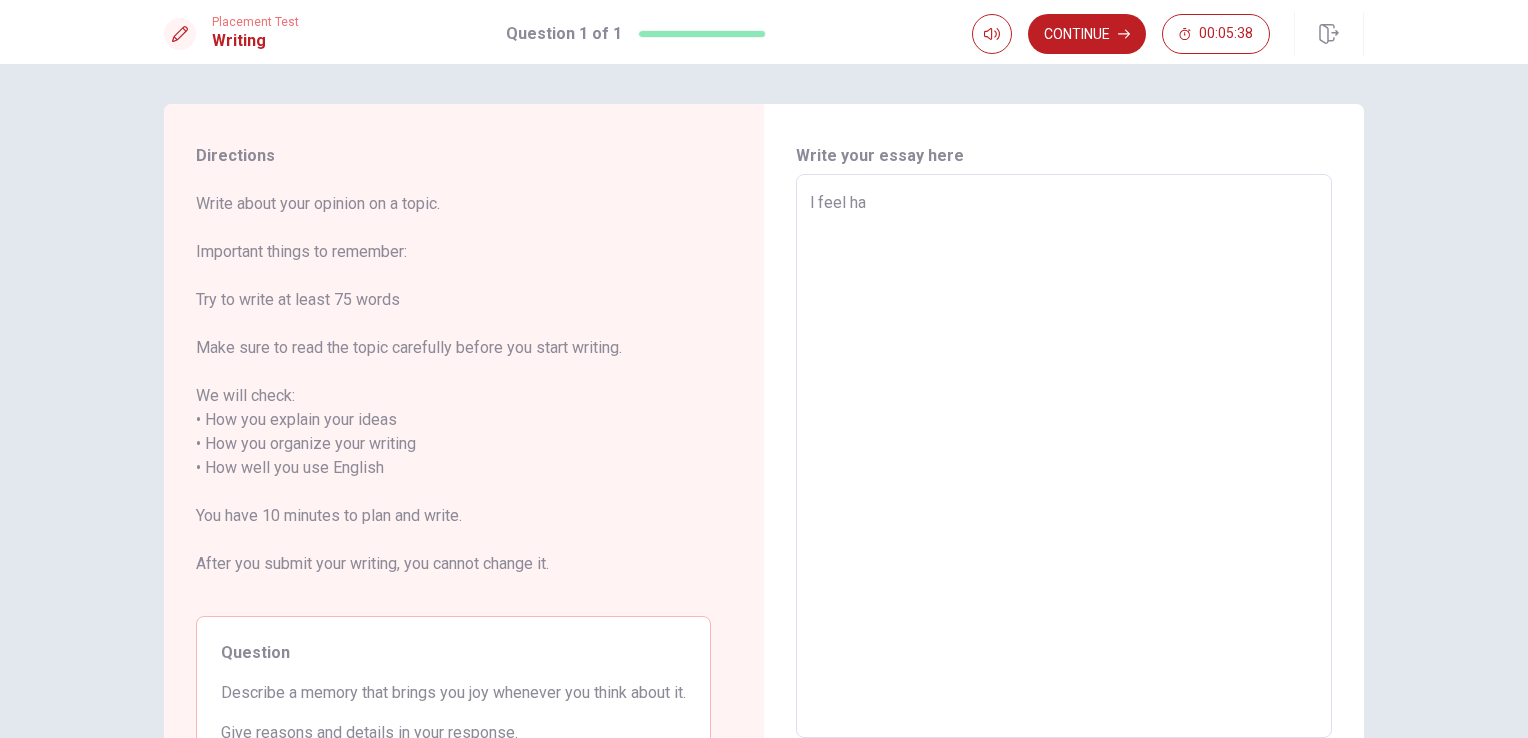 type on "l feel hap" 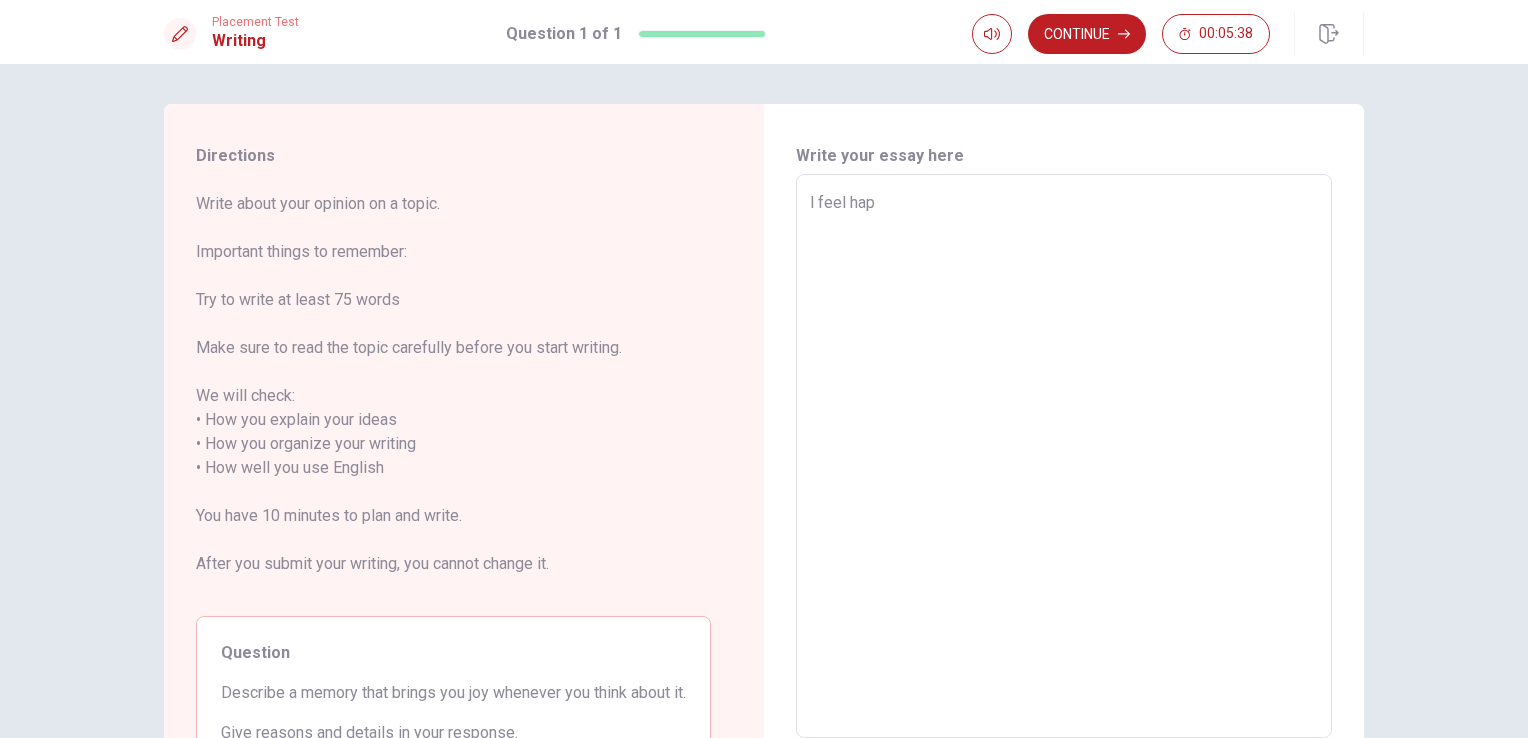 type on "x" 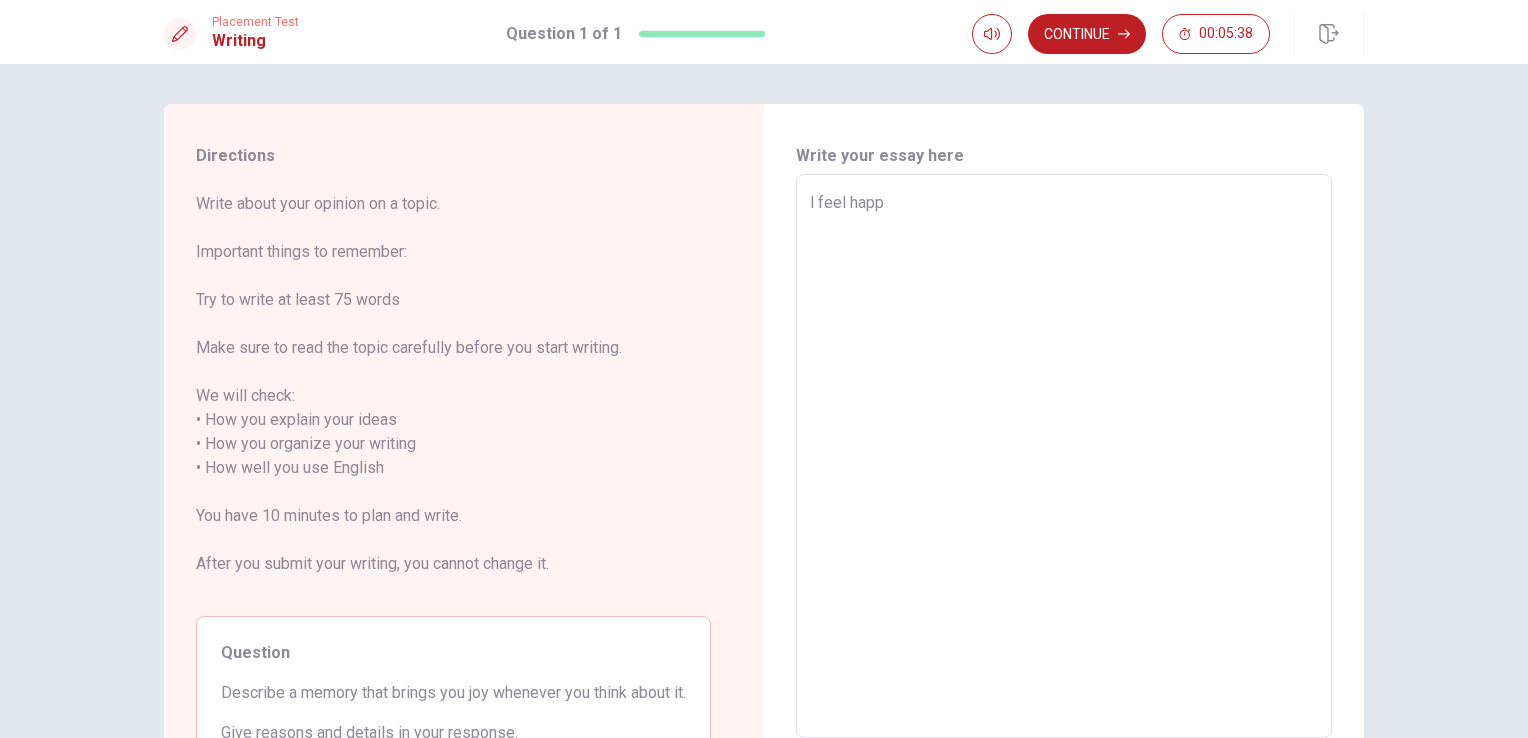 type on "x" 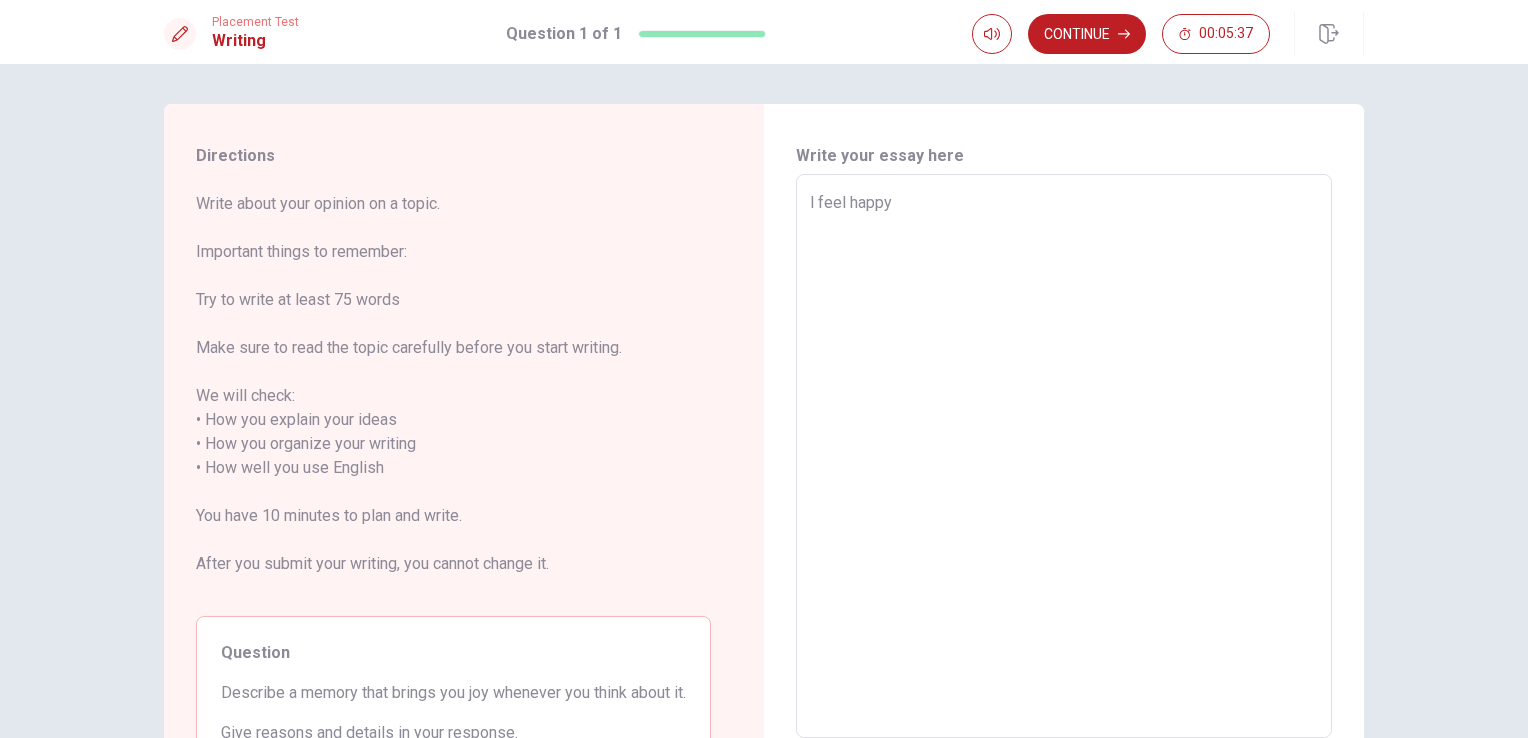 type on "x" 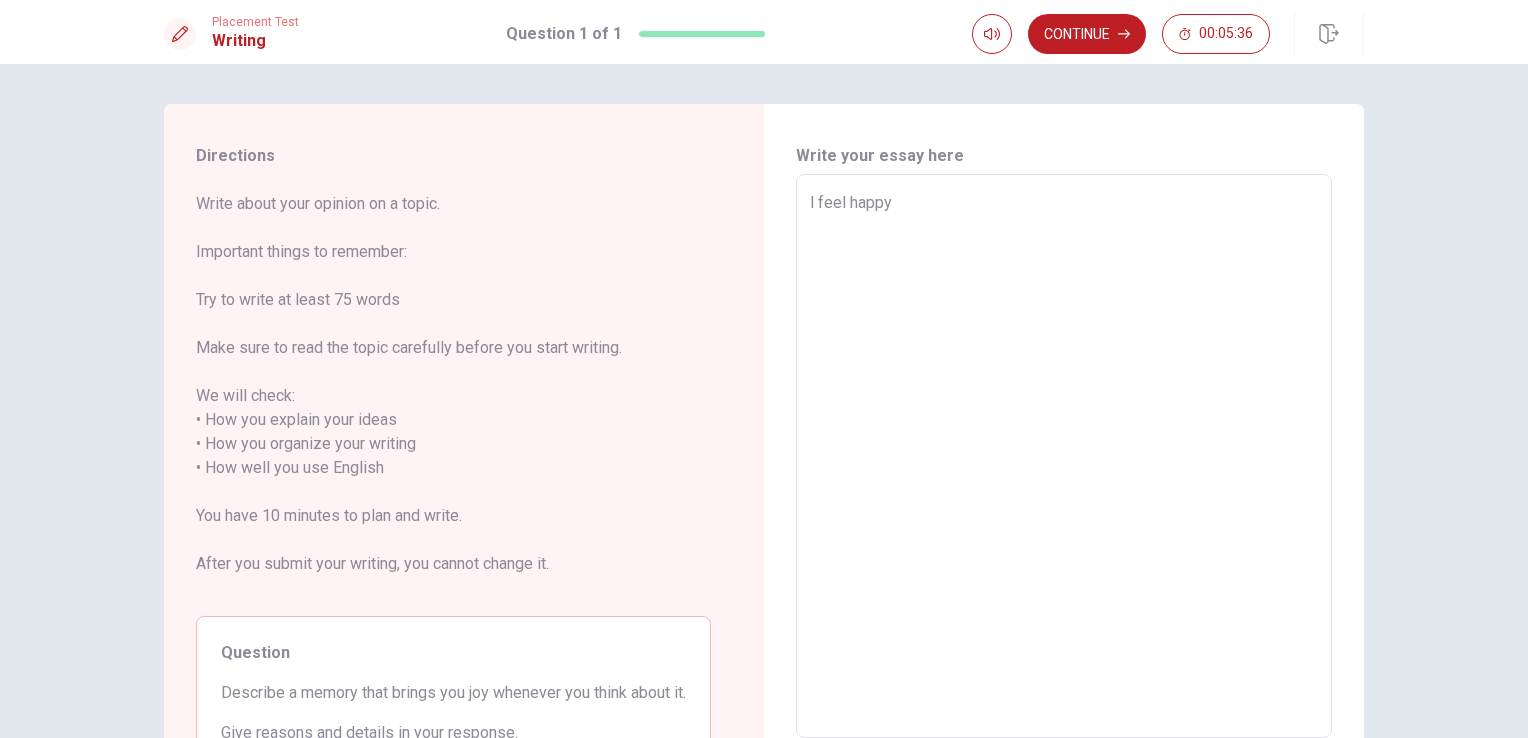 type on "l feel happy" 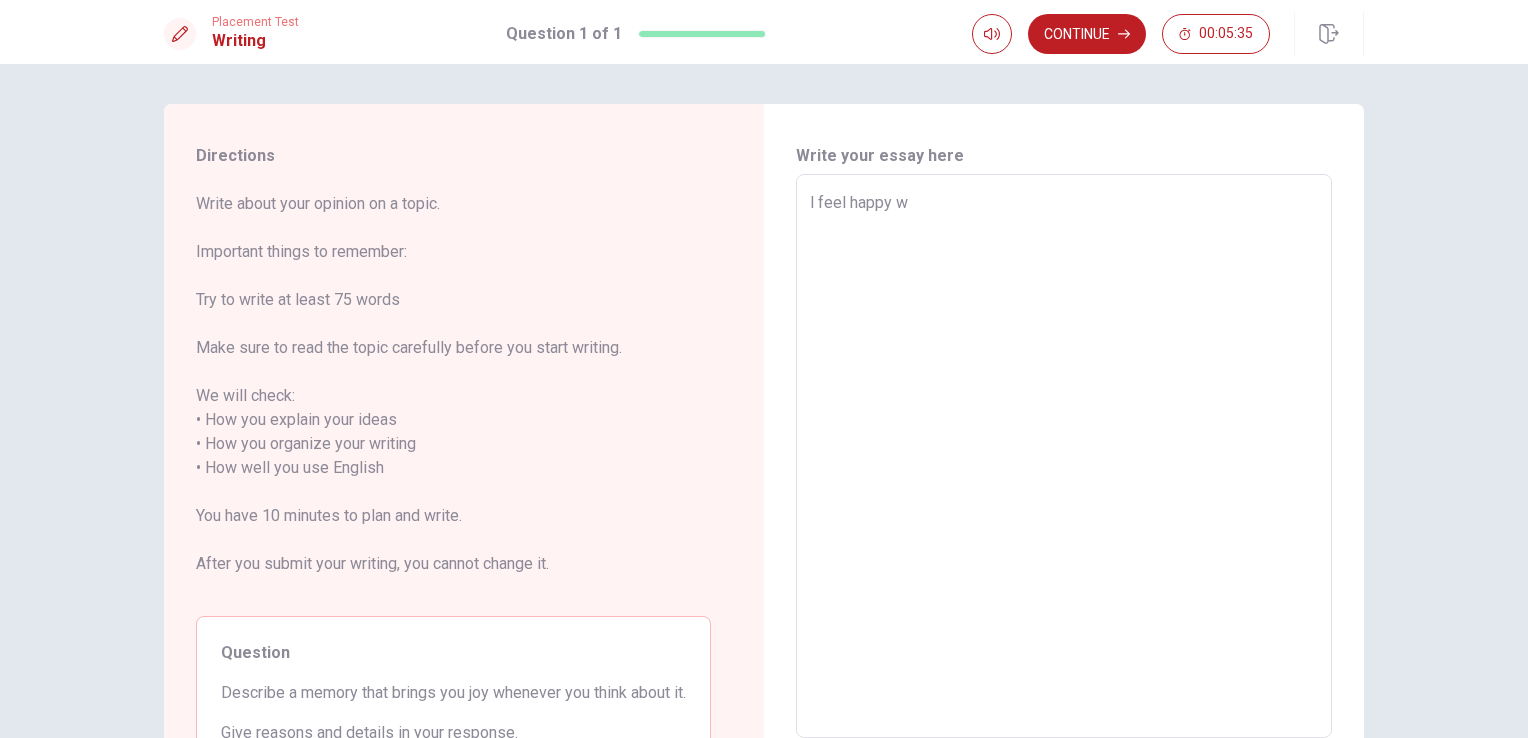 type on "l feel happy wh" 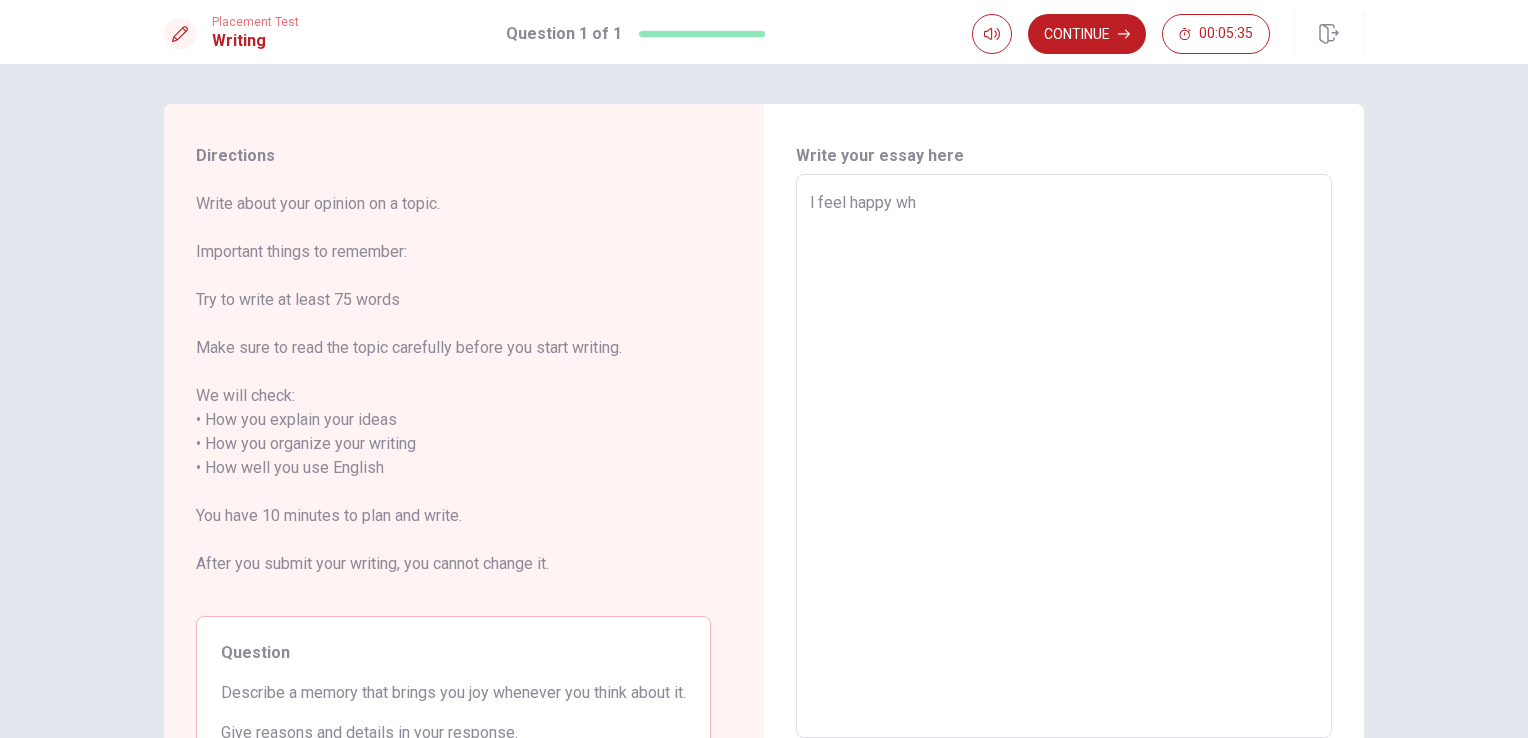 type on "x" 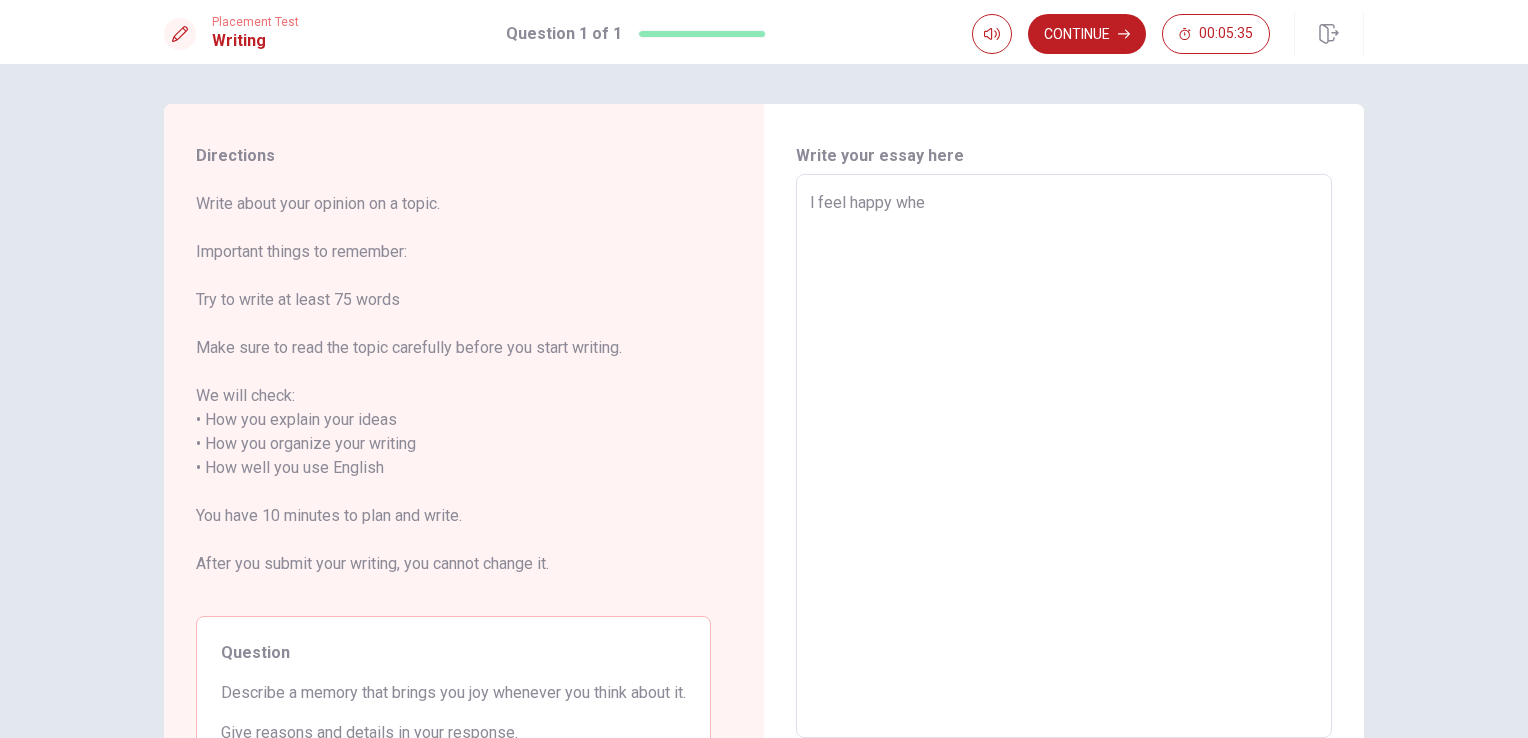 type on "x" 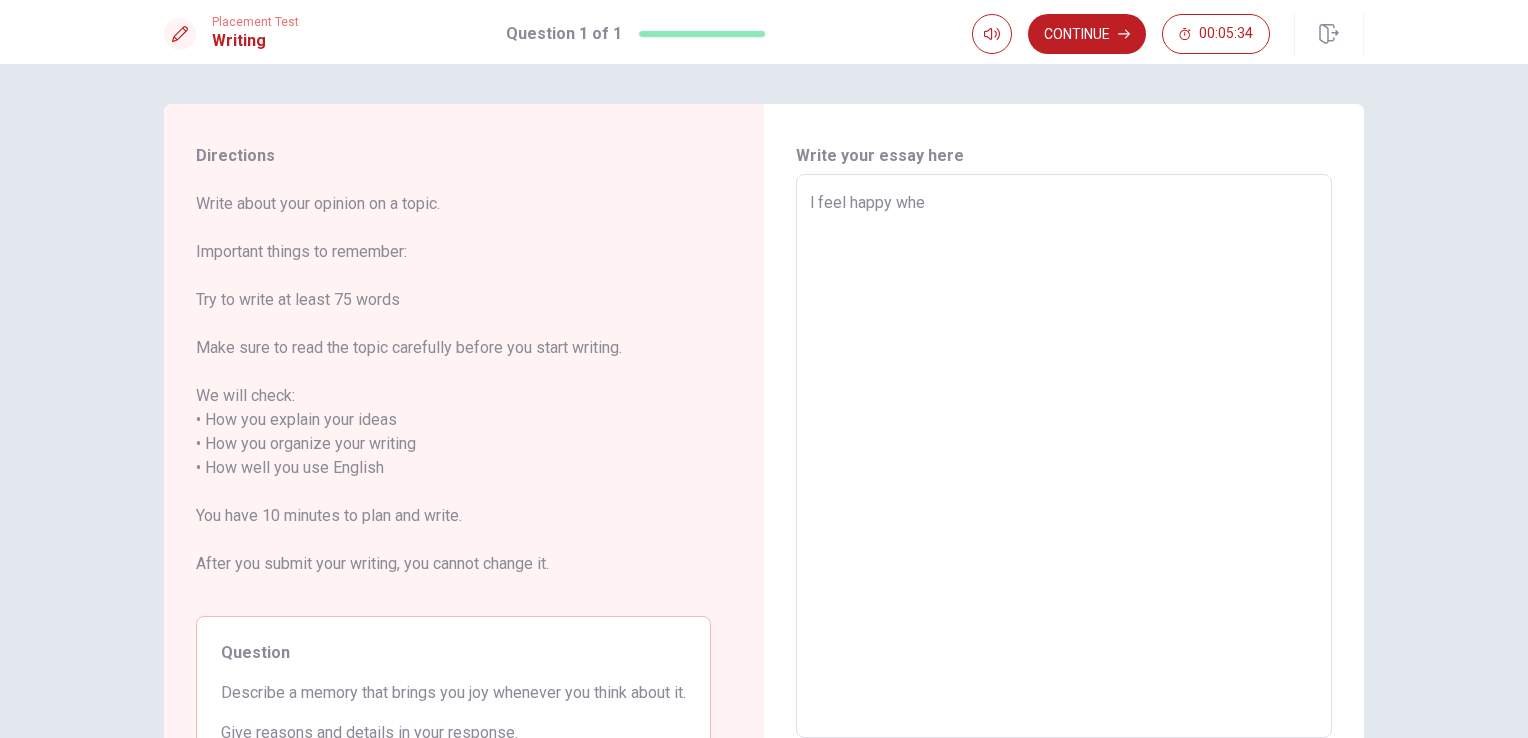 type on "l feel happy when" 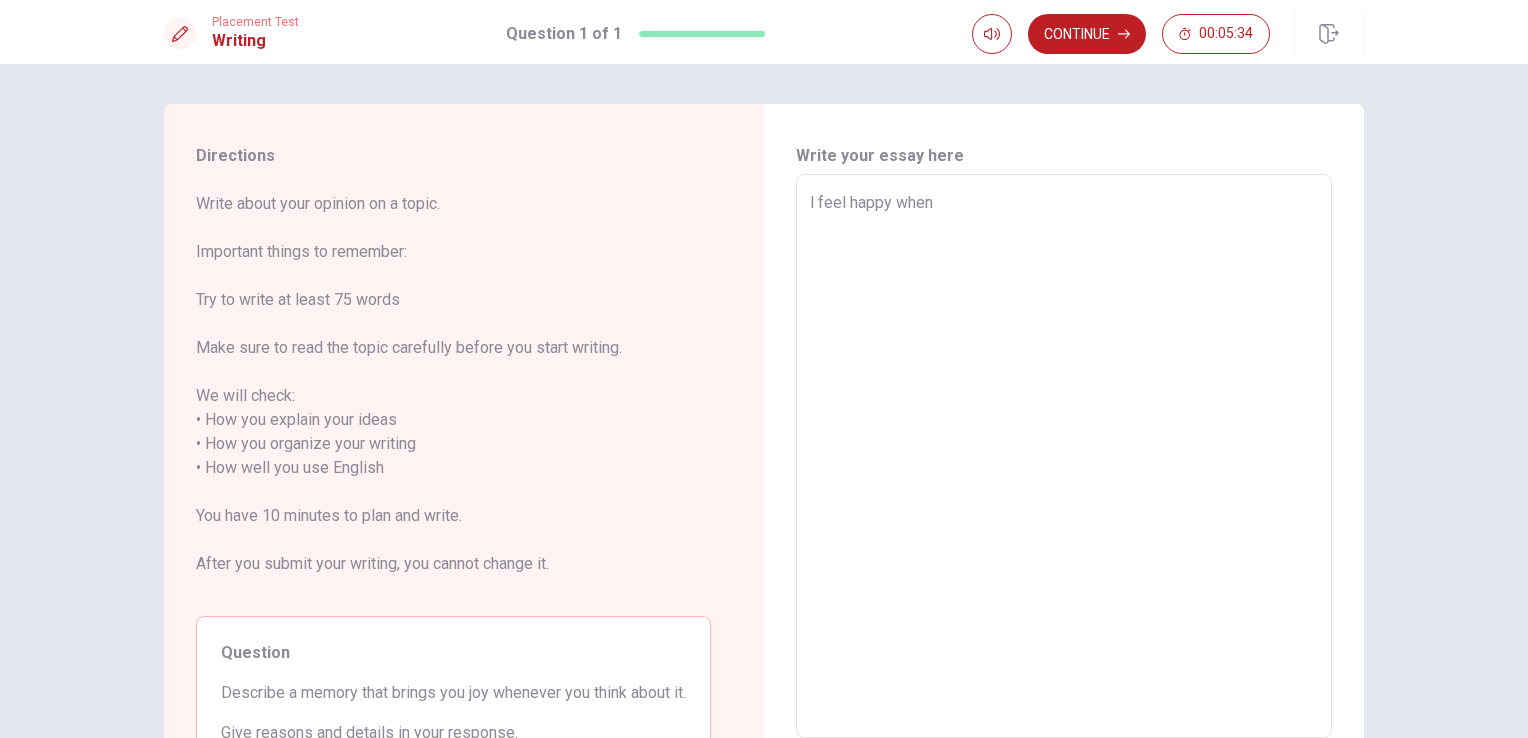 type on "x" 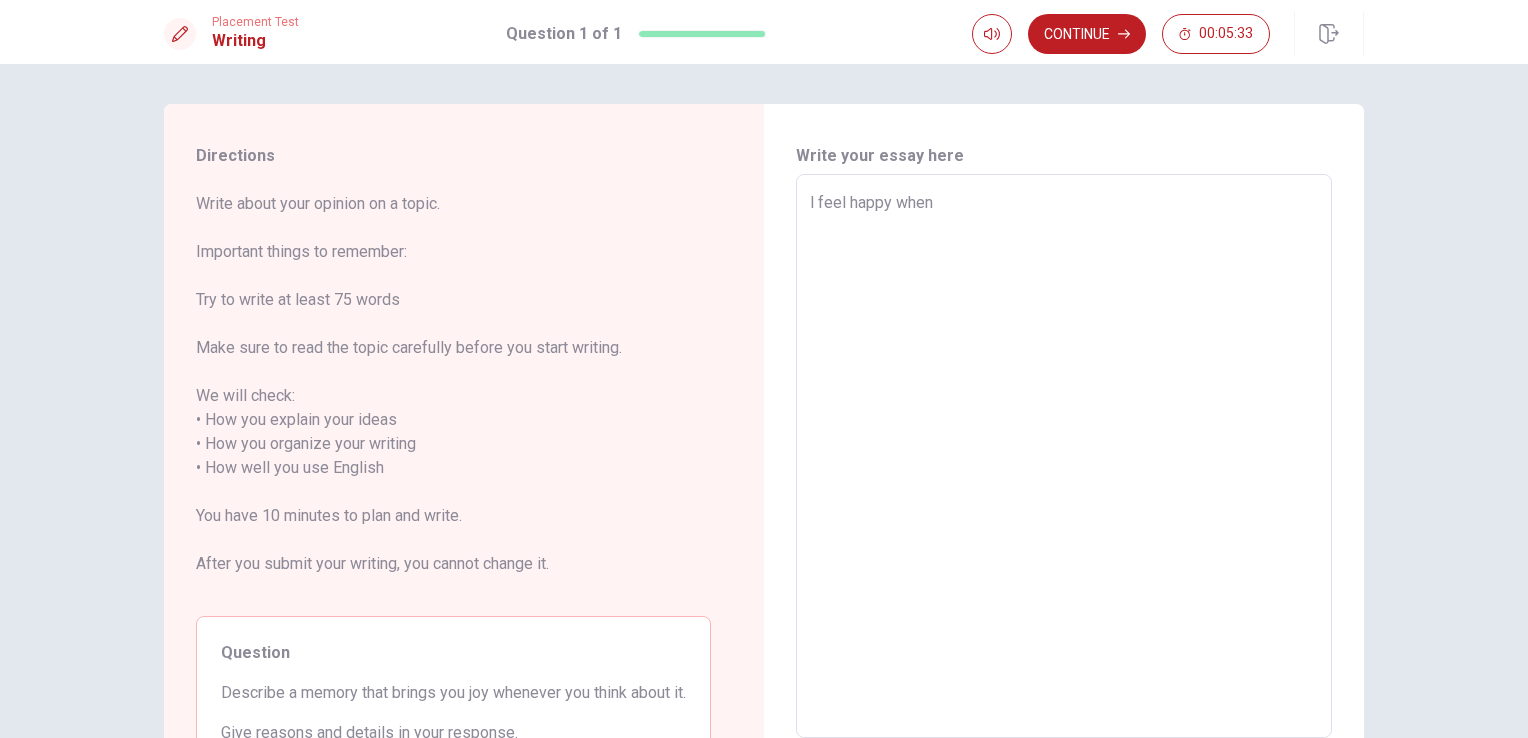 type on "l feel happy when I" 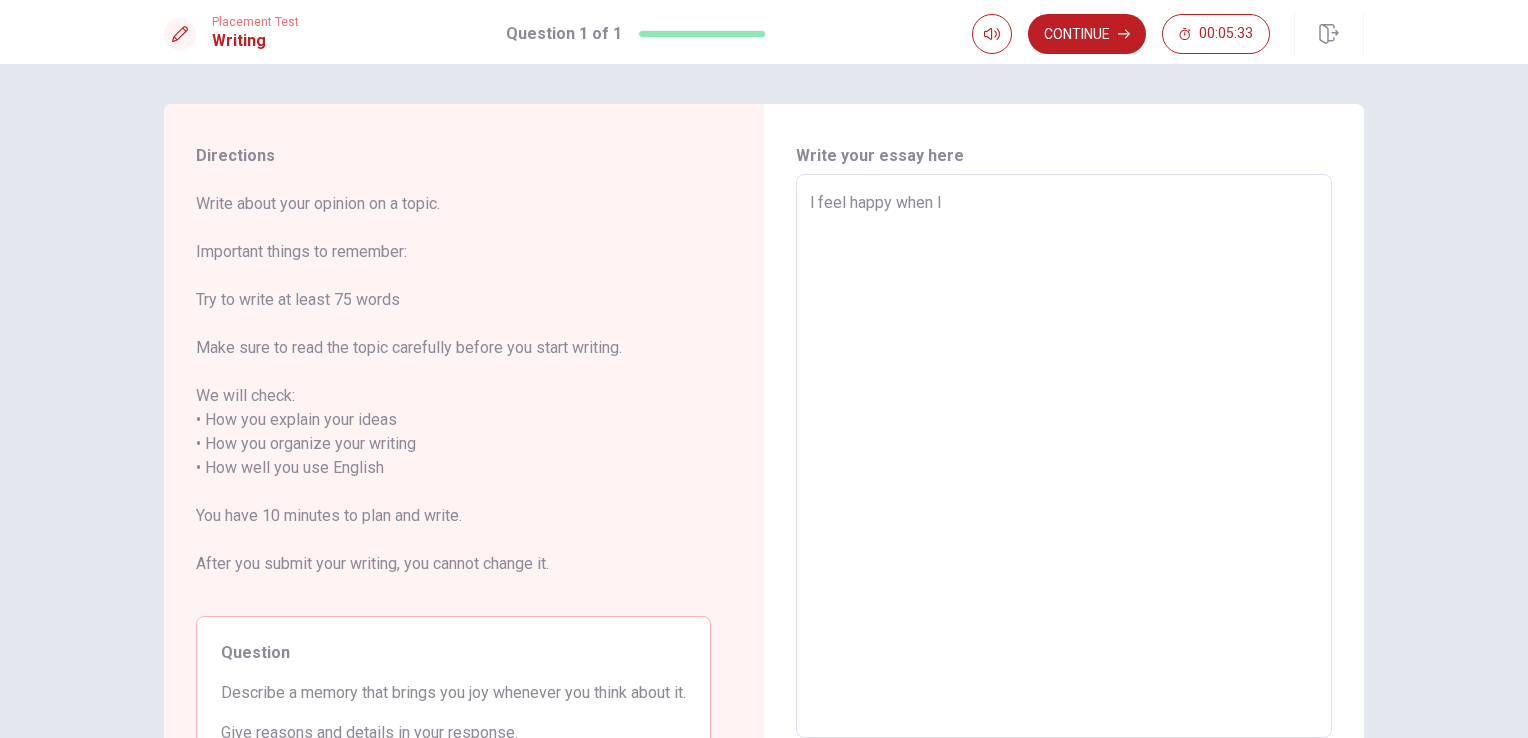 type on "x" 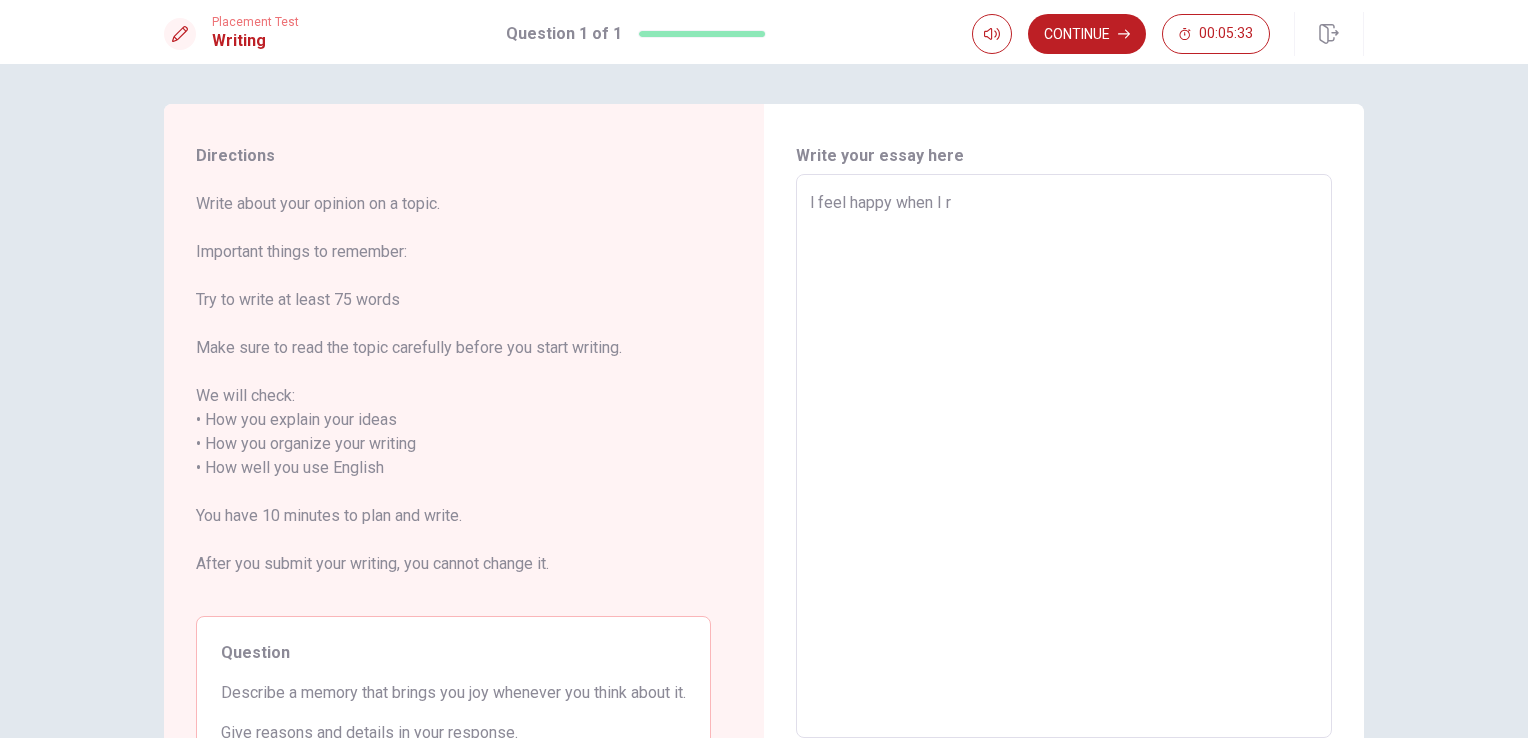 type on "x" 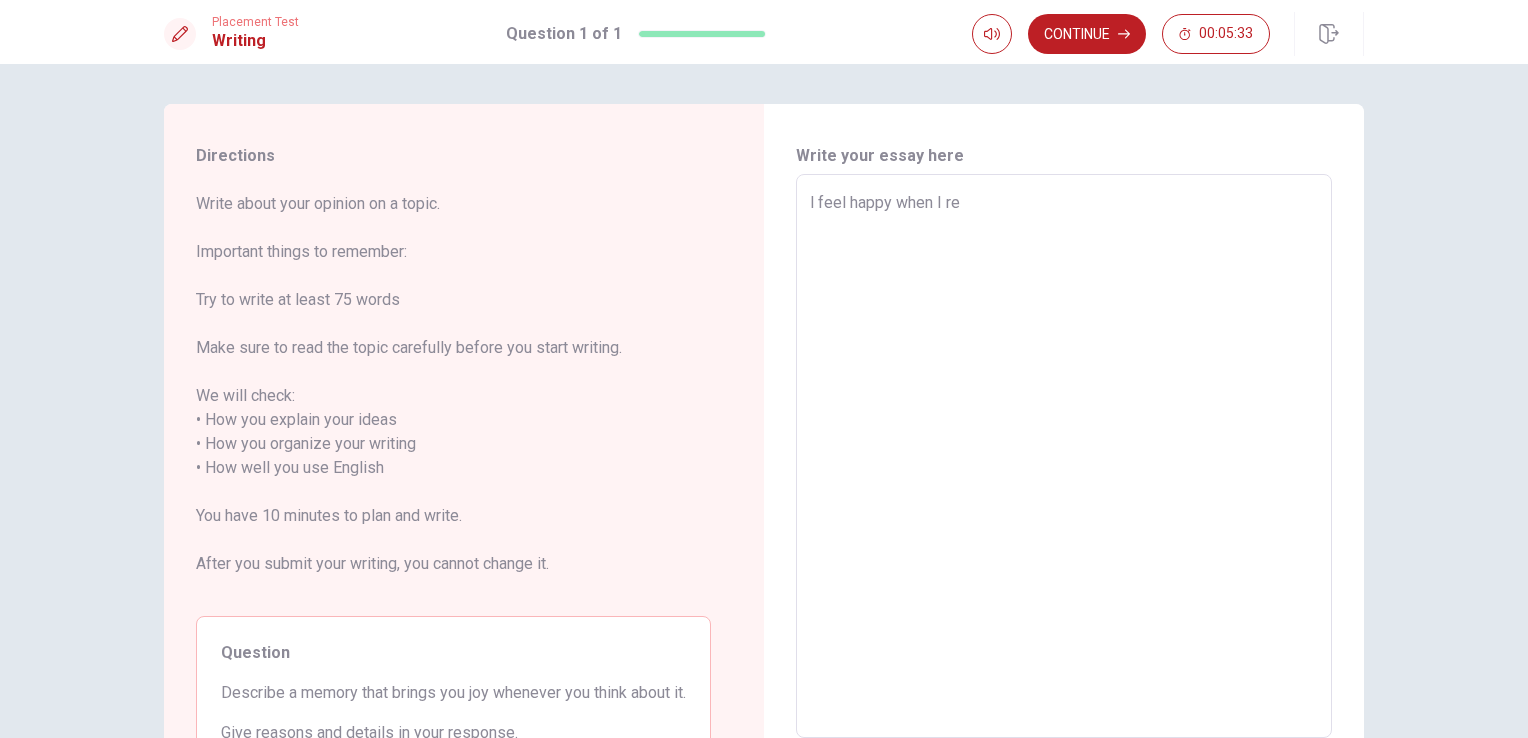 type on "x" 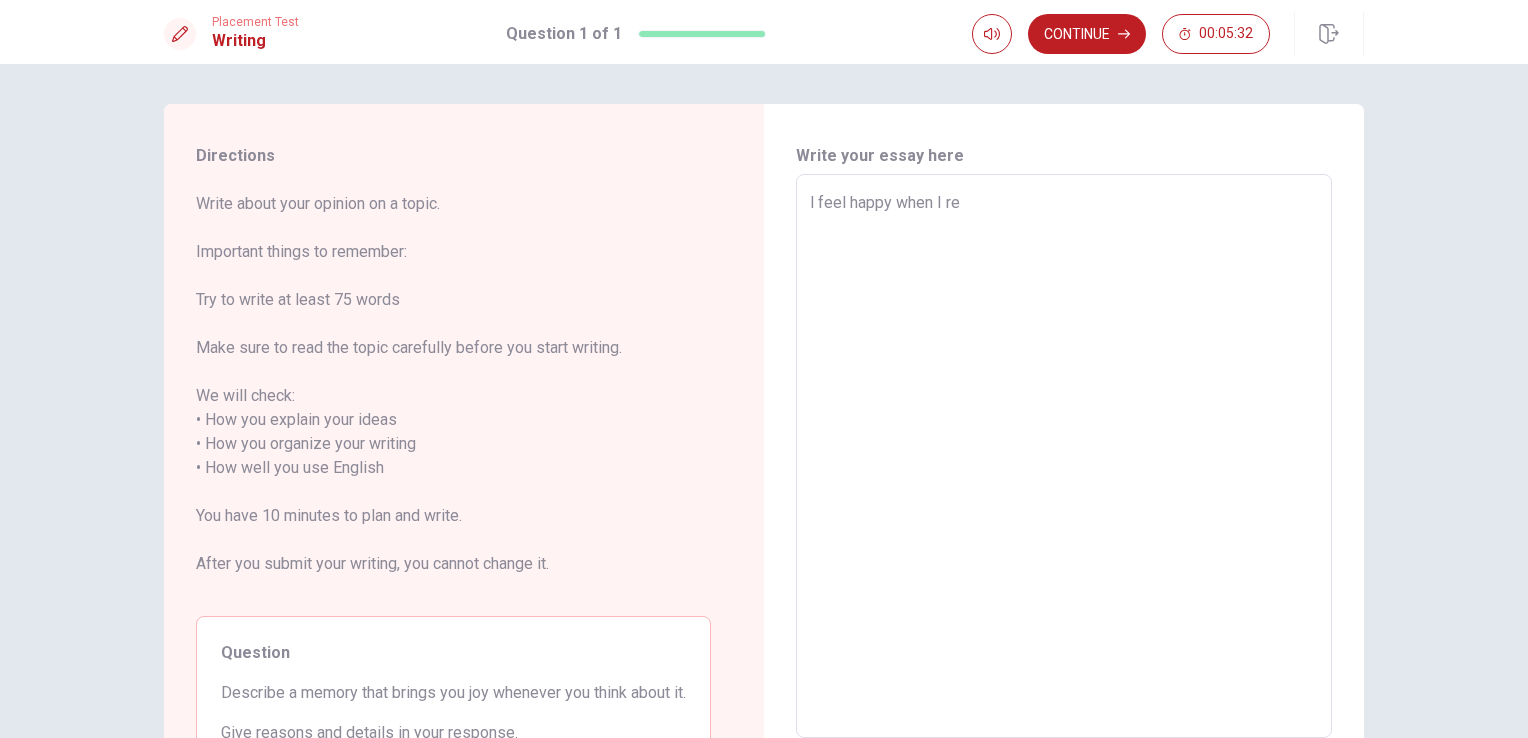 type on "l feel happy when I rem" 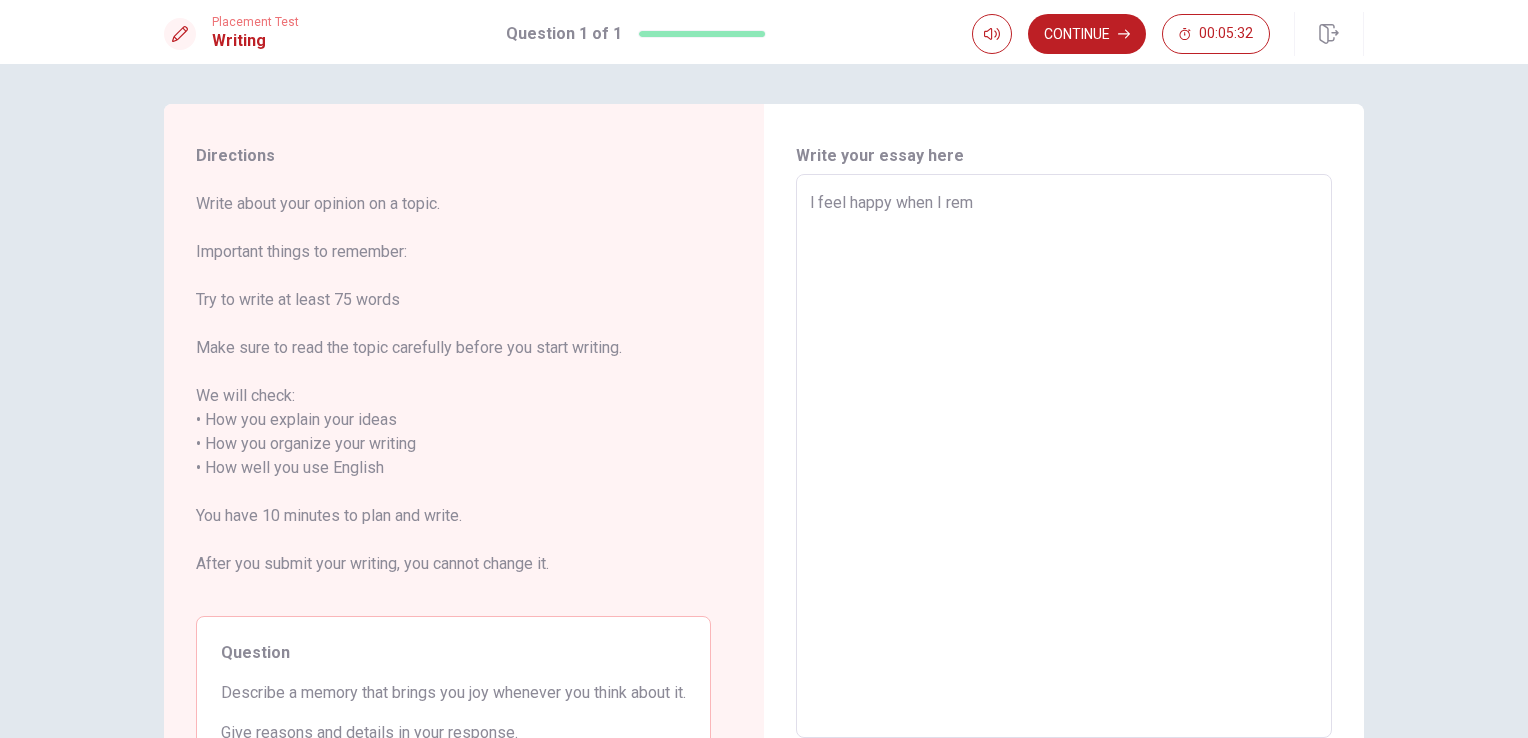 type on "x" 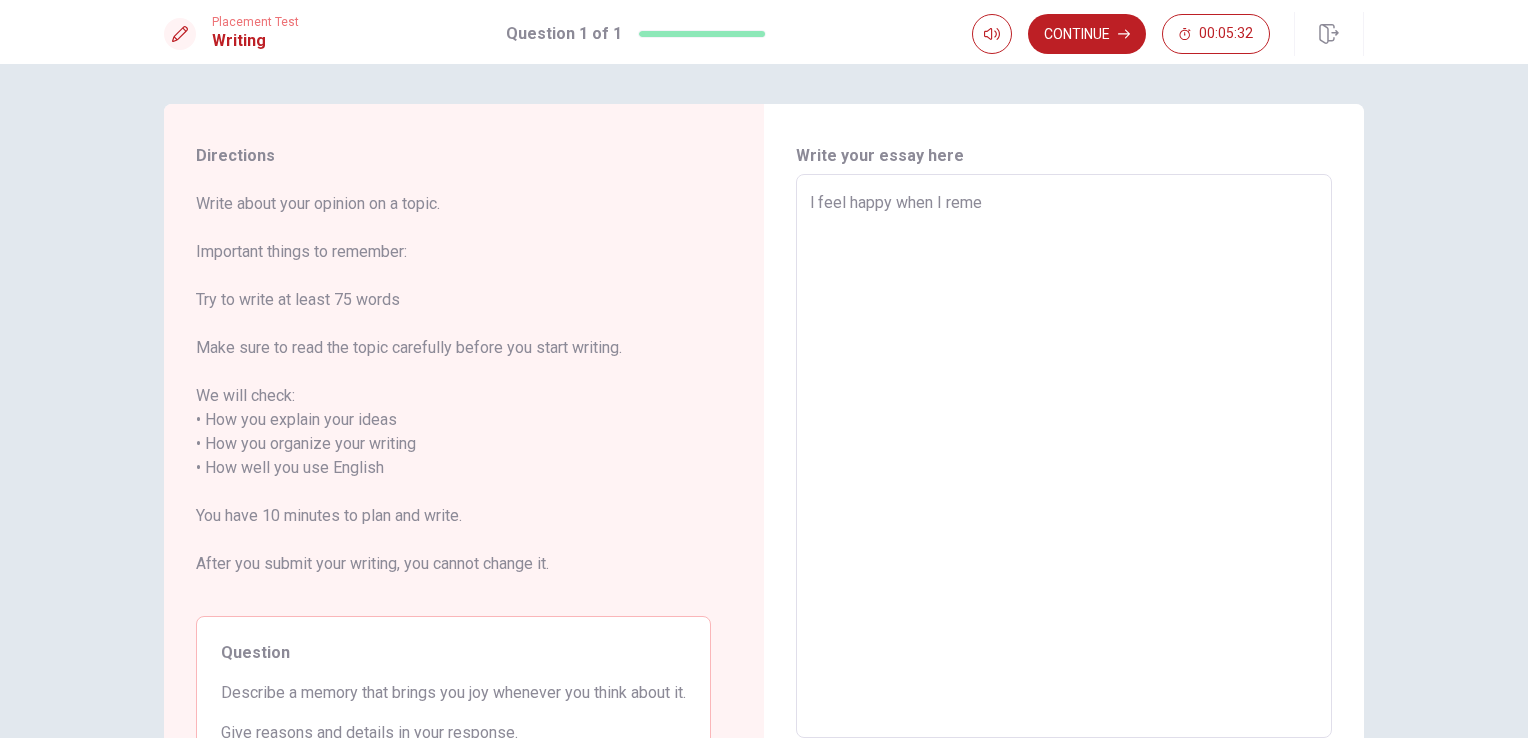 type on "x" 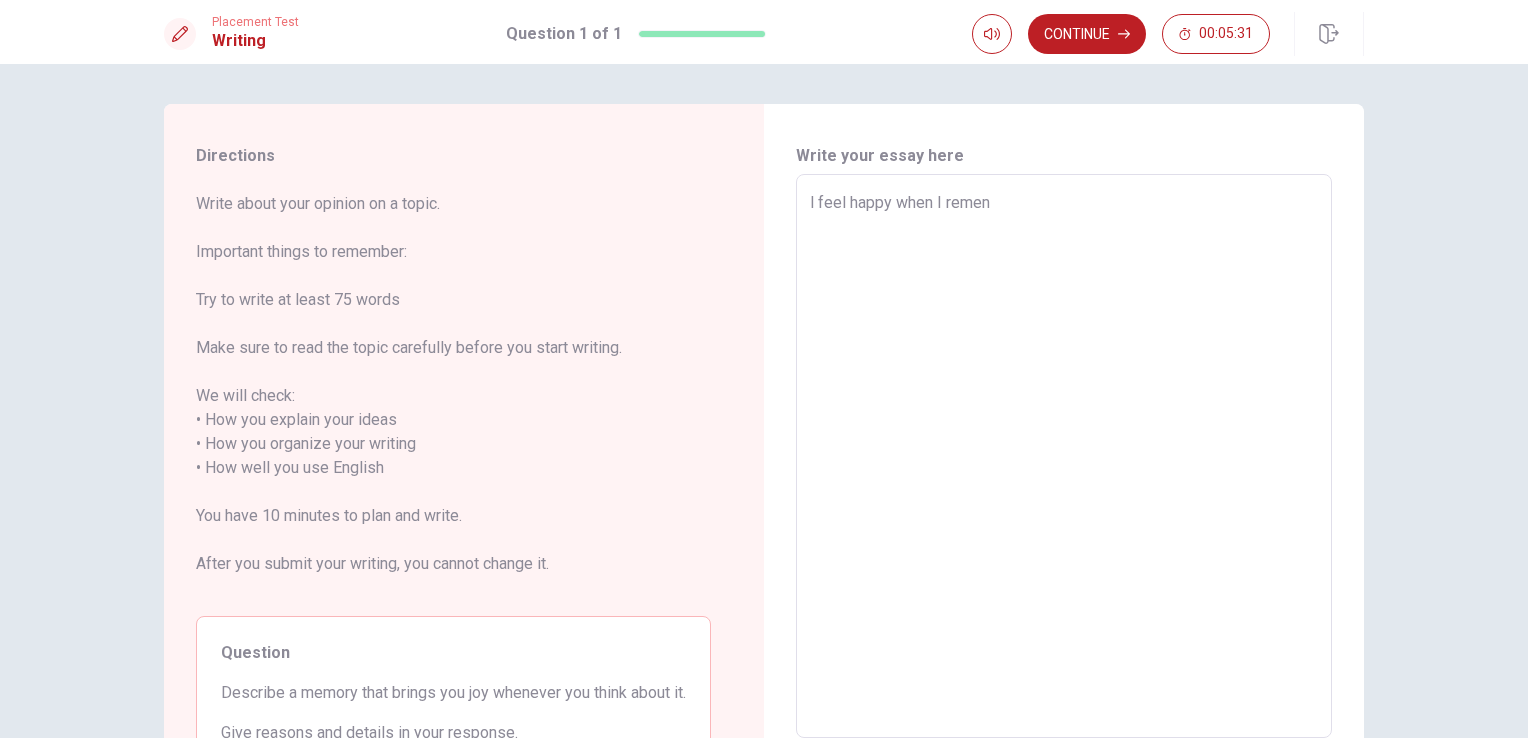 type on "x" 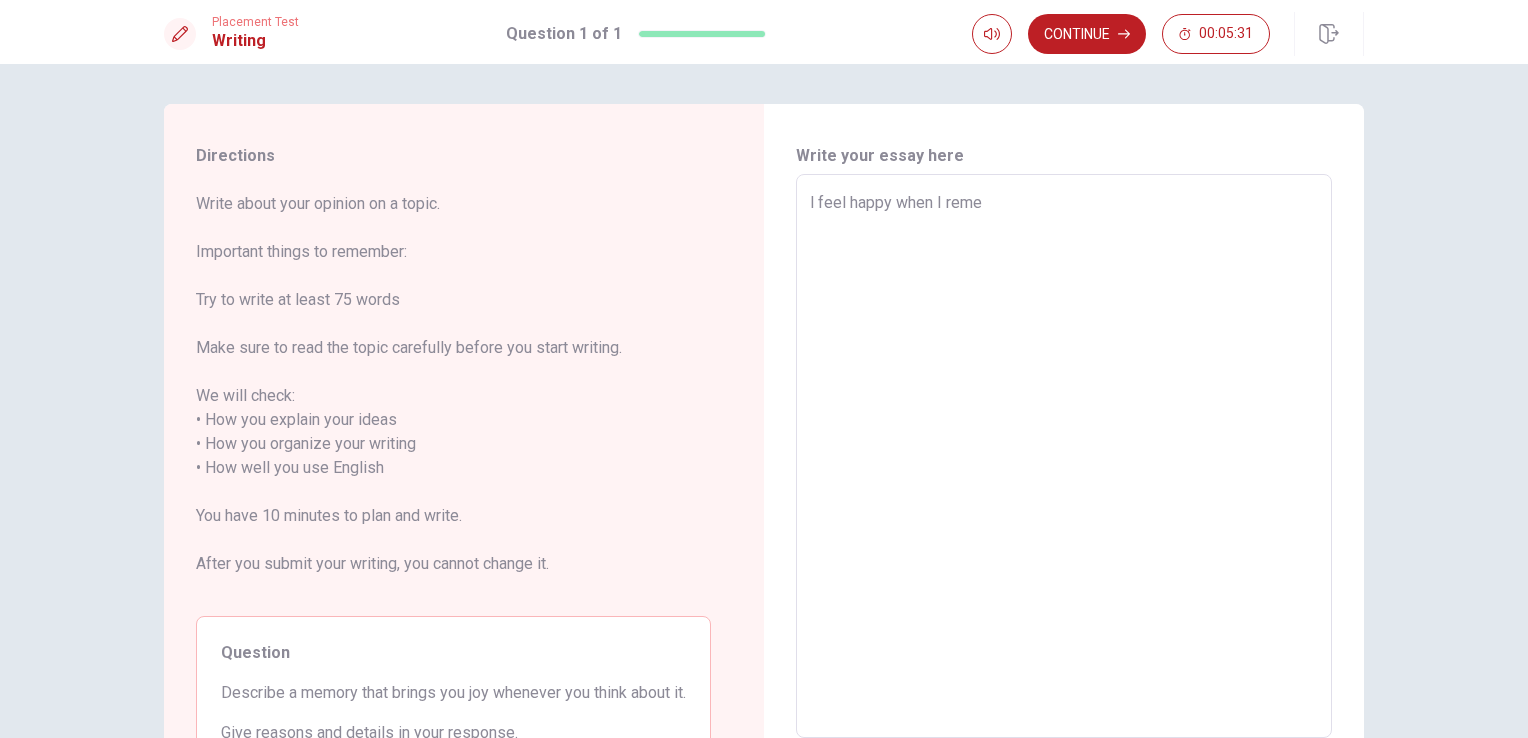 type on "x" 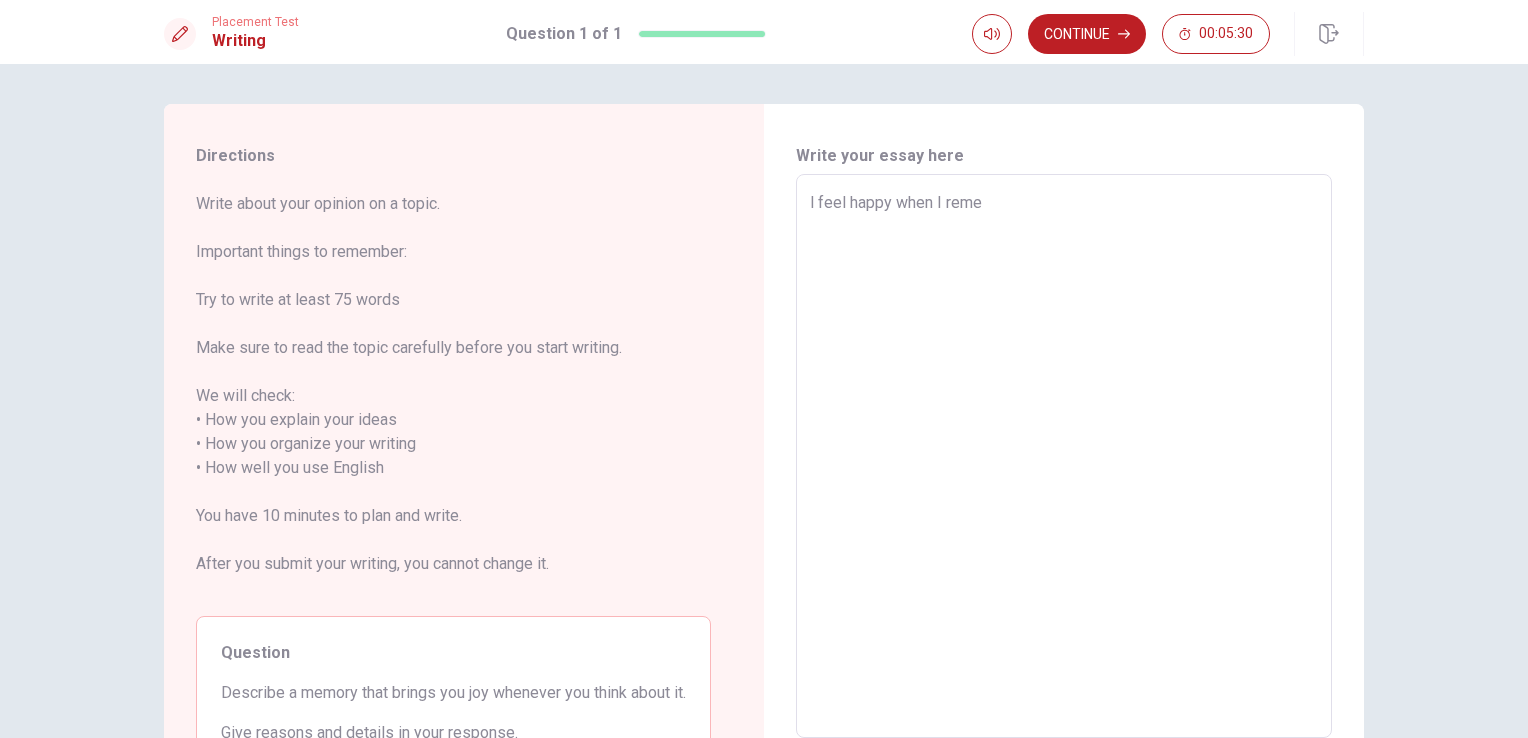 type on "l feel happy when I remem" 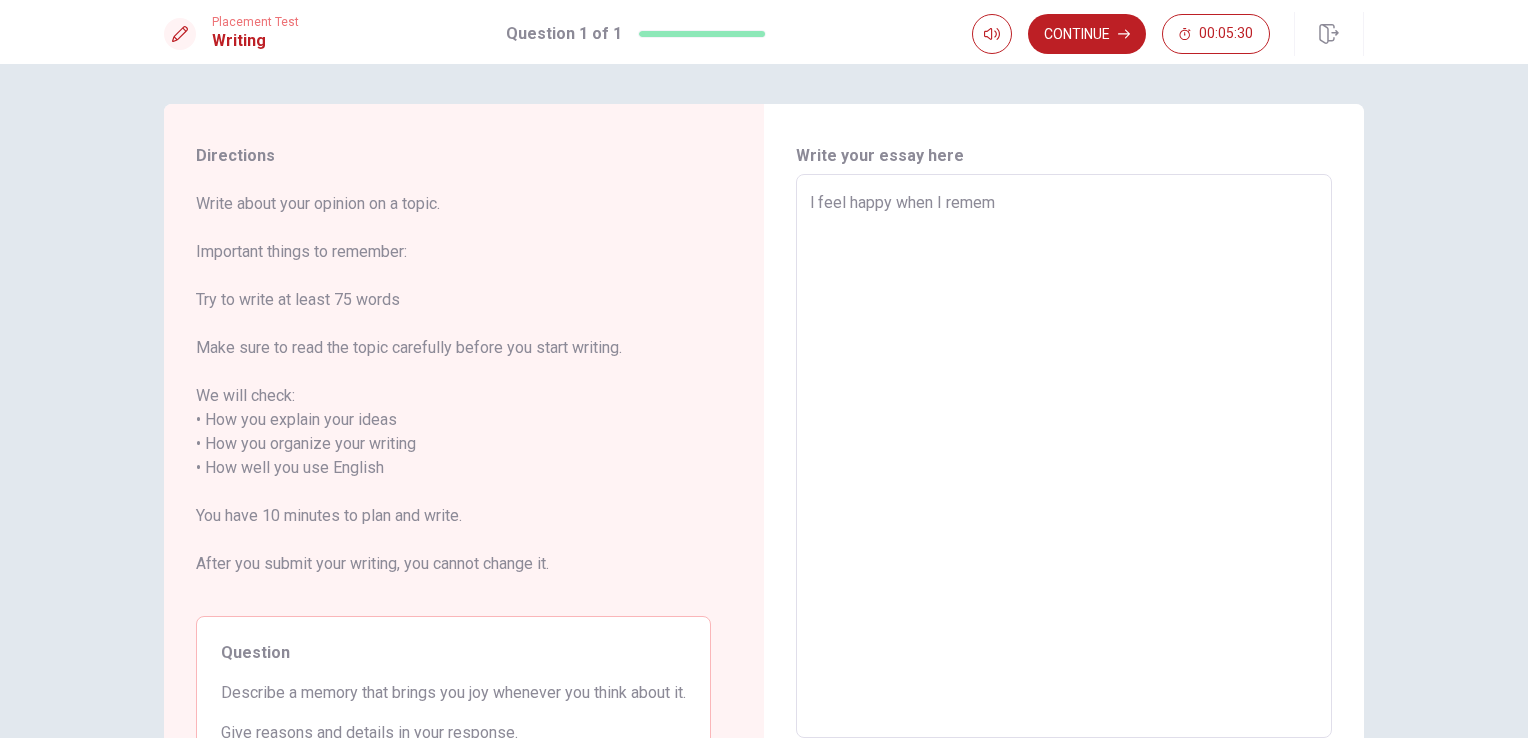 type on "x" 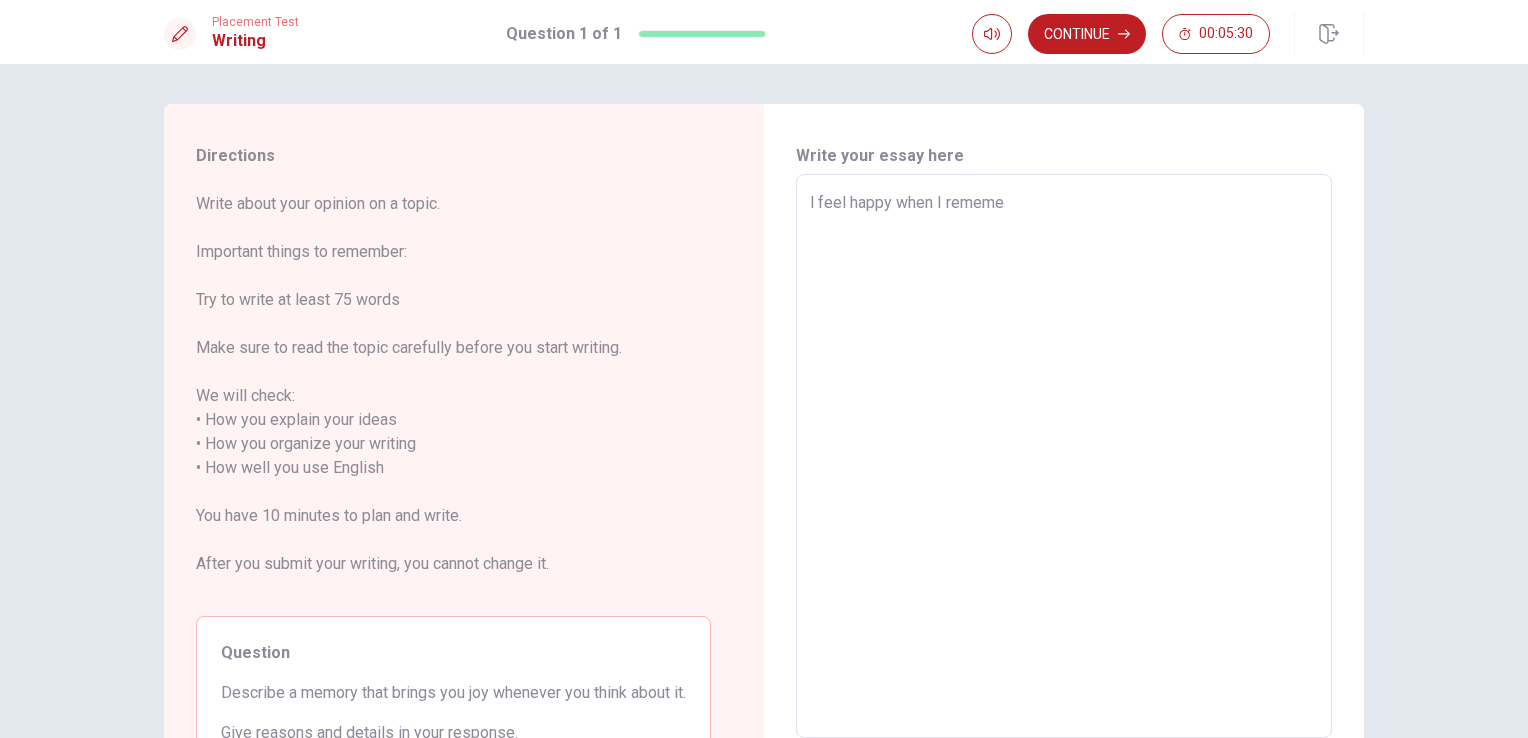 type on "x" 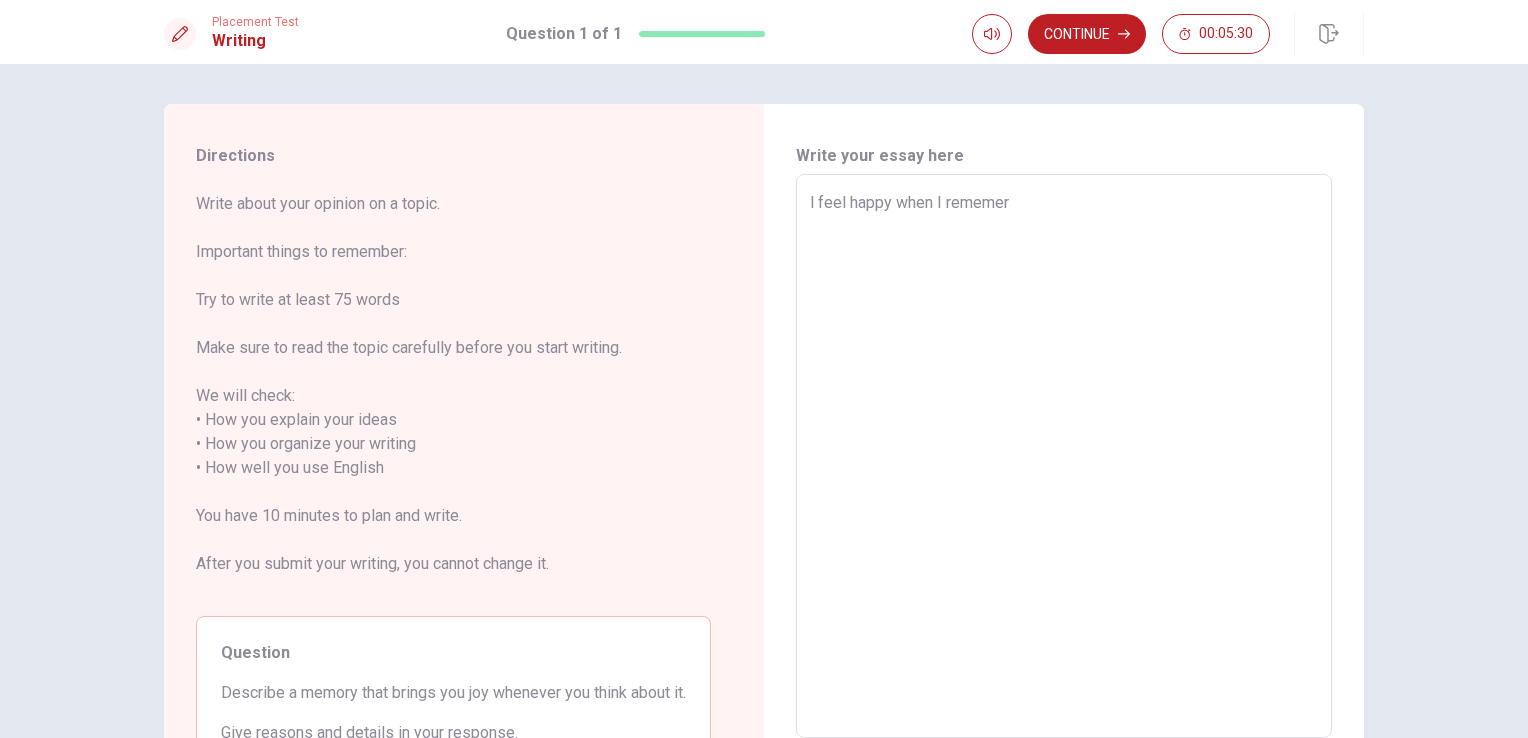type on "x" 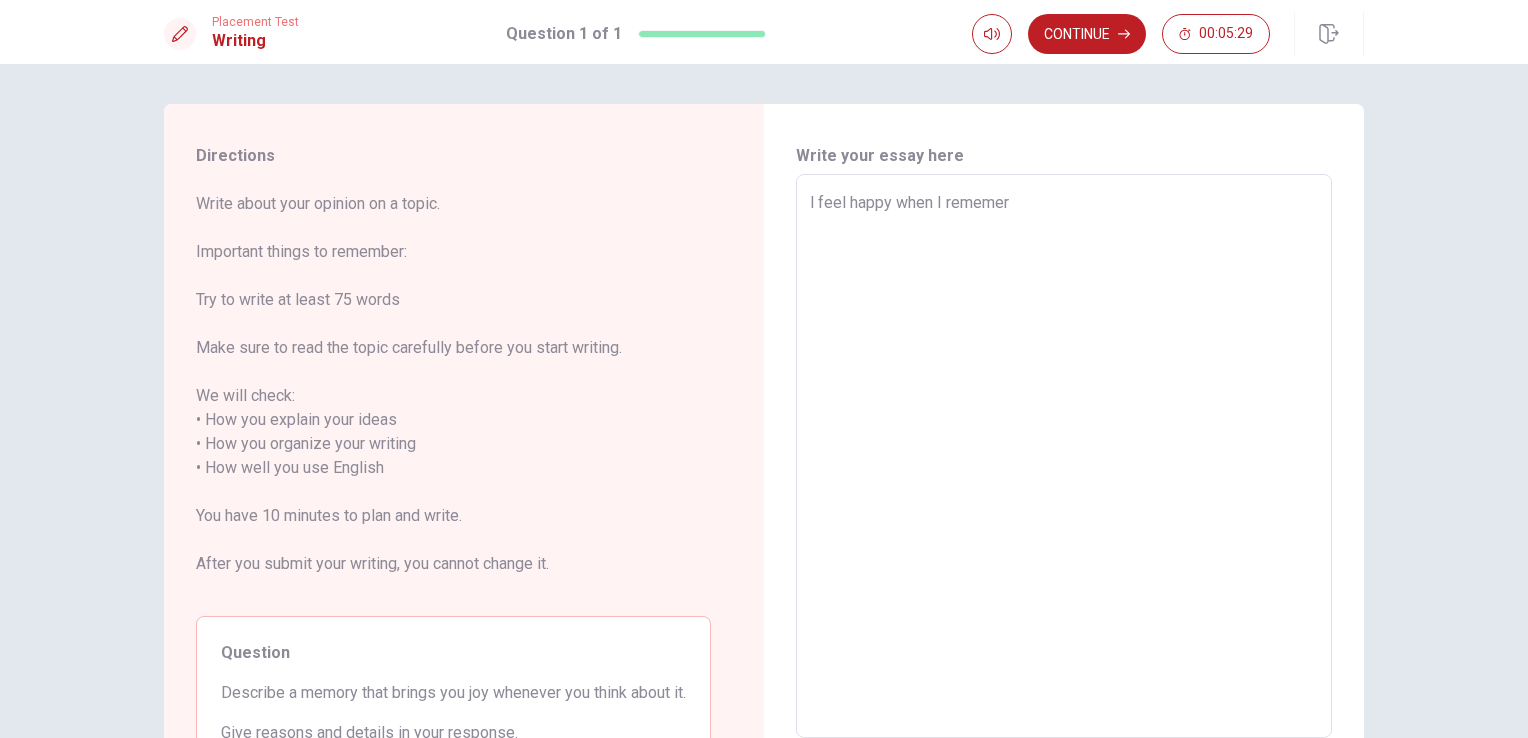 type on "l feel happy when I rememe" 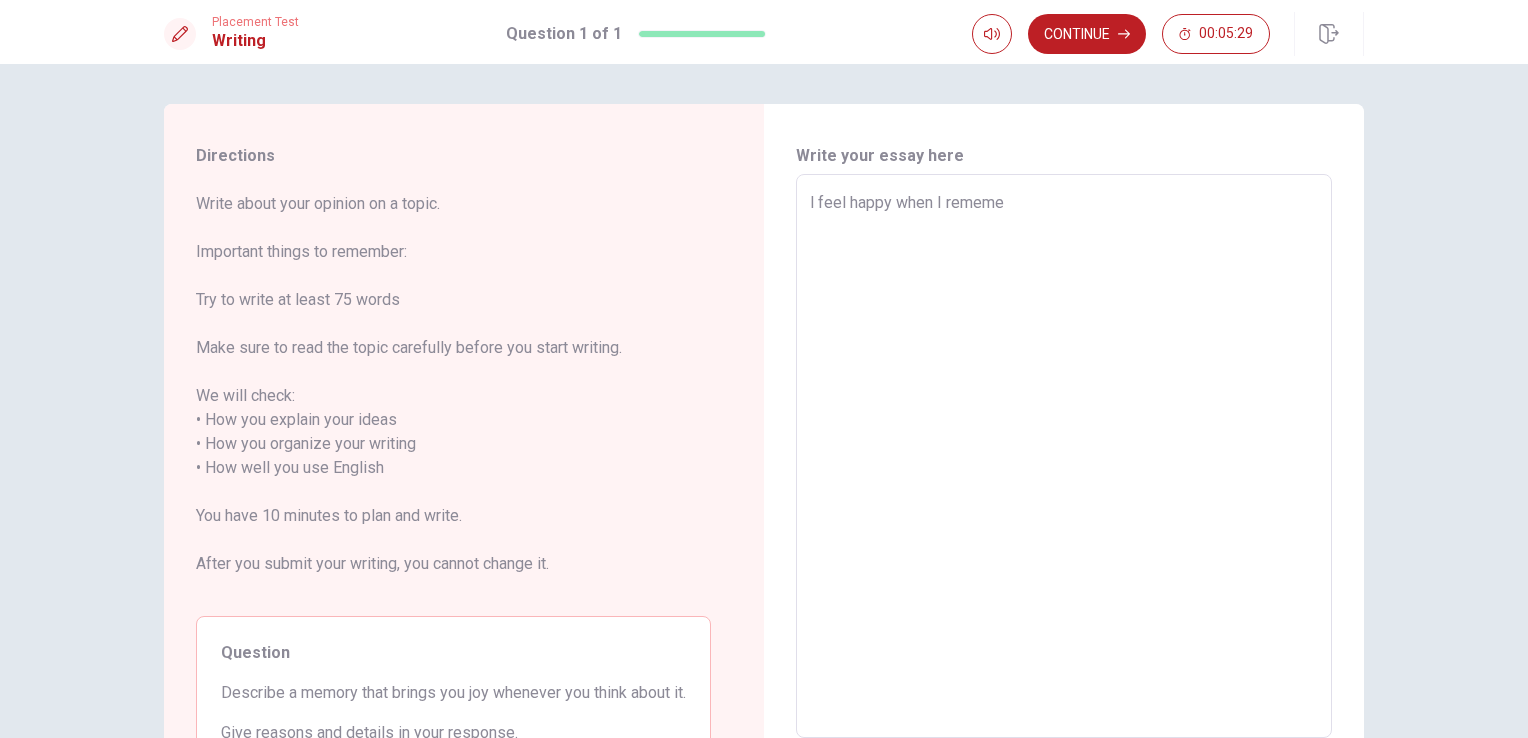 type on "x" 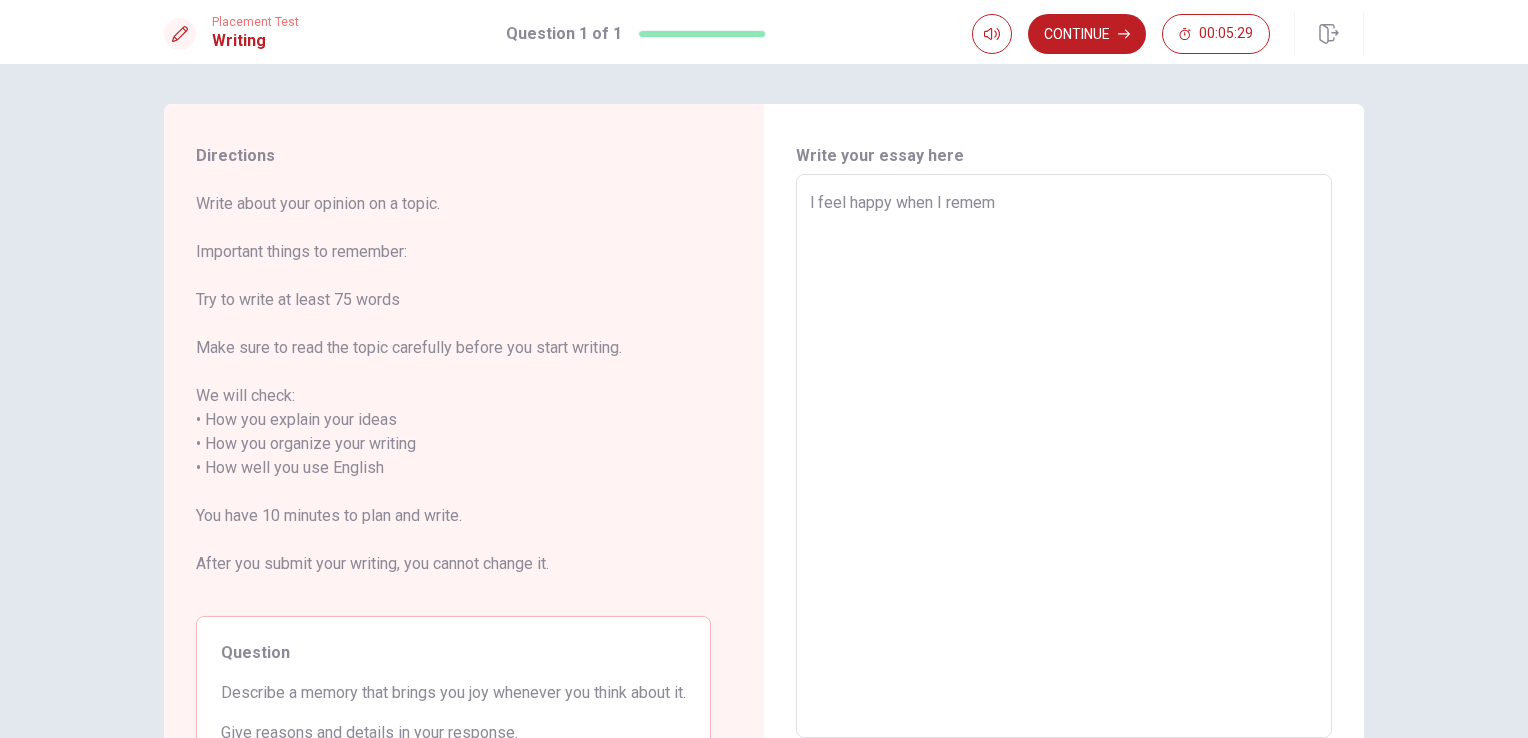type on "x" 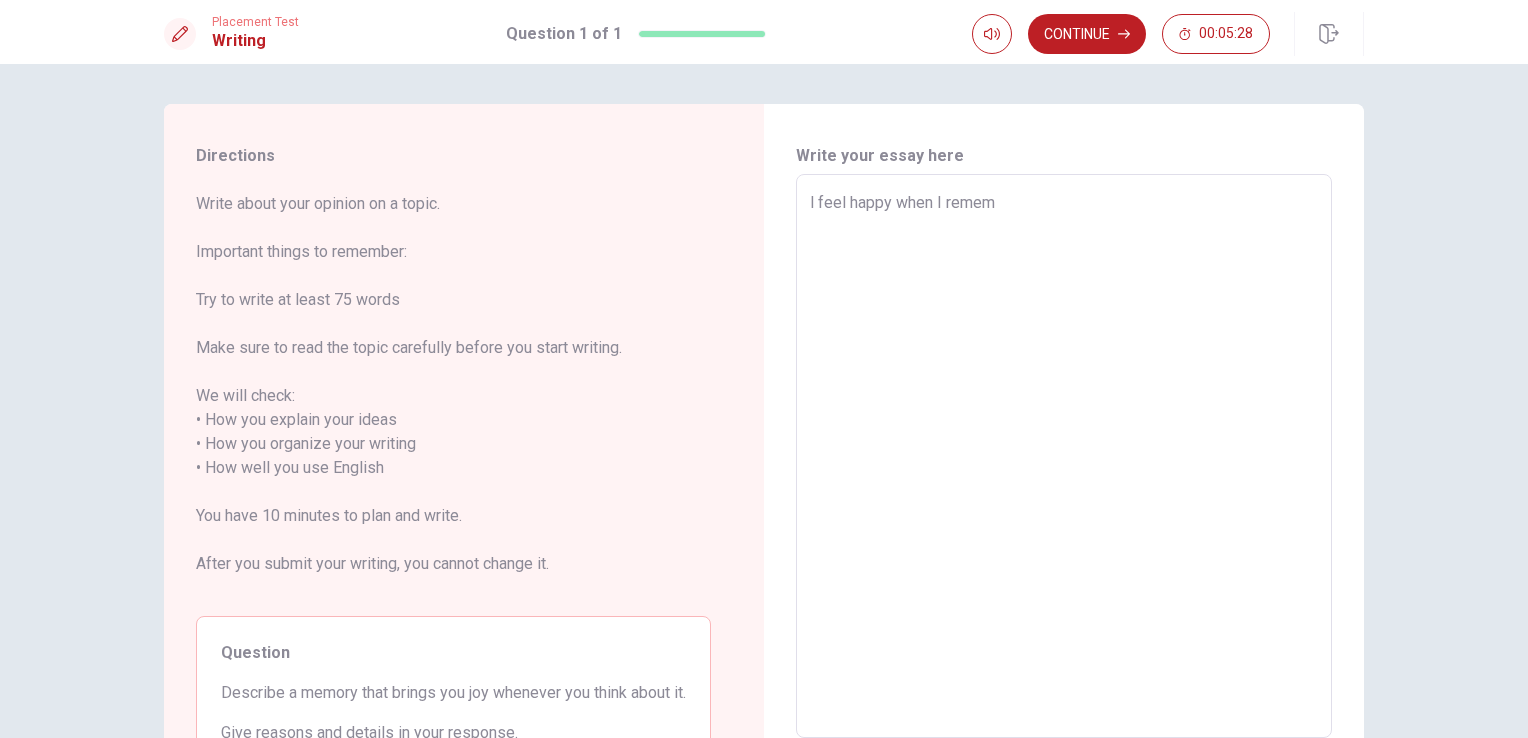 type on "l feel happy when I rememb" 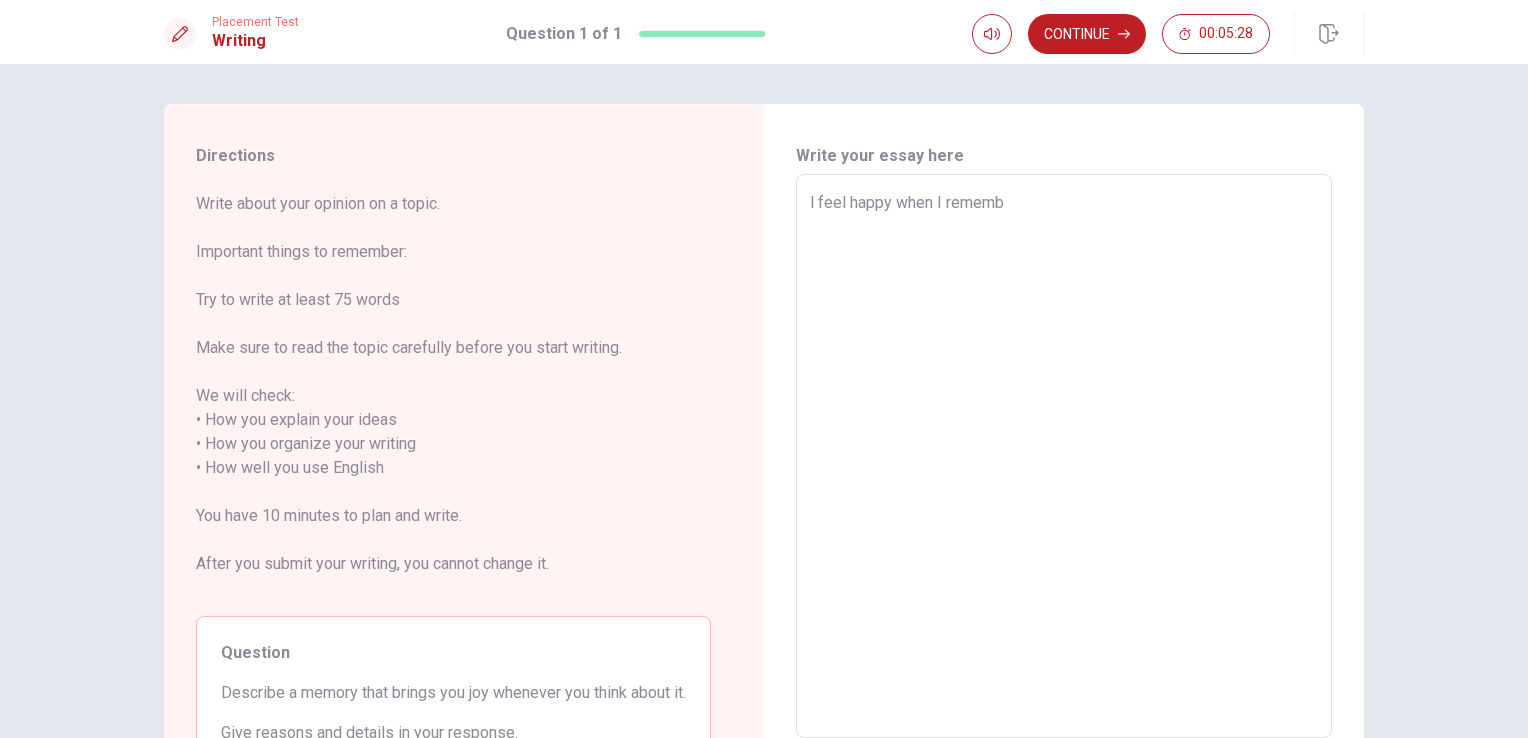 type on "x" 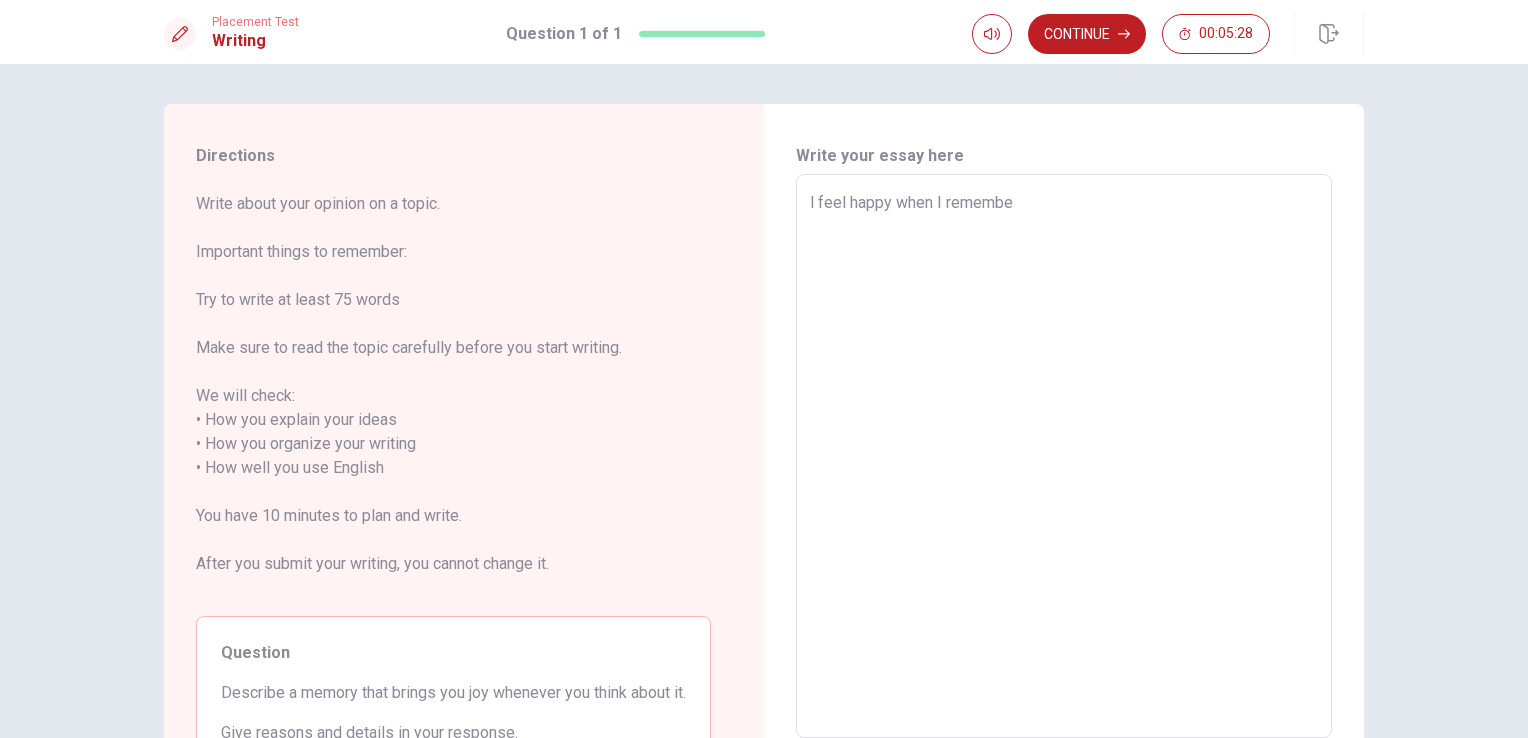 type on "x" 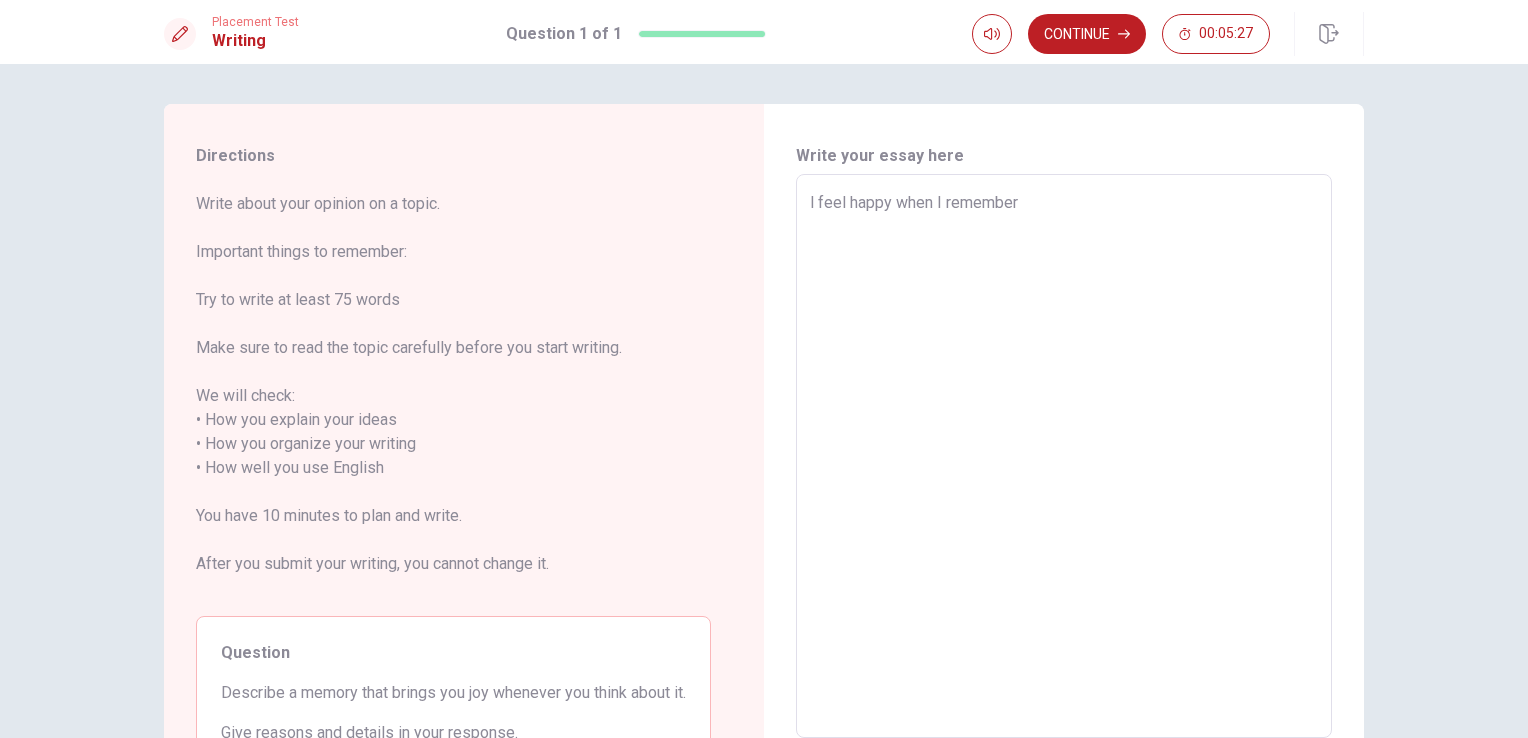 type on "x" 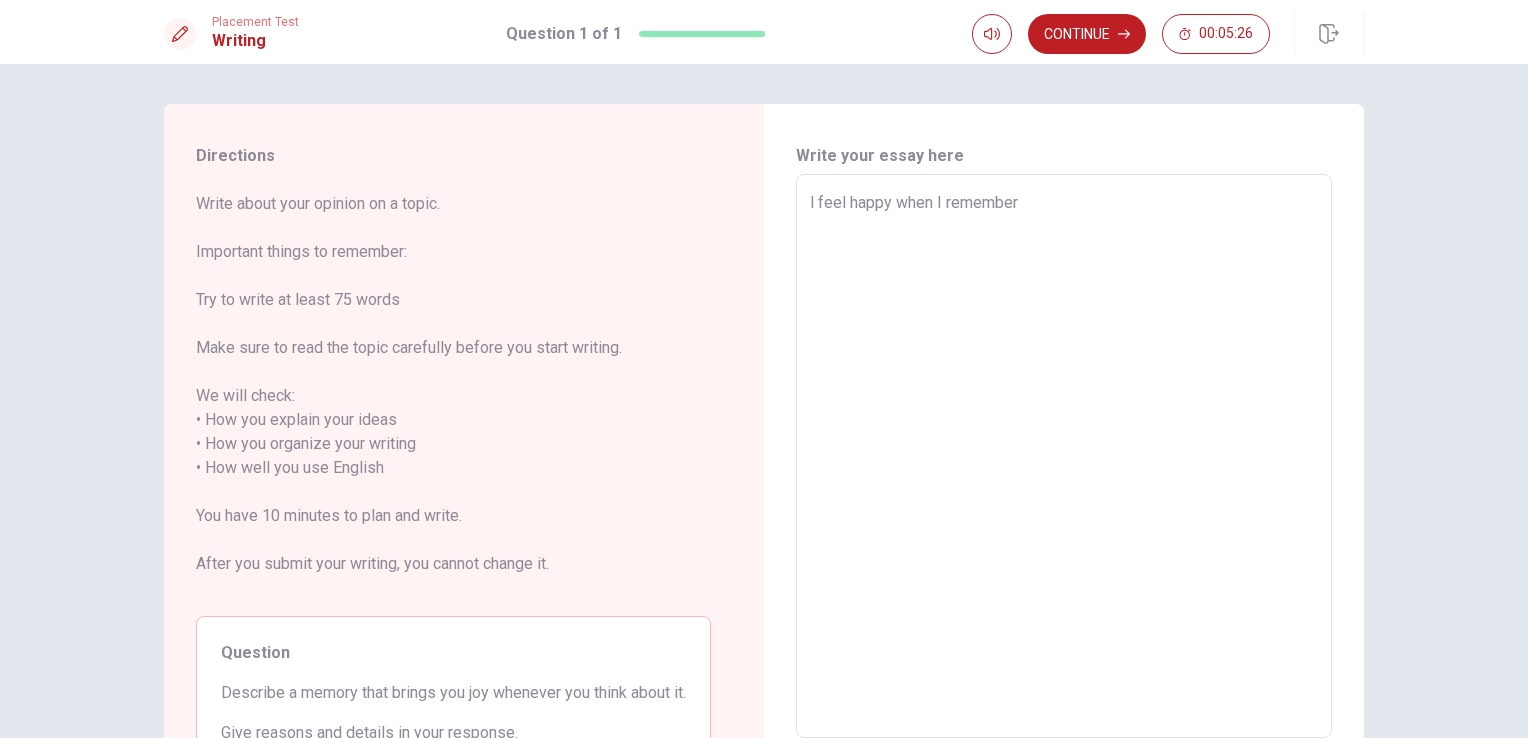type on "l feel happy when I remember" 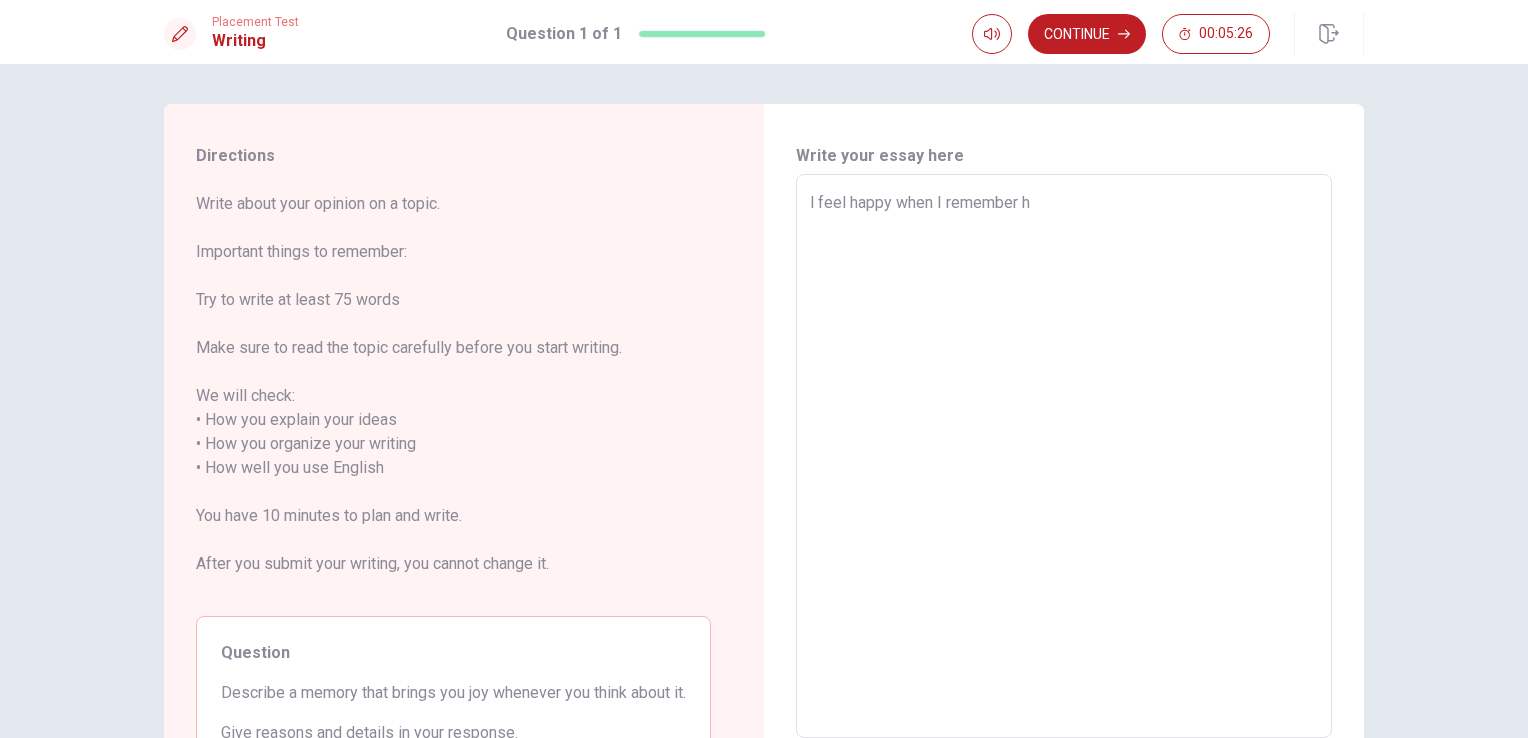 type on "x" 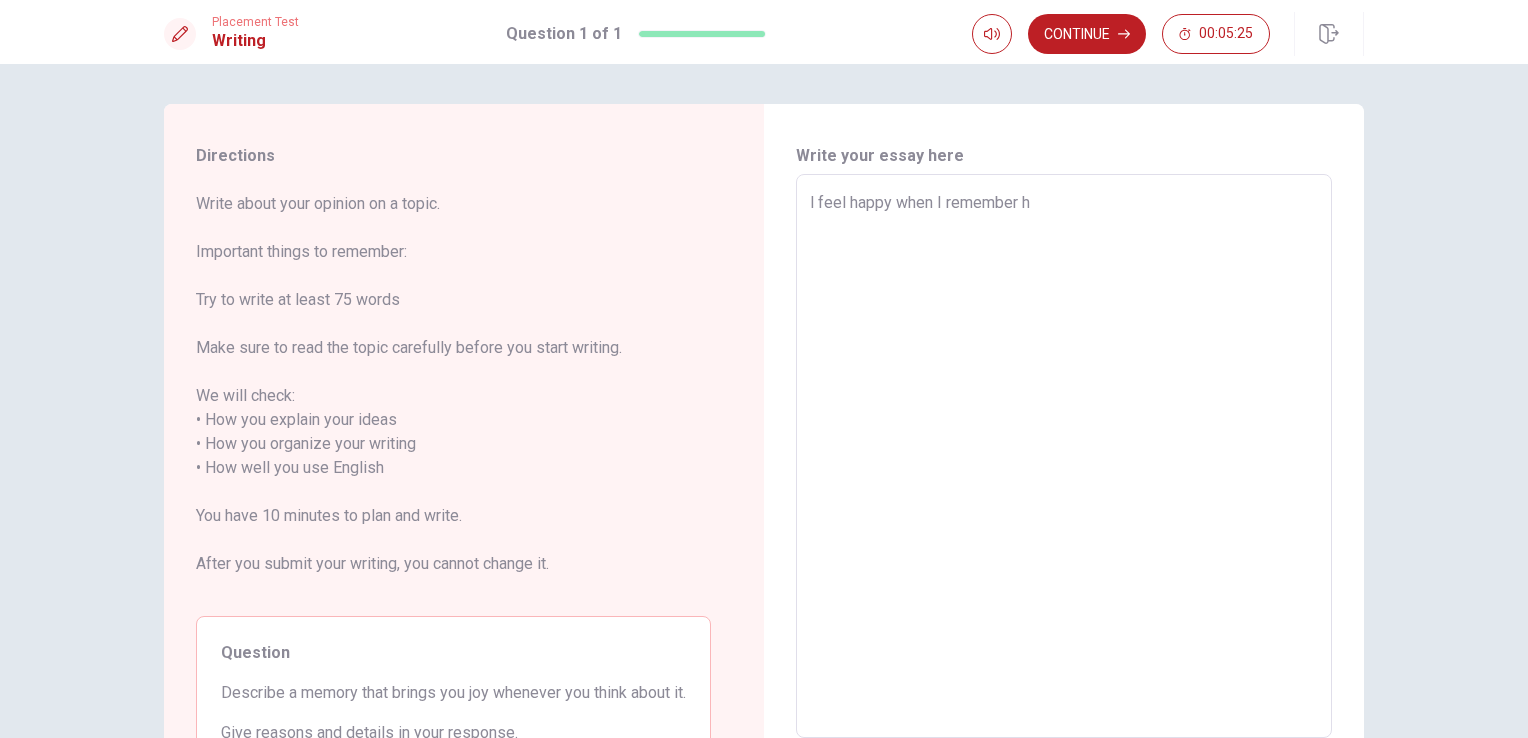 type on "l feel happy when I remember" 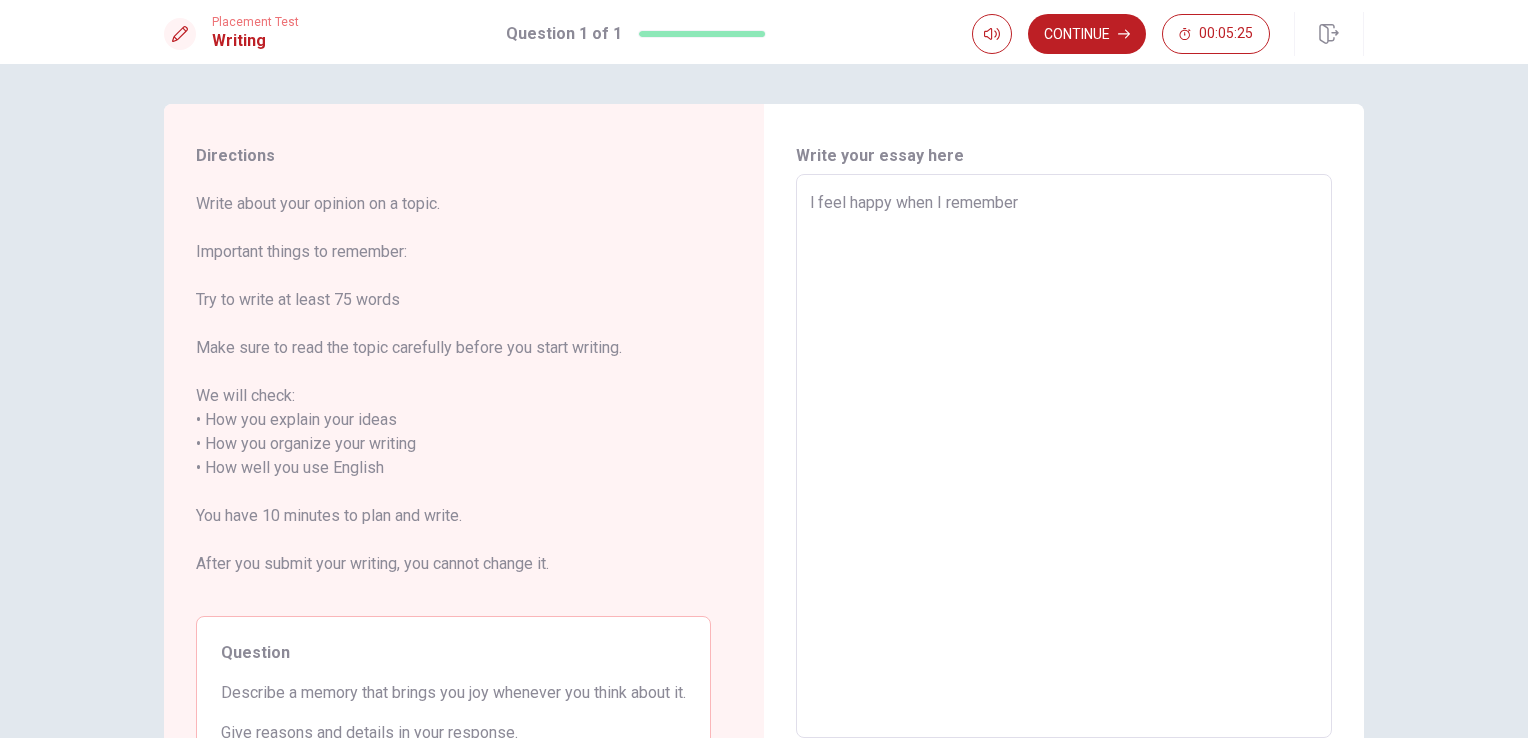 type on "x" 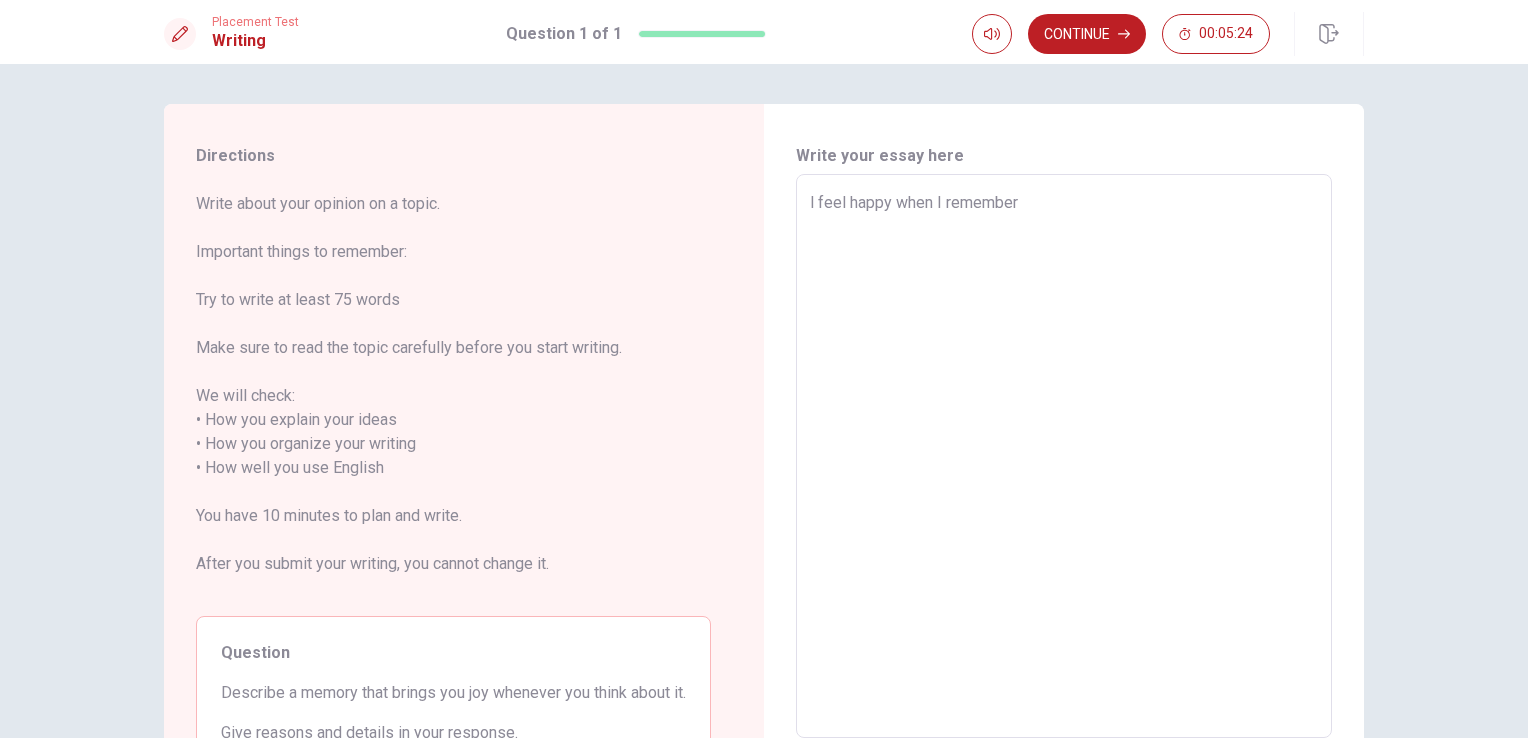type on "l feel happy when I remembert" 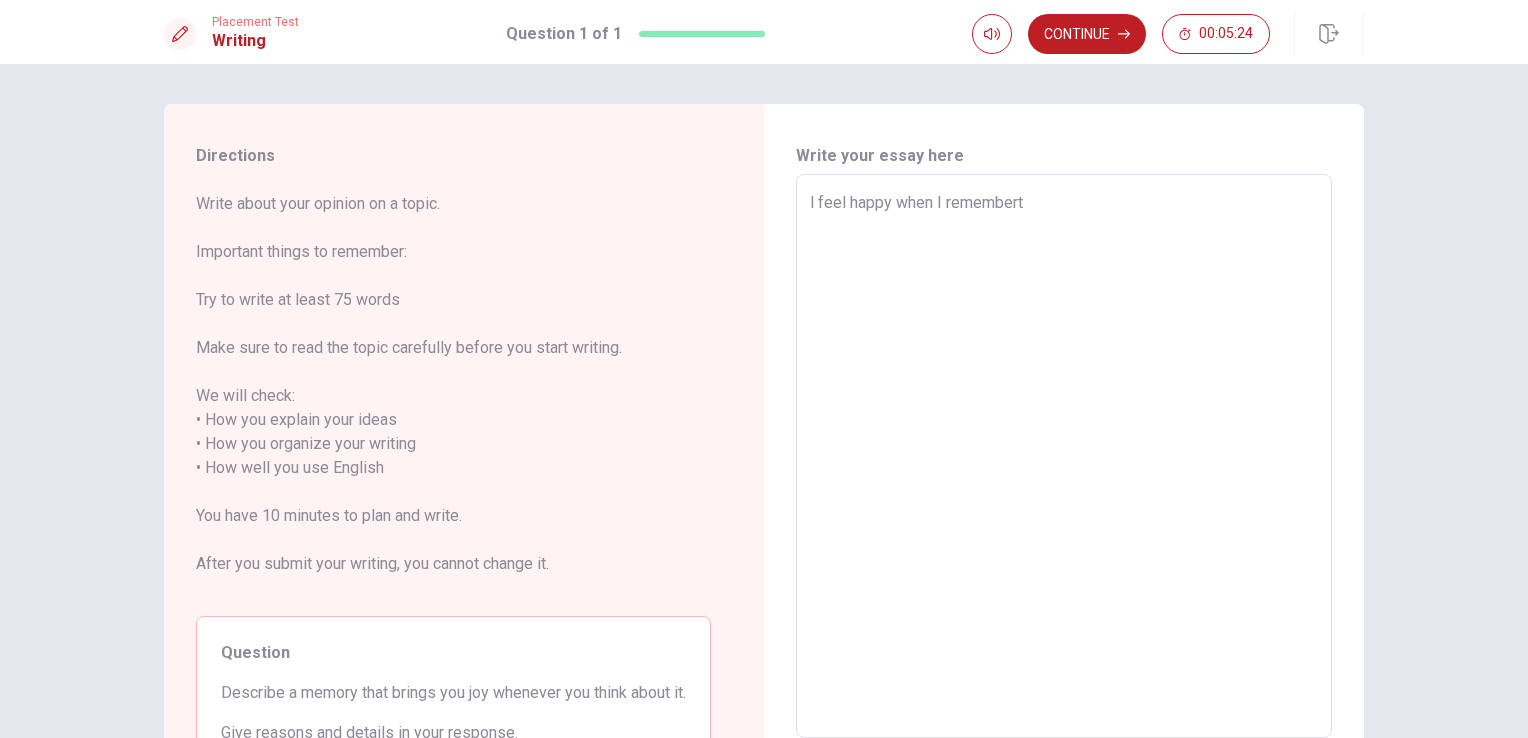 type on "x" 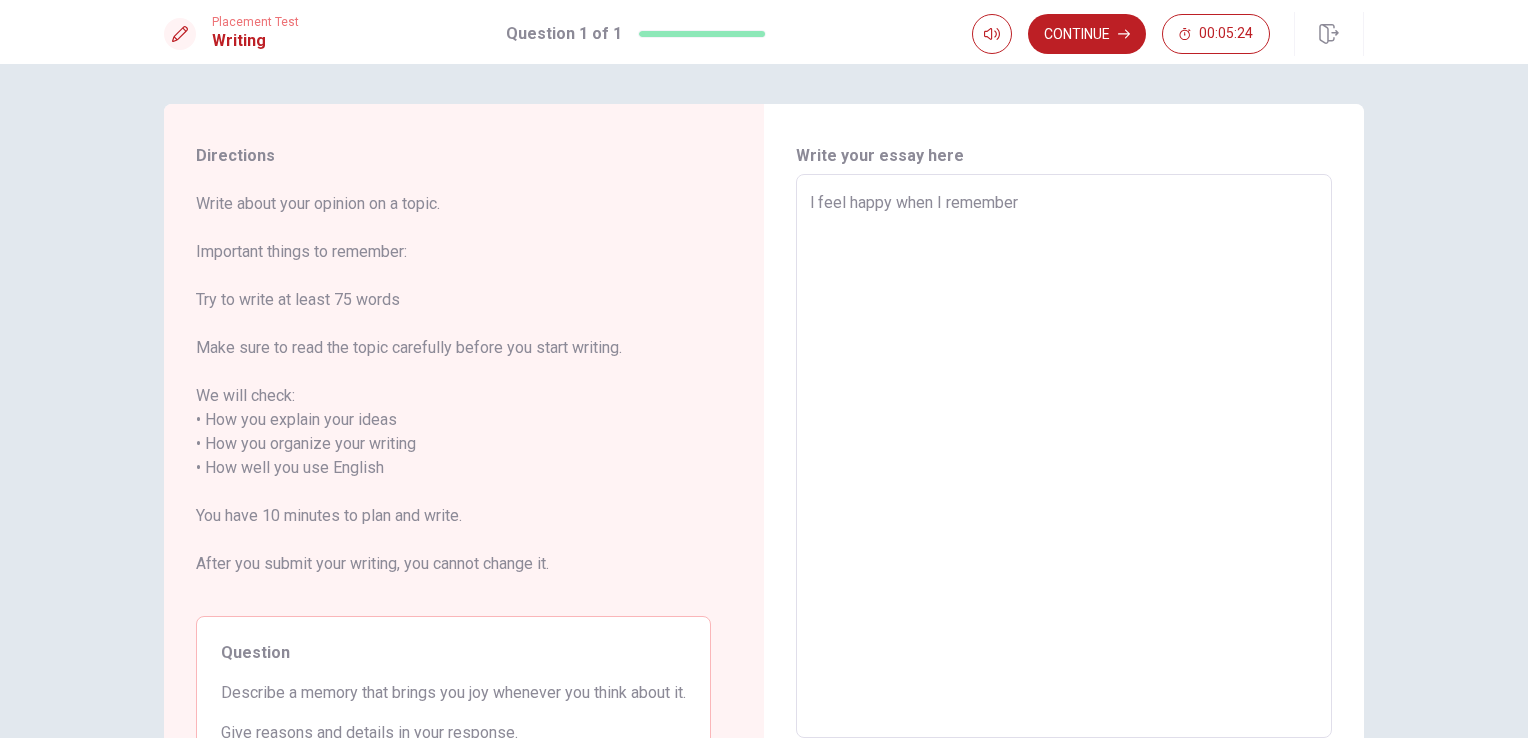 type on "x" 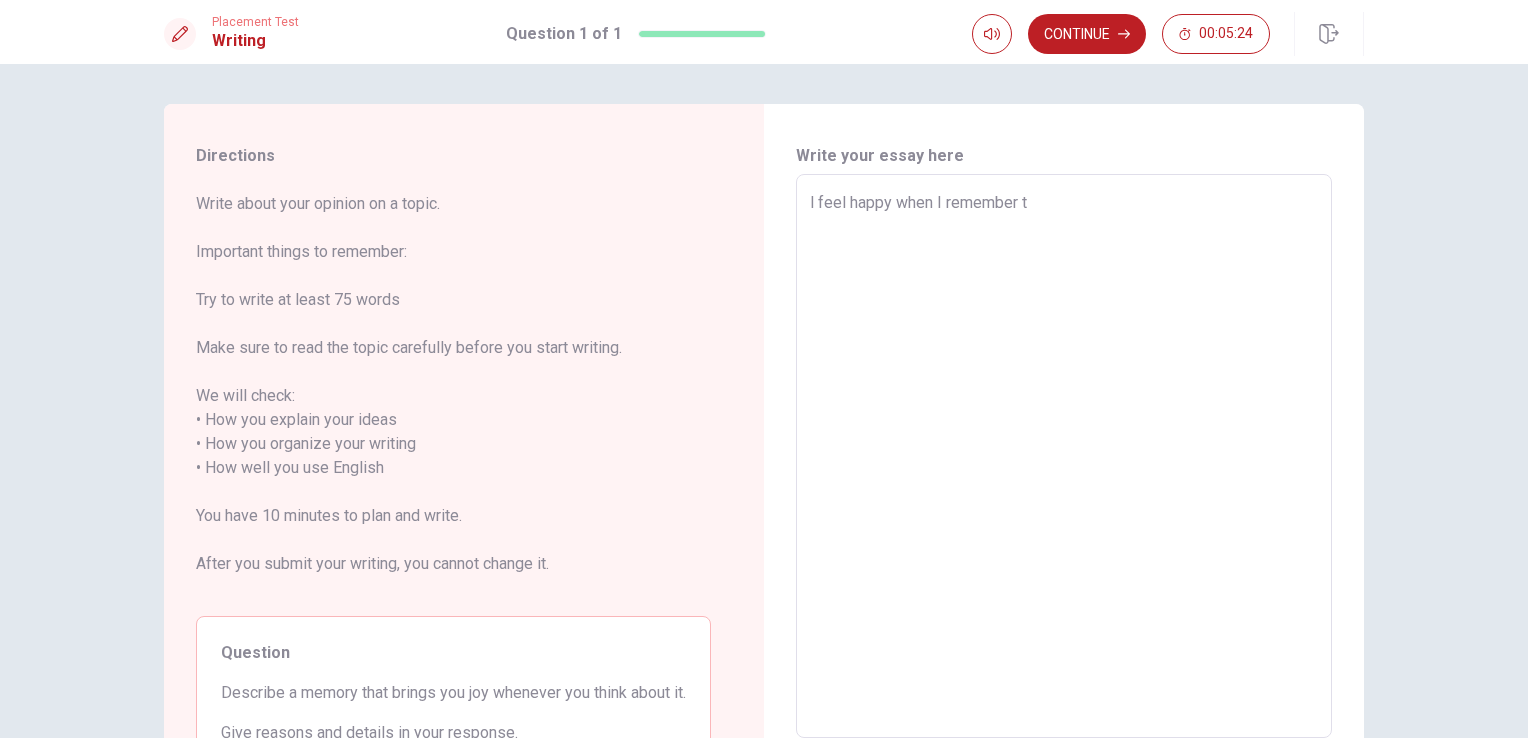 type on "x" 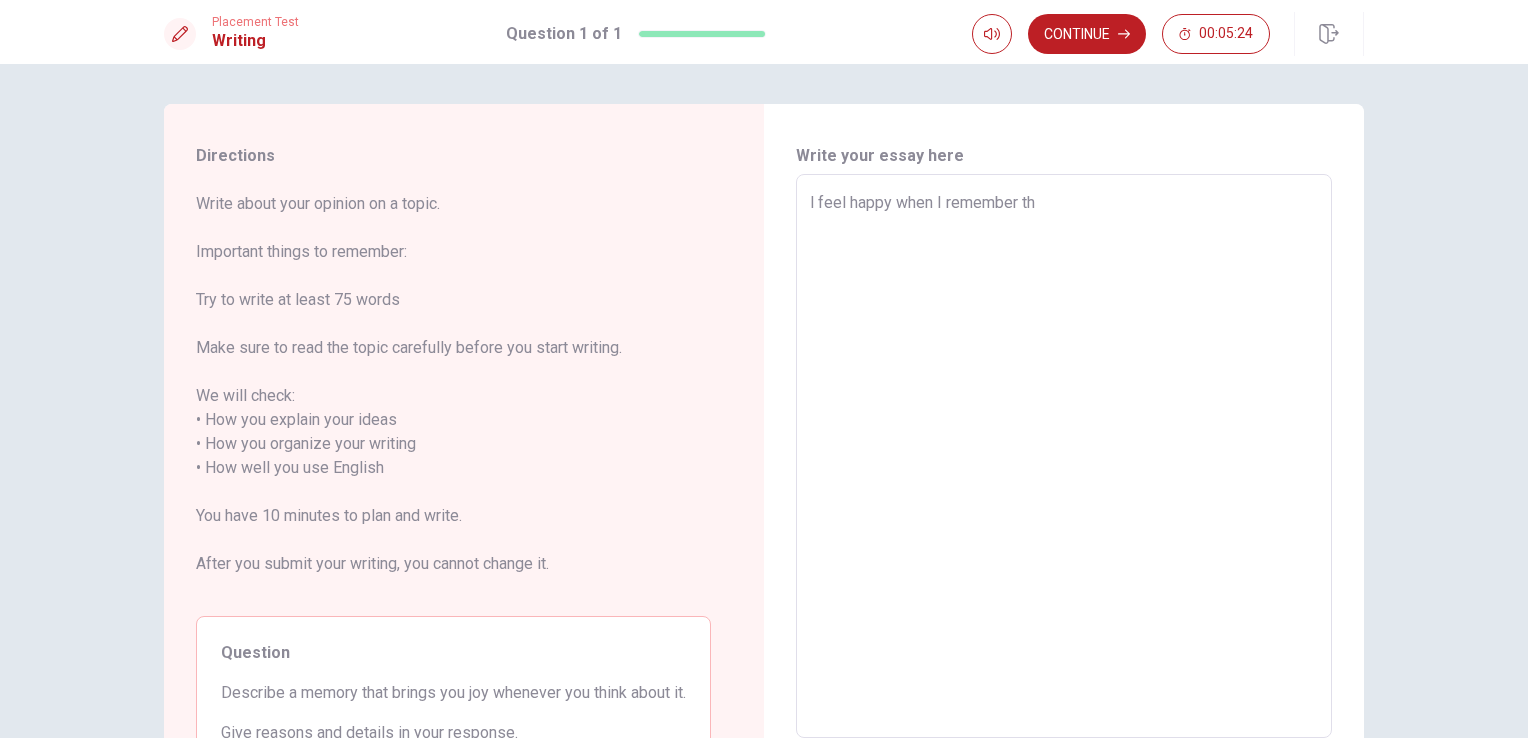 type on "x" 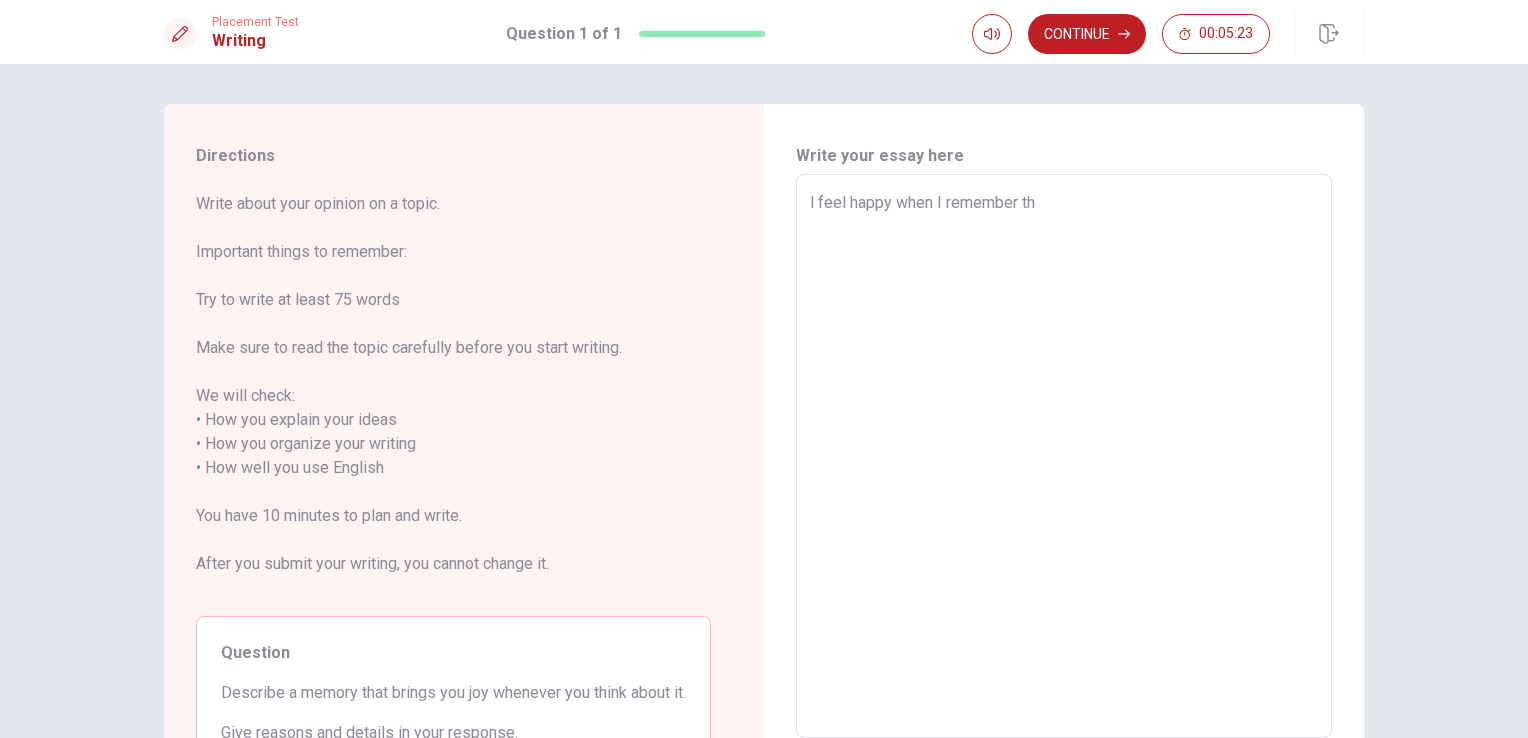 type on "l feel happy when I remember the" 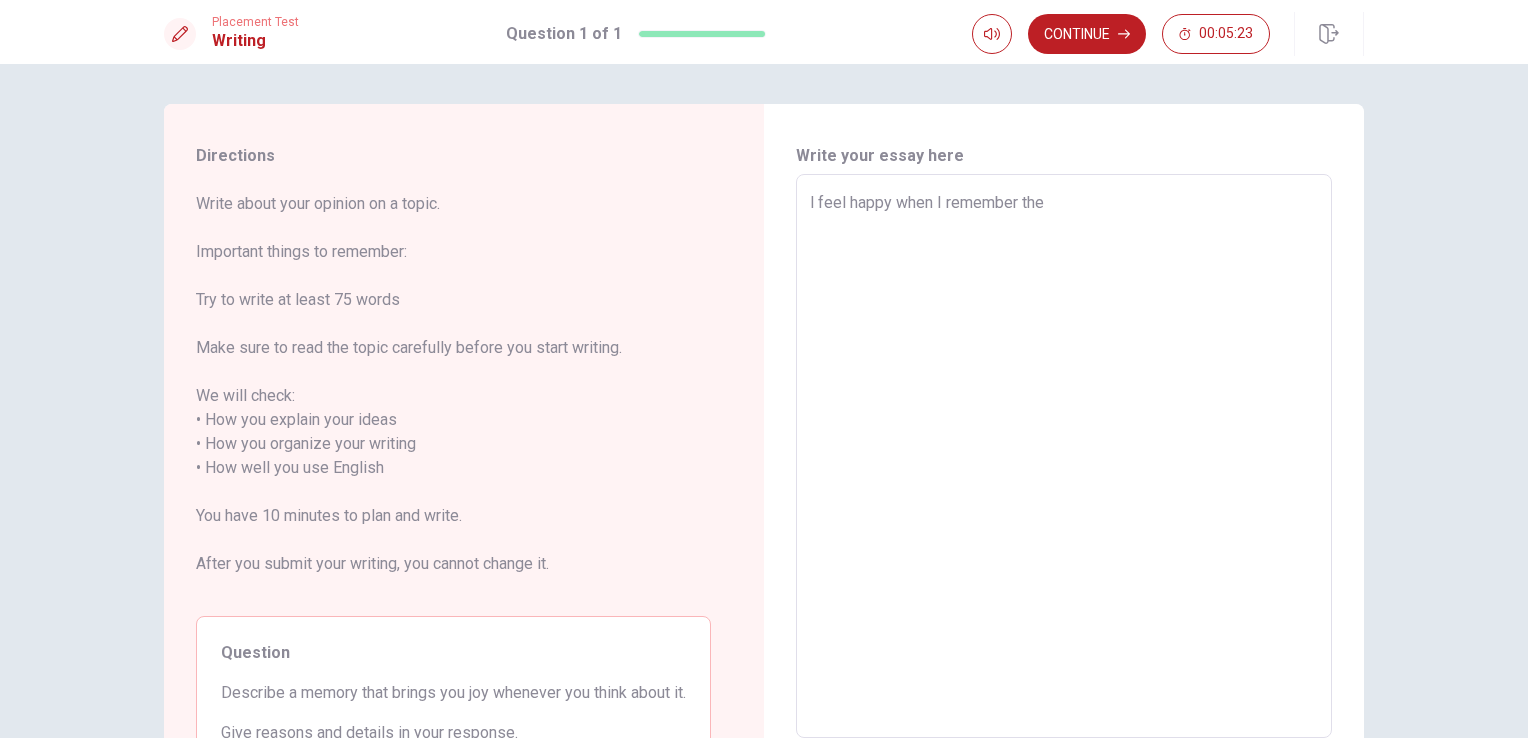 type on "x" 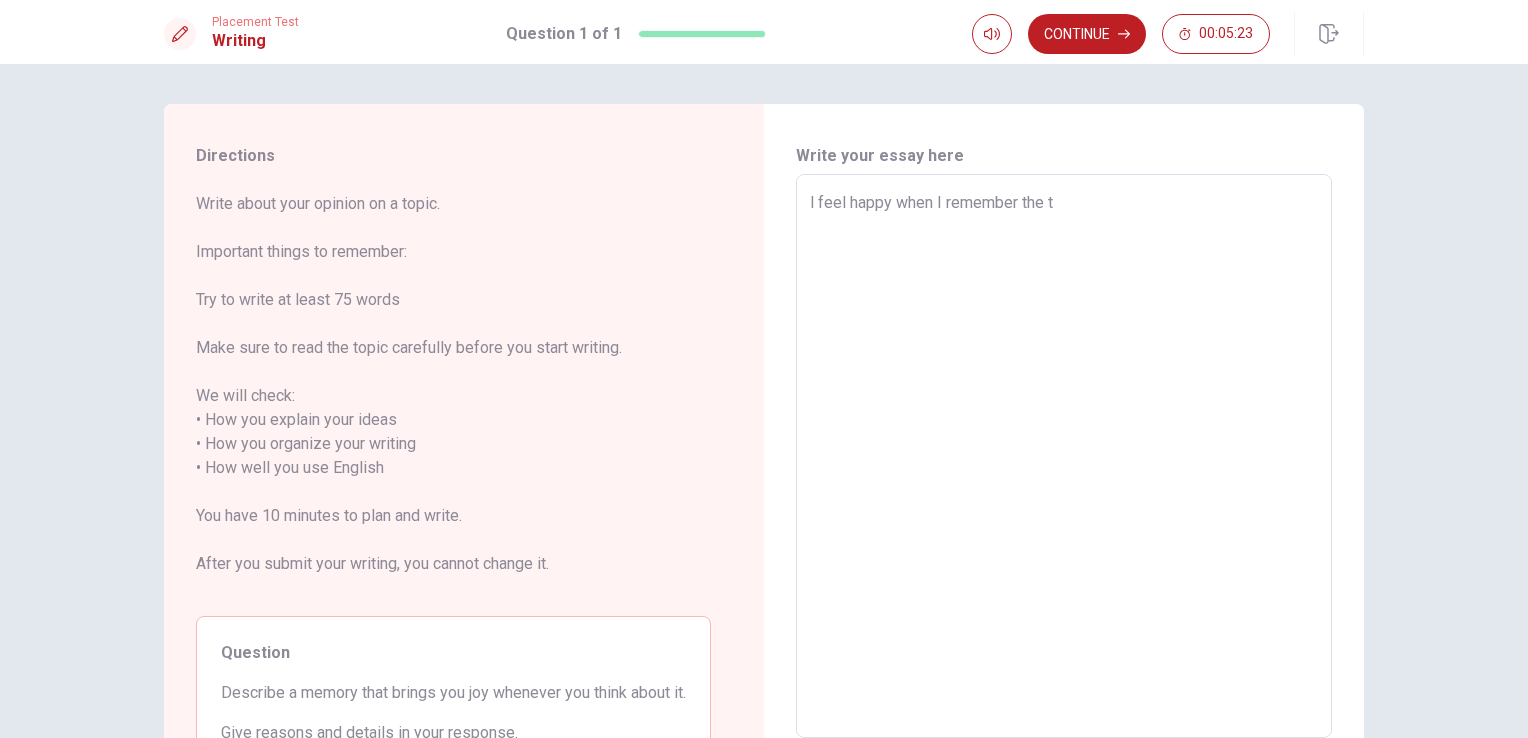 type on "x" 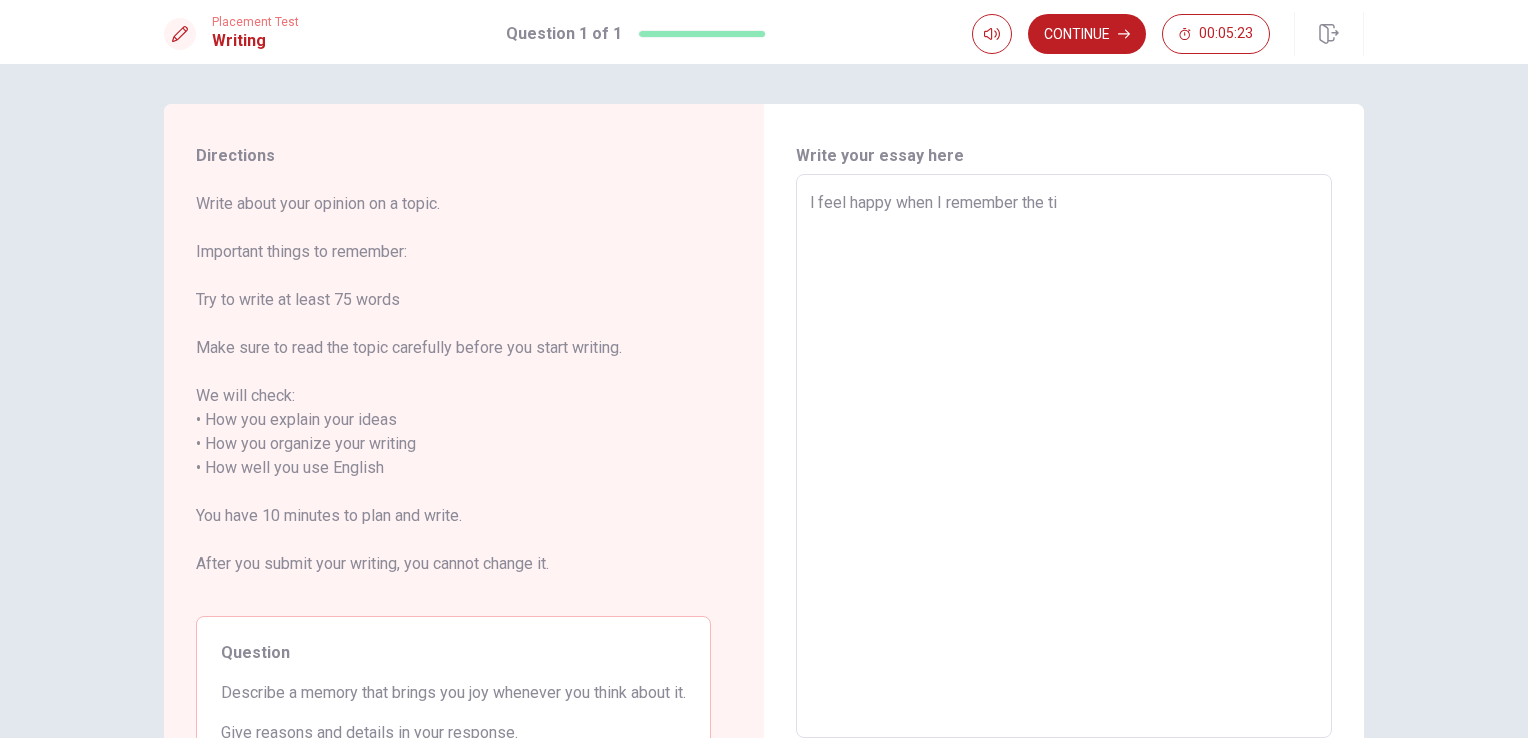 type on "x" 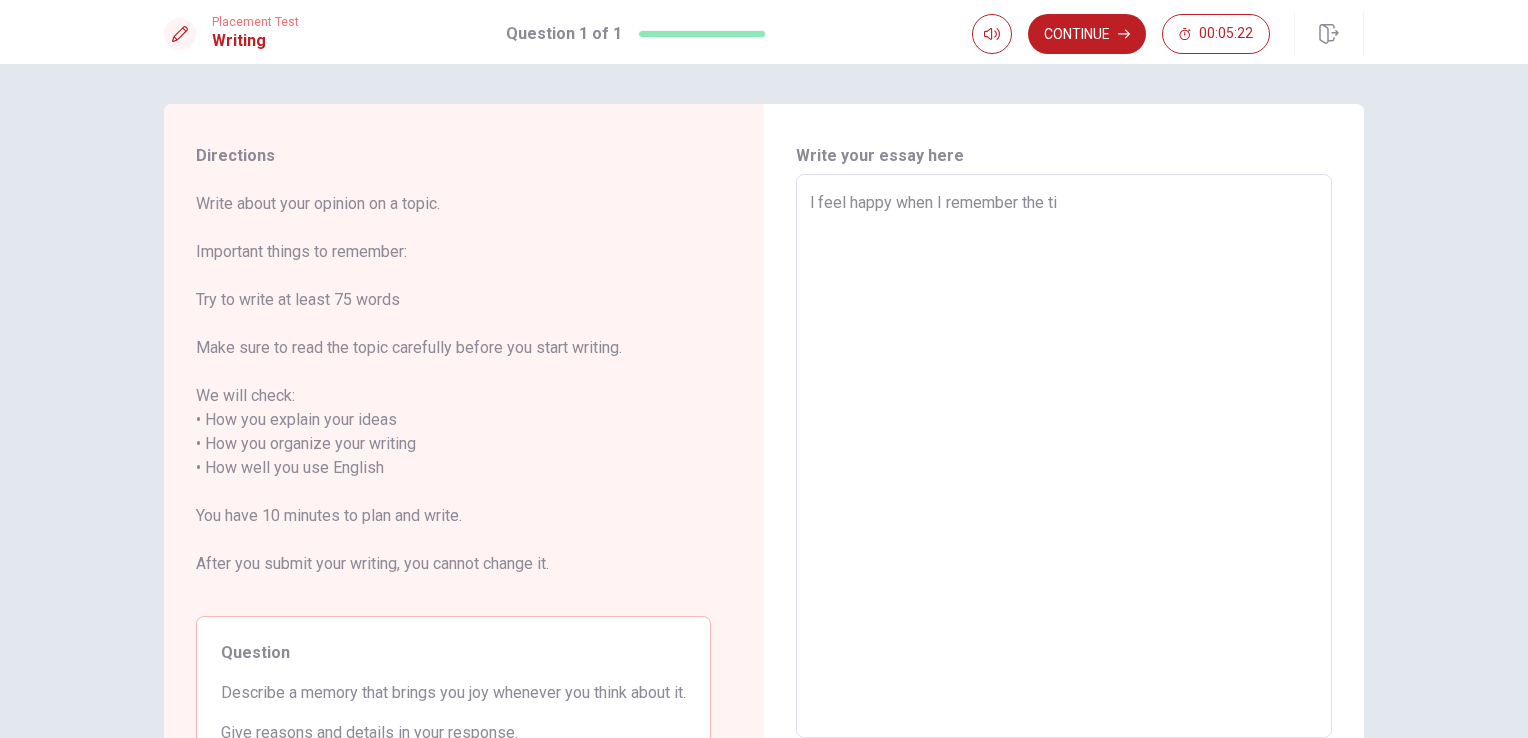 type on "l feel happy when I remember the tio" 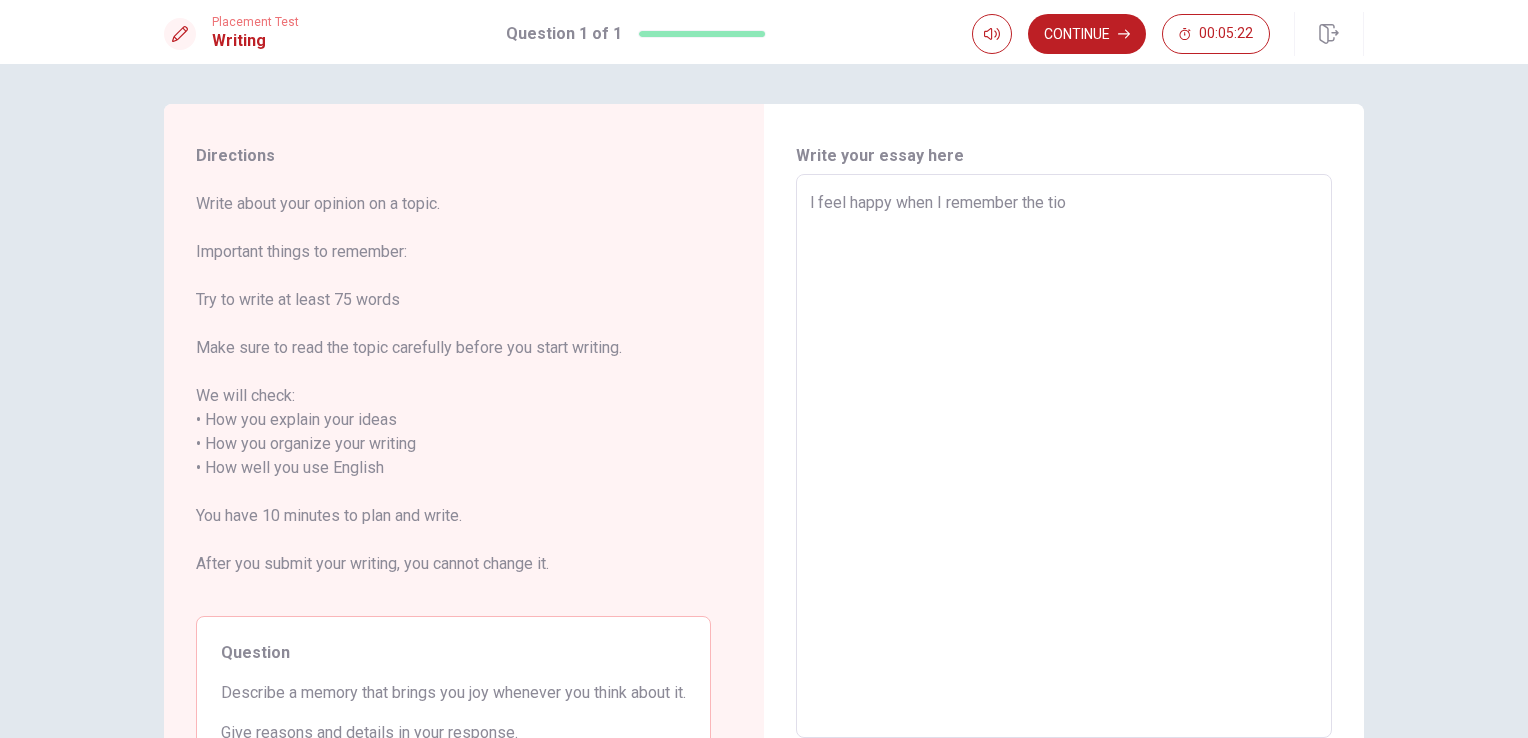 type on "x" 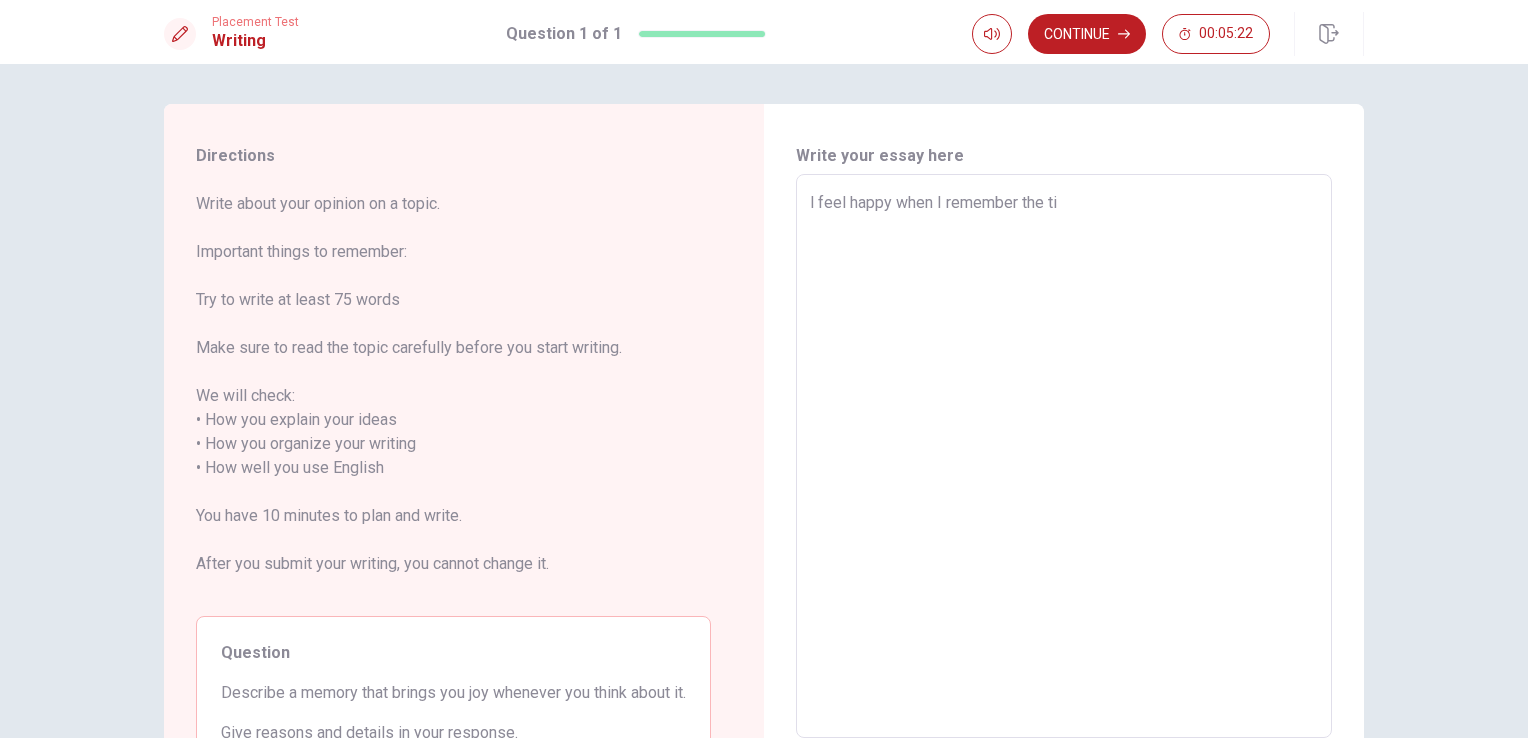 type on "x" 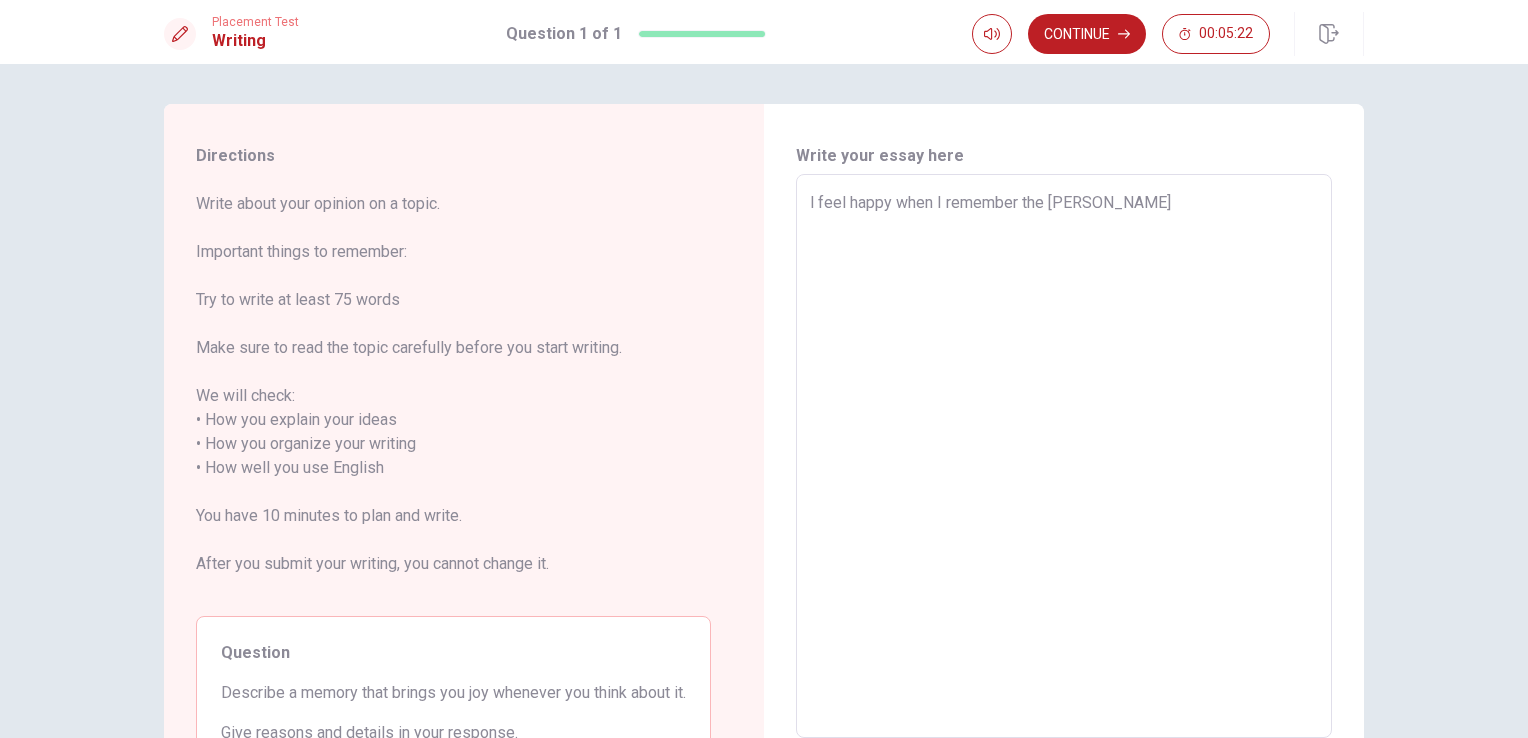 type on "x" 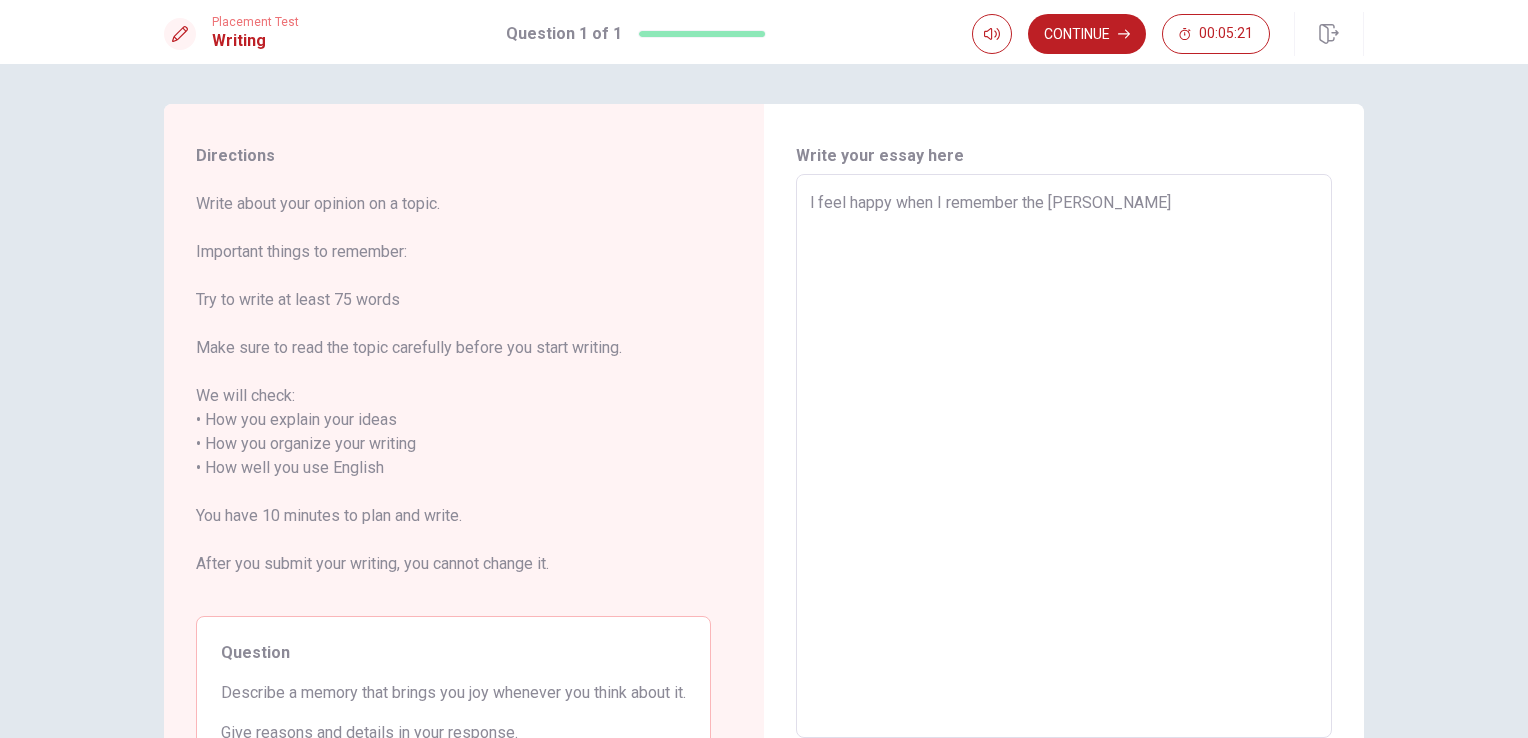 type on "l feel happy when I remember the time" 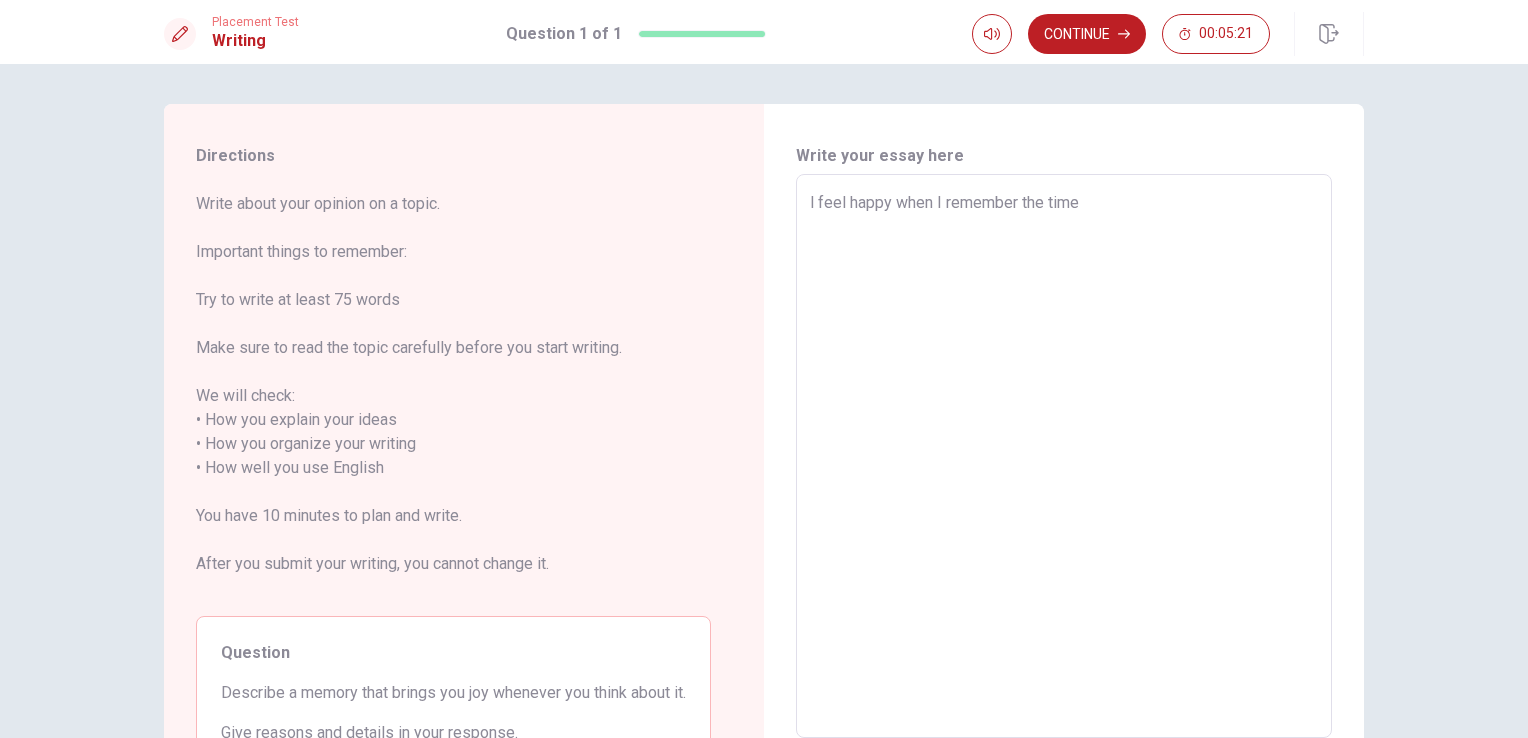 type on "x" 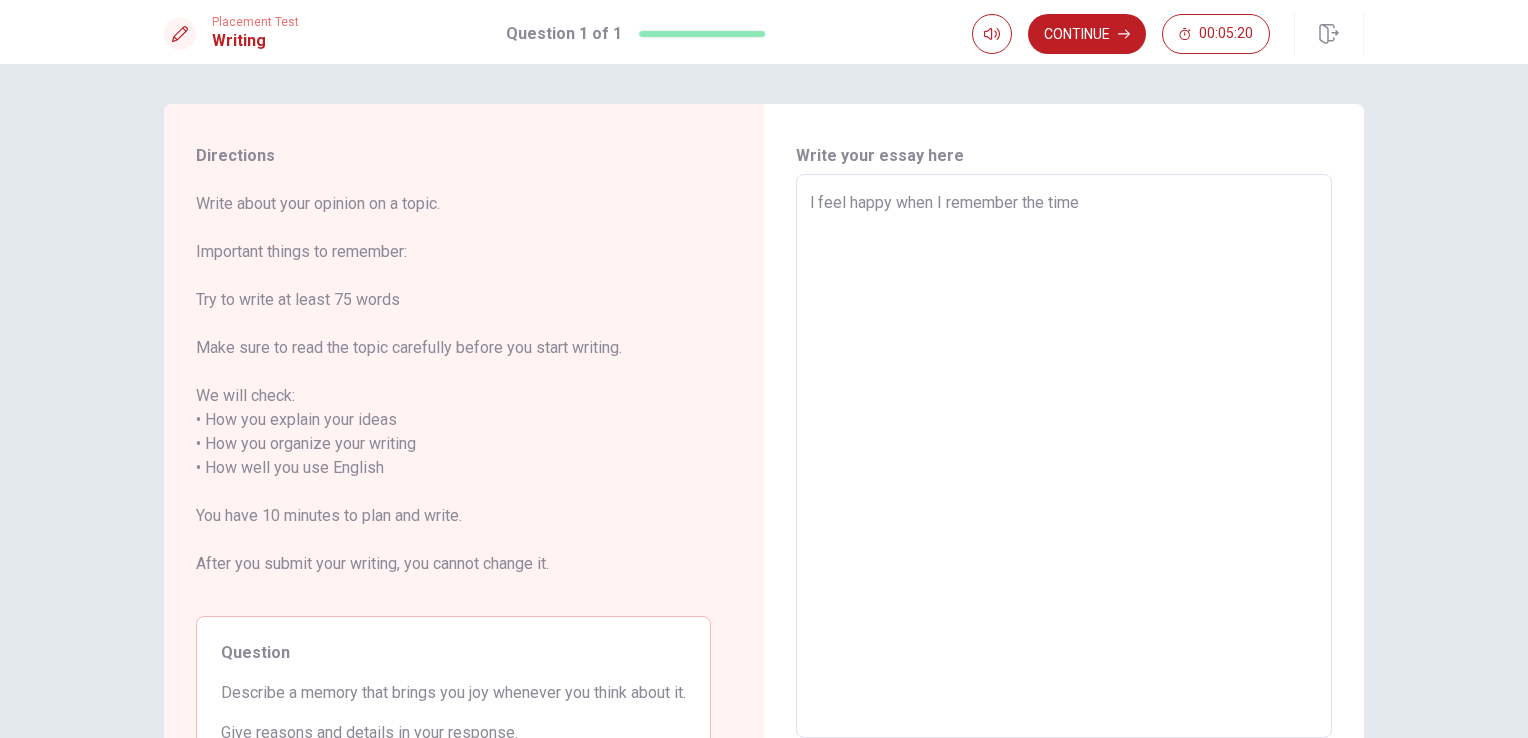 type on "l feel happy when I remember the time" 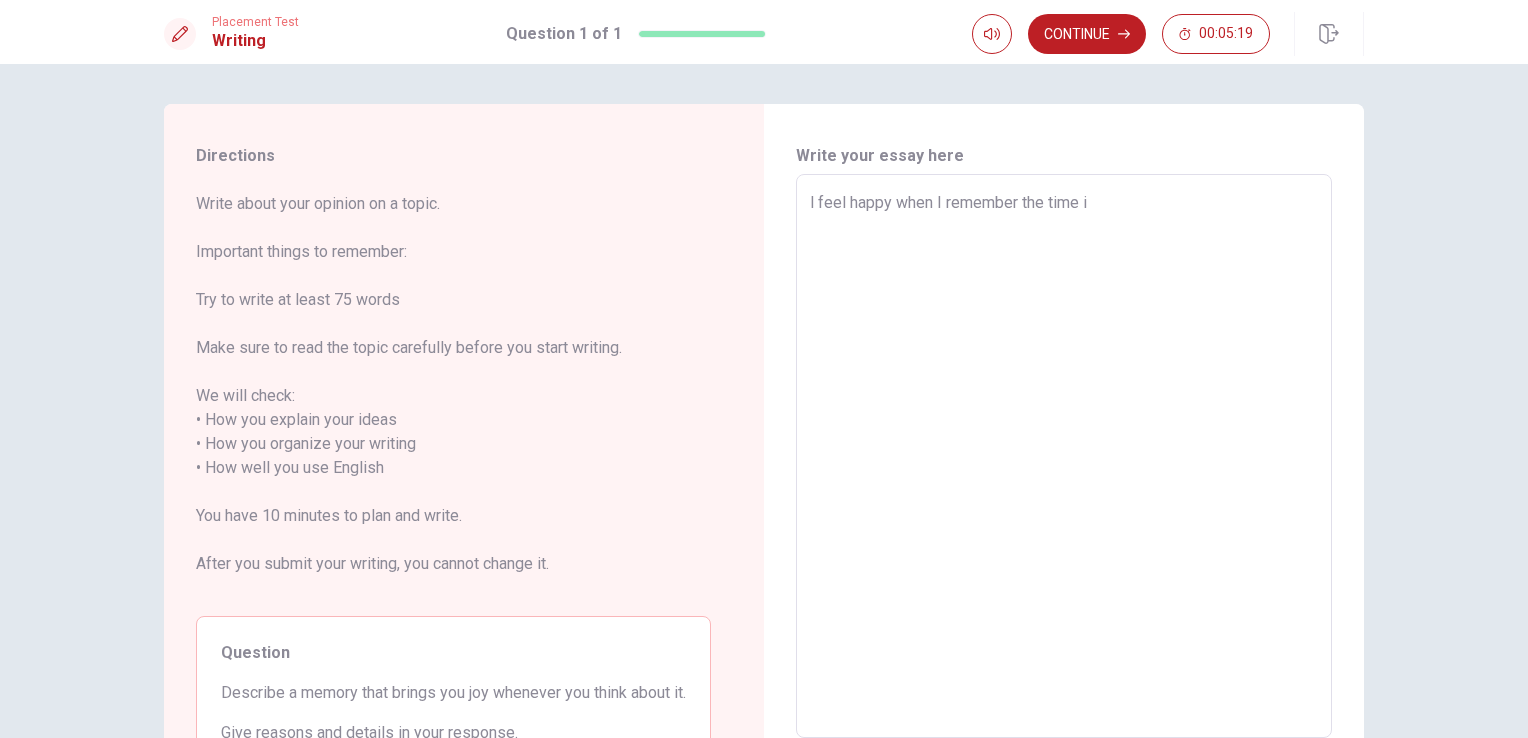 type on "x" 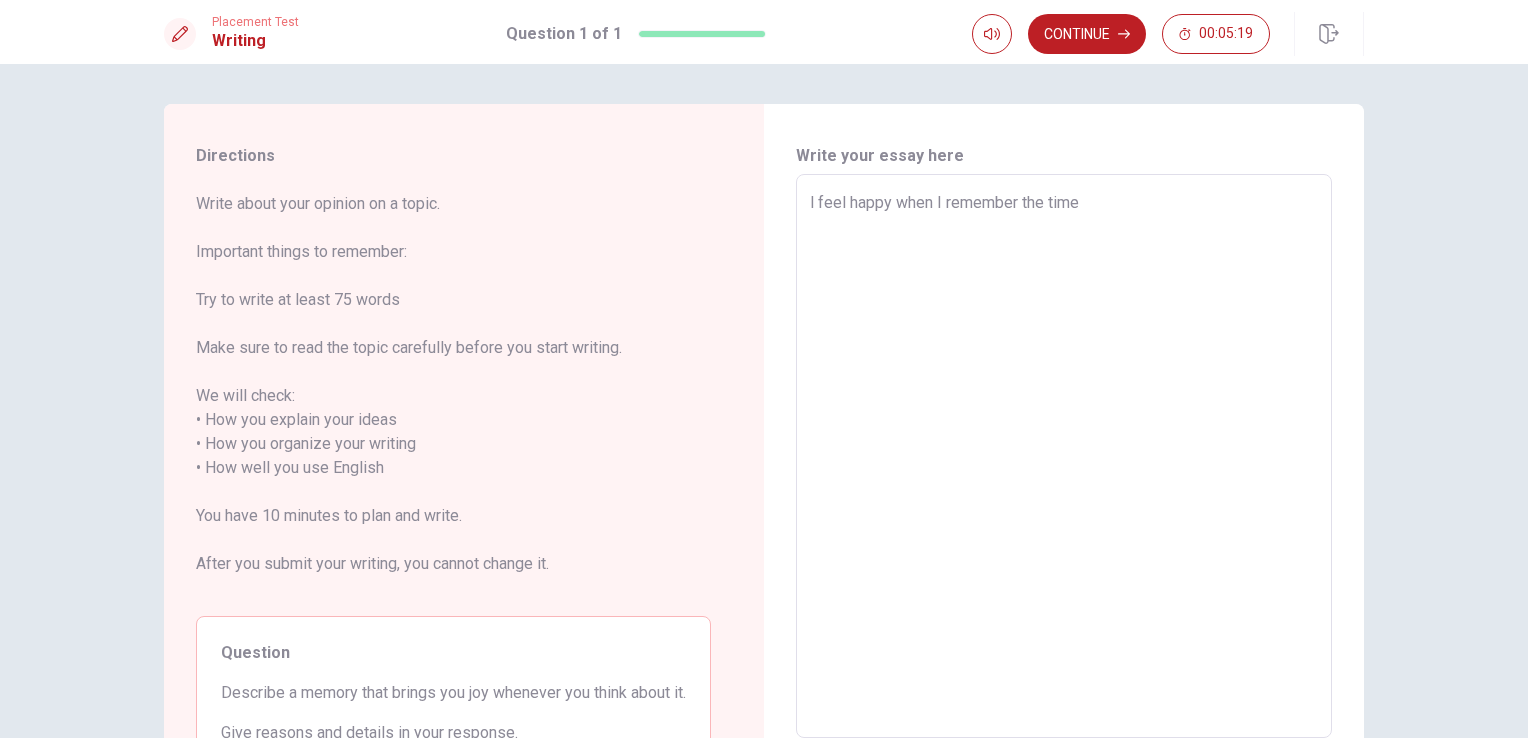 type on "x" 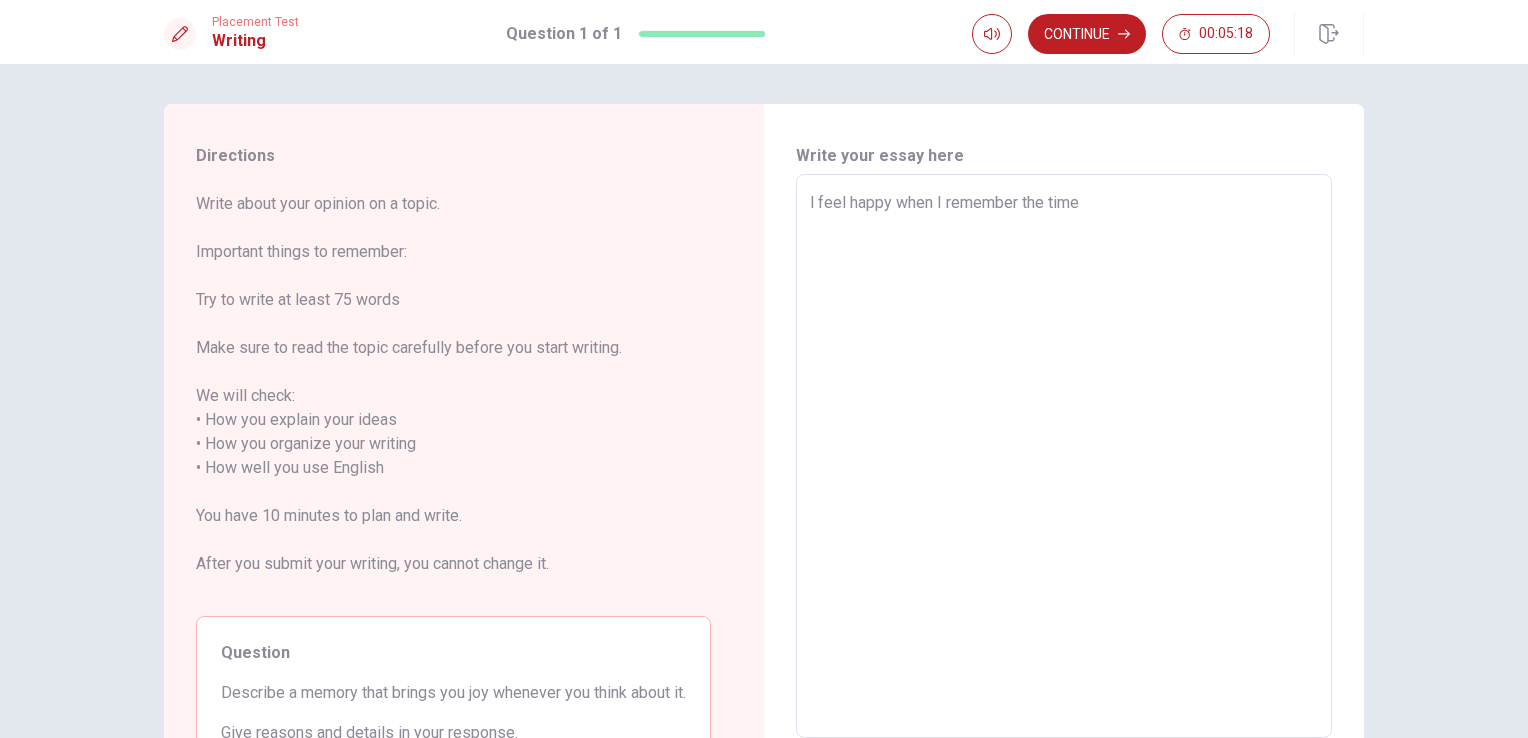 type on "l feel happy when I remember the time" 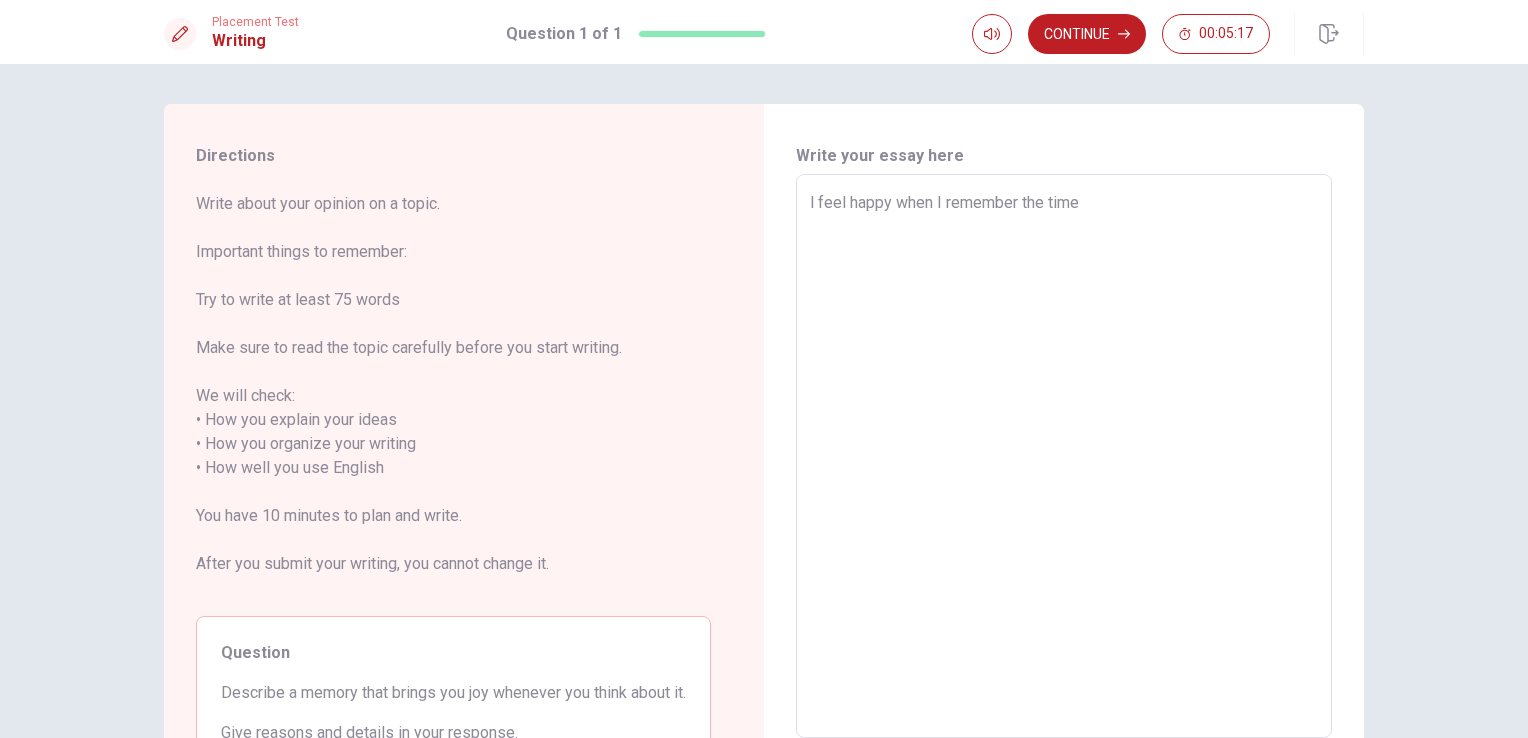 type on "x" 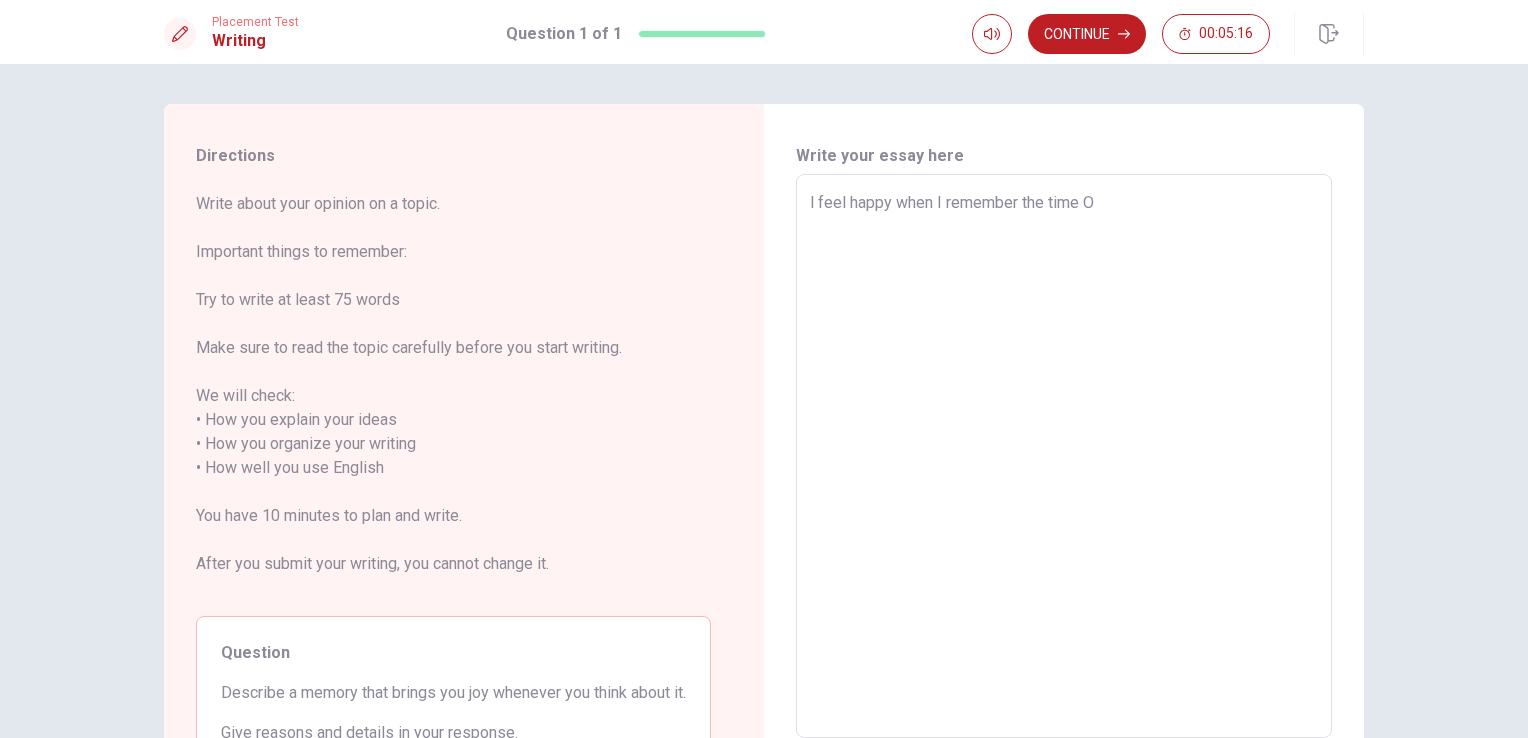 type on "x" 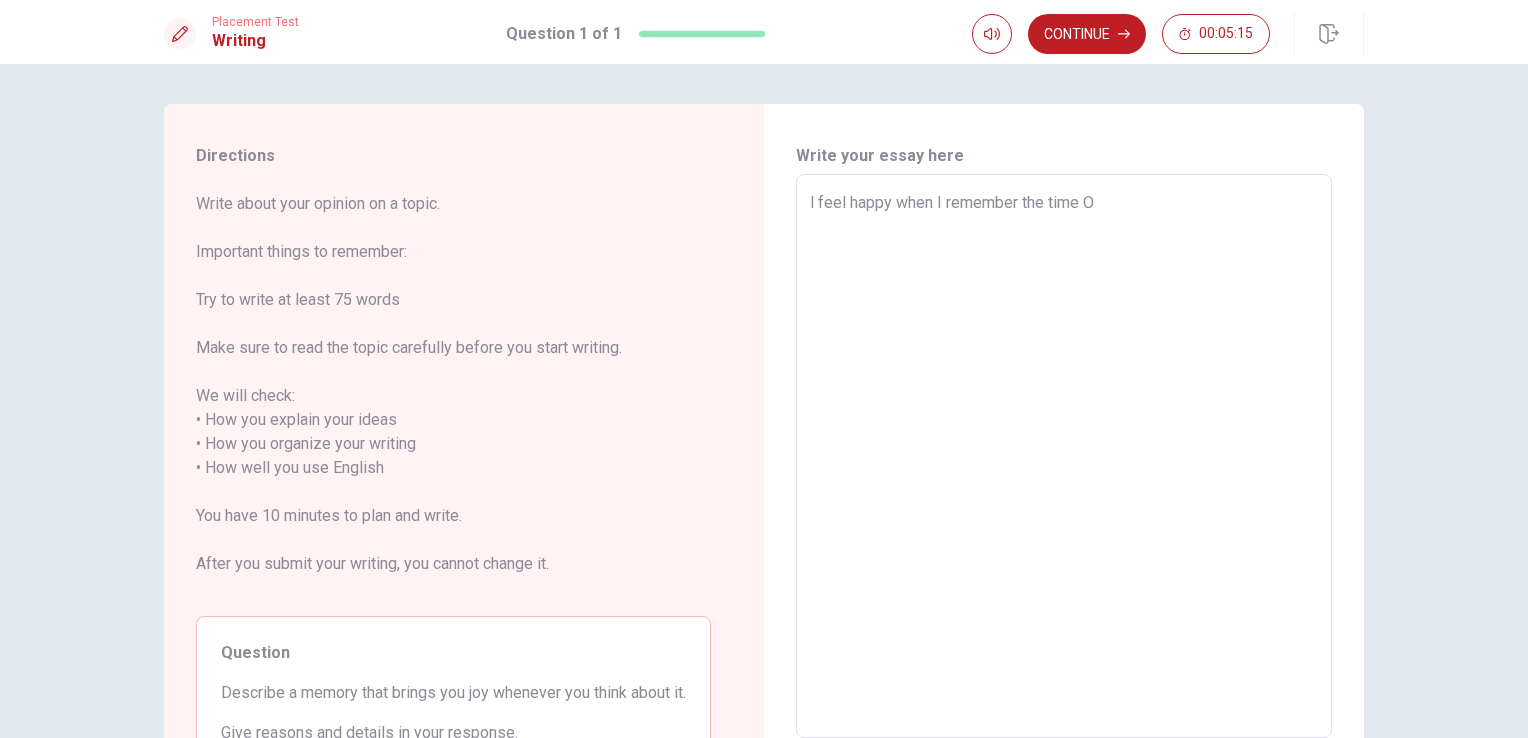 type on "l feel happy when I remember the time" 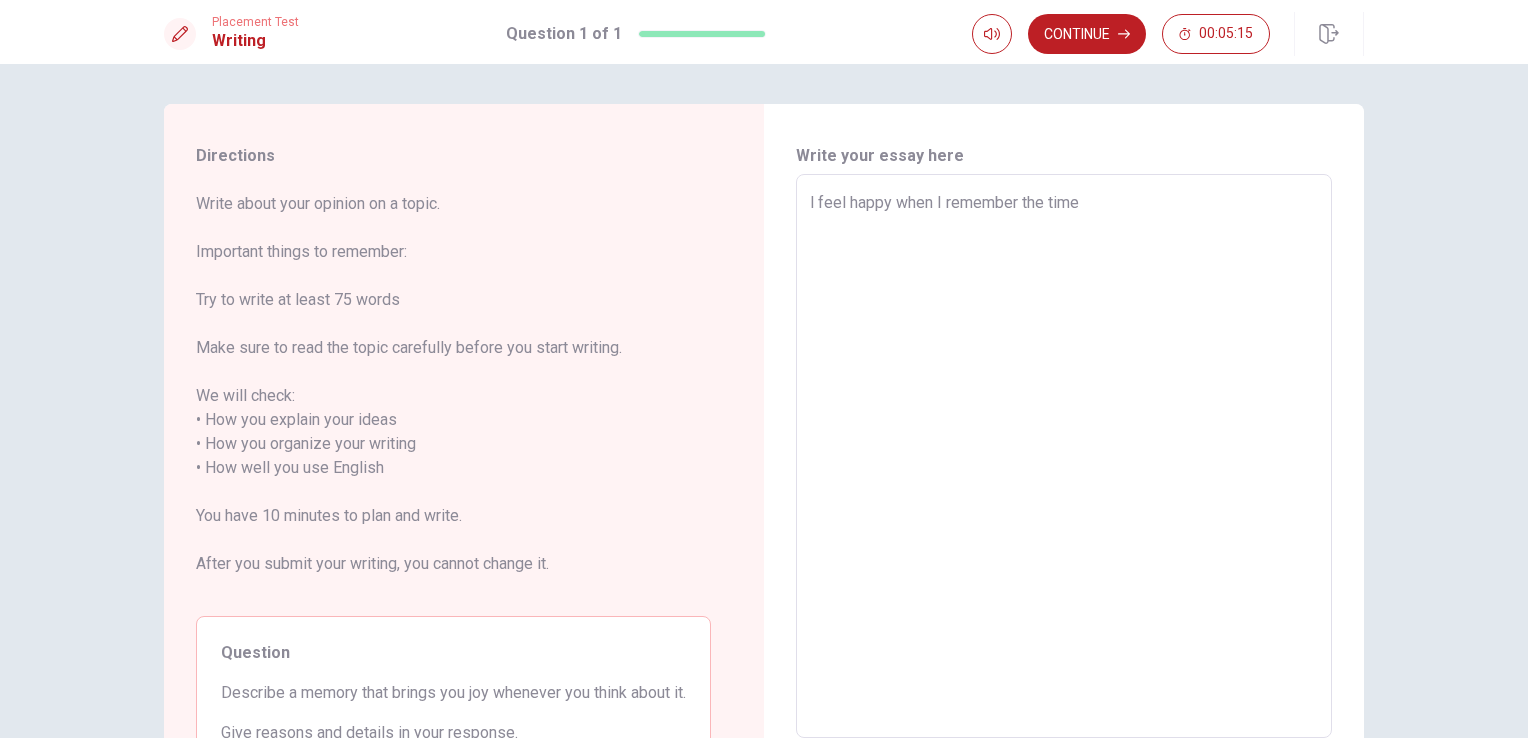 type on "x" 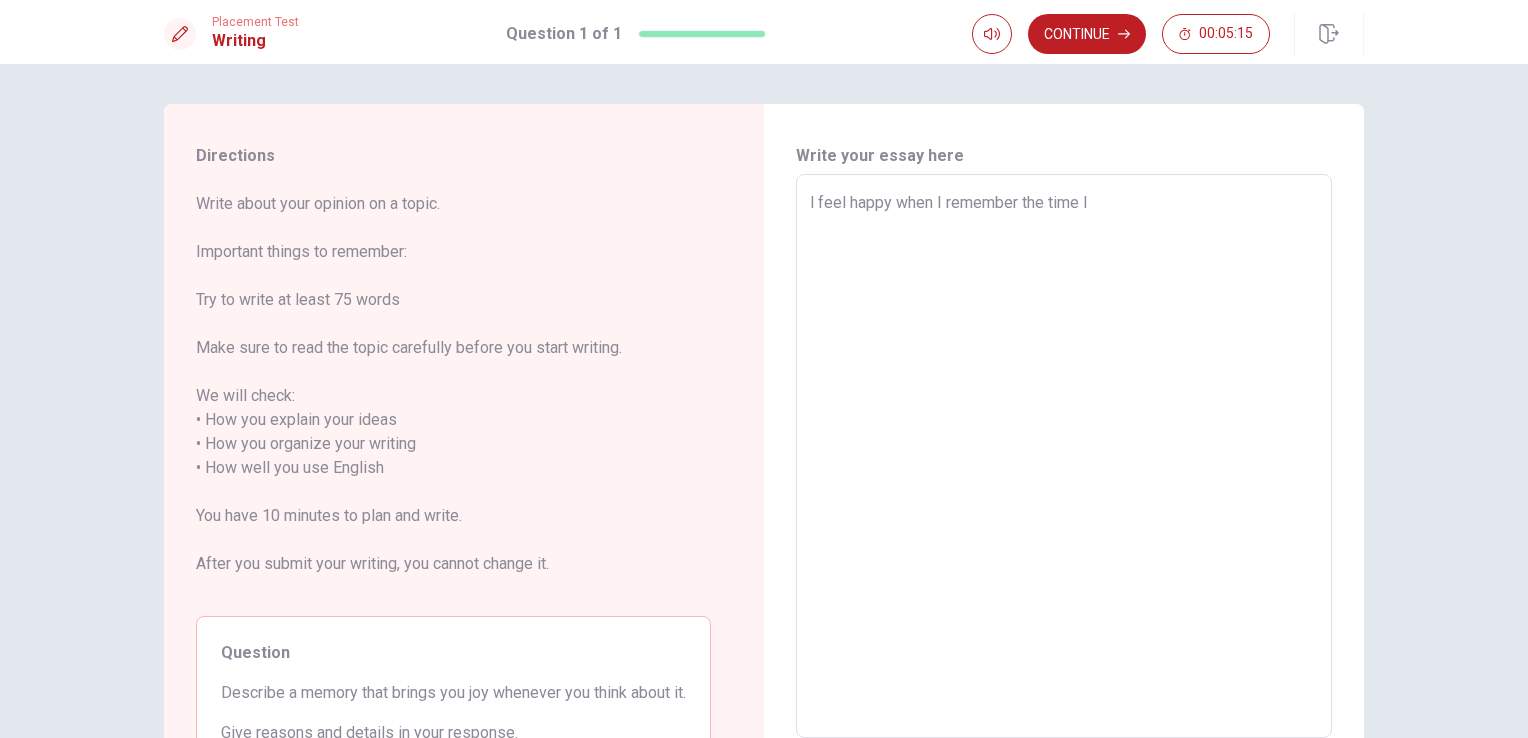 type on "x" 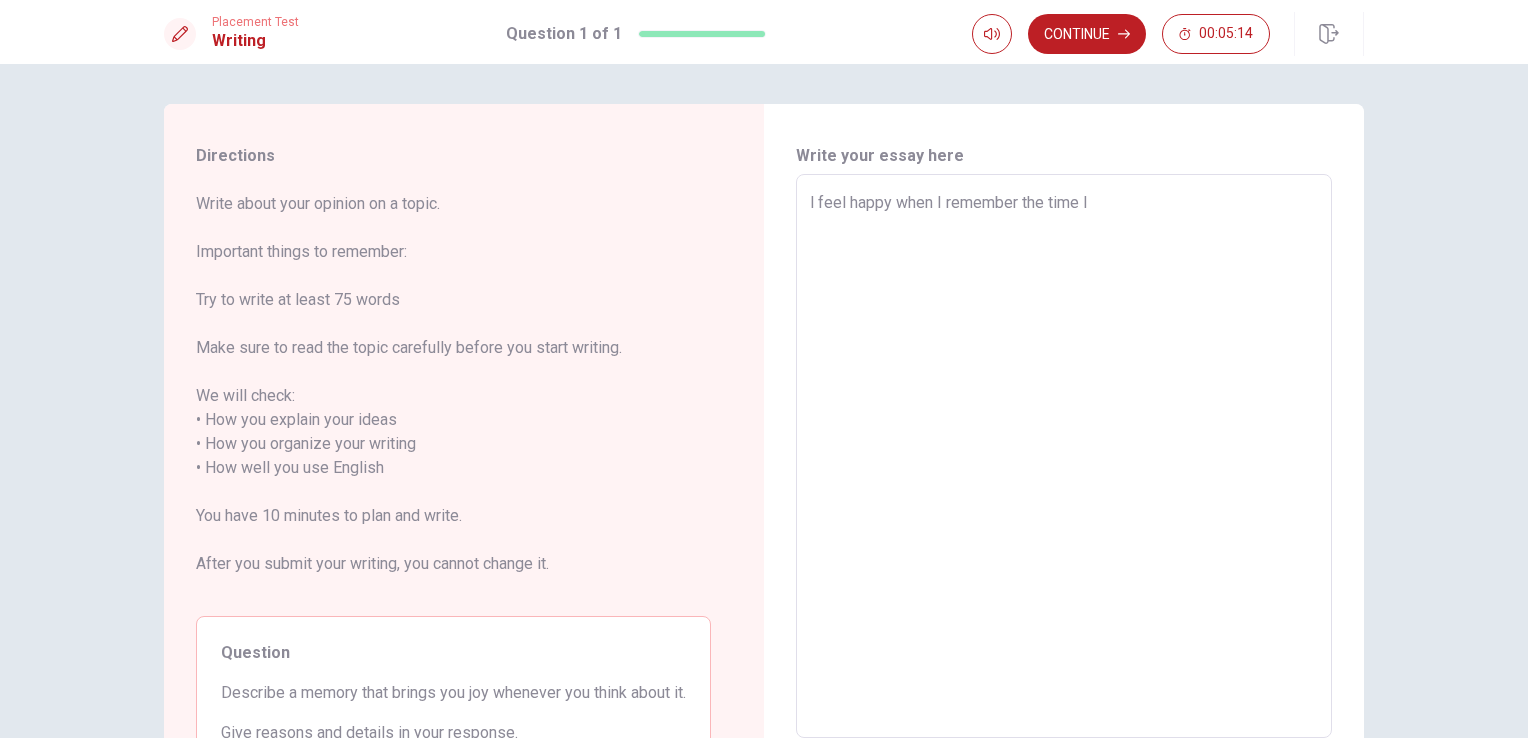 type on "l feel happy when I remember the time I" 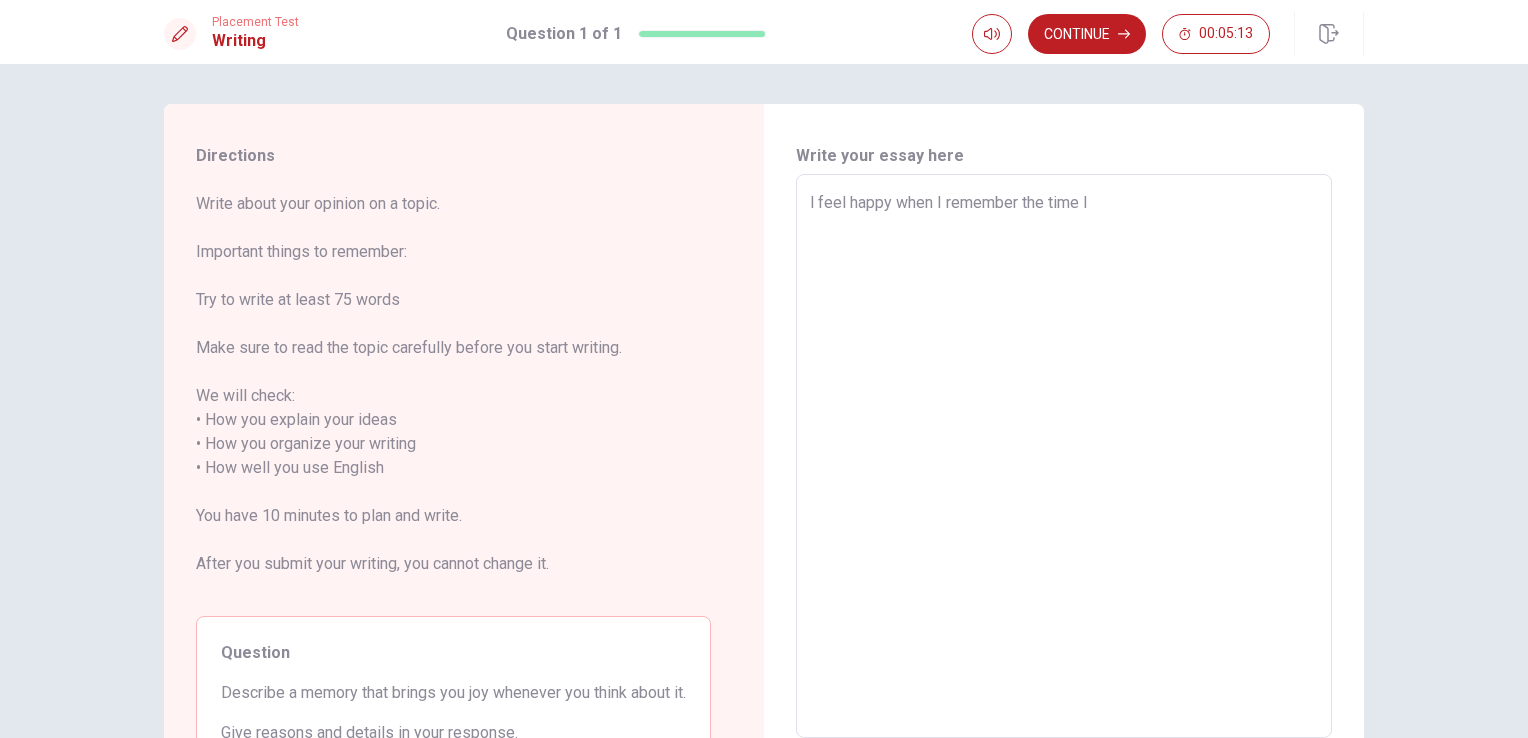 type on "l feel happy when I remember the time I w" 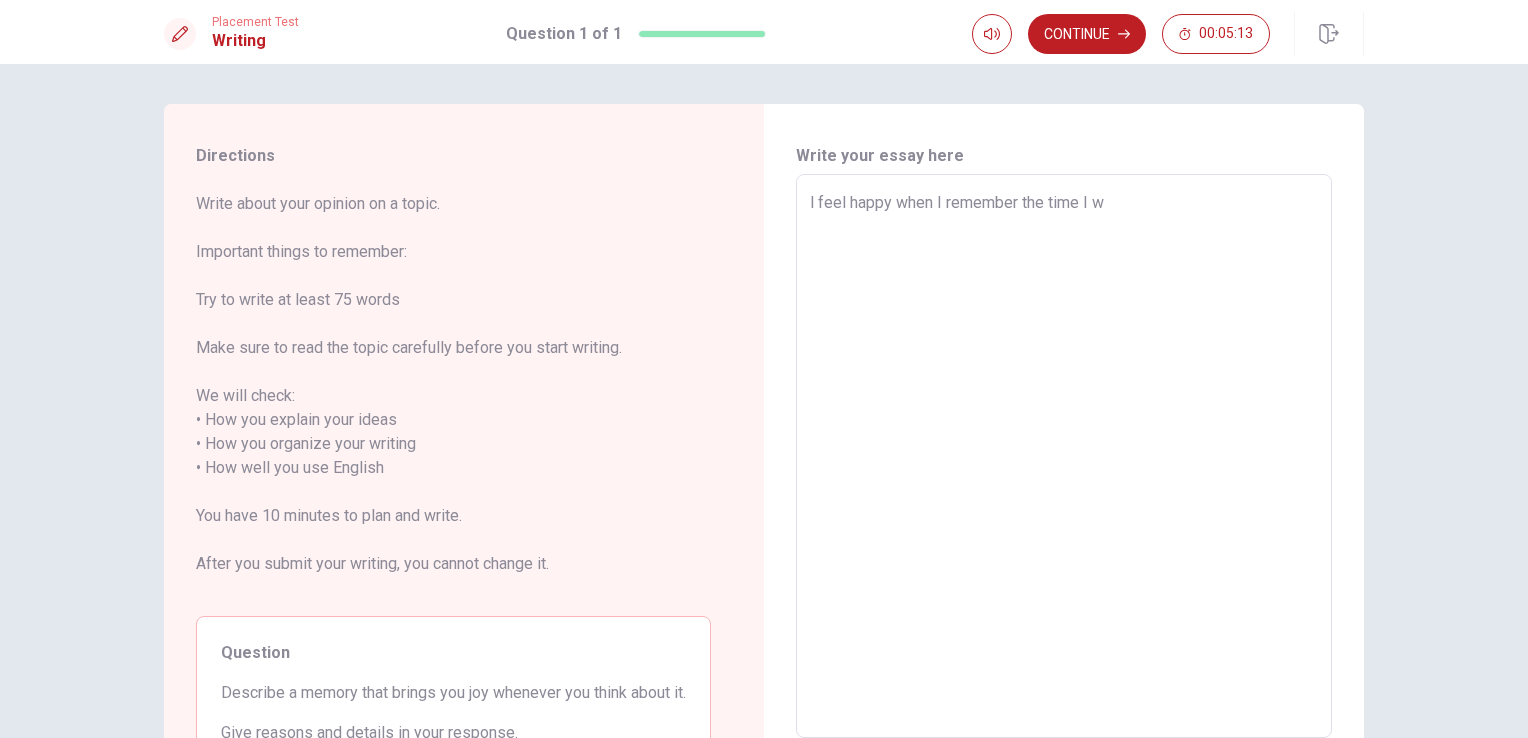 type on "x" 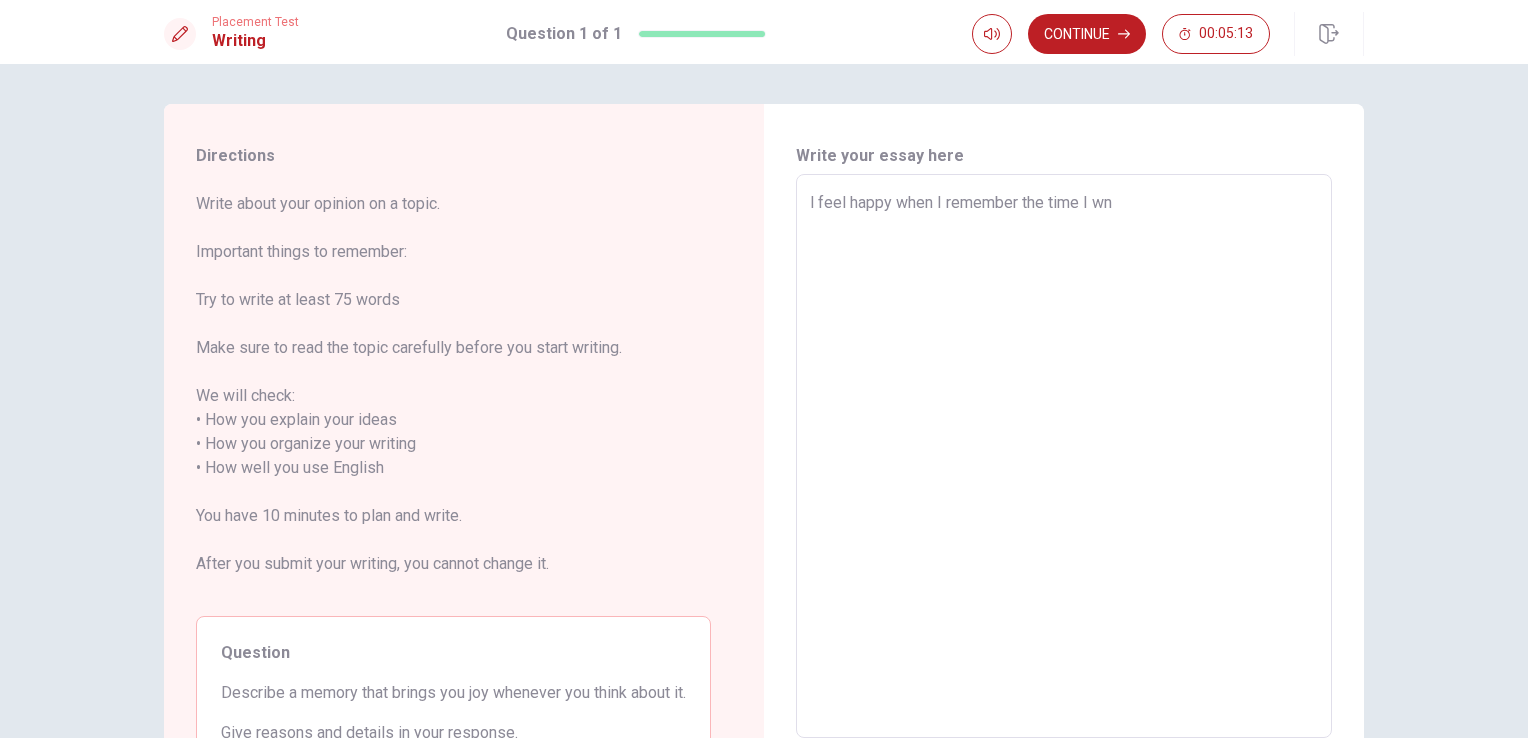 type on "l feel happy when I remember the time I wne" 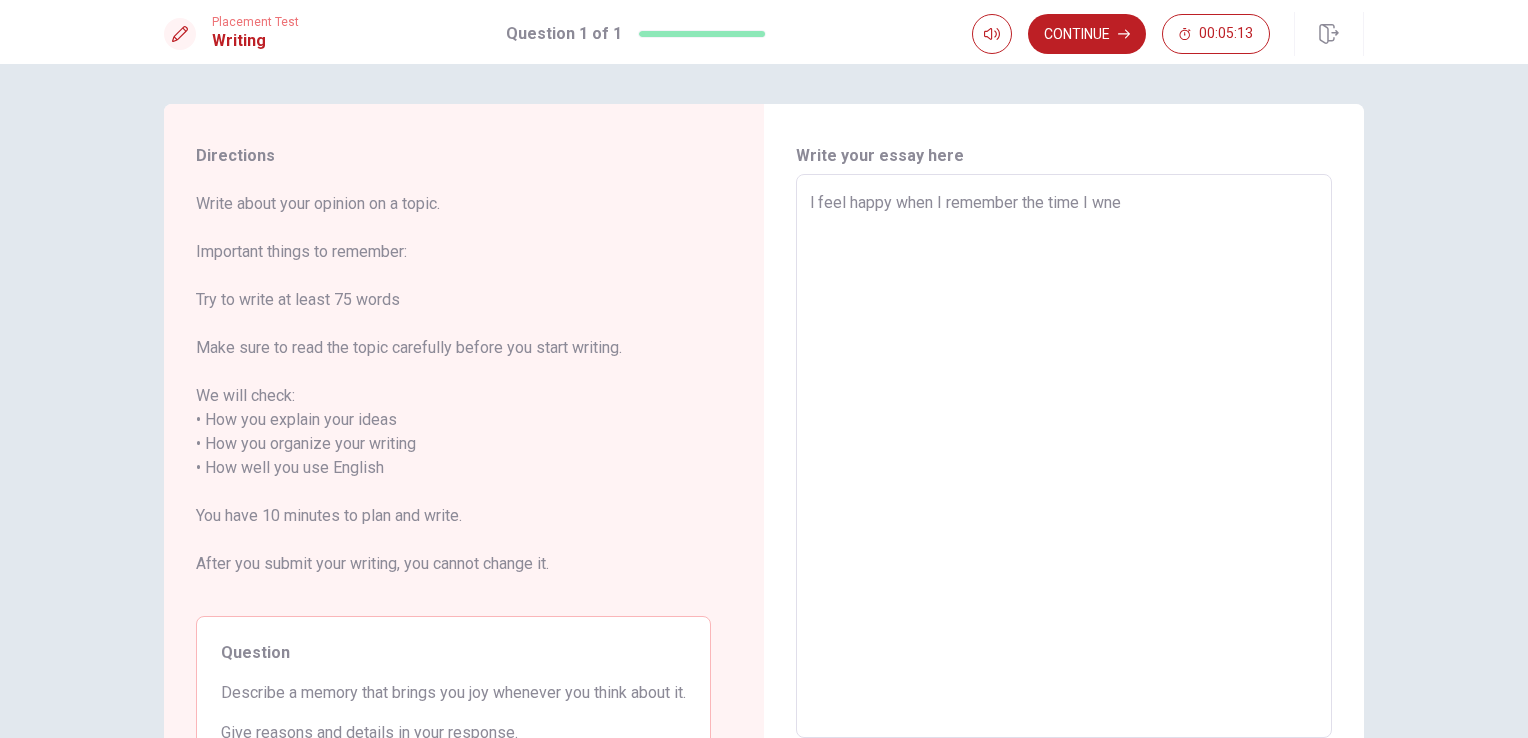 type on "x" 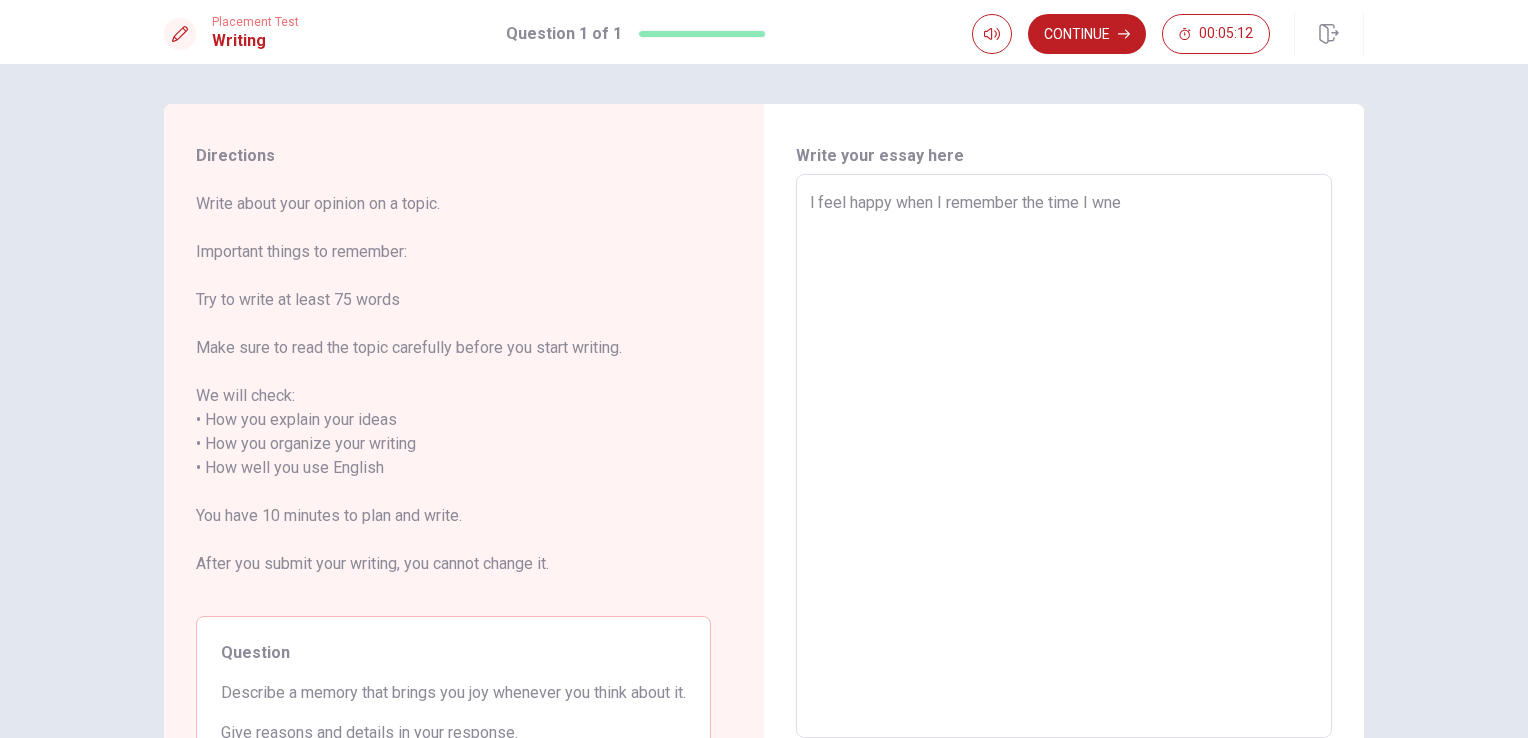 type on "l feel happy when I remember the time I wnet" 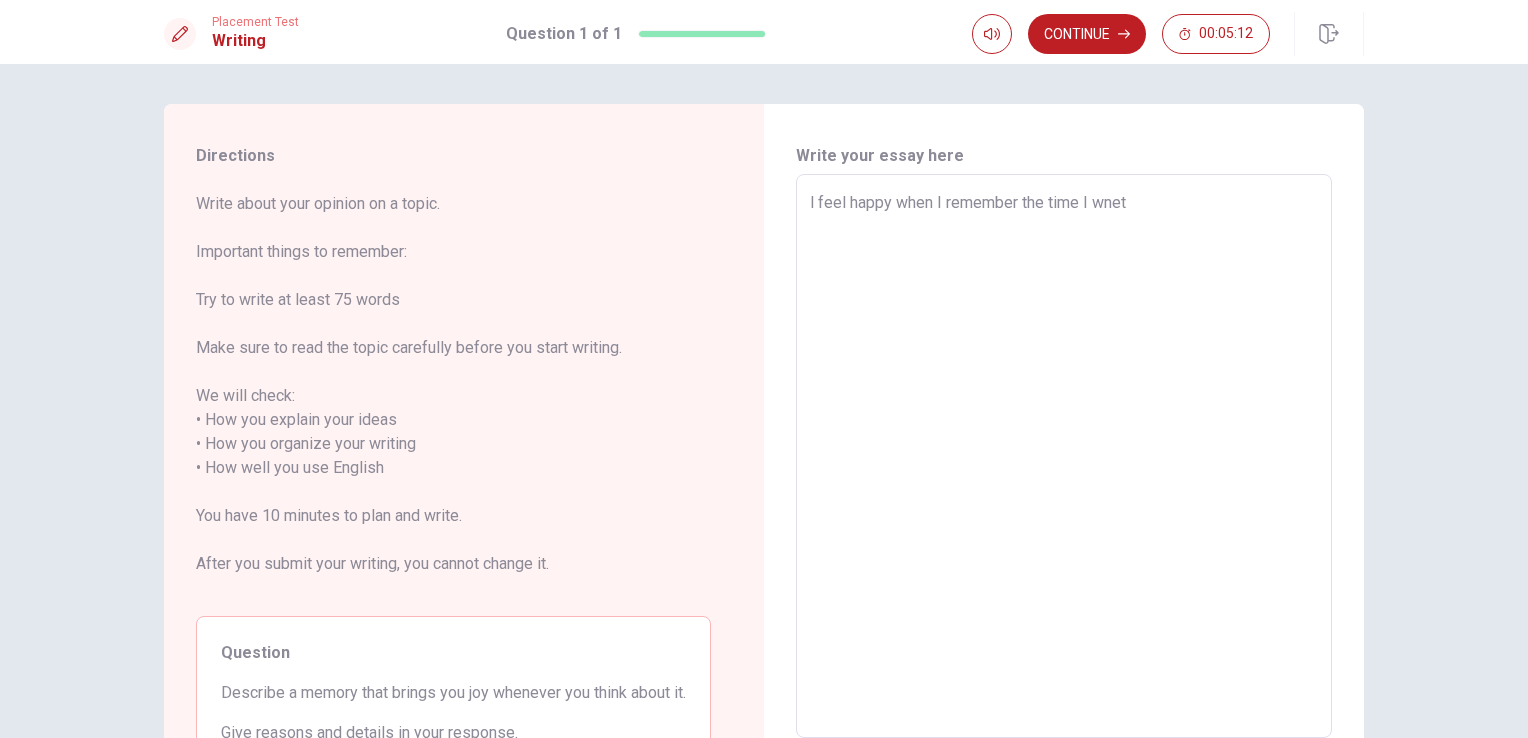 type on "x" 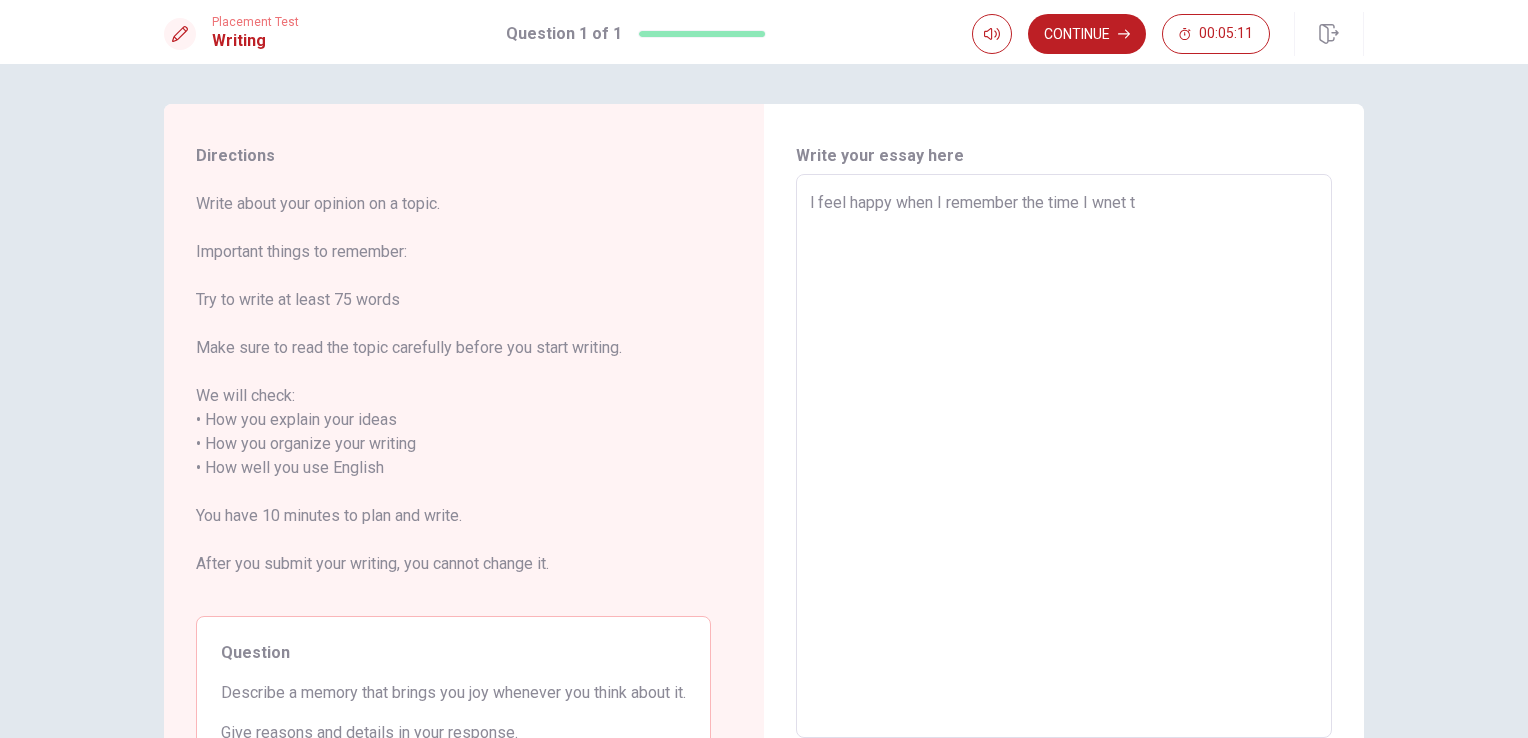 type on "l feel happy when I remember the time I wnet to" 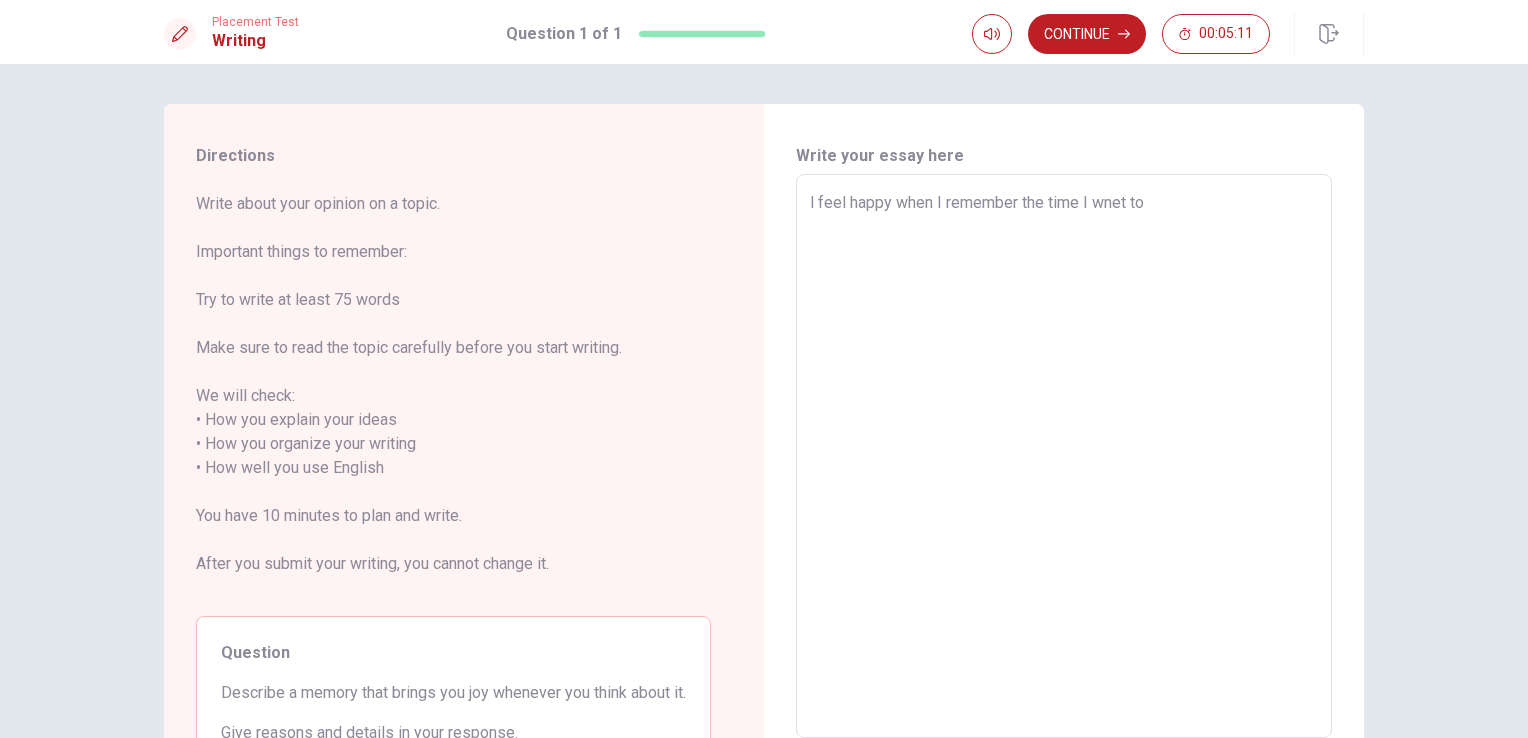 type on "x" 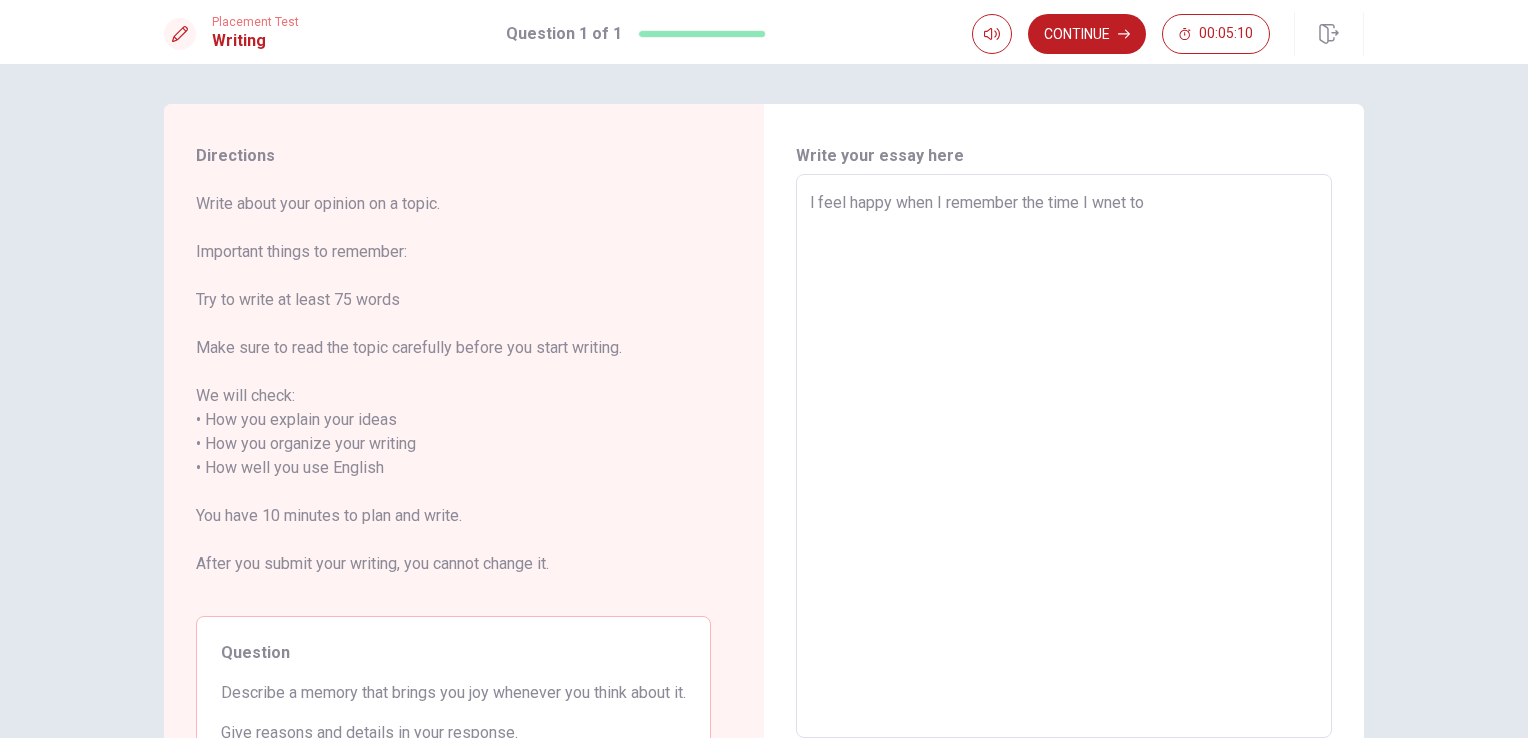 type on "l feel happy when I remember the time I wnet to a" 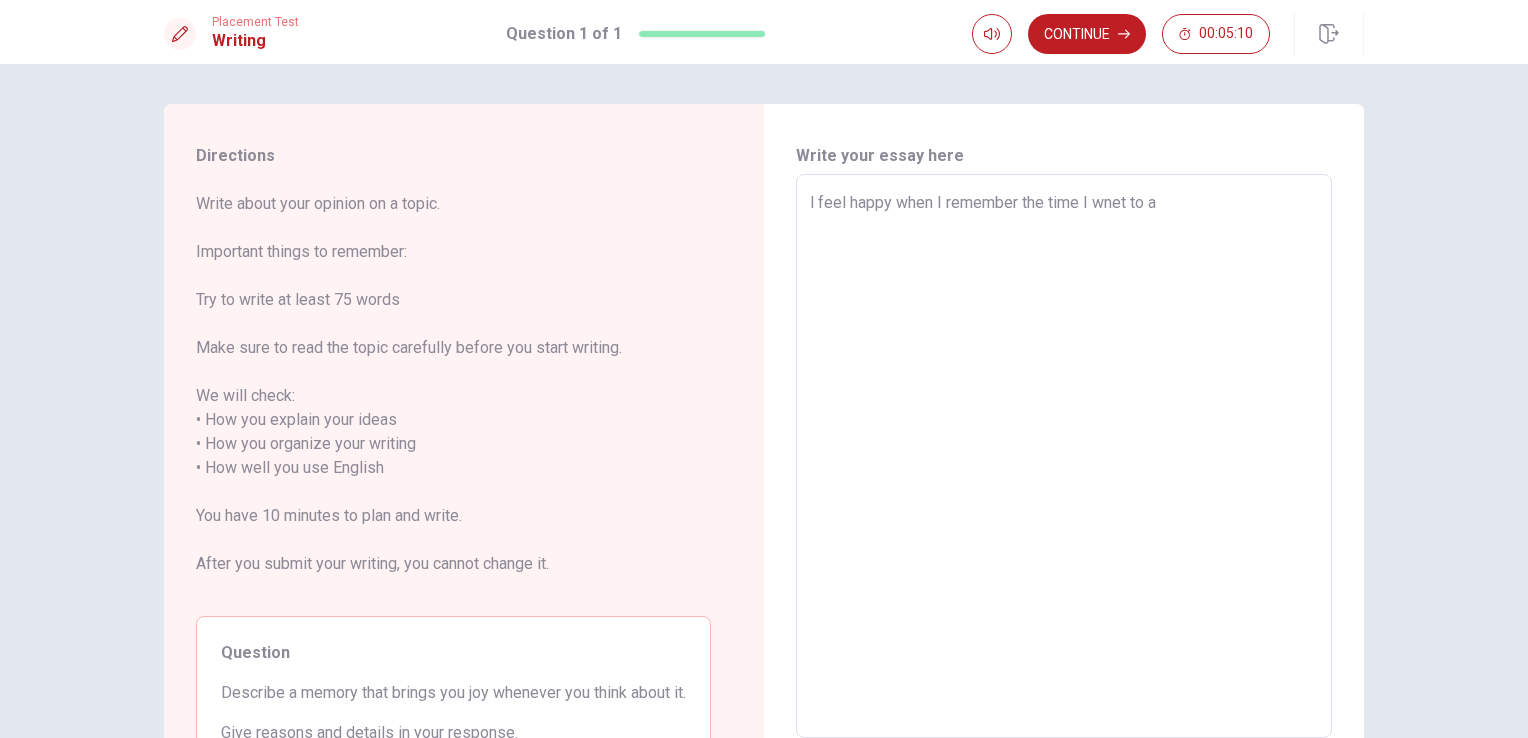 type on "x" 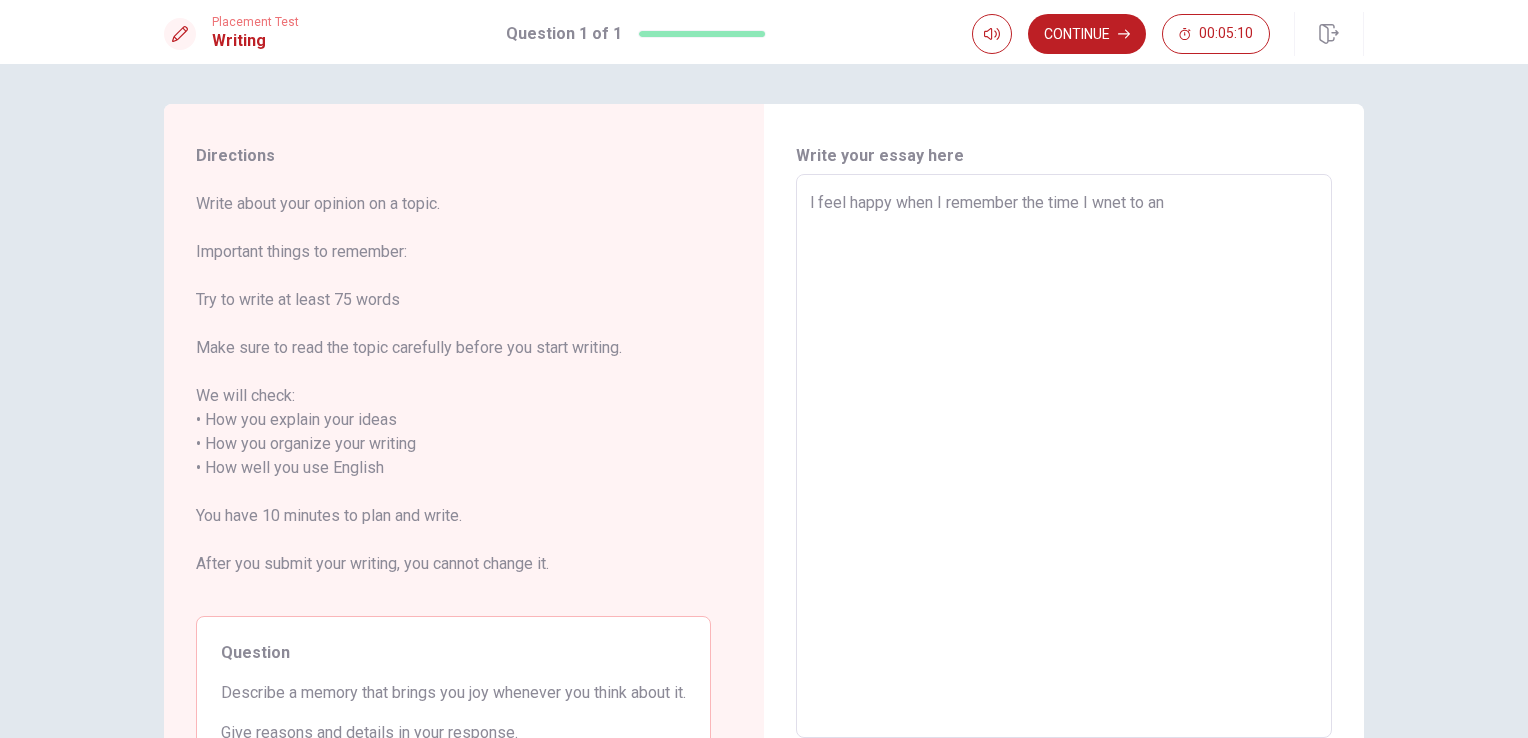 type on "x" 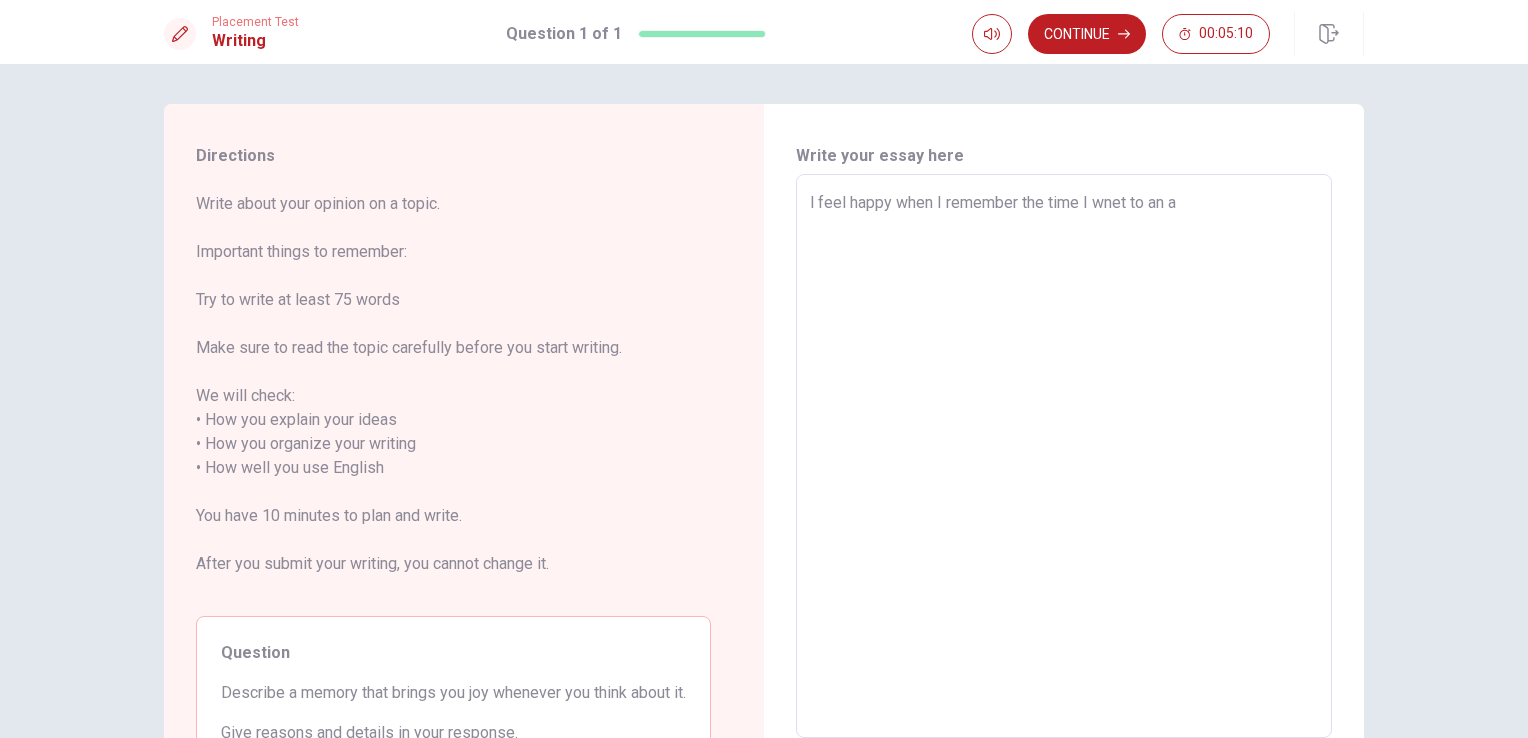 type on "x" 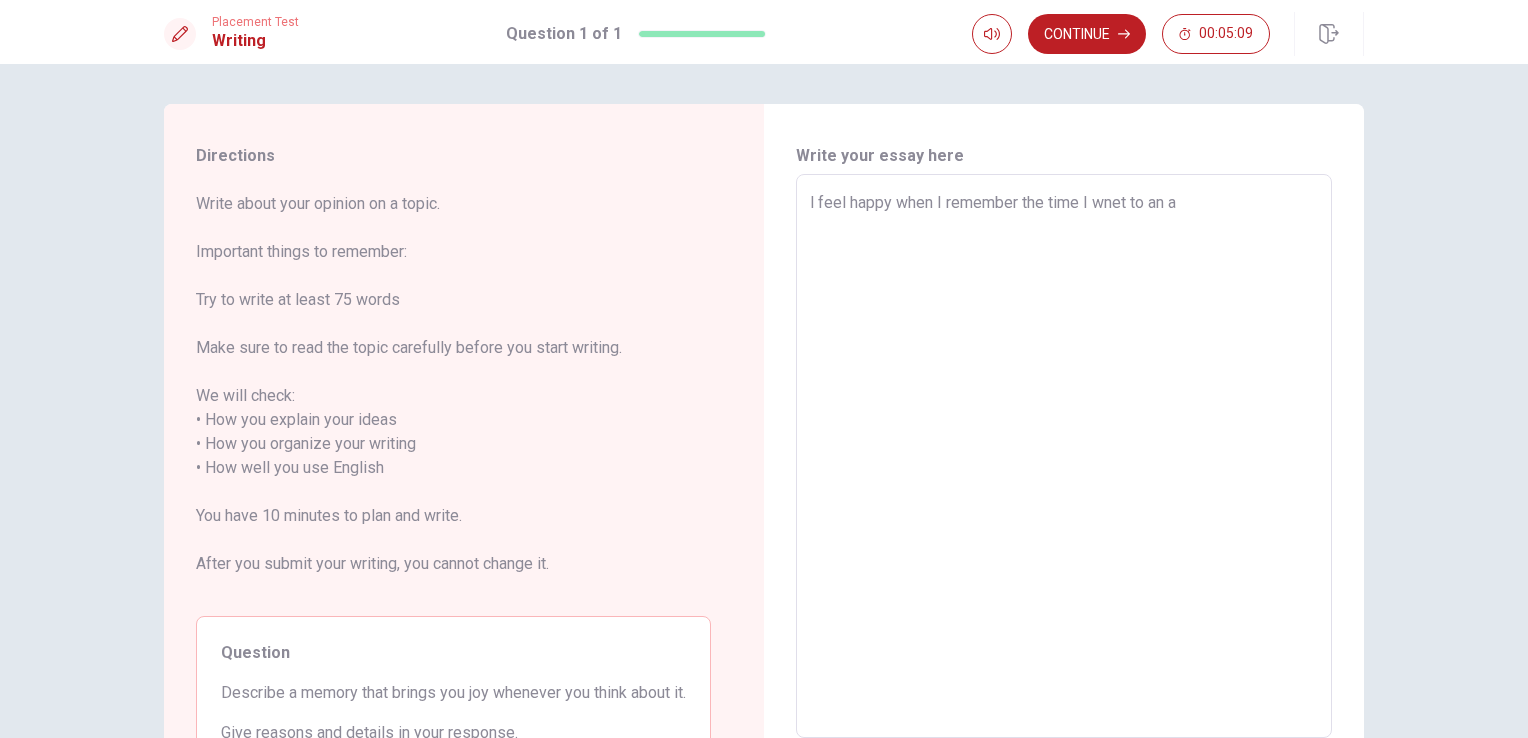 type on "l feel happy when I remember the time I wnet to an am" 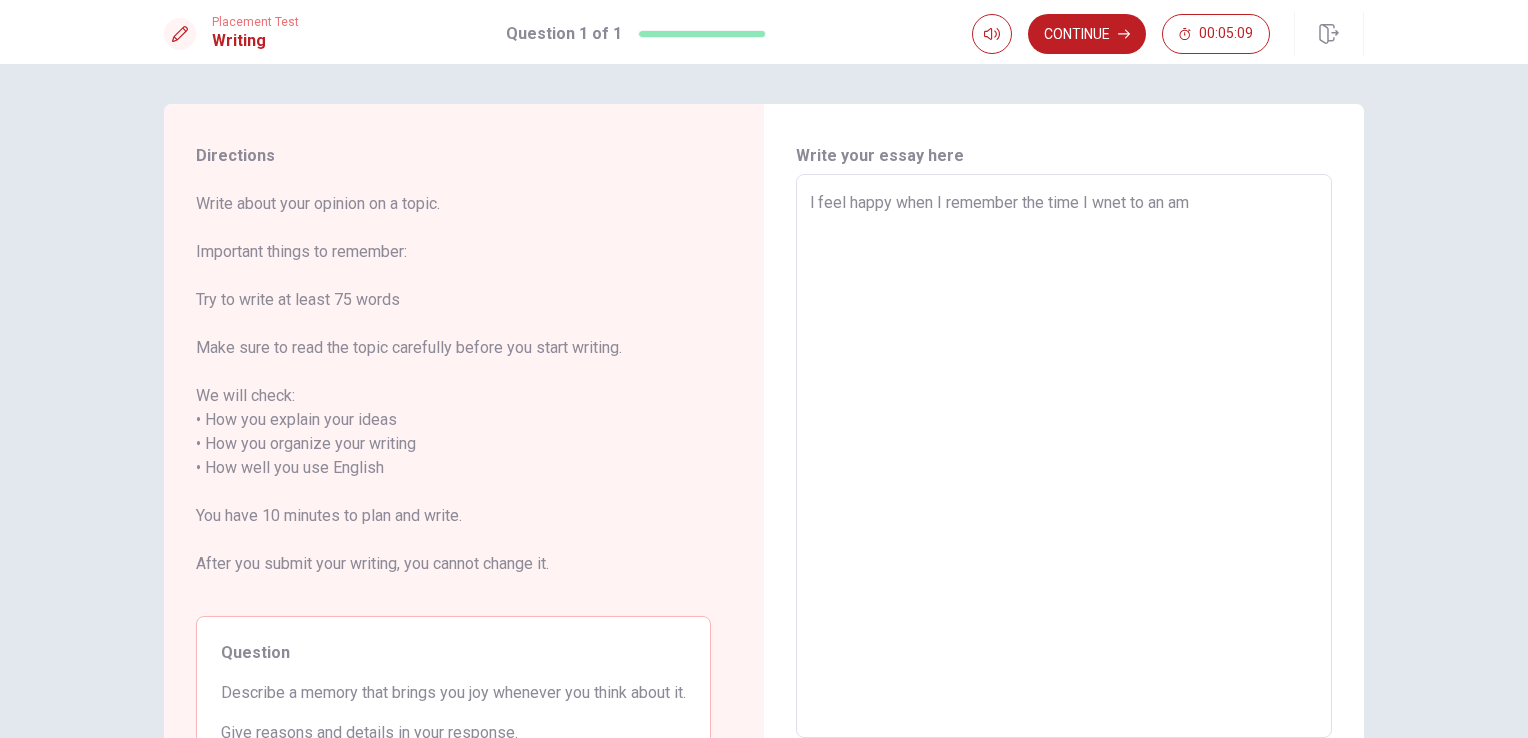 type on "x" 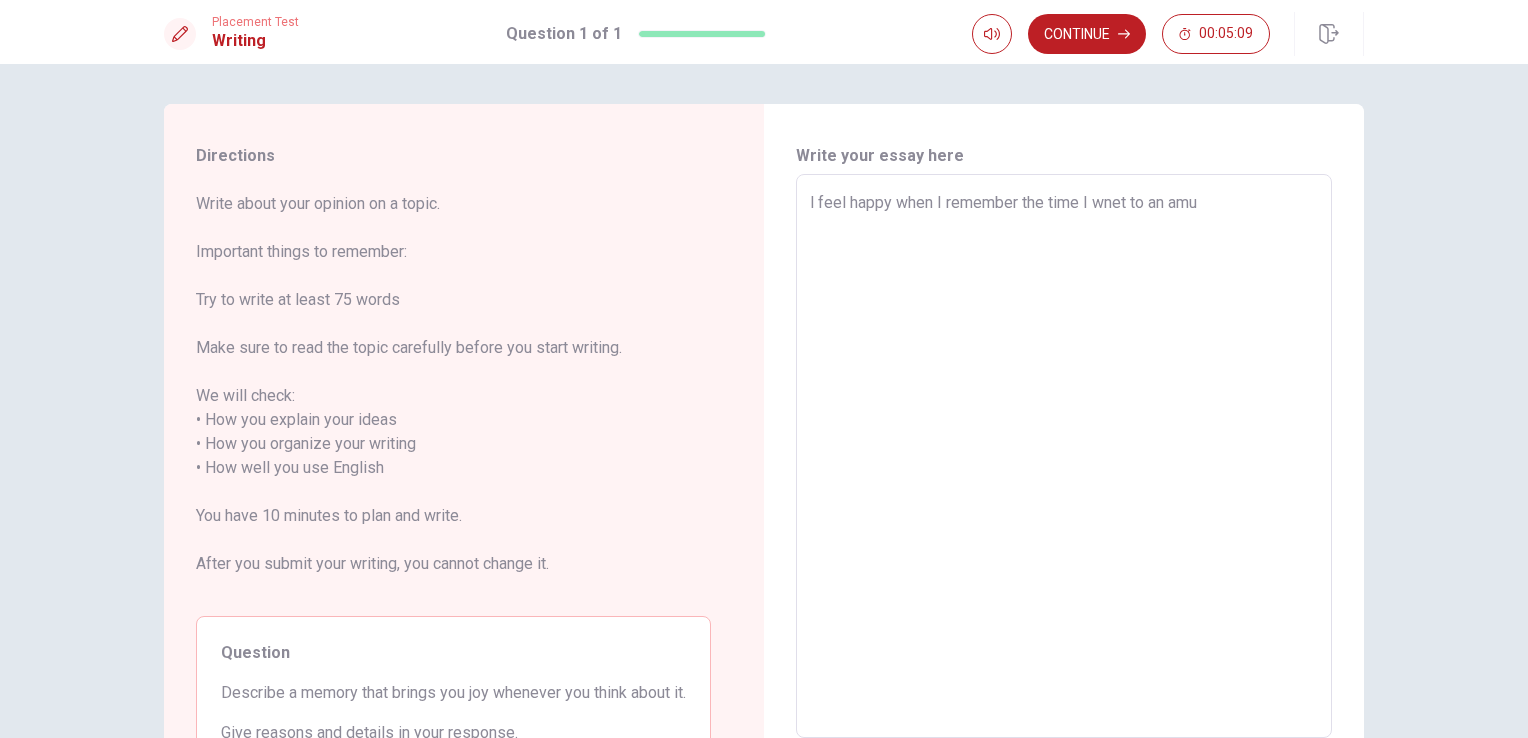 type on "x" 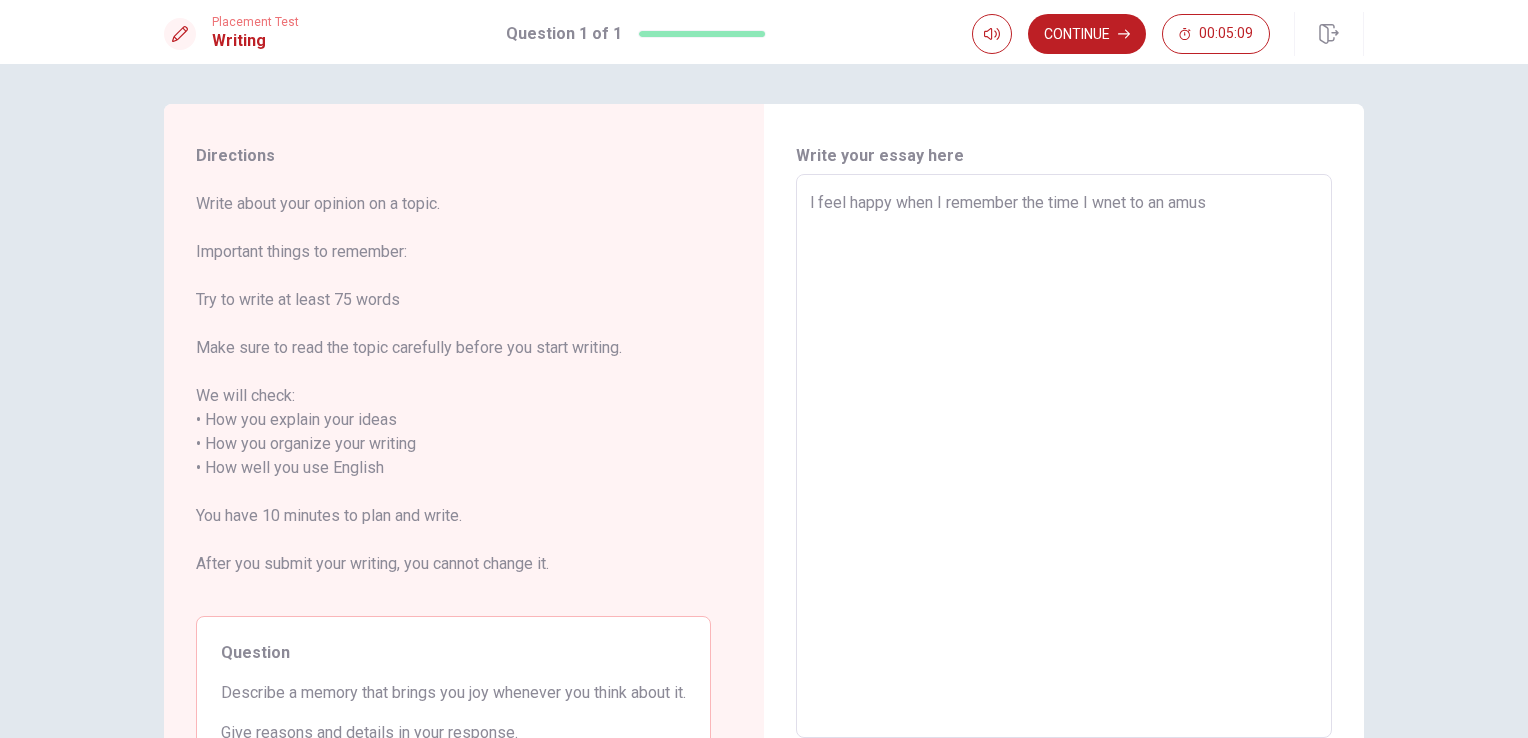 type on "x" 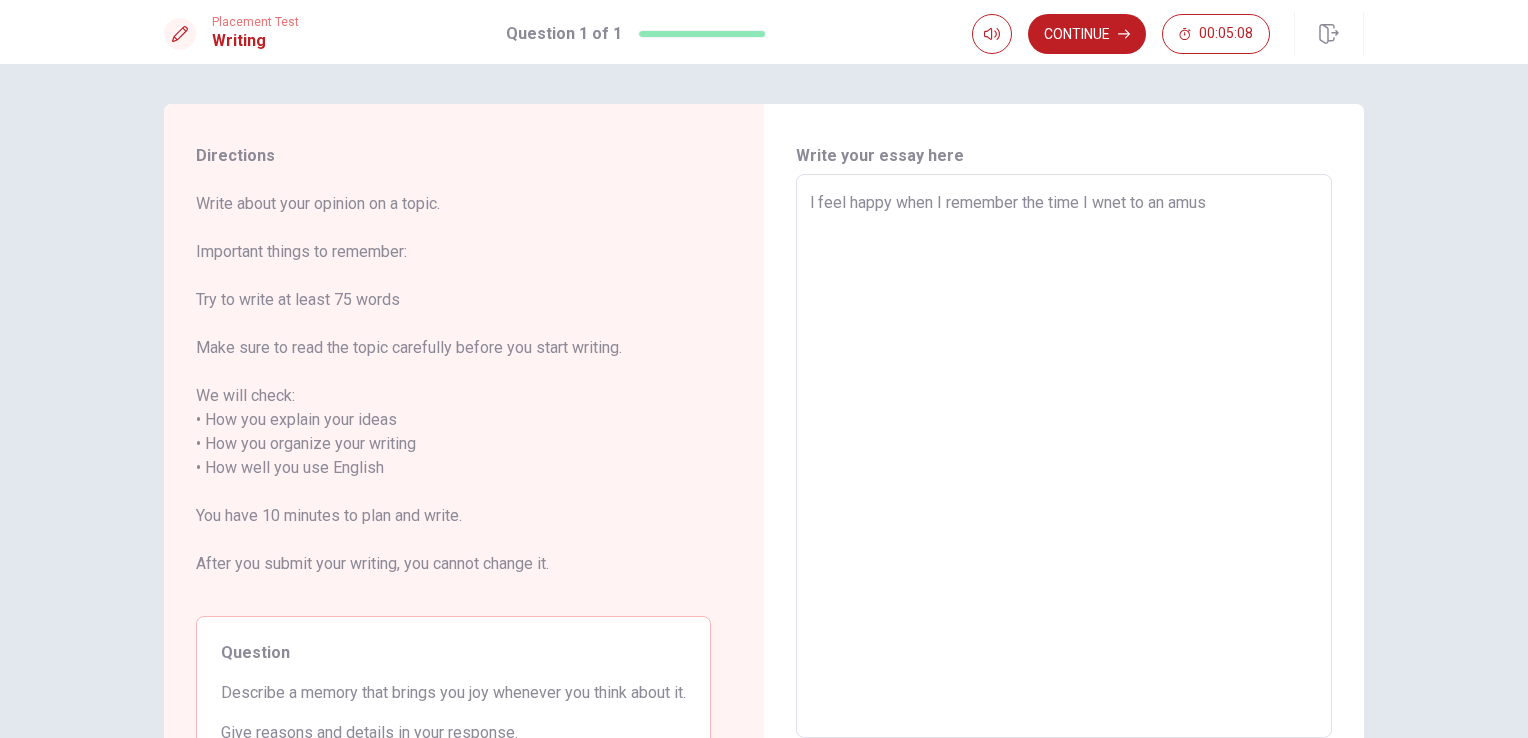 type on "l feel happy when I remember the time I wnet to an amuse" 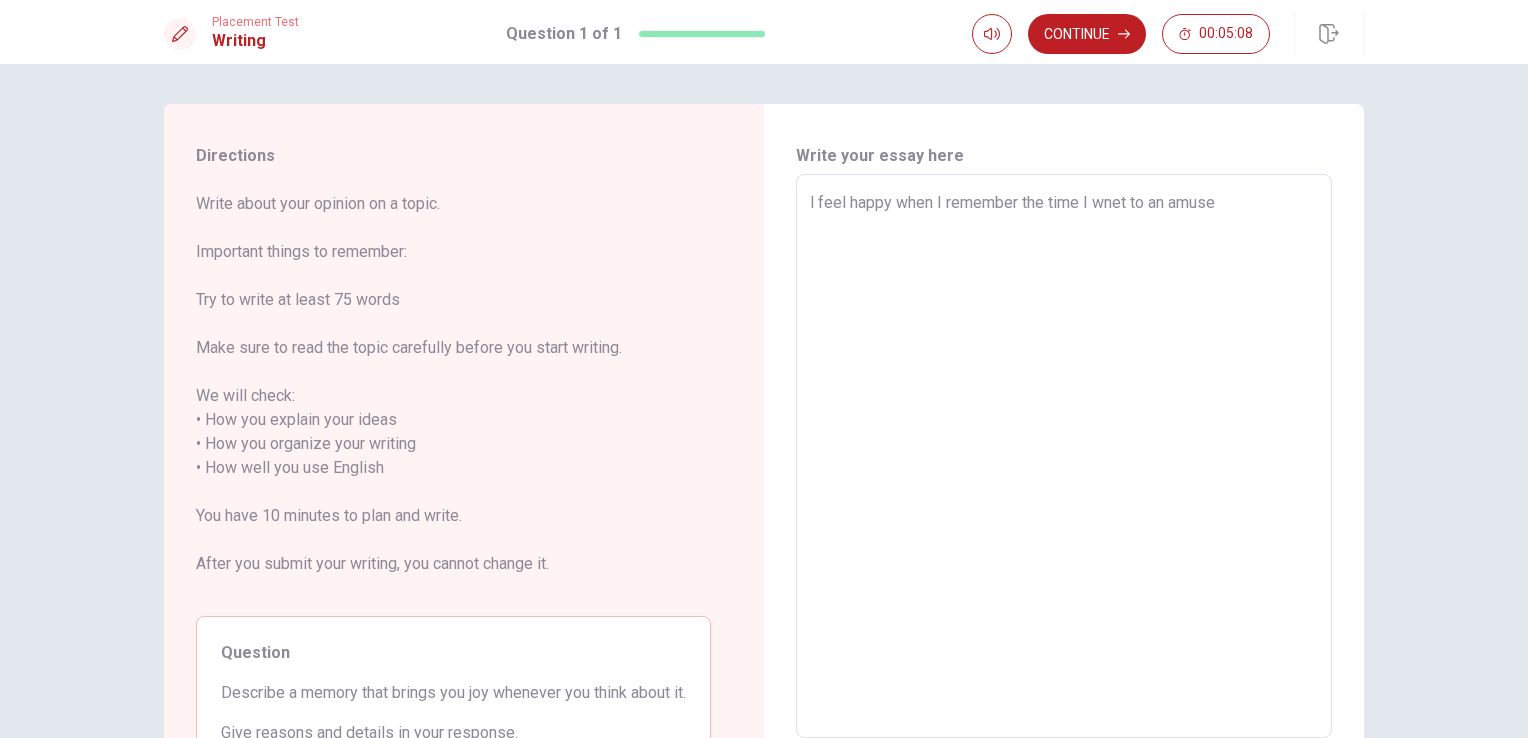 type on "x" 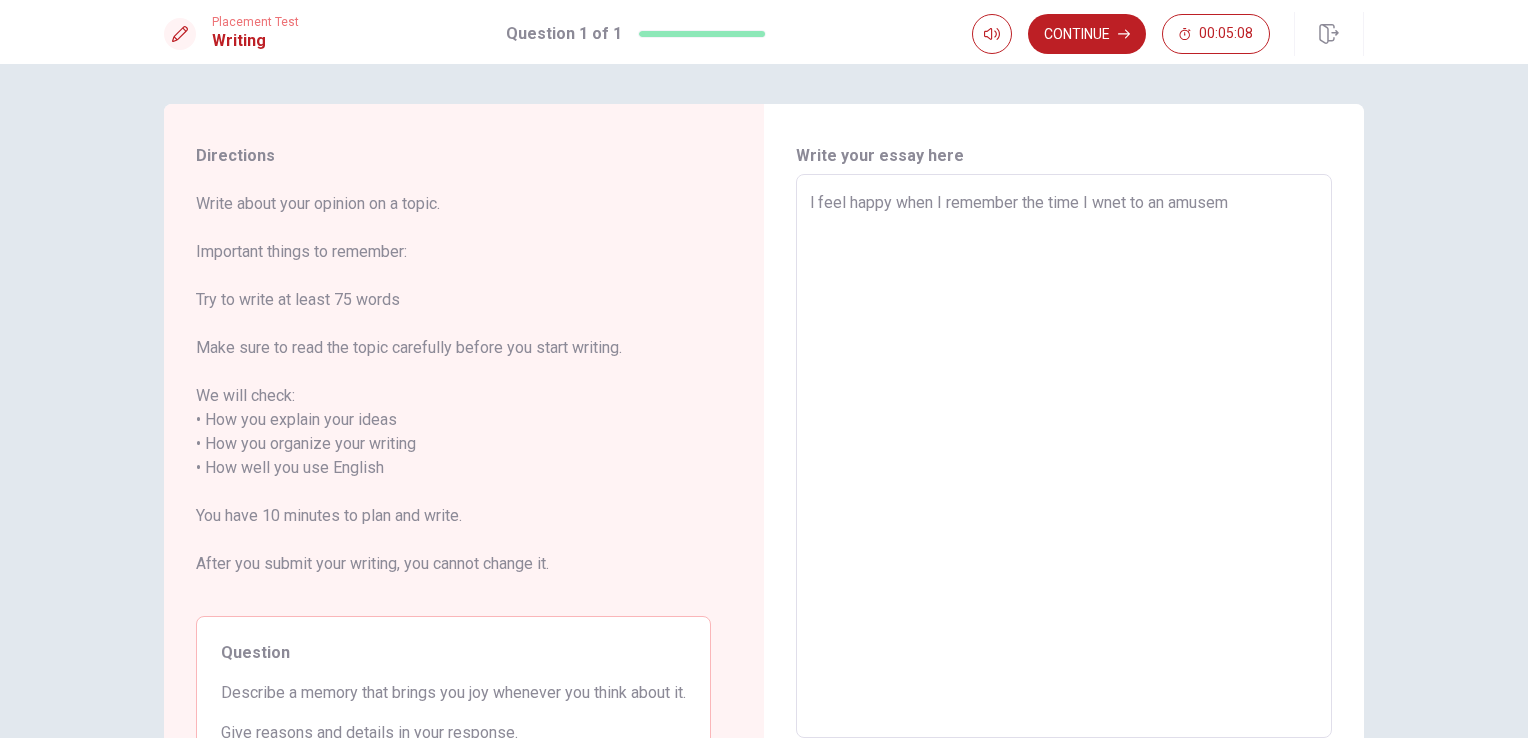 type on "x" 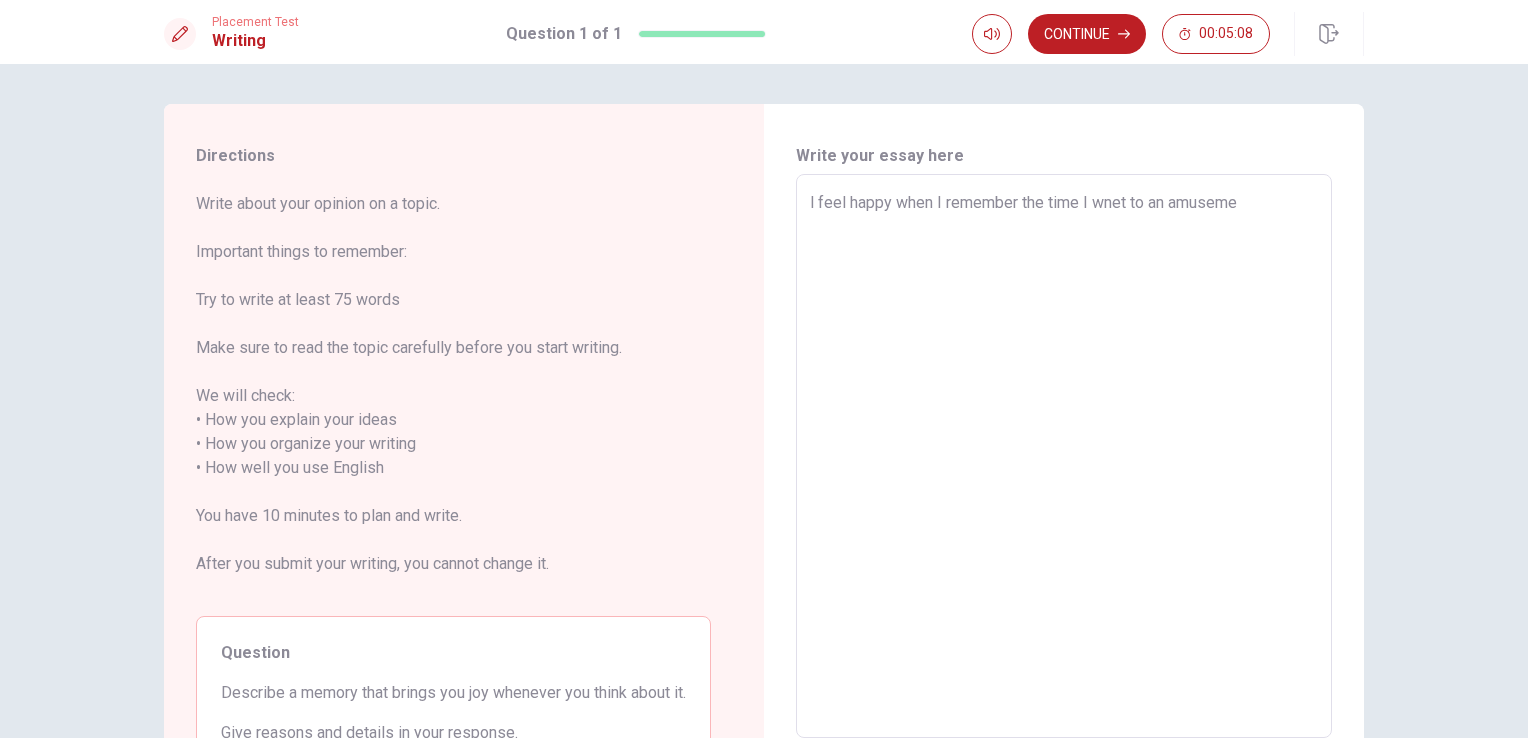 type on "x" 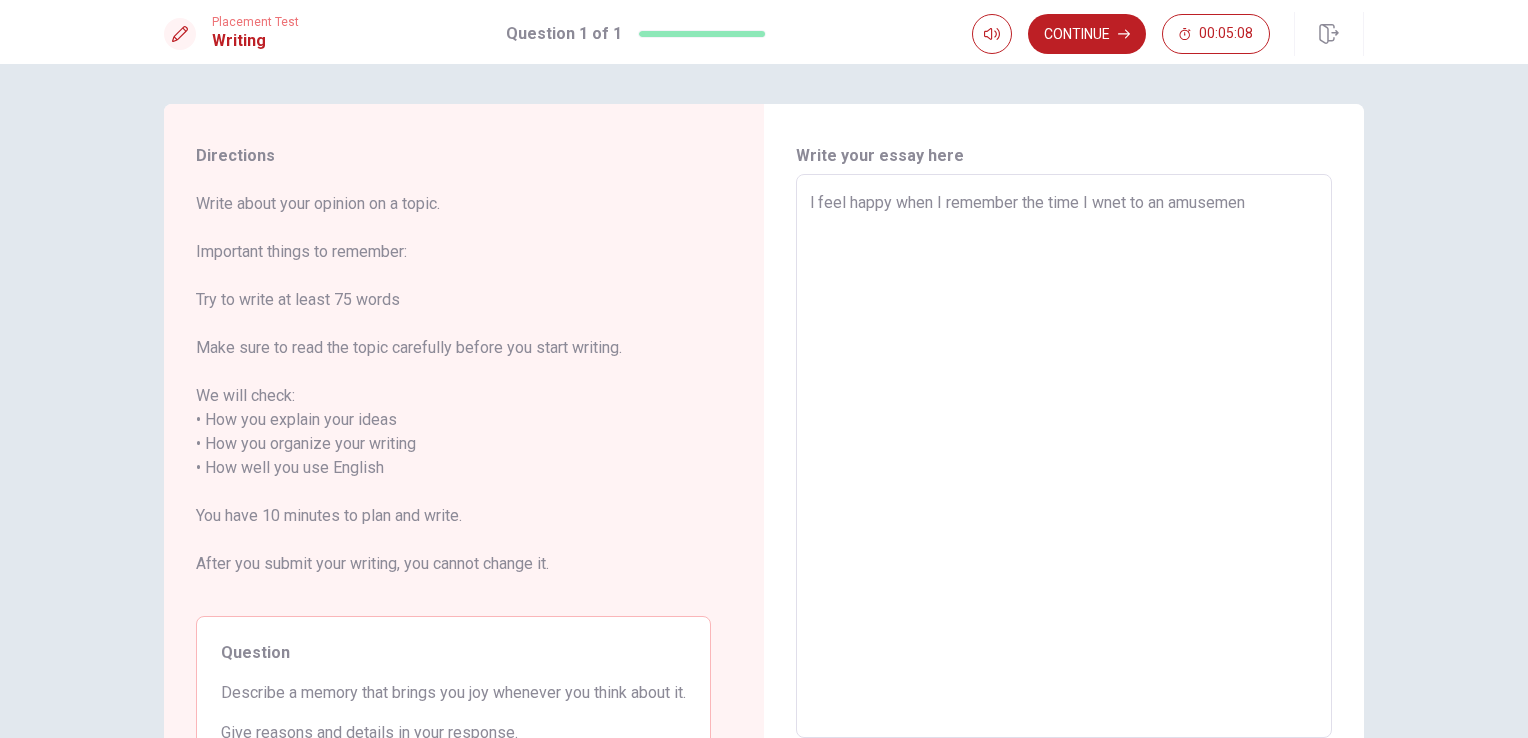 type on "x" 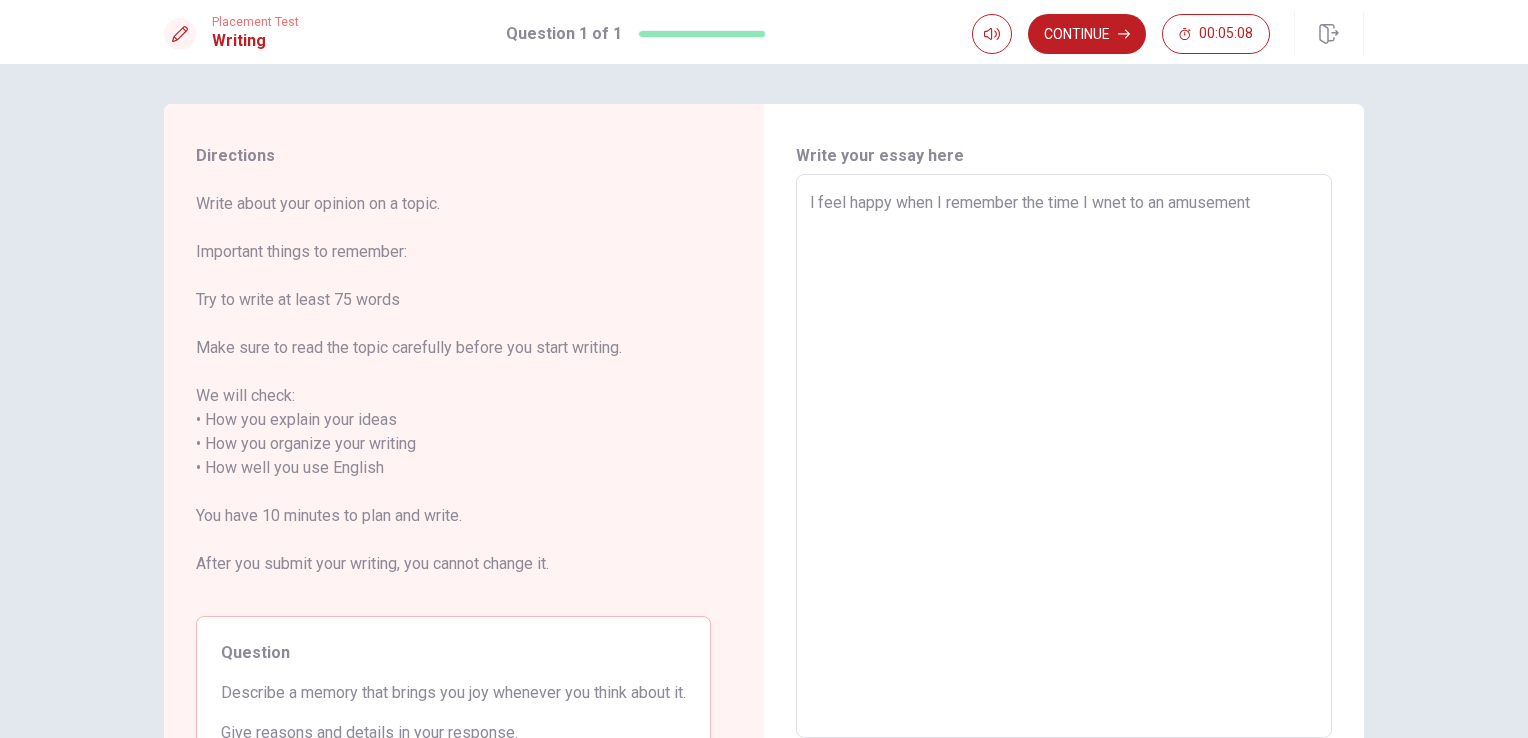 type on "x" 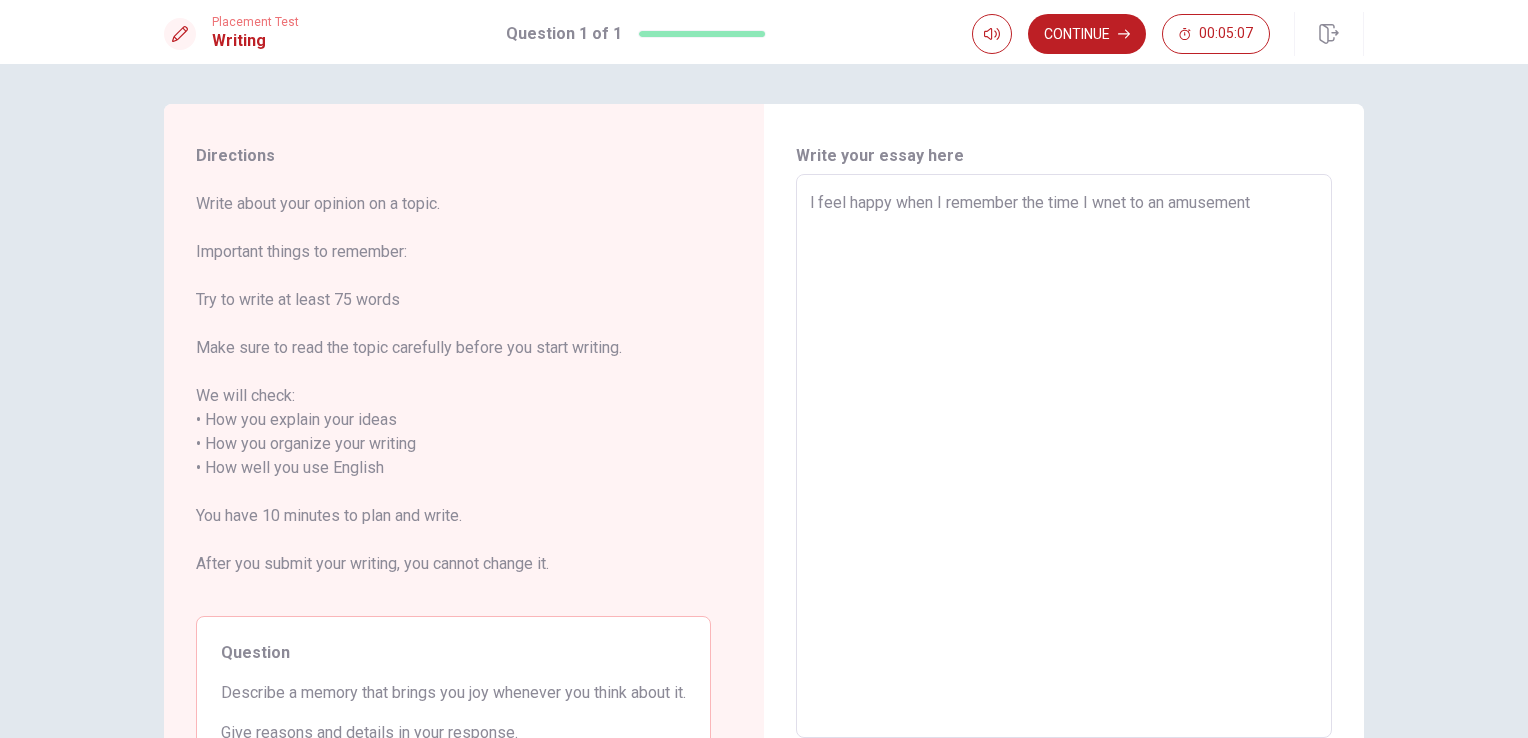 type on "l feel happy when I remember the time I wnet to an amusement" 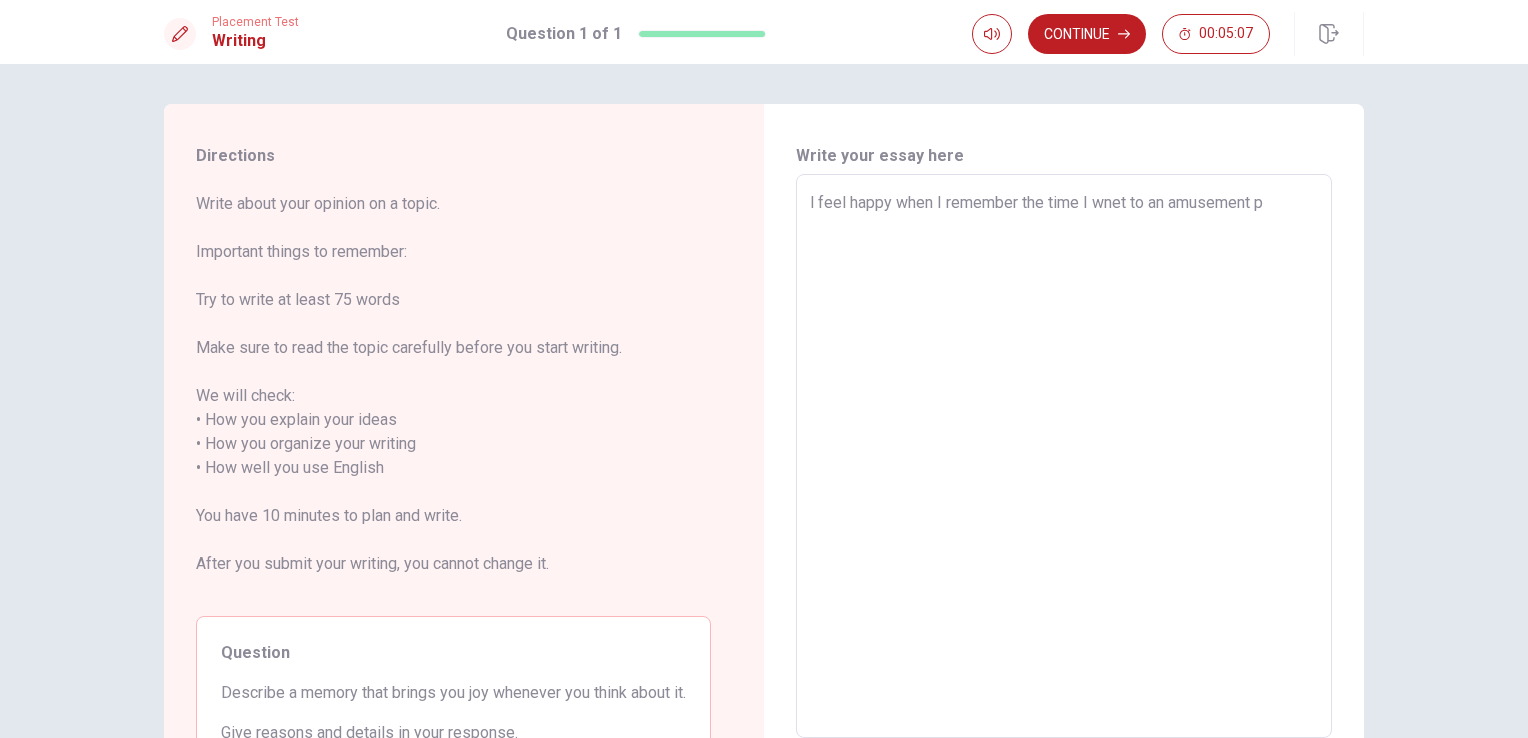 type on "x" 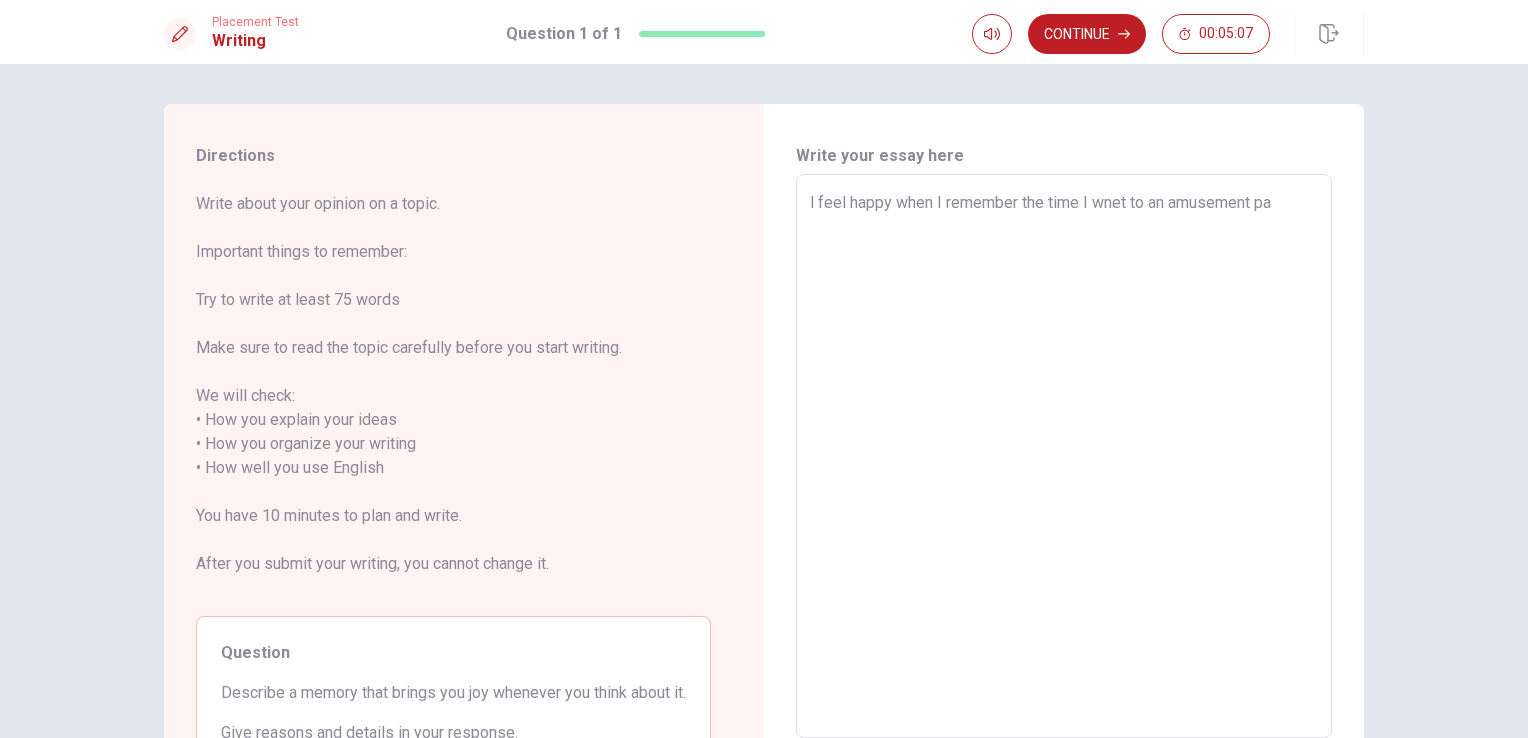 type on "x" 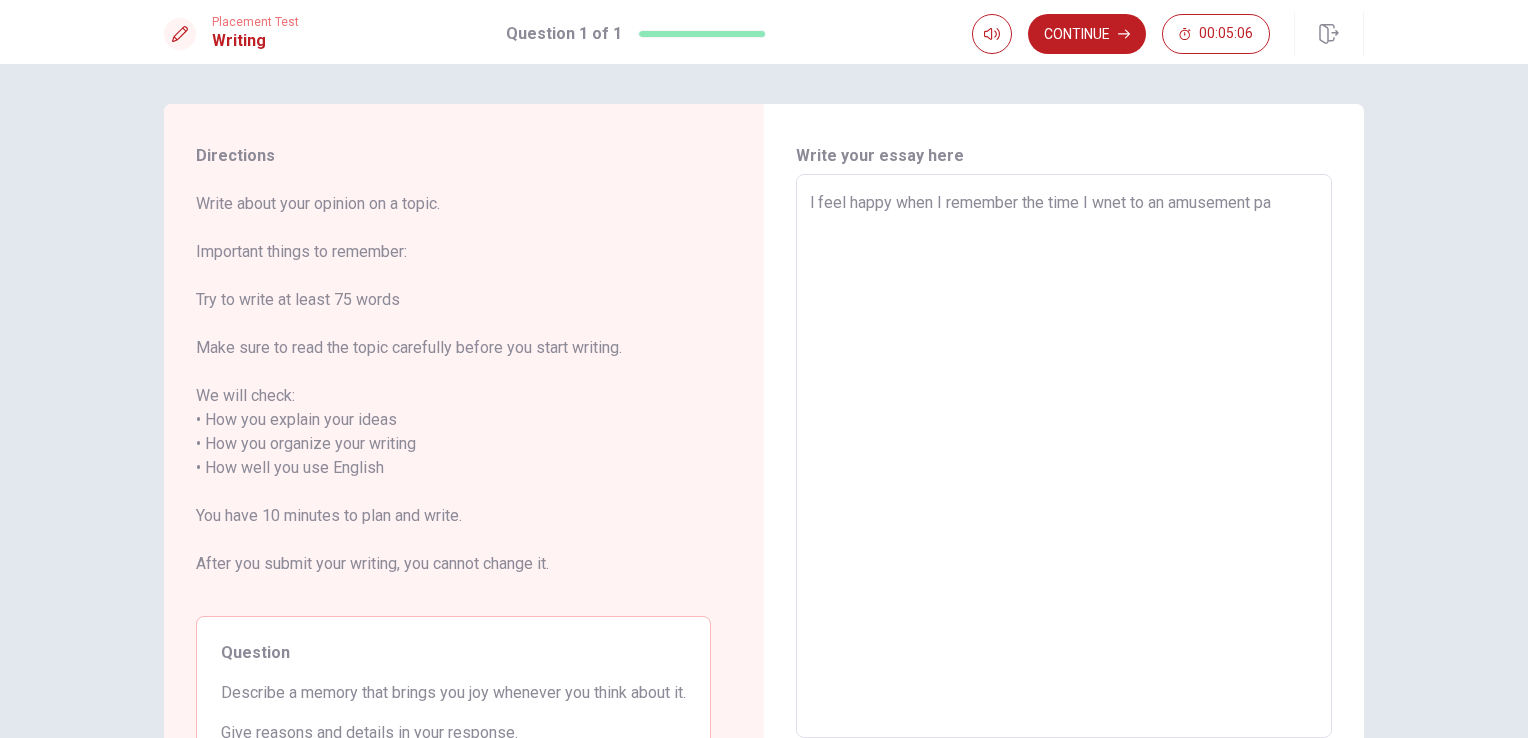 type on "l feel happy when I remember the time I wnet to an amusement par" 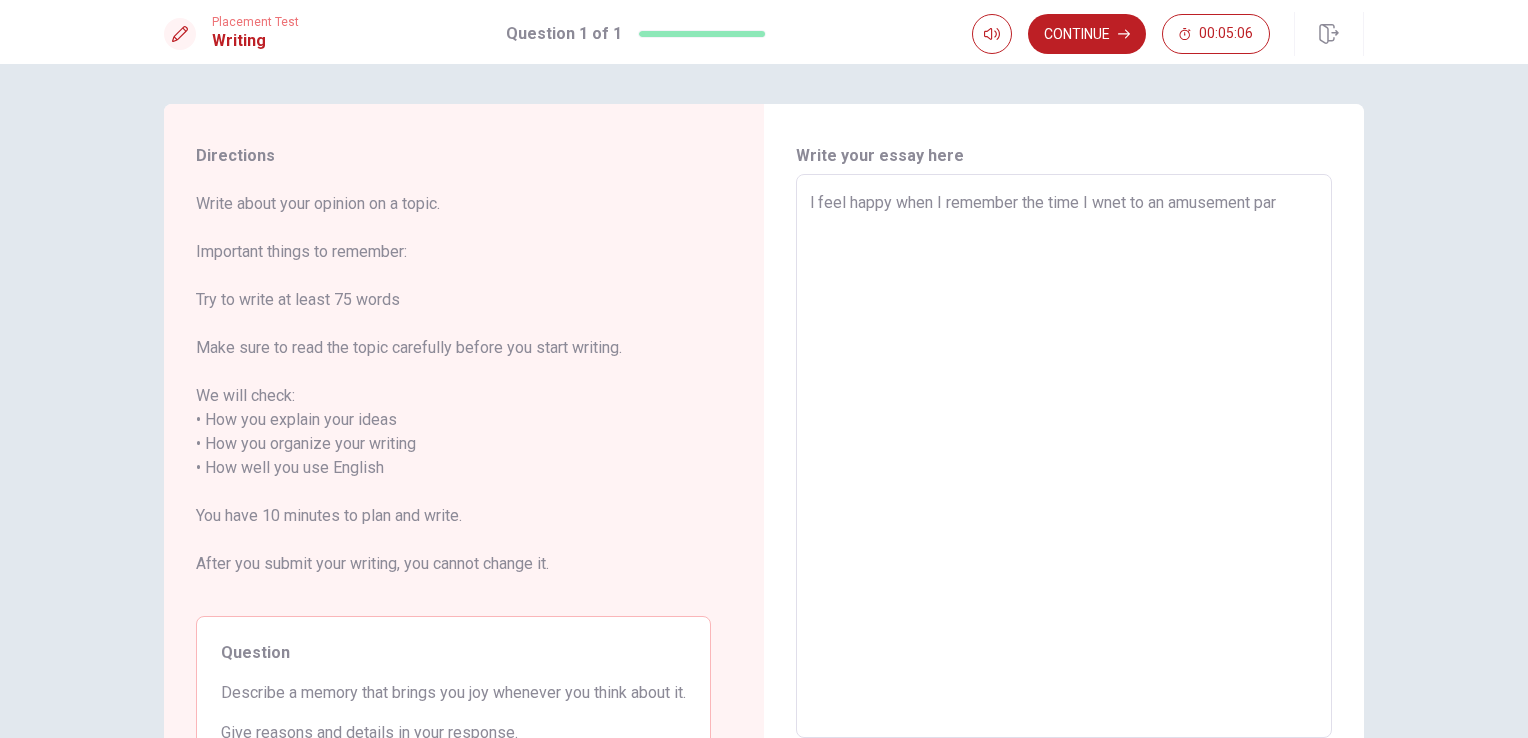type on "x" 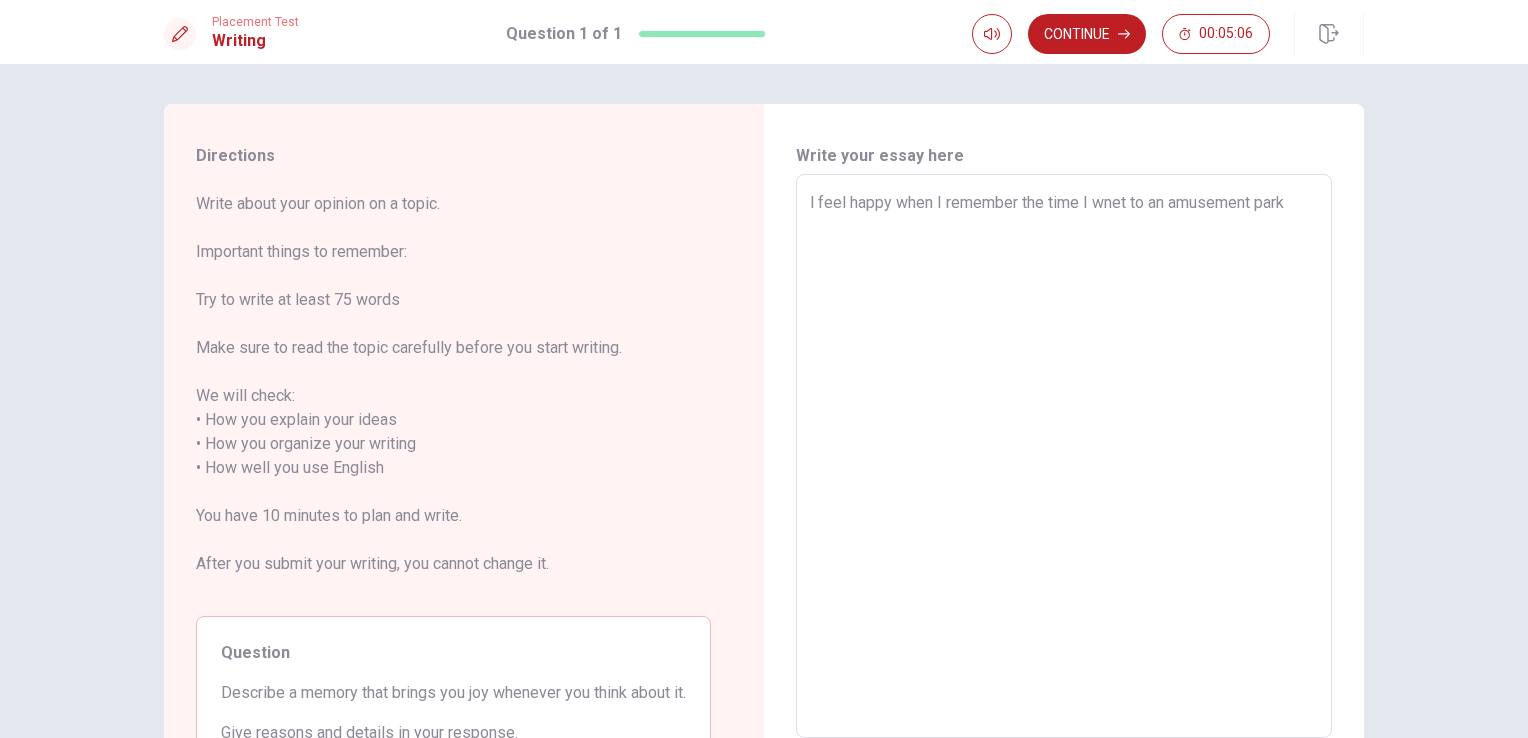 type on "x" 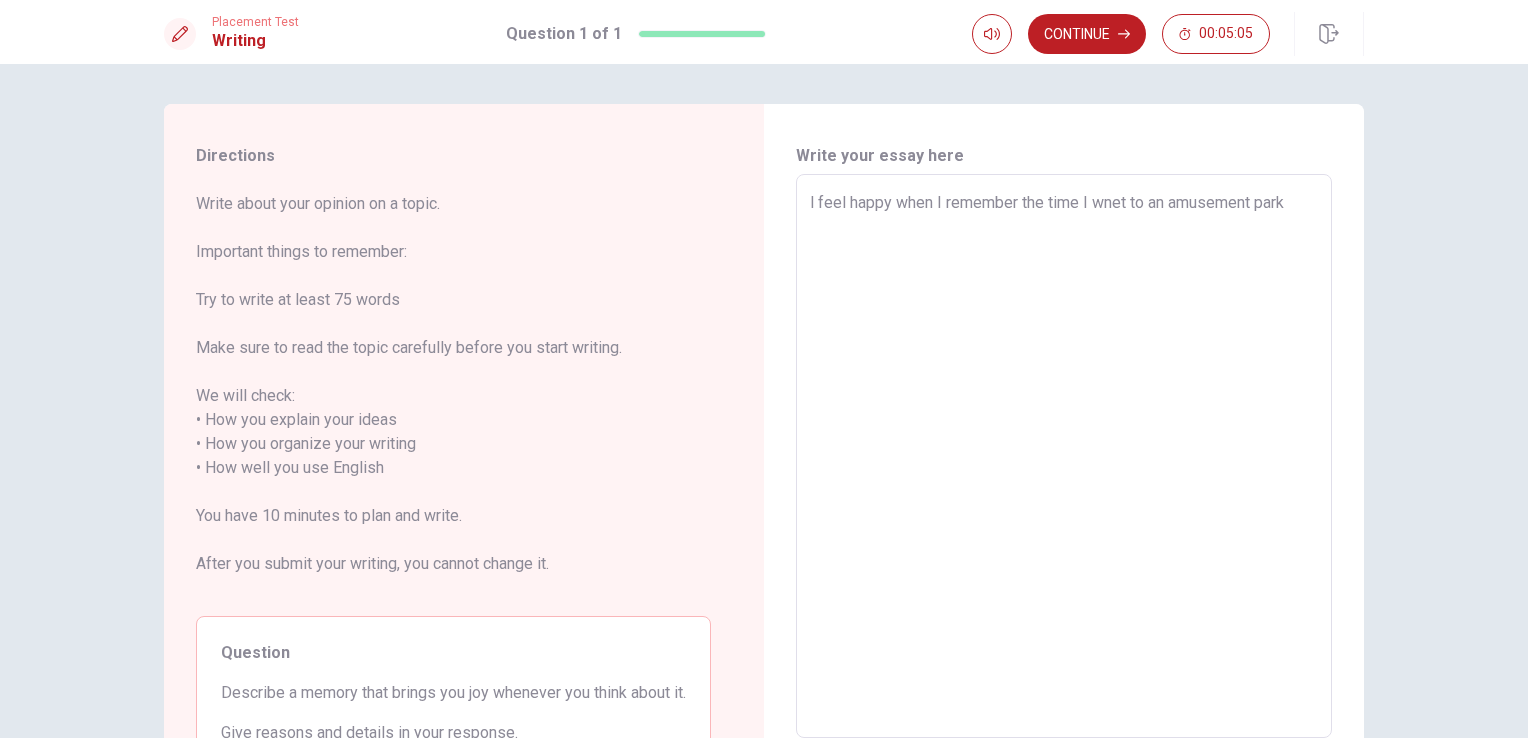 type on "l feel happy when I remember the time I wnet to an amusement park w" 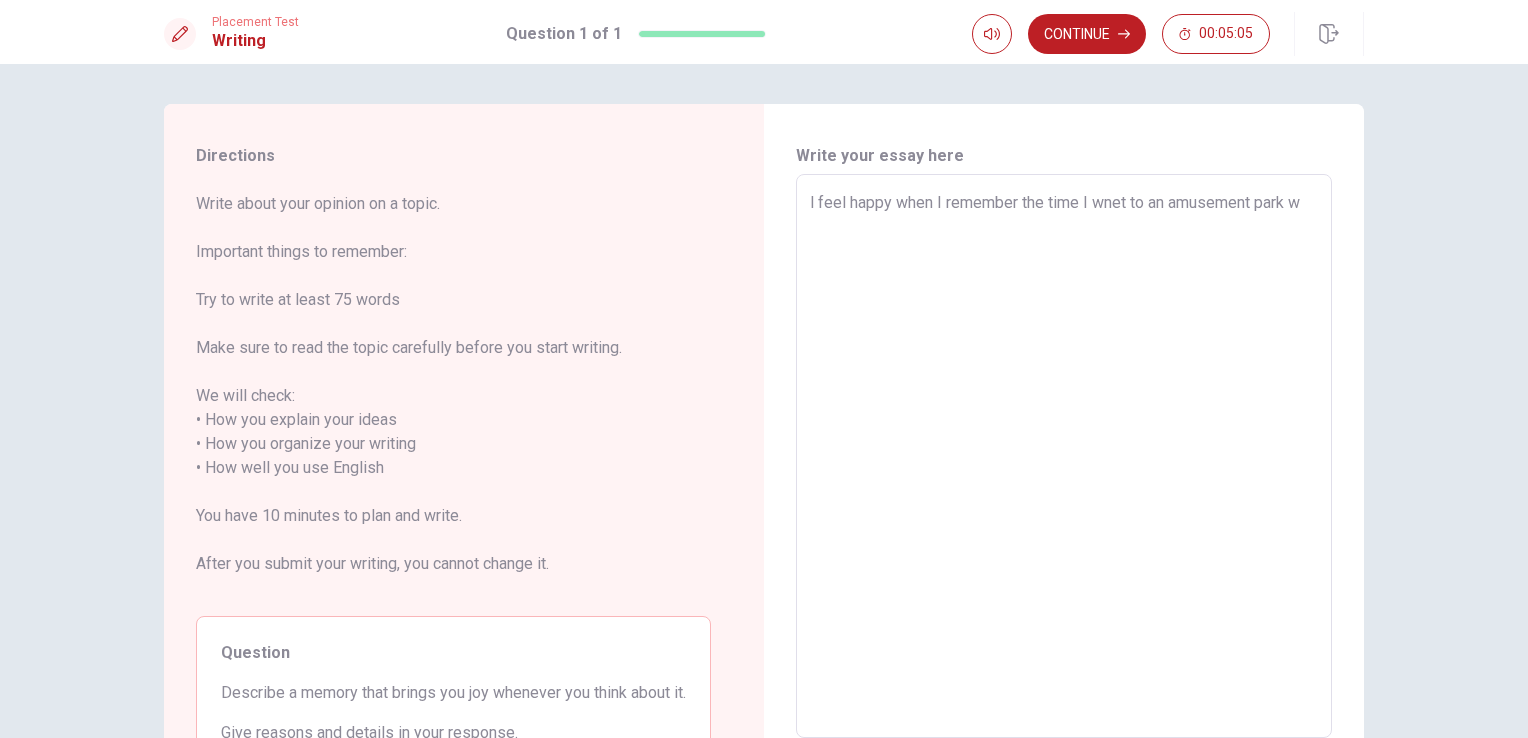 type on "x" 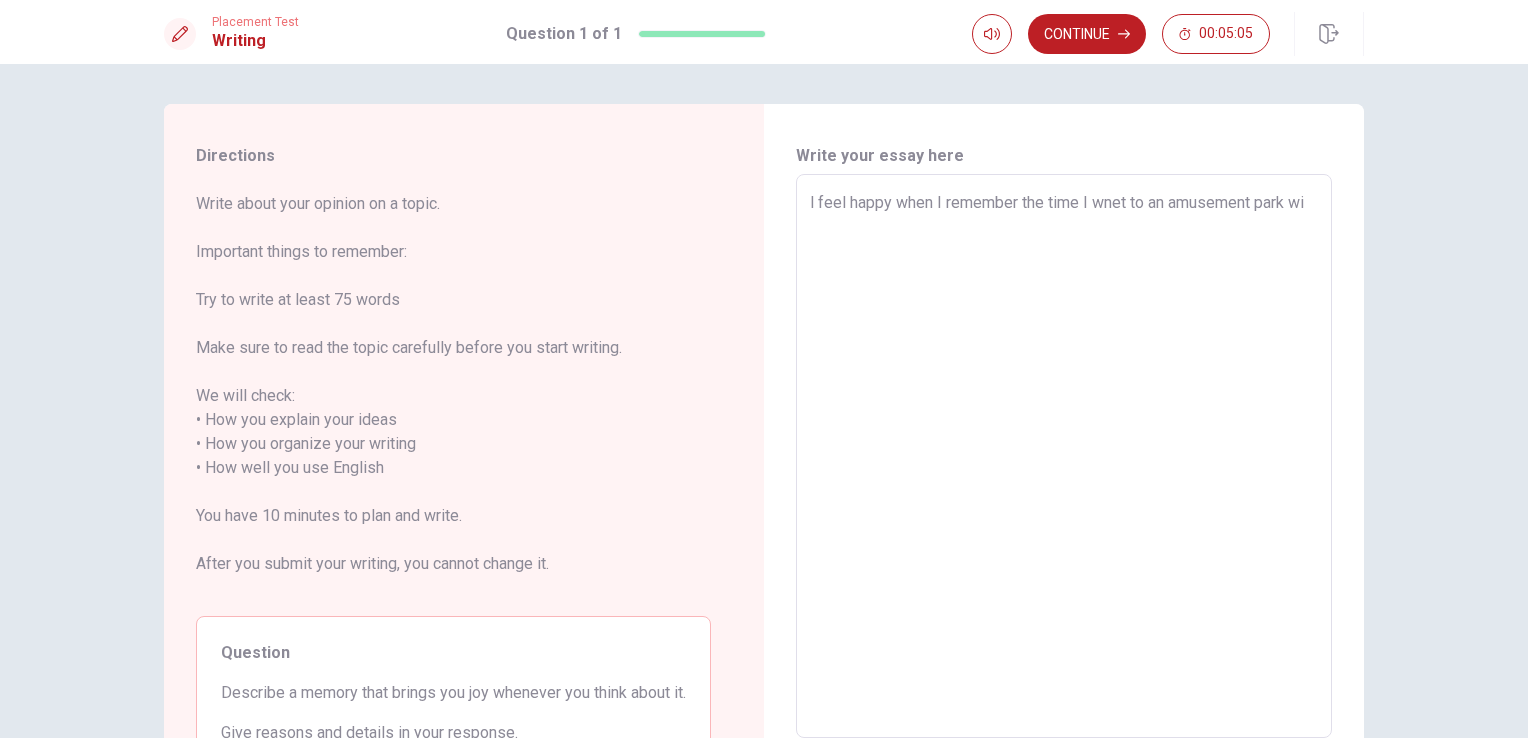 type on "x" 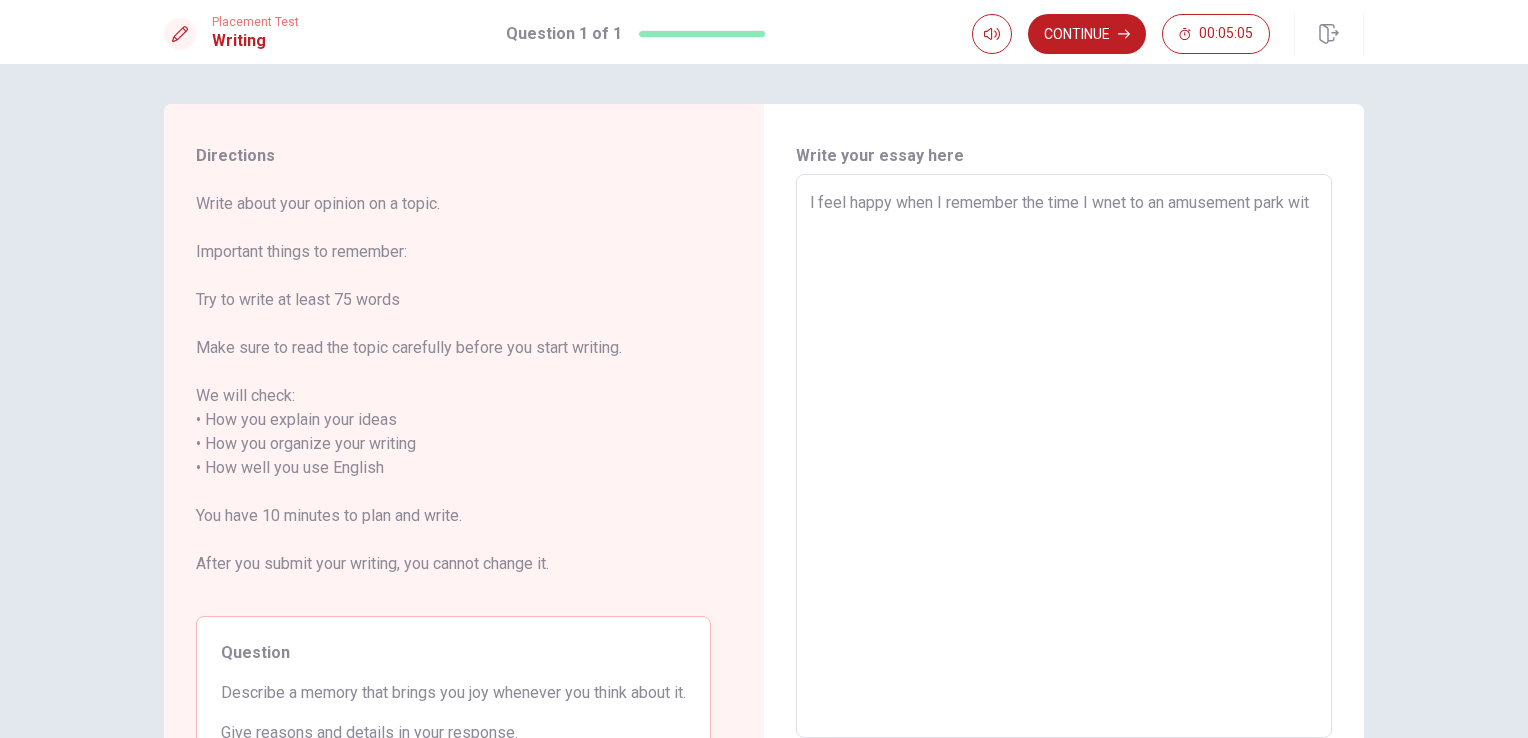 type on "x" 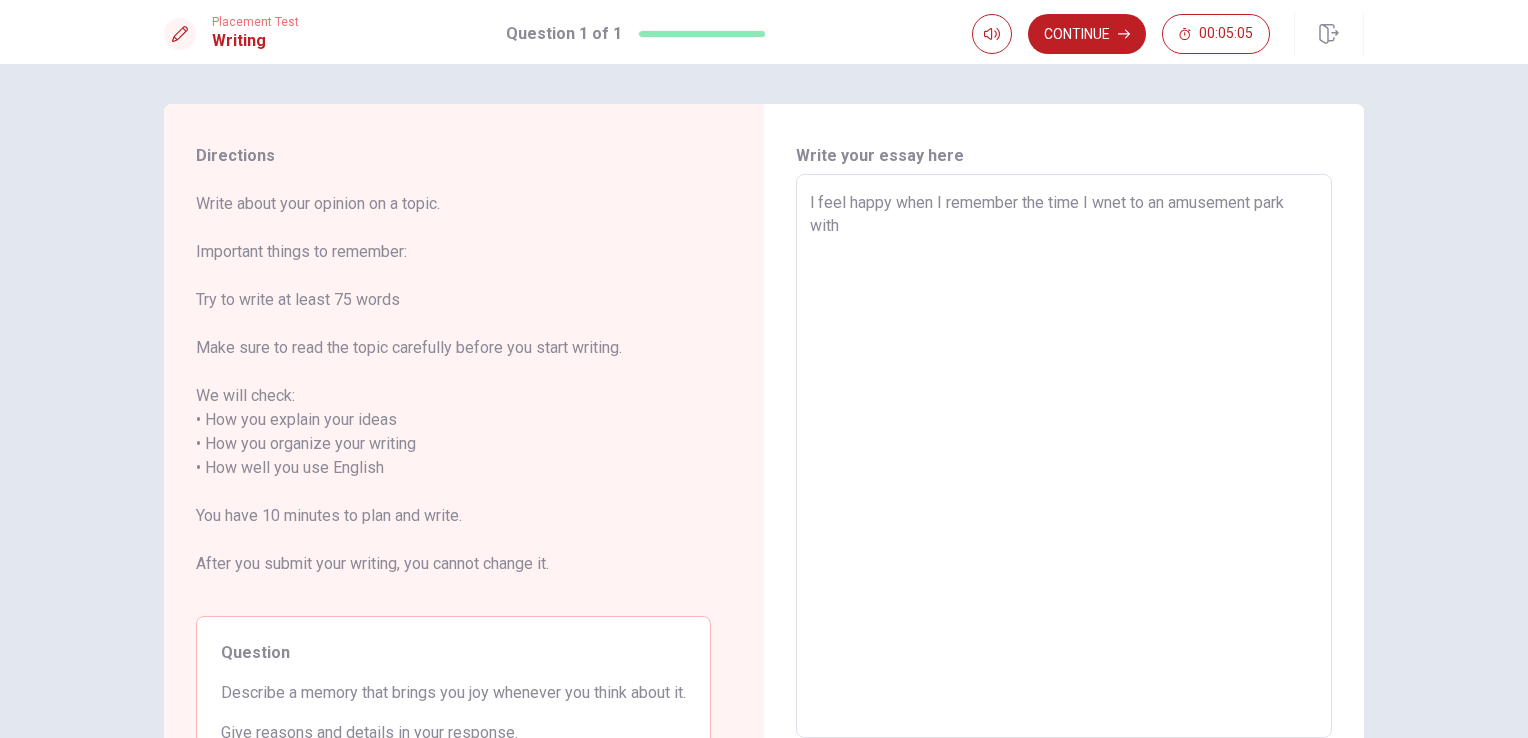 type on "x" 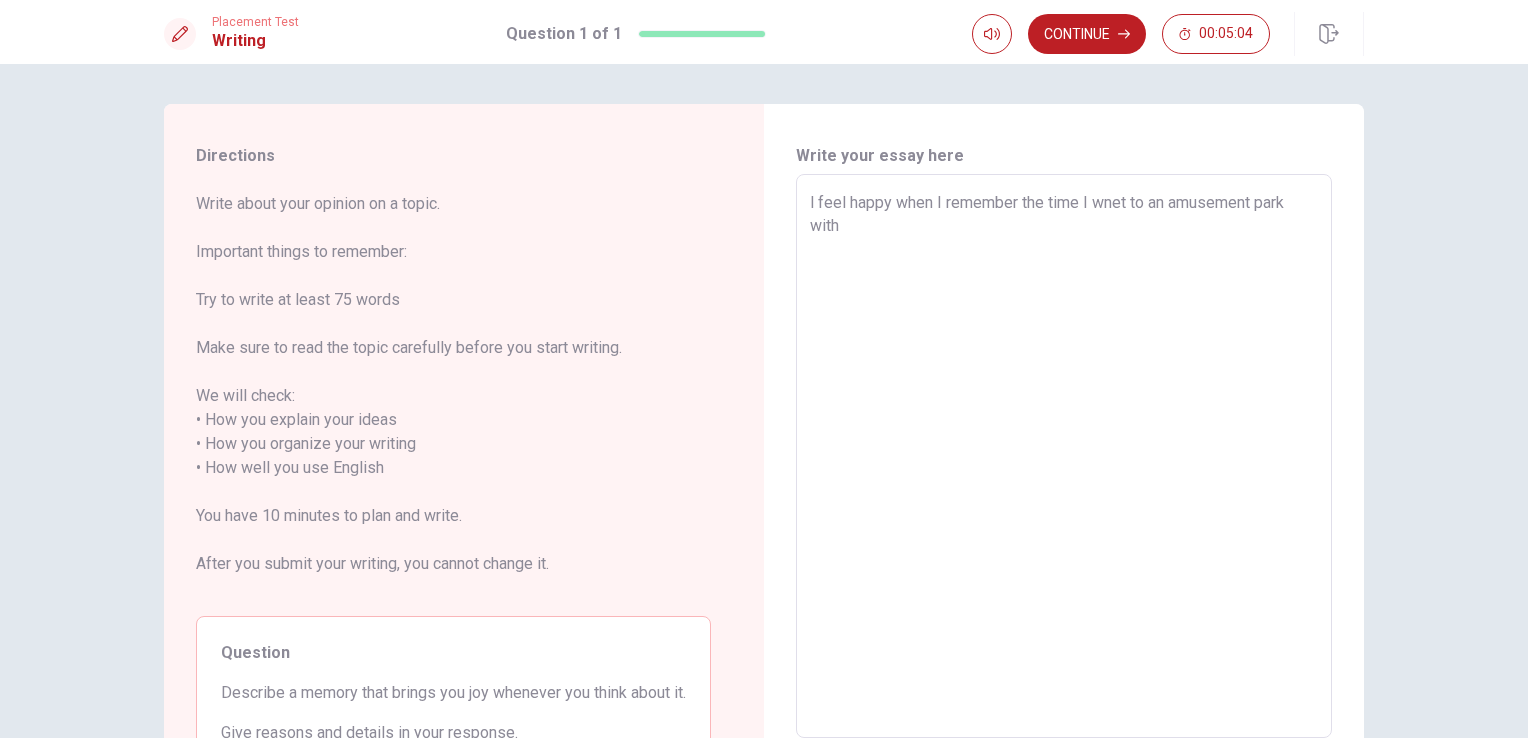 type on "l feel happy when I remember the time I wnet to an amusement park with" 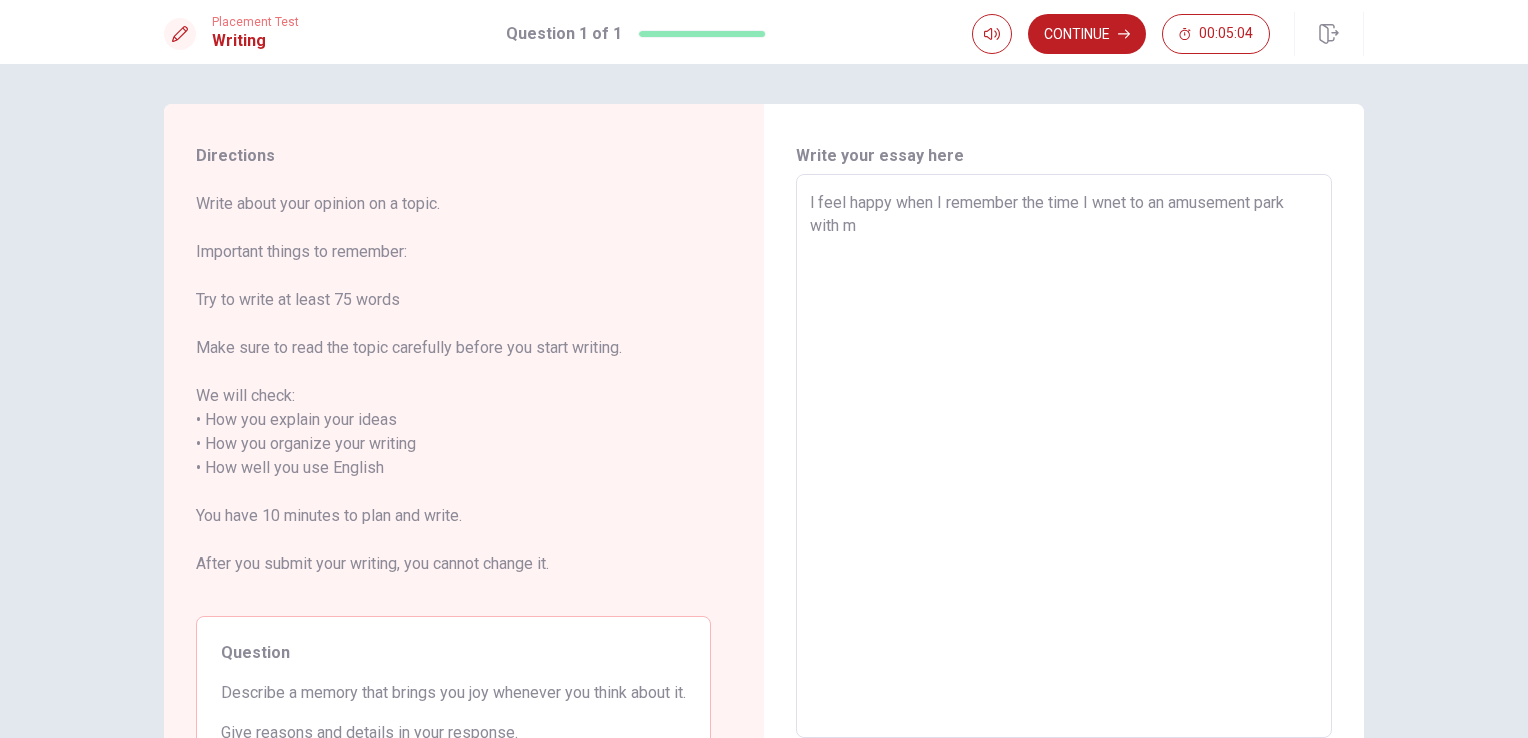 type on "x" 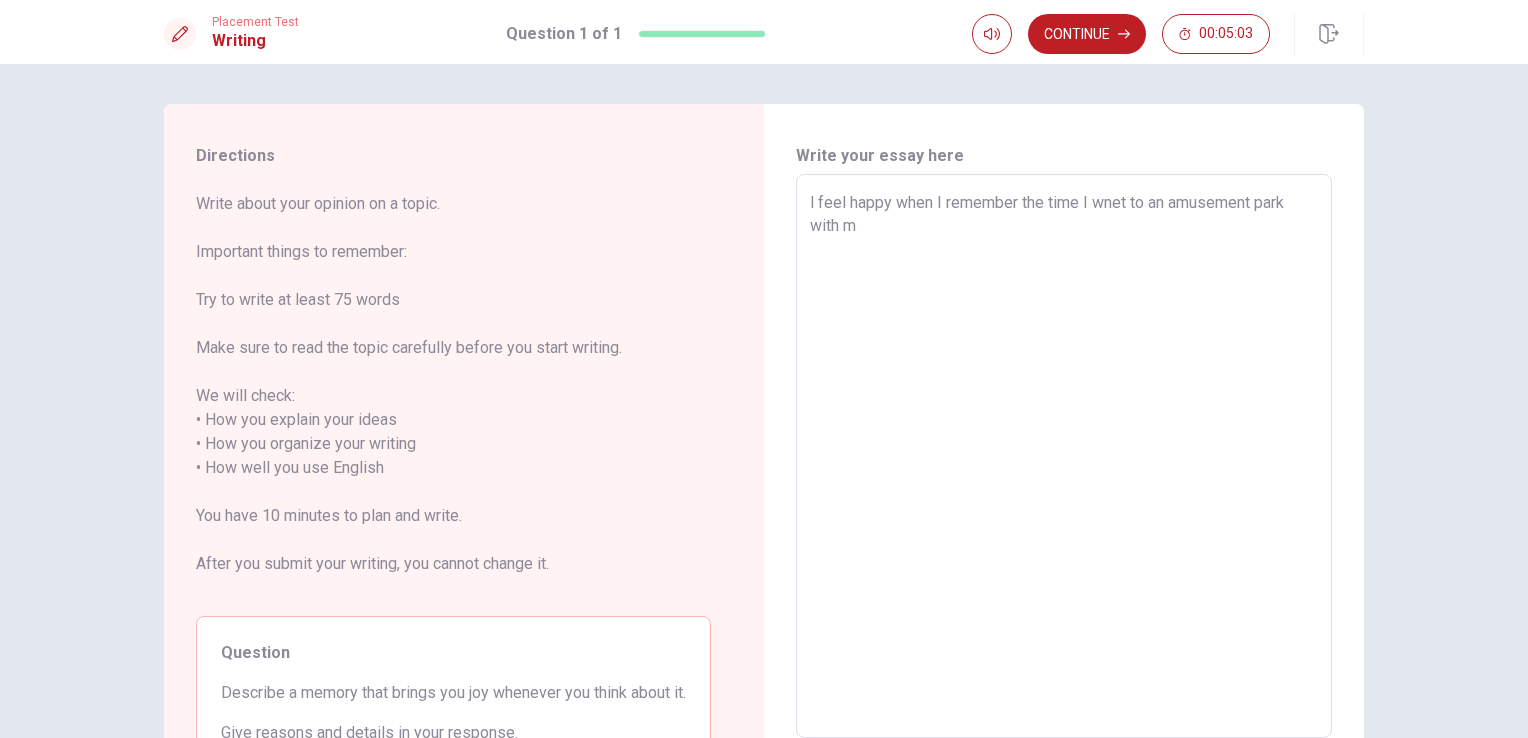 type on "l feel happy when I remember the time I wnet to an amusement park with my" 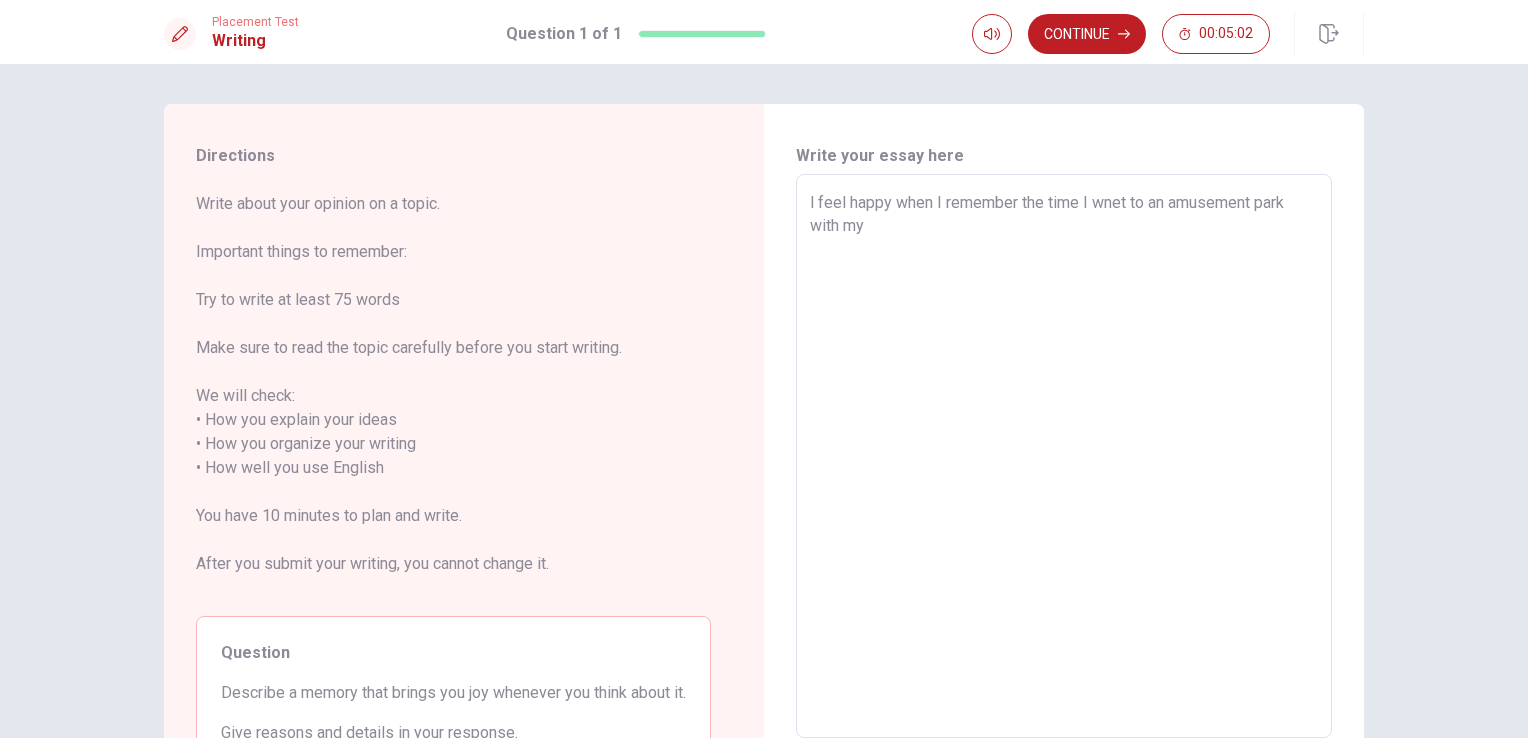 type on "x" 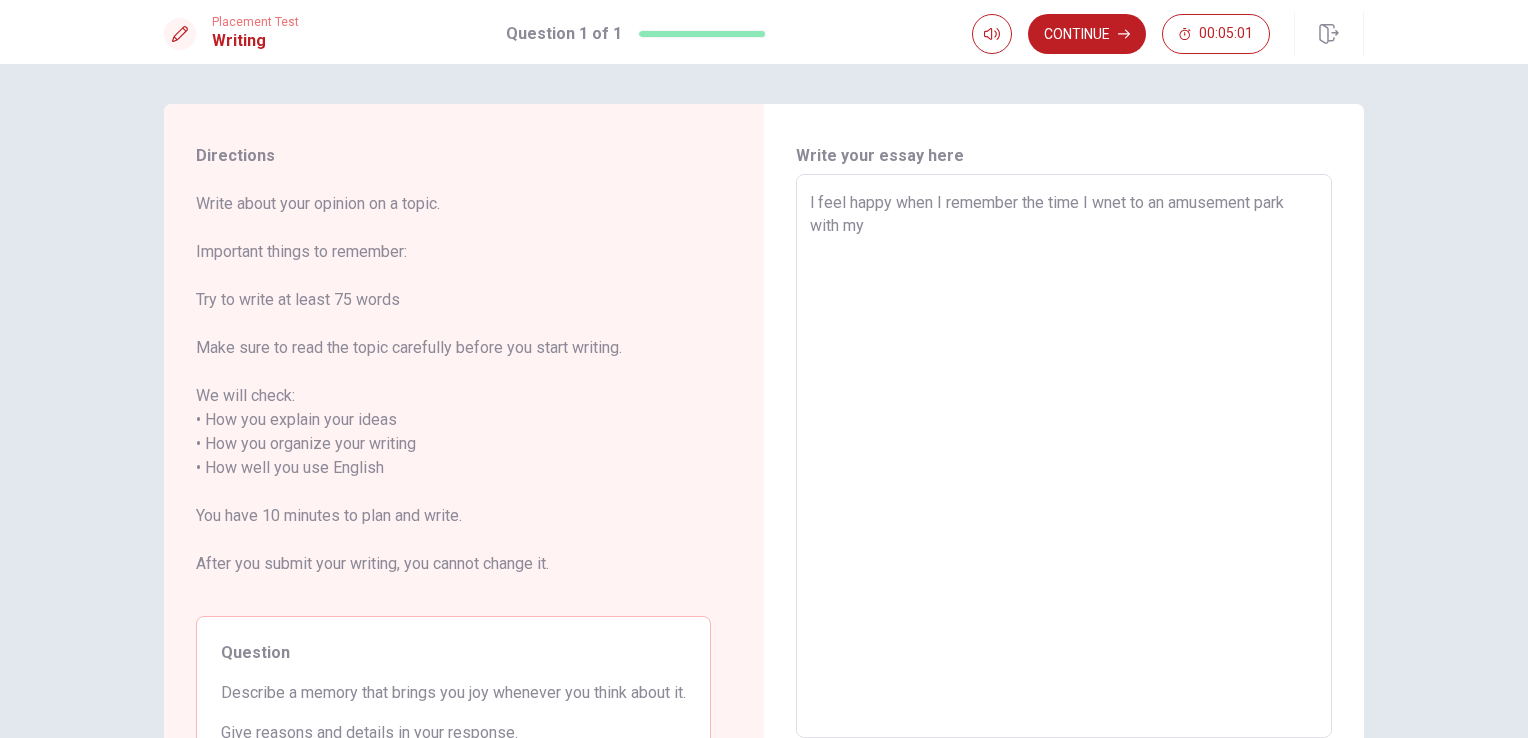 type on "x" 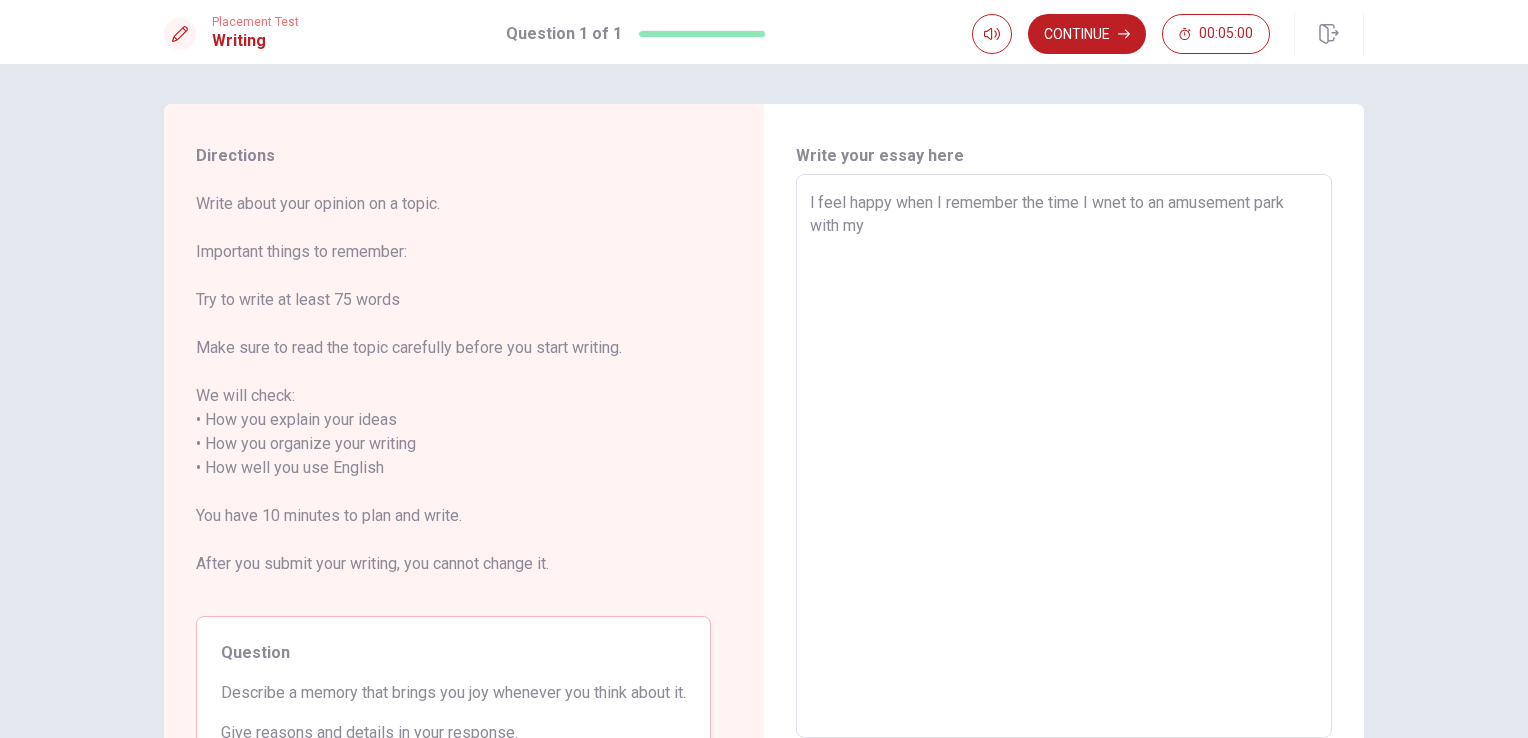type on "l feel happy when I remember the time I wnet to an amusement park with my f" 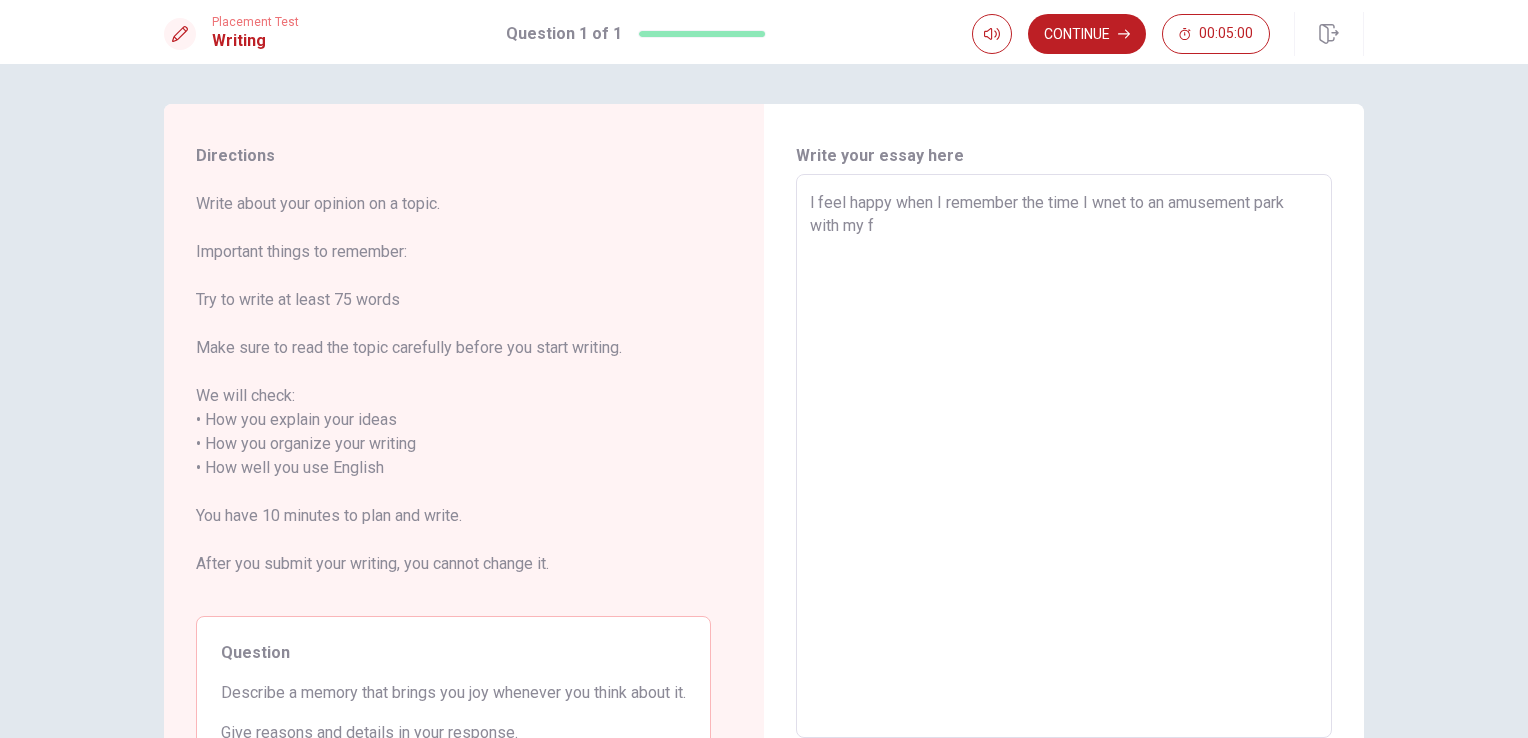 type on "x" 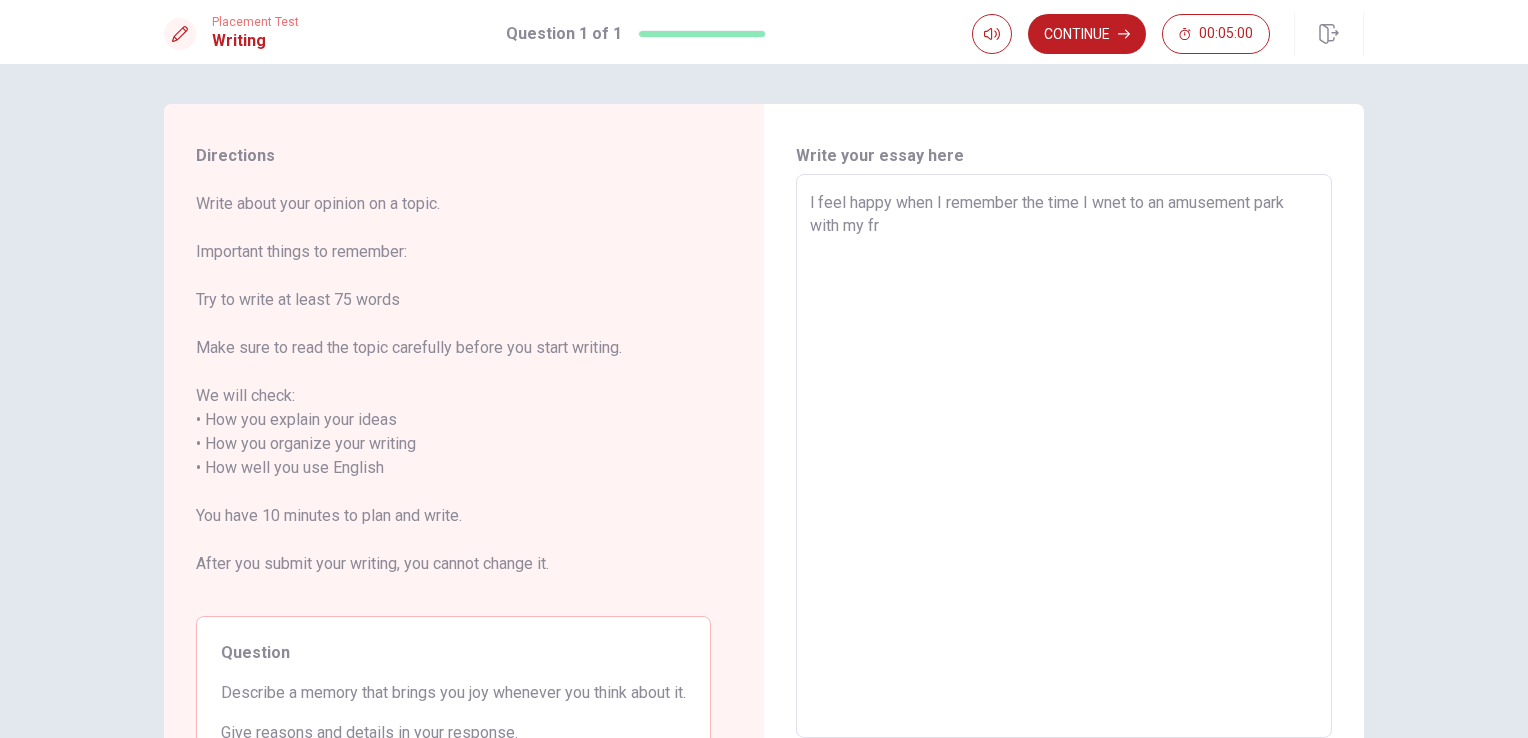 type on "x" 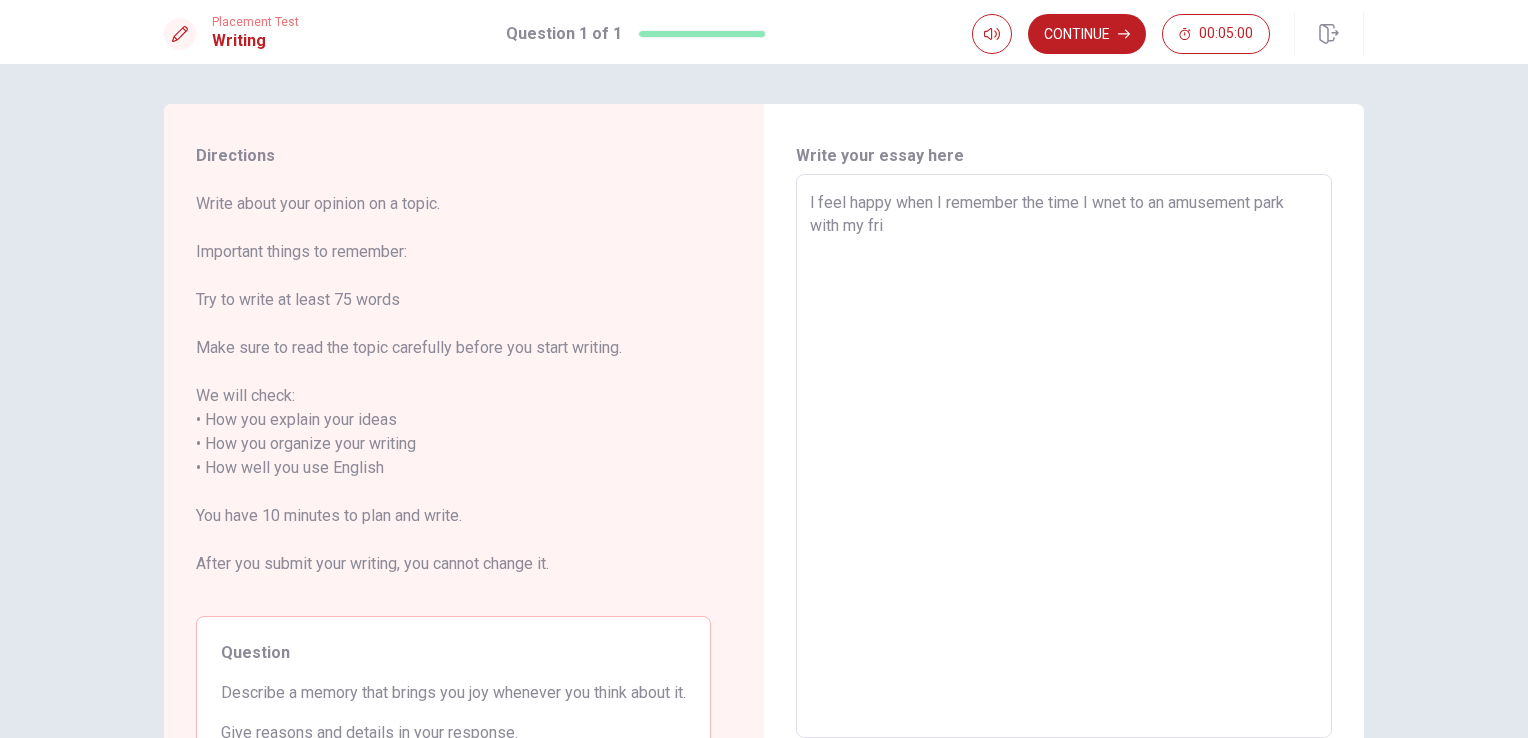type on "x" 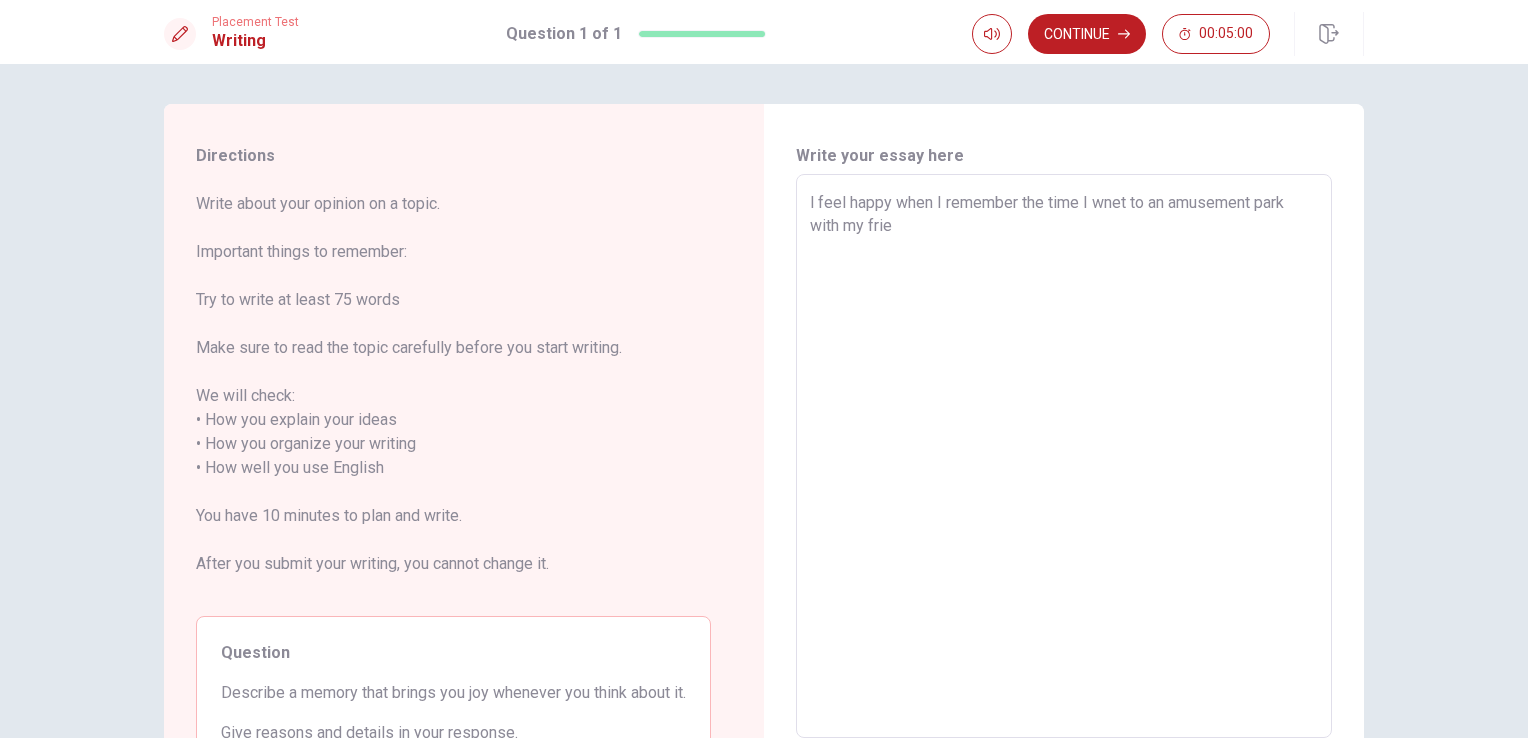 type on "x" 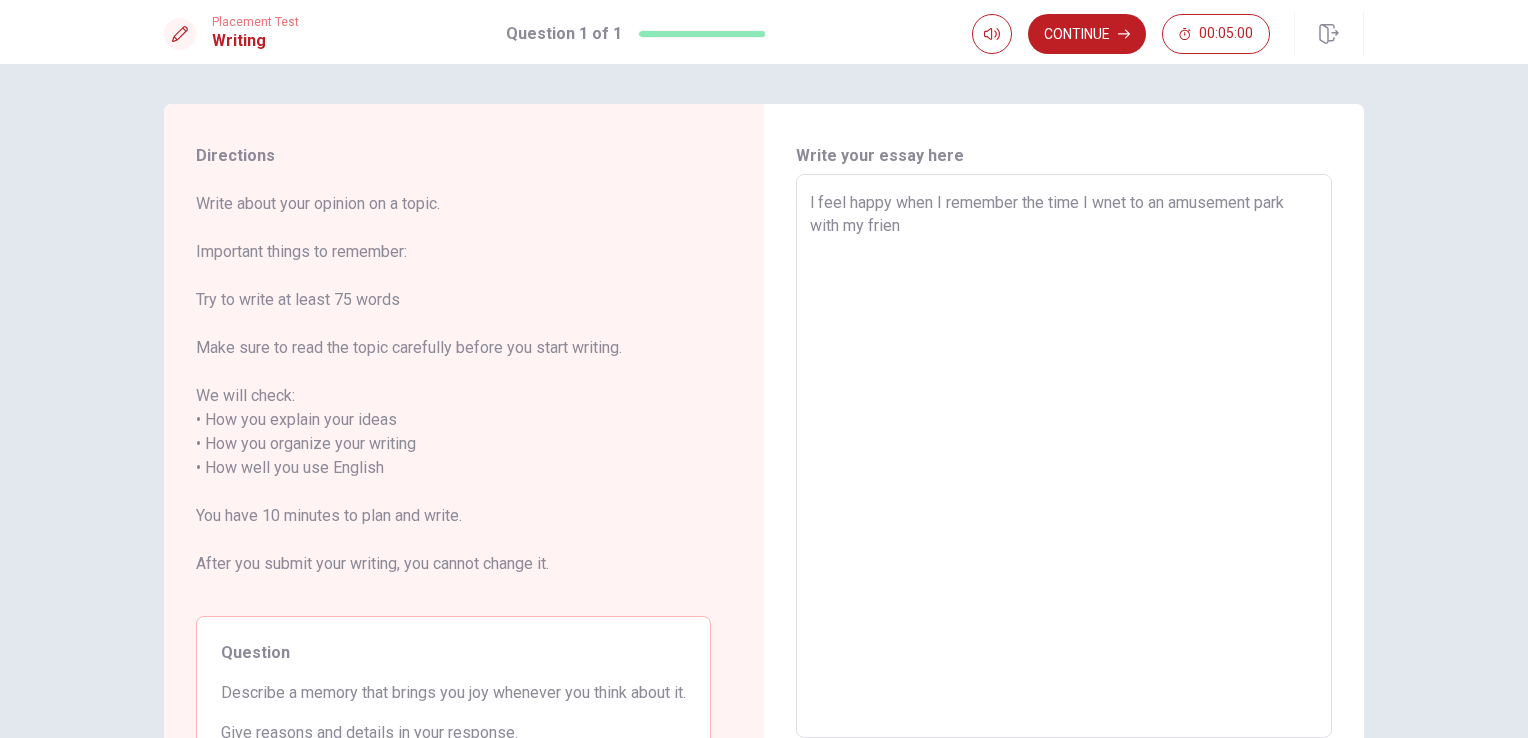 type on "x" 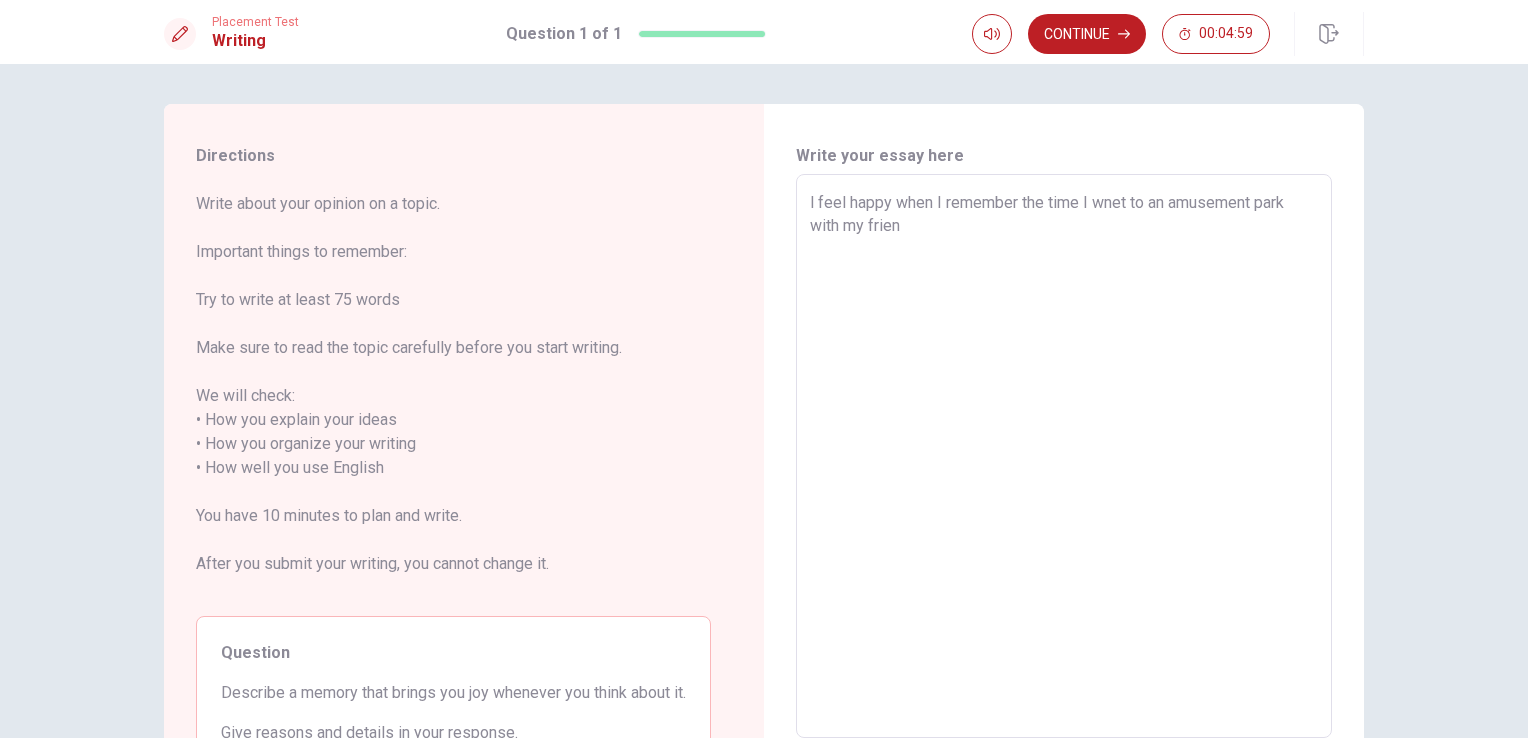 type on "l feel happy when I remember the time I wnet to an amusement park with my friend" 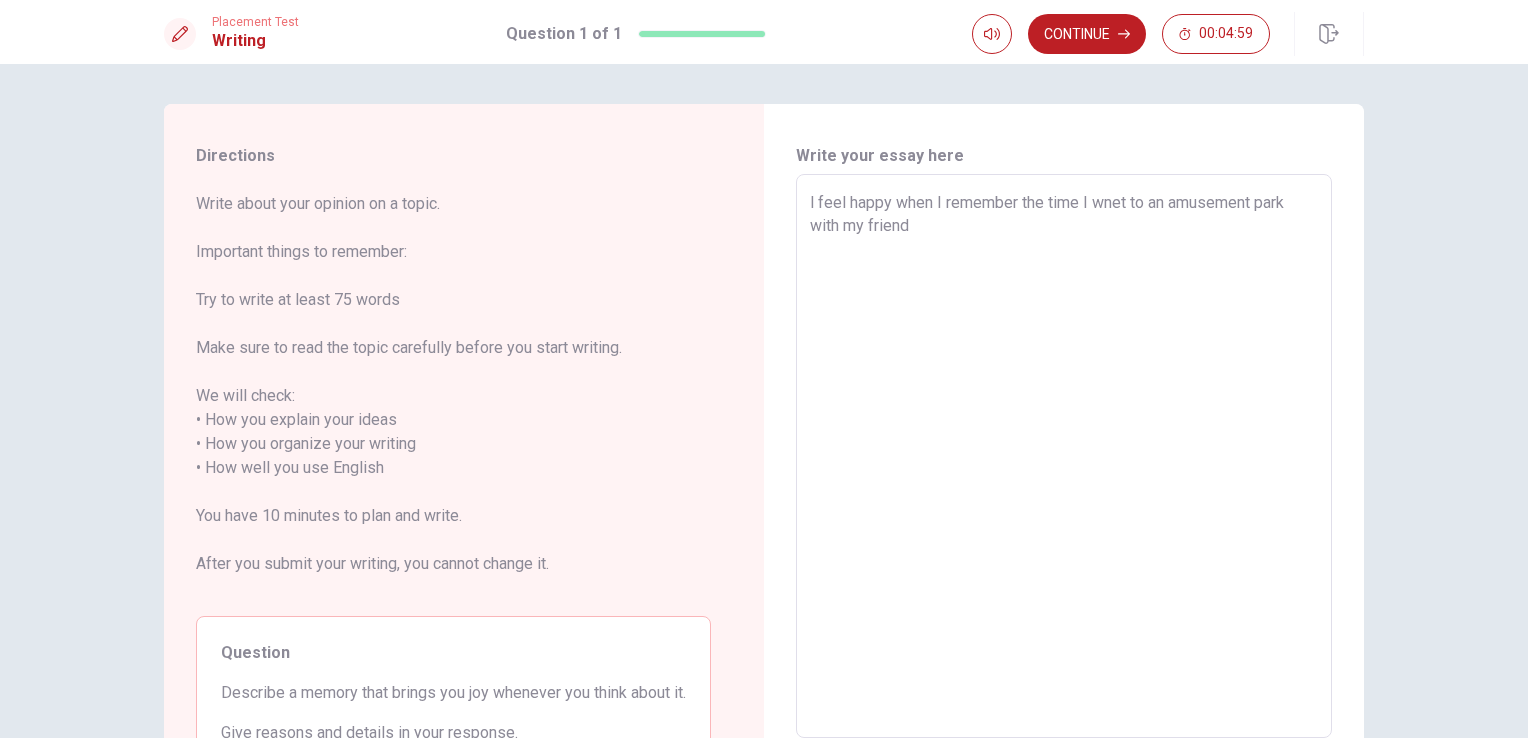 type on "x" 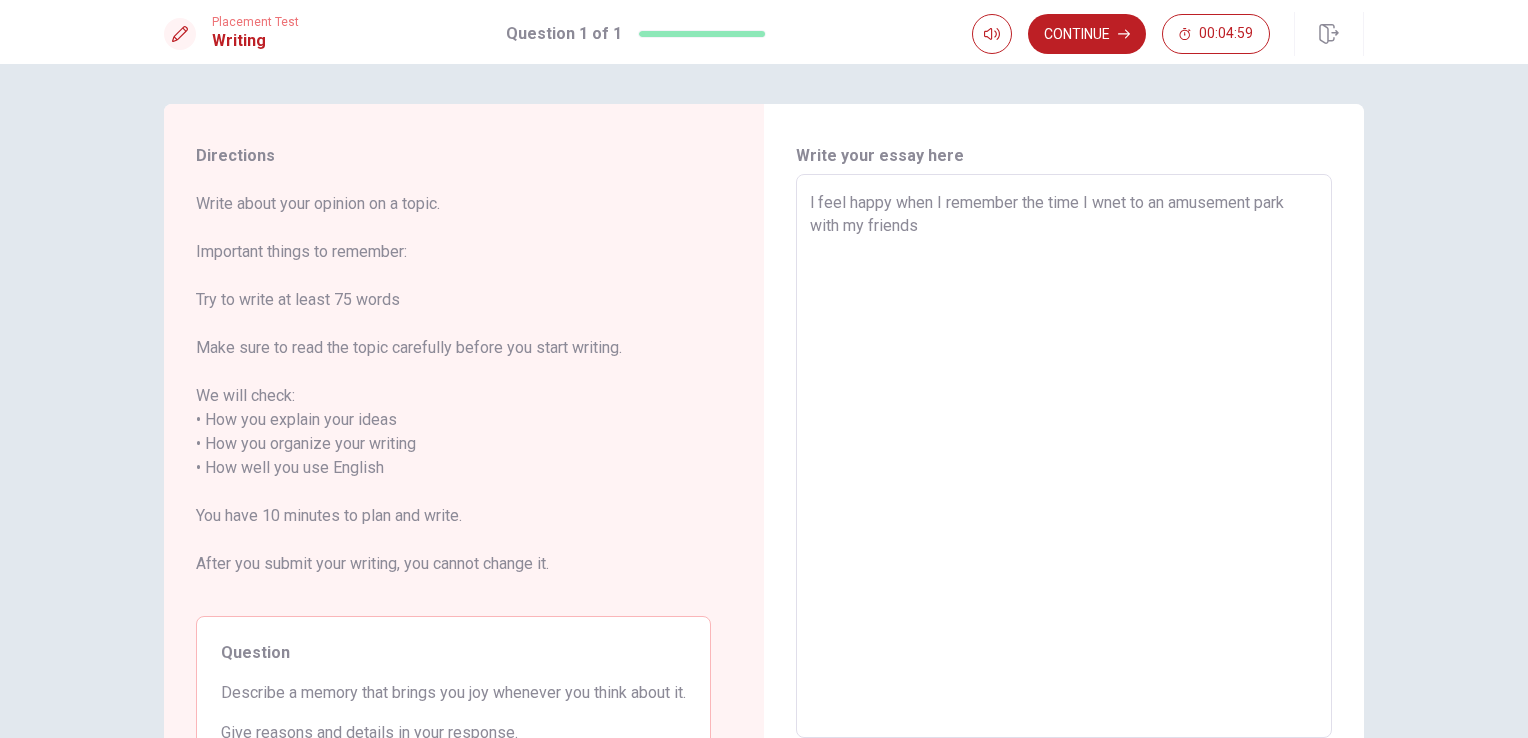 type on "x" 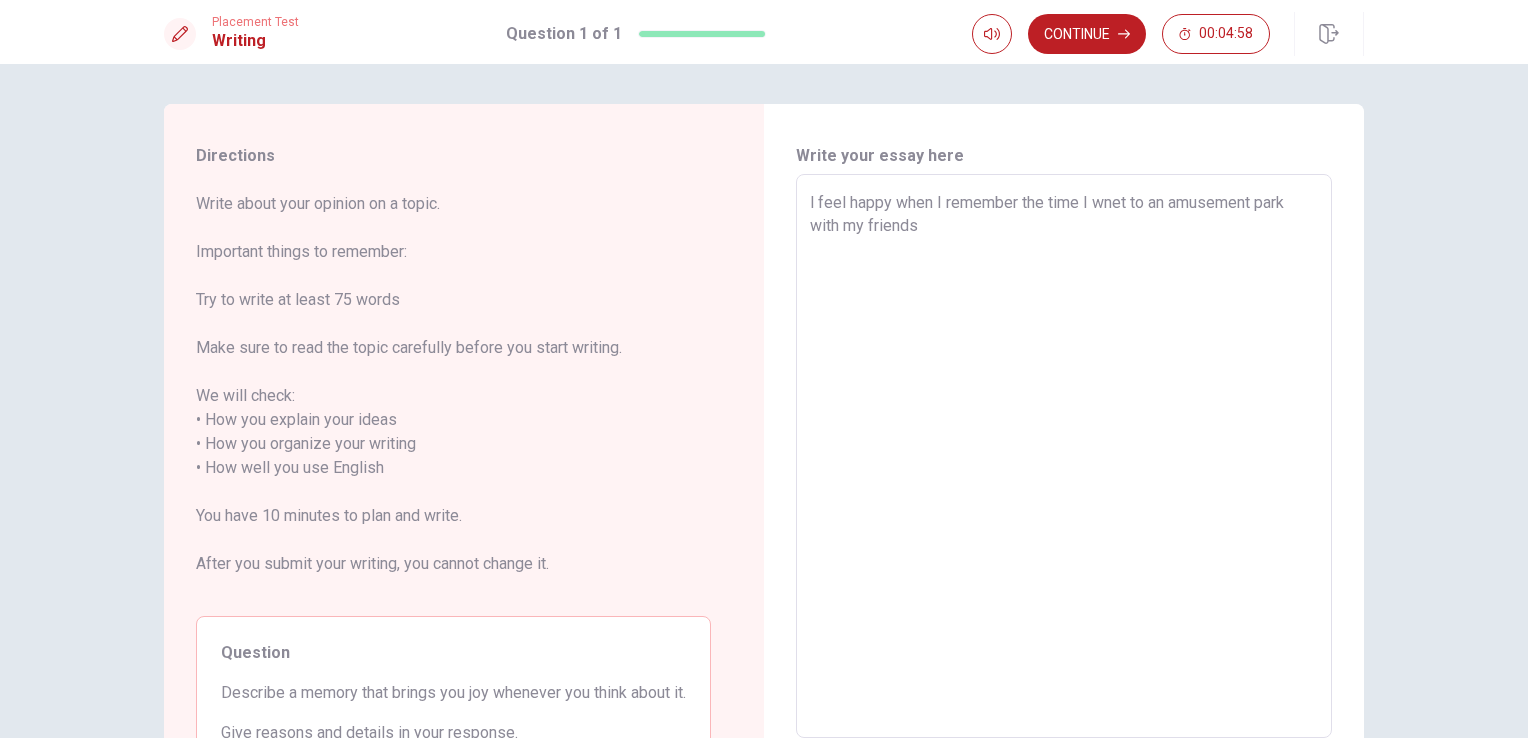 type on "l feel happy when I remember the time I wnet to an amusement park with my friends." 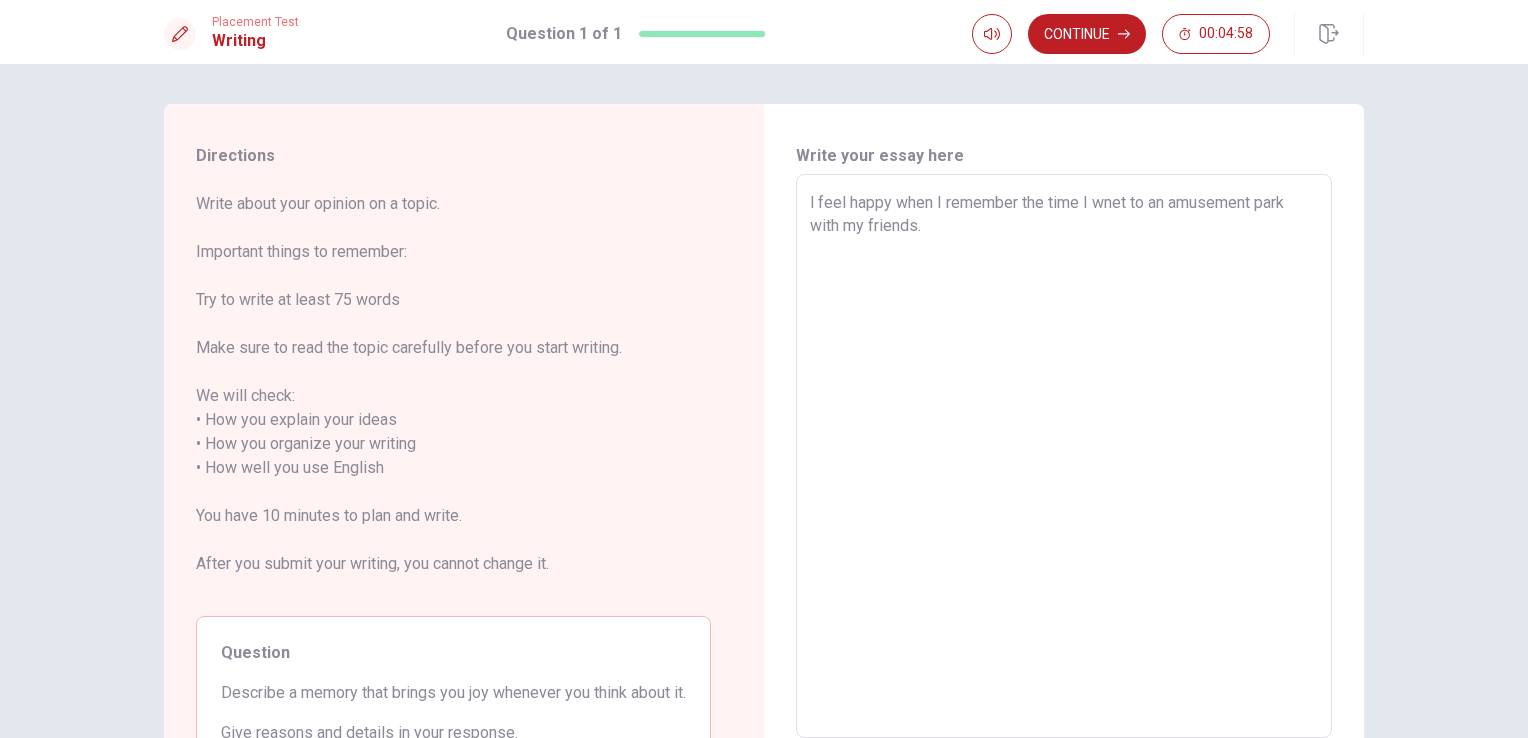 type 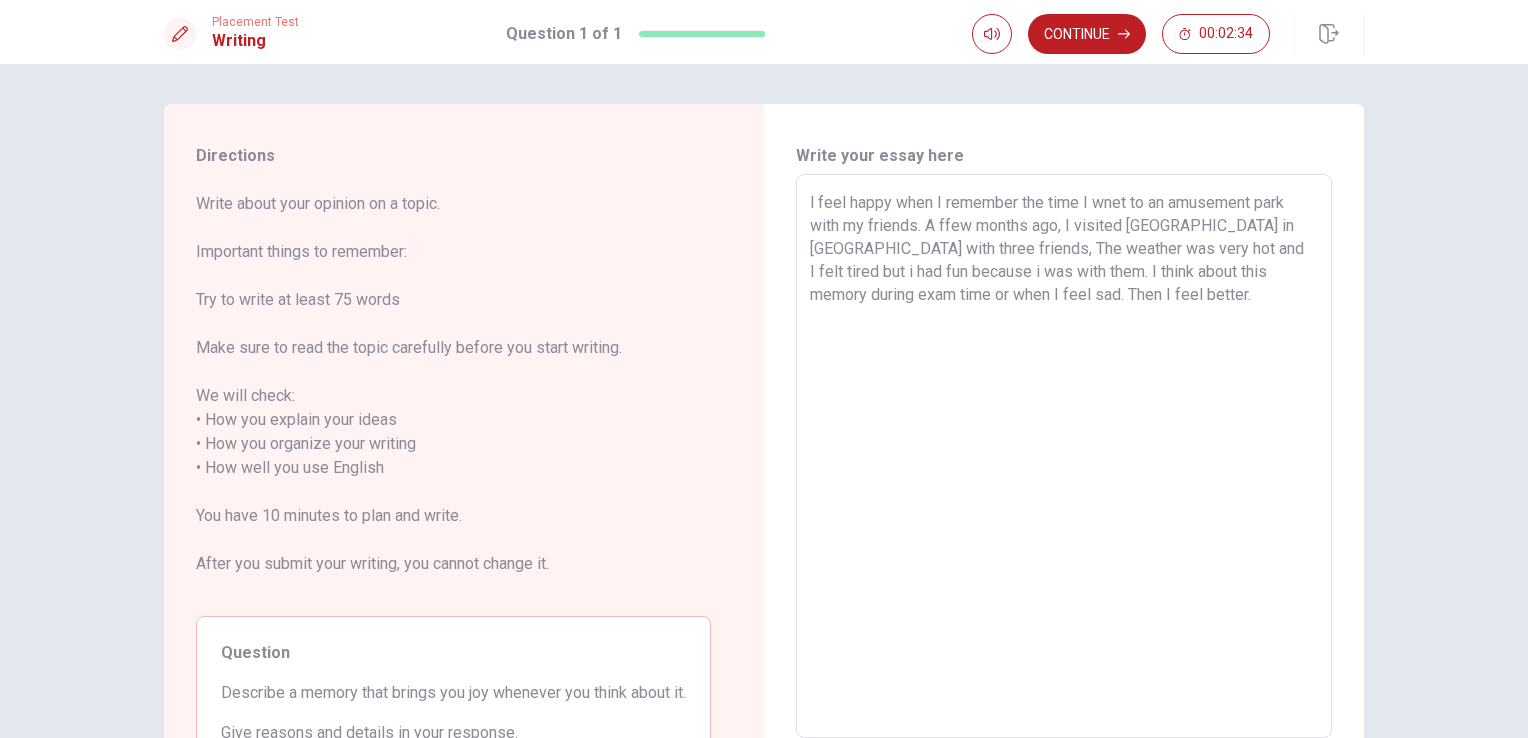 click on "l feel happy when I remember the time I wnet to an amusement park with my friends. A ffew months ago, I visited [GEOGRAPHIC_DATA] in [GEOGRAPHIC_DATA] with three friends, The weather was very hot and I felt tired but i had fun because i was with them. I think about this memory during exam time or when I feel sad. Then I feel better." at bounding box center [1064, 456] 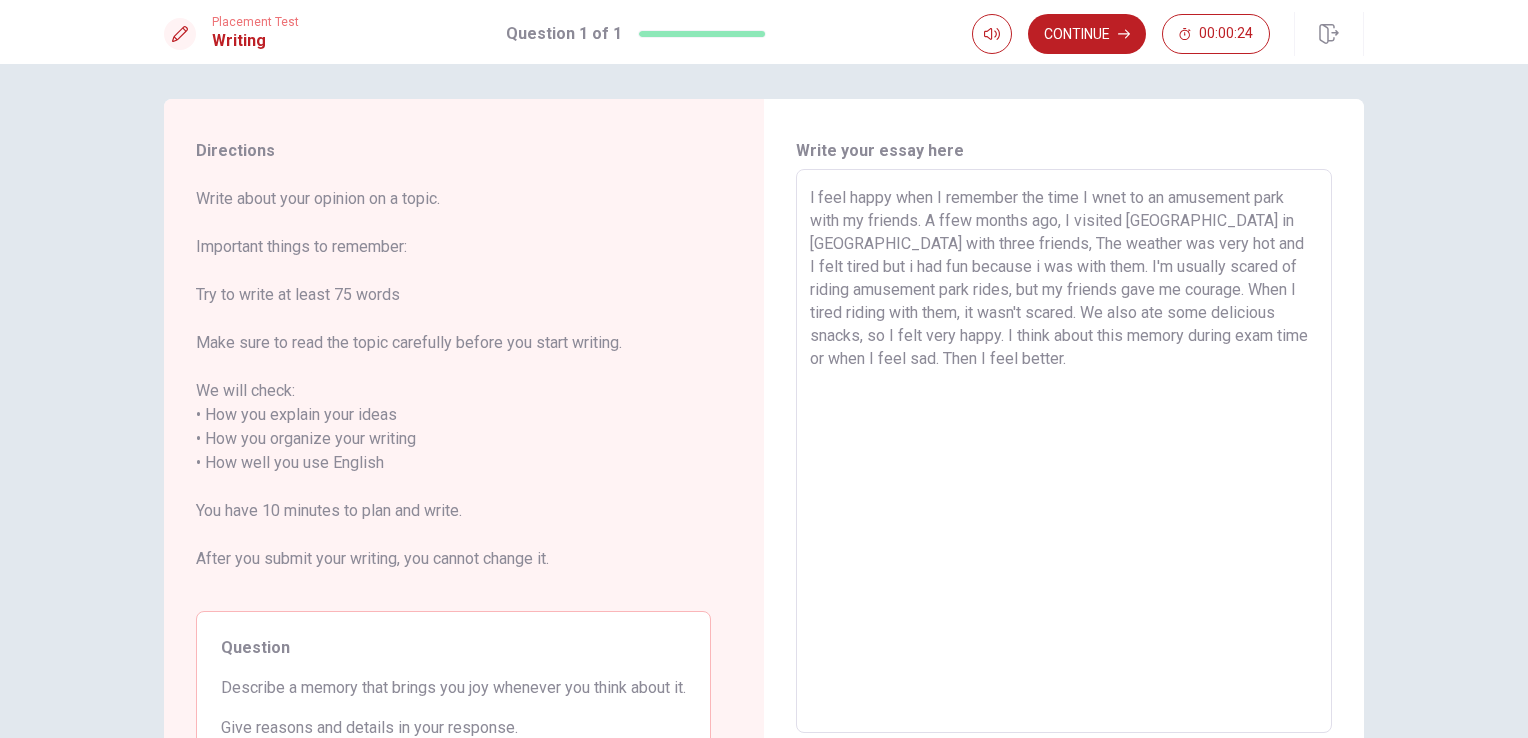scroll, scrollTop: 0, scrollLeft: 0, axis: both 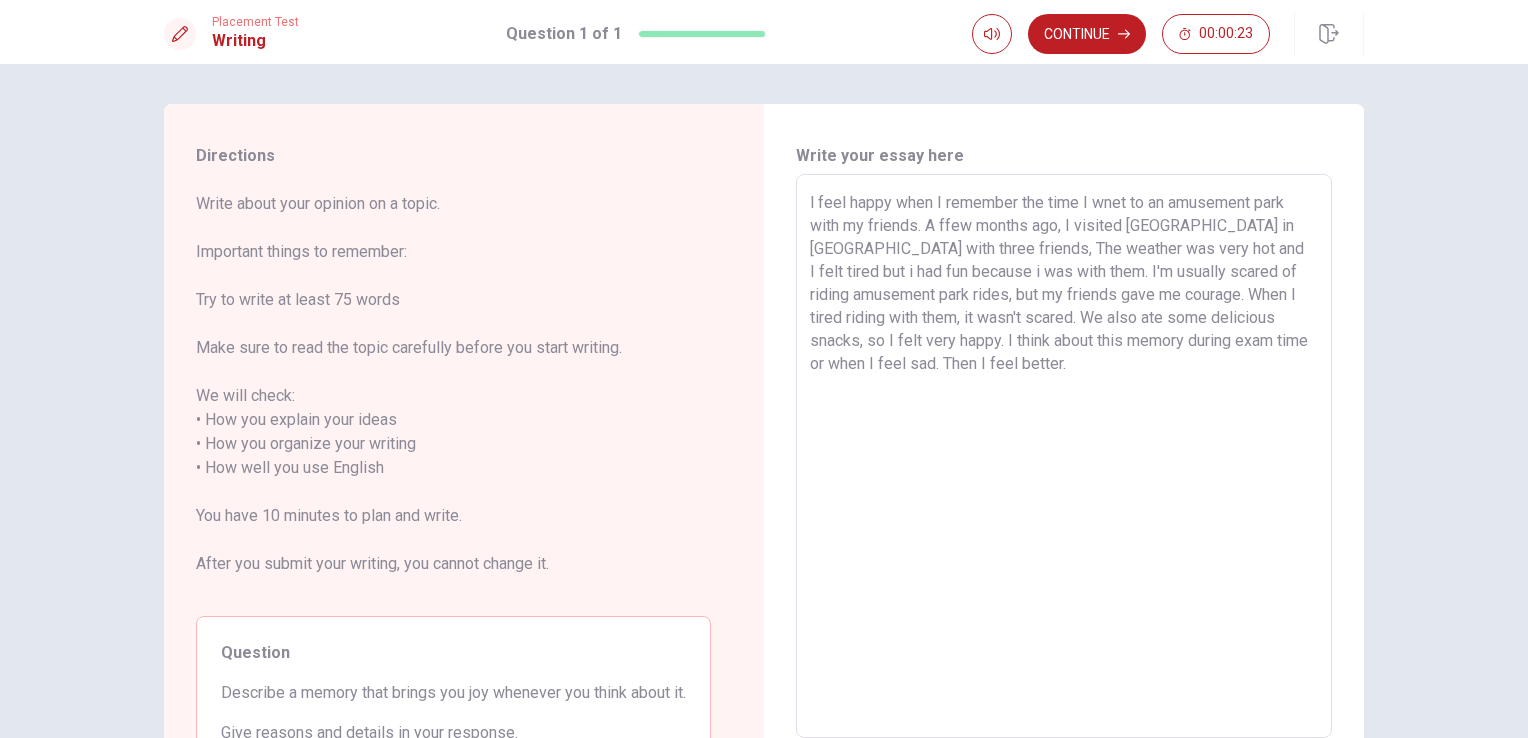 click on "l feel happy when I remember the time I wnet to an amusement park with my friends. A ffew months ago, I visited [GEOGRAPHIC_DATA] in [GEOGRAPHIC_DATA] with three friends, The weather was very hot and I felt tired but i had fun because i was with them. I'm usually scared of riding amusement park rides, but my friends gave me courage. When I tired riding with them, it wasn't scared. We also ate some delicious snacks, so I felt very happy. I think about this memory during exam time or when I feel sad. Then I feel better." at bounding box center [1064, 456] 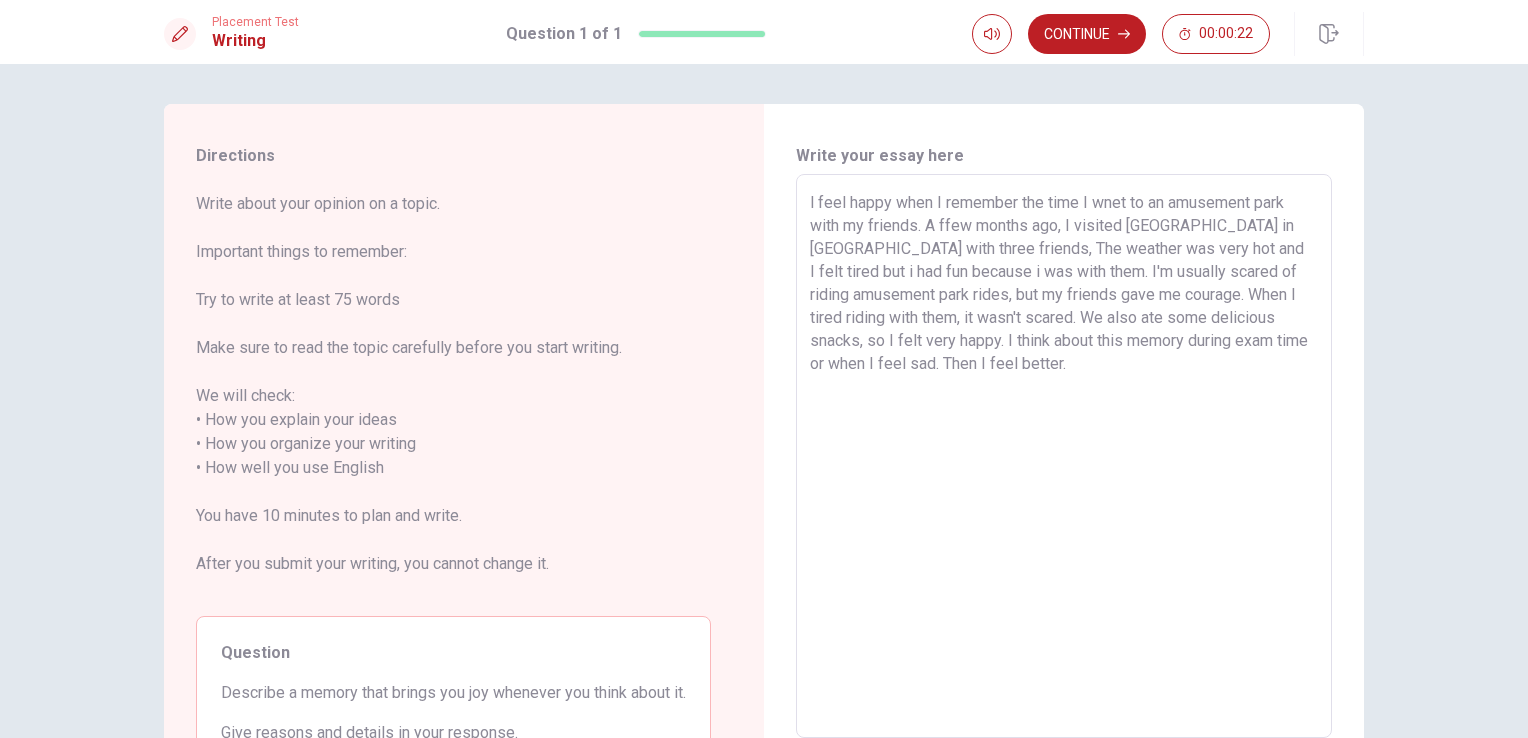 drag, startPoint x: 864, startPoint y: 210, endPoint x: 917, endPoint y: 201, distance: 53.75872 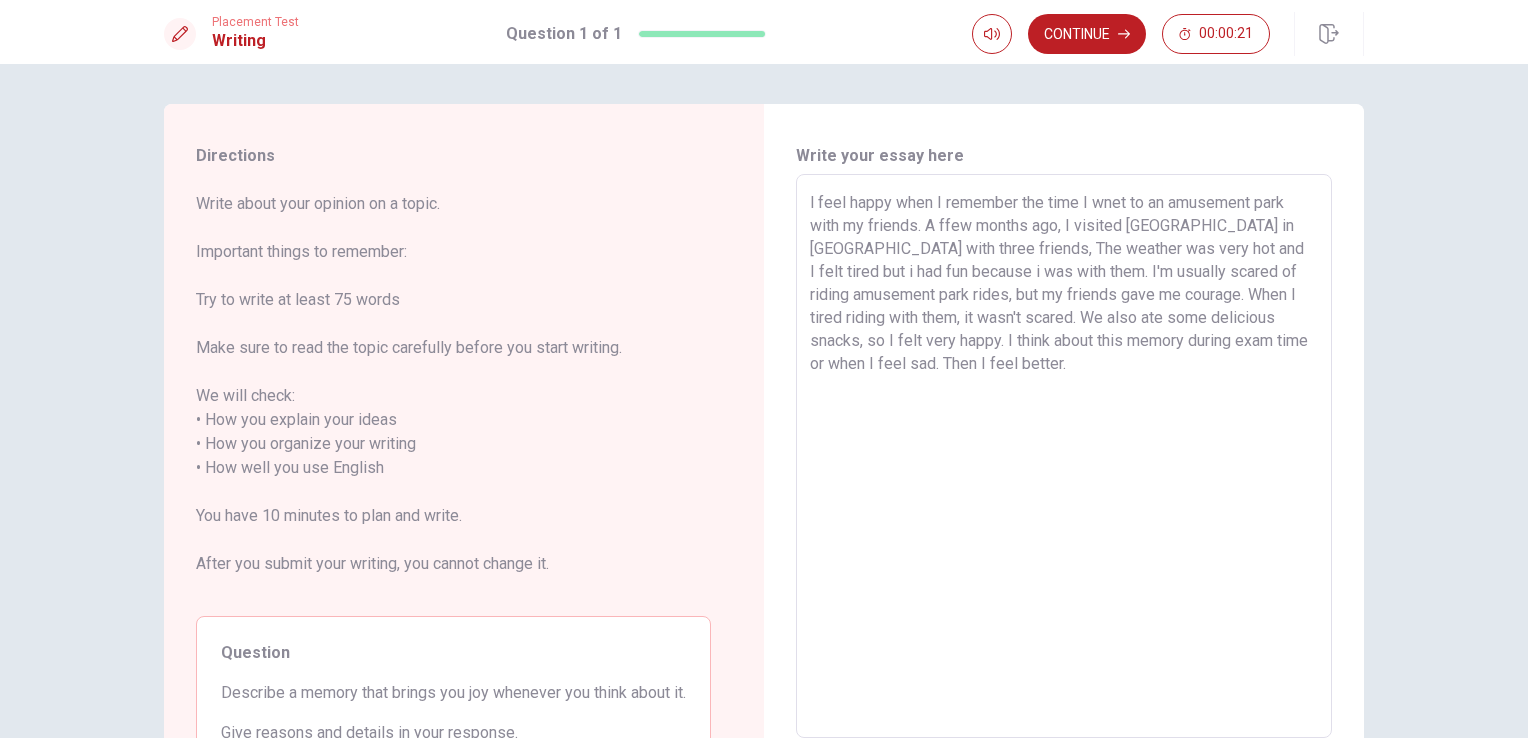 click on "l feel happy when I remember the time I wnet to an amusement park with my friends. A ffew months ago, I visited [GEOGRAPHIC_DATA] in [GEOGRAPHIC_DATA] with three friends, The weather was very hot and I felt tired but i had fun because i was with them. I'm usually scared of riding amusement park rides, but my friends gave me courage. When I tired riding with them, it wasn't scared. We also ate some delicious snacks, so I felt very happy. I think about this memory during exam time or when I feel sad. Then I feel better." at bounding box center (1064, 456) 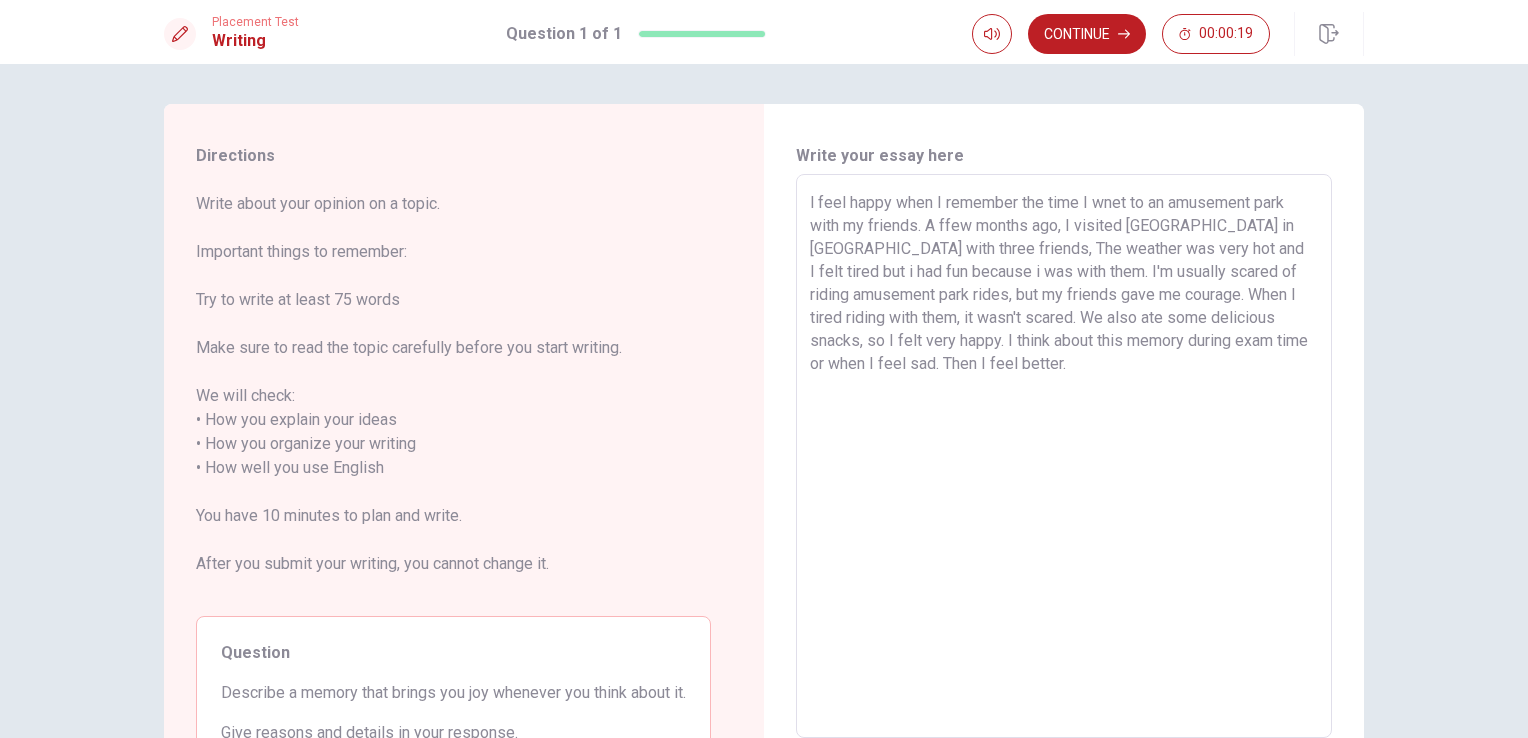click on "l feel happy when I remember the time I wnet to an amusement park with my friends. A ffew months ago, I visited [GEOGRAPHIC_DATA] in [GEOGRAPHIC_DATA] with three friends, The weather was very hot and I felt tired but i had fun because i was with them. I'm usually scared of riding amusement park rides, but my friends gave me courage. When I tired riding with them, it wasn't scared. We also ate some delicious snacks, so I felt very happy. I think about this memory during exam time or when I feel sad. Then I feel better." at bounding box center [1064, 456] 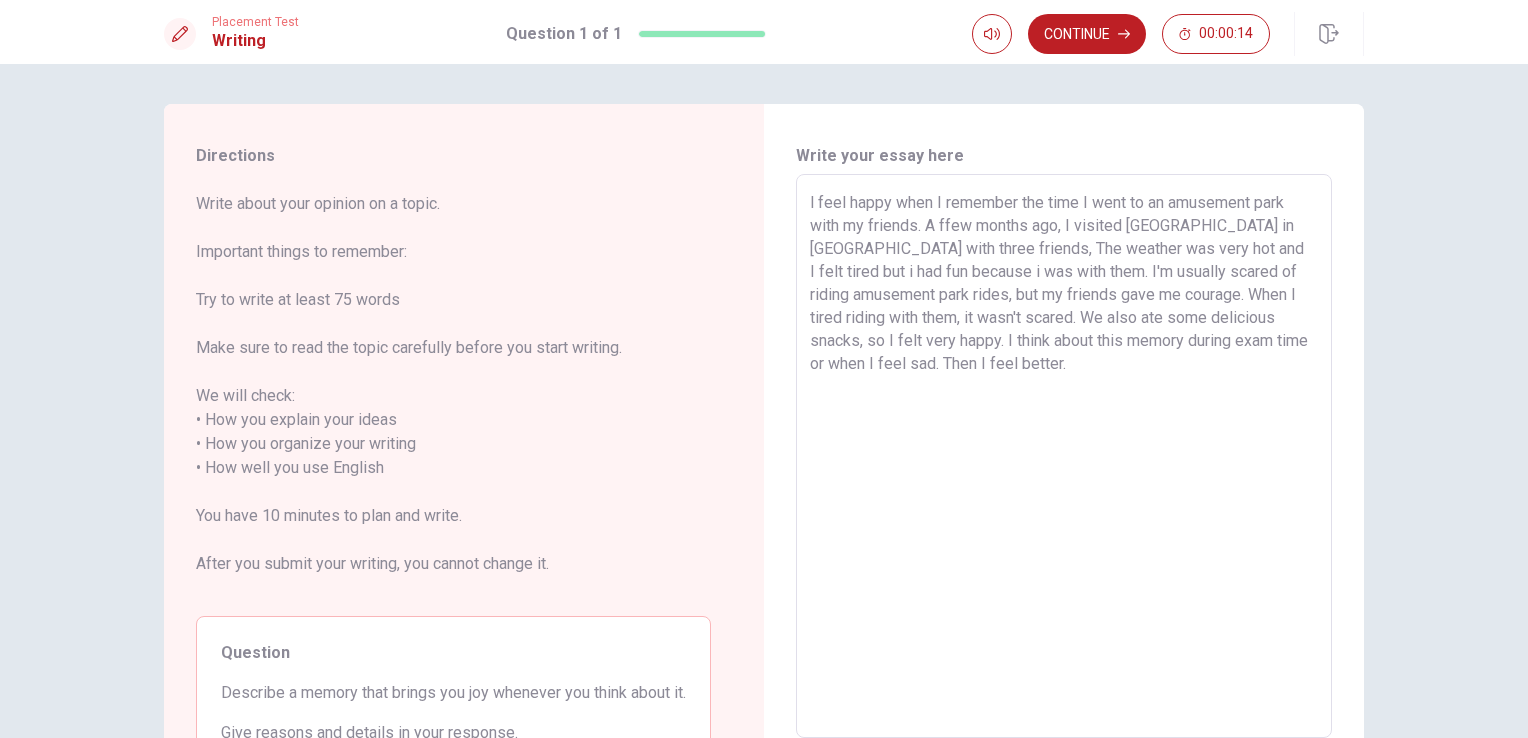 click on "l feel happy when I remember the time I went to an amusement park with my friends. A ffew months ago, I visited [GEOGRAPHIC_DATA] in [GEOGRAPHIC_DATA] with three friends, The weather was very hot and I felt tired but i had fun because i was with them. I'm usually scared of riding amusement park rides, but my friends gave me courage. When I tired riding with them, it wasn't scared. We also ate some delicious snacks, so I felt very happy. I think about this memory during exam time or when I feel sad. Then I feel better." at bounding box center (1064, 456) 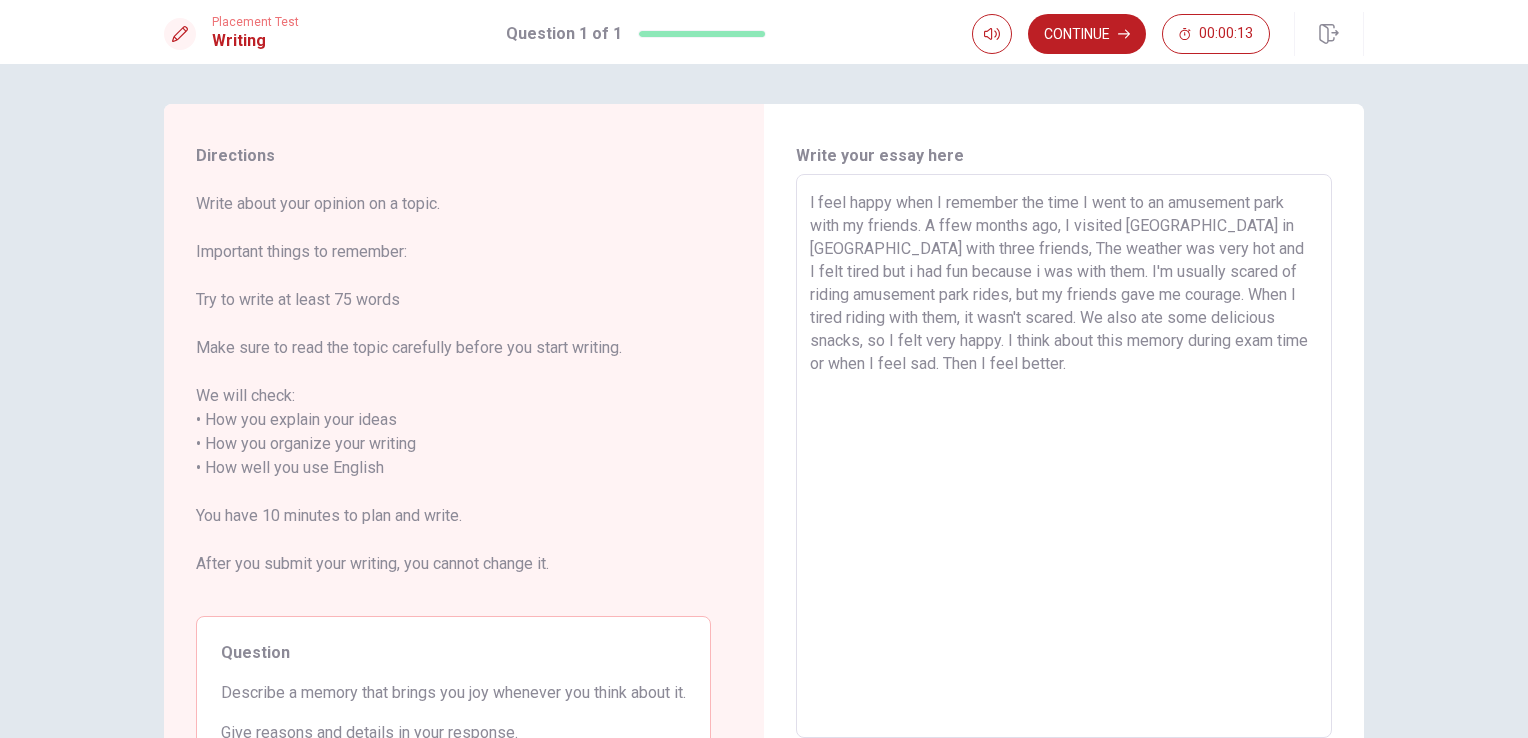 click on "l feel happy when I remember the time I went to an amusement park with my friends. A ffew months ago, I visited [GEOGRAPHIC_DATA] in [GEOGRAPHIC_DATA] with three friends, The weather was very hot and I felt tired but i had fun because i was with them. I'm usually scared of riding amusement park rides, but my friends gave me courage. When I tired riding with them, it wasn't scared. We also ate some delicious snacks, so I felt very happy. I think about this memory during exam time or when I feel sad. Then I feel better." at bounding box center [1064, 456] 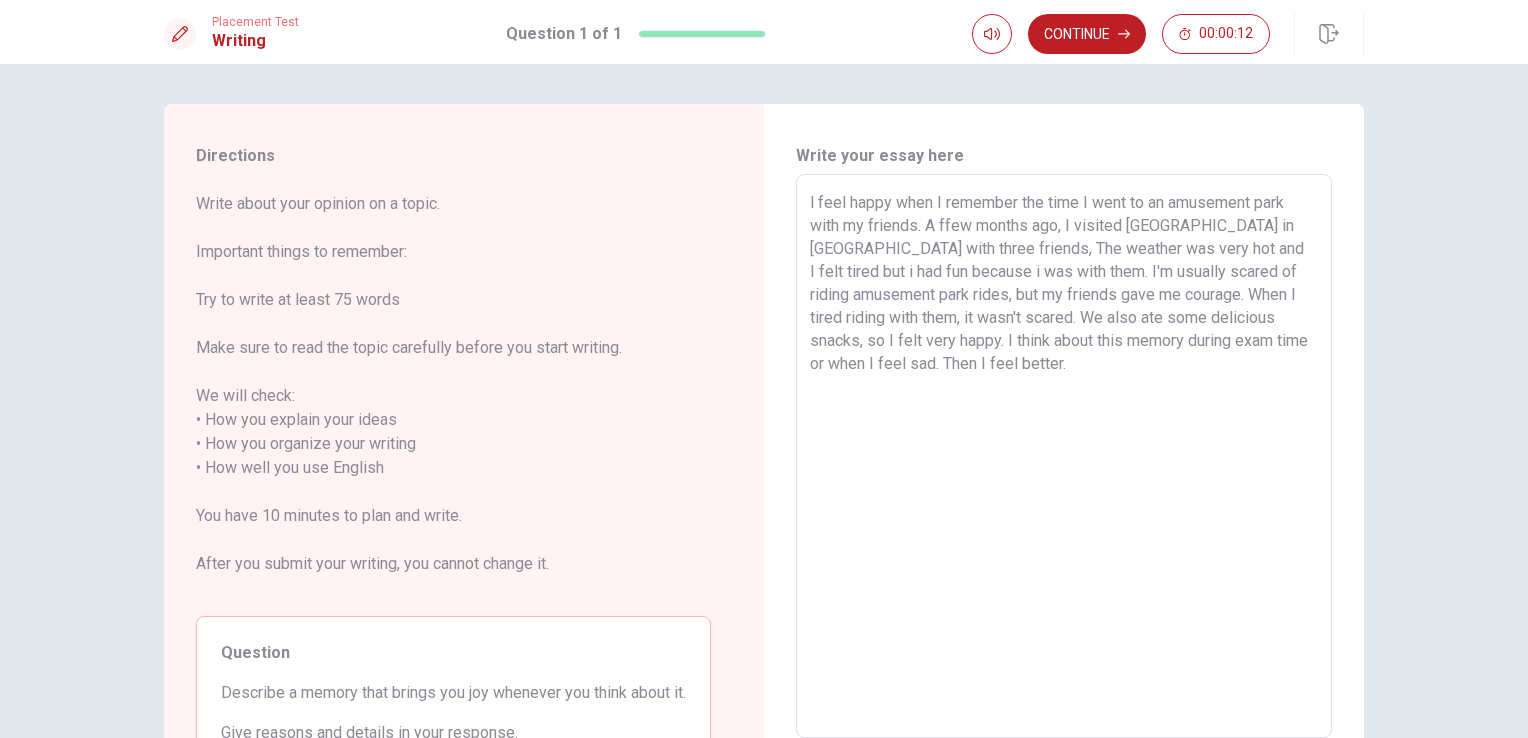click on "l feel happy when I remember the time I went to an amusement park with my friends. A ffew months ago, I visited [GEOGRAPHIC_DATA] in [GEOGRAPHIC_DATA] with three friends, The weather was very hot and I felt tired but i had fun because i was with them. I'm usually scared of riding amusement park rides, but my friends gave me courage. When I tired riding with them, it wasn't scared. We also ate some delicious snacks, so I felt very happy. I think about this memory during exam time or when I feel sad. Then I feel better." at bounding box center (1064, 456) 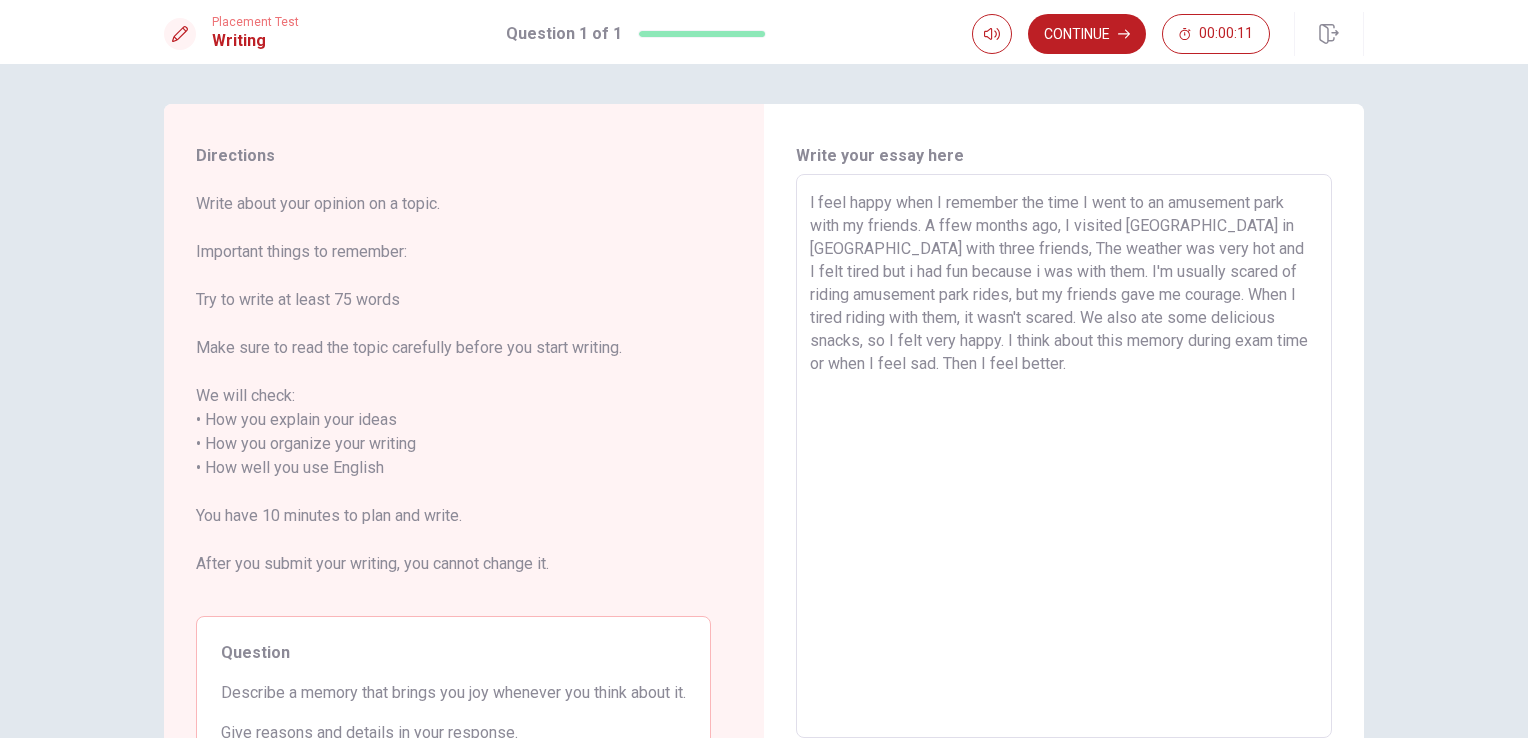 drag, startPoint x: 894, startPoint y: 229, endPoint x: 935, endPoint y: 217, distance: 42.72002 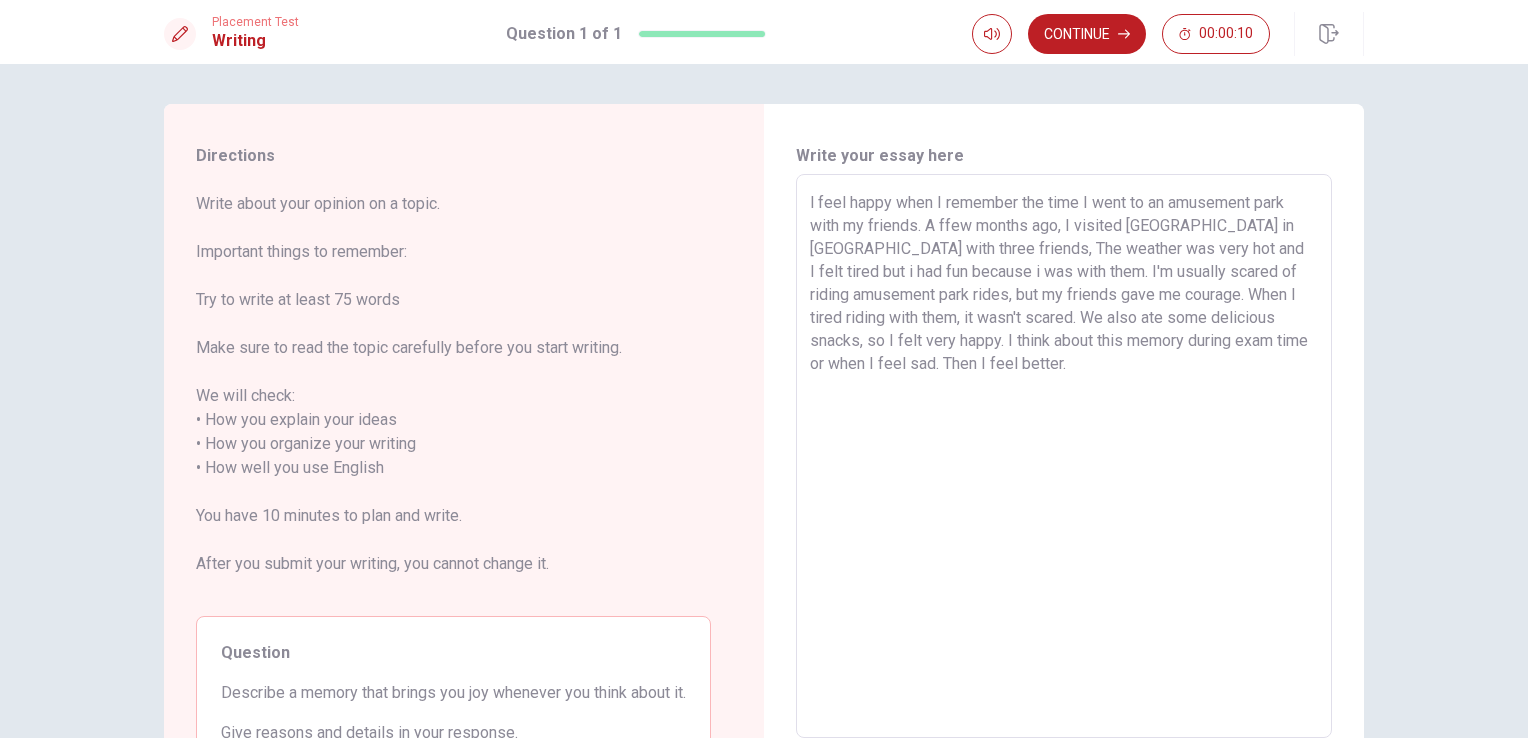 click on "l feel happy when I remember the time I went to an amusement park with my friends. A ffew months ago, I visited [GEOGRAPHIC_DATA] in [GEOGRAPHIC_DATA] with three friends, The weather was very hot and I felt tired but i had fun because i was with them. I'm usually scared of riding amusement park rides, but my friends gave me courage. When I tired riding with them, it wasn't scared. We also ate some delicious snacks, so I felt very happy. I think about this memory during exam time or when I feel sad. Then I feel better." at bounding box center [1064, 456] 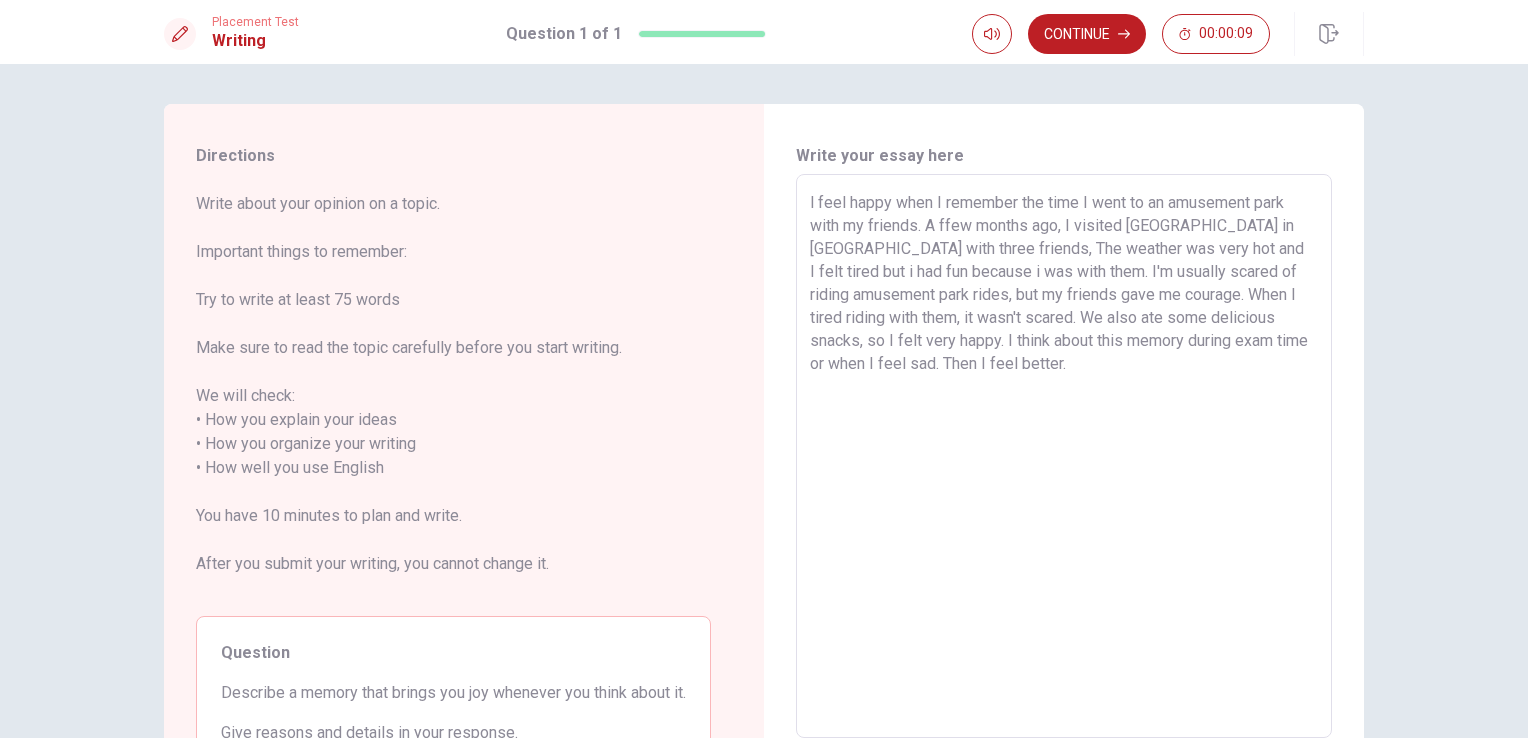 click on "l feel happy when I remember the time I went to an amusement park with my friends. A ffew months ago, I visited [GEOGRAPHIC_DATA] in [GEOGRAPHIC_DATA] with three friends, The weather was very hot and I felt tired but i had fun because i was with them. I'm usually scared of riding amusement park rides, but my friends gave me courage. When I tired riding with them, it wasn't scared. We also ate some delicious snacks, so I felt very happy. I think about this memory during exam time or when I feel sad. Then I feel better." at bounding box center (1064, 456) 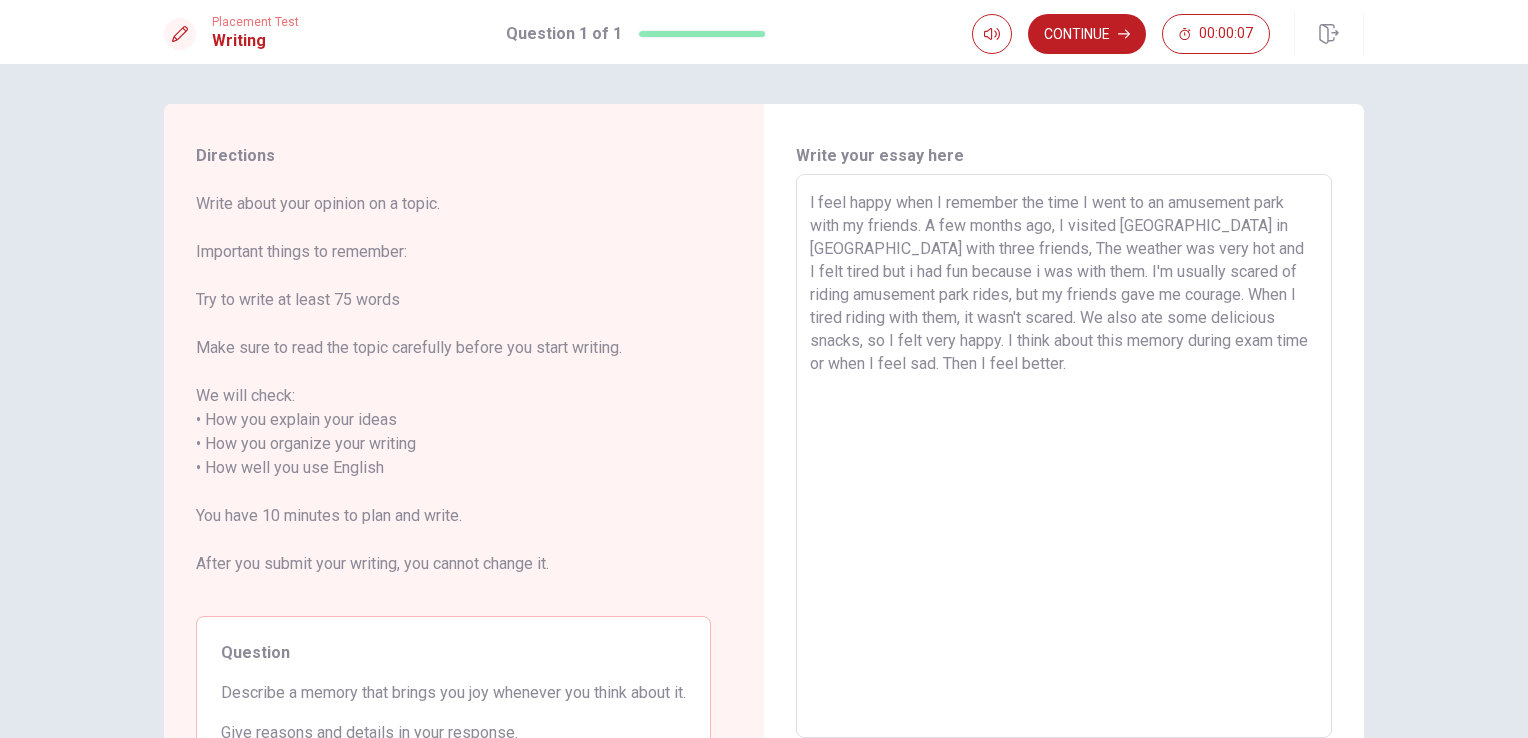click on "l feel happy when I remember the time I went to an amusement park with my friends. A few months ago, I visited [GEOGRAPHIC_DATA] in [GEOGRAPHIC_DATA] with three friends, The weather was very hot and I felt tired but i had fun because i was with them. I'm usually scared of riding amusement park rides, but my friends gave me courage. When I tired riding with them, it wasn't scared. We also ate some delicious snacks, so I felt very happy. I think about this memory during exam time or when I feel sad. Then I feel better." at bounding box center (1064, 456) 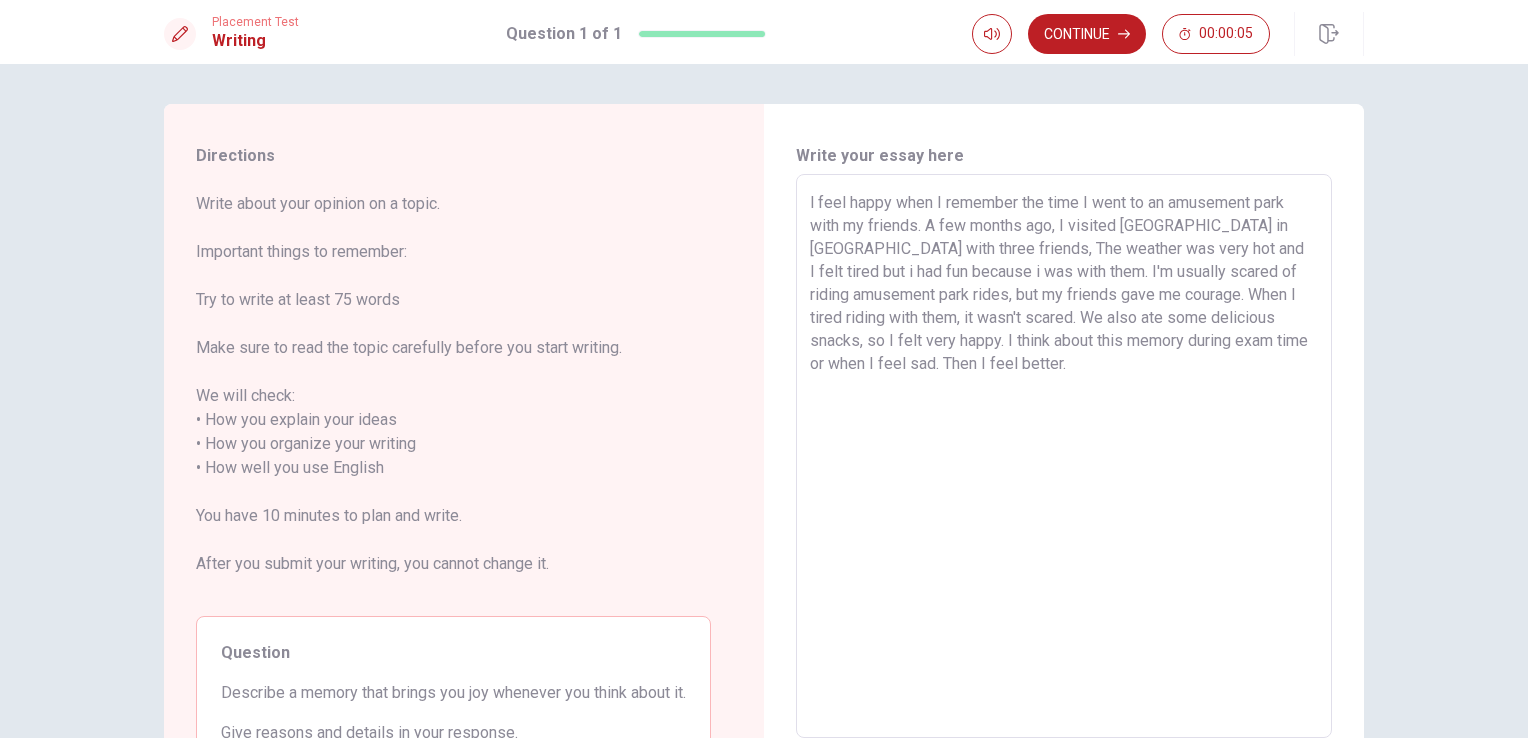 click on "l feel happy when I remember the time I went to an amusement park with my friends. A few months ago, I visited [GEOGRAPHIC_DATA] in [GEOGRAPHIC_DATA] with three friends, The weather was very hot and I felt tired but i had fun because i was with them. I'm usually scared of riding amusement park rides, but my friends gave me courage. When I tired riding with them, it wasn't scared. We also ate some delicious snacks, so I felt very happy. I think about this memory during exam time or when I feel sad. Then I feel better." at bounding box center [1064, 456] 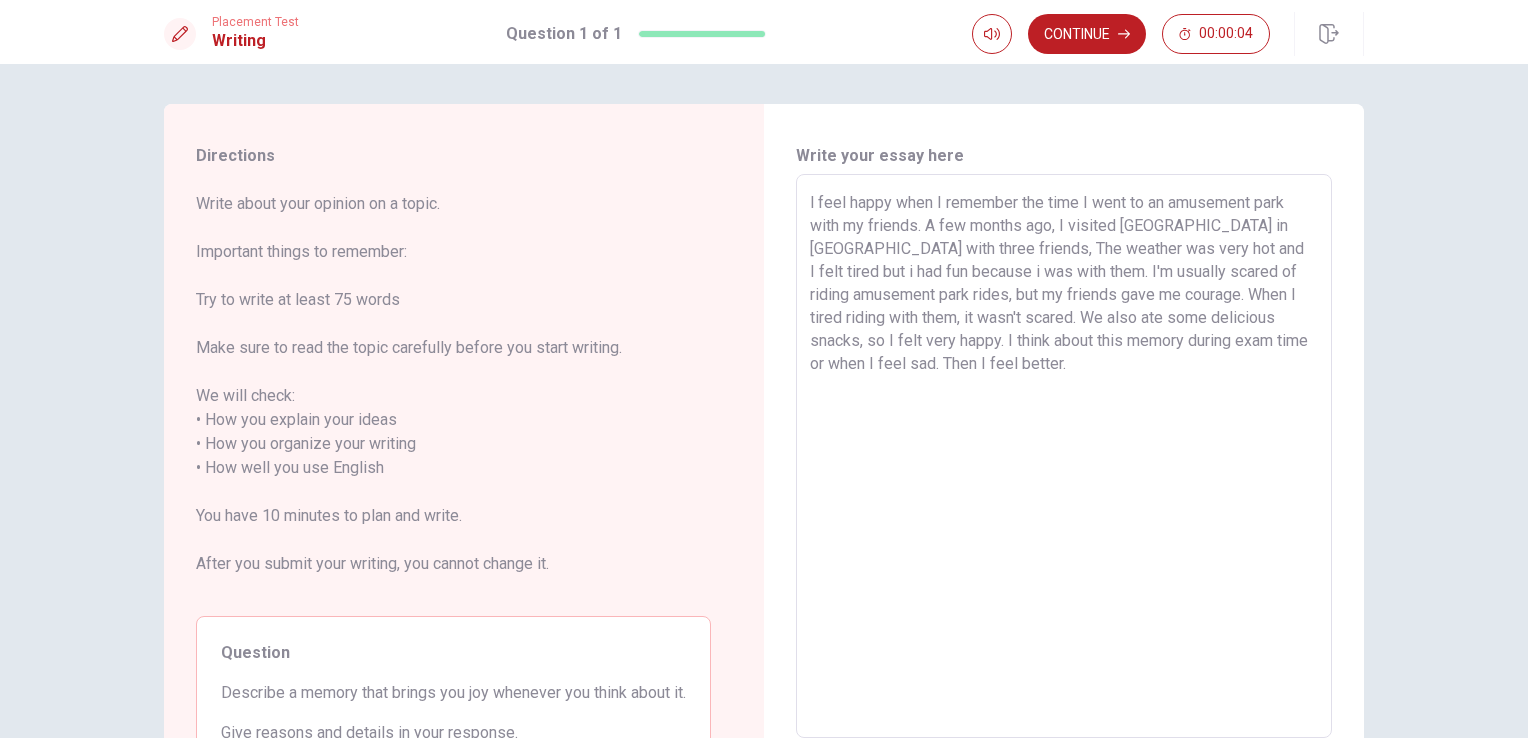 click on "l feel happy when I remember the time I went to an amusement park with my friends. A few months ago, I visited [GEOGRAPHIC_DATA] in [GEOGRAPHIC_DATA] with three friends, The weather was very hot and I felt tired but i had fun because i was with them. I'm usually scared of riding amusement park rides, but my friends gave me courage. When I tired riding with them, it wasn't scared. We also ate some delicious snacks, so I felt very happy. I think about this memory during exam time or when I feel sad. Then I feel better." at bounding box center [1064, 456] 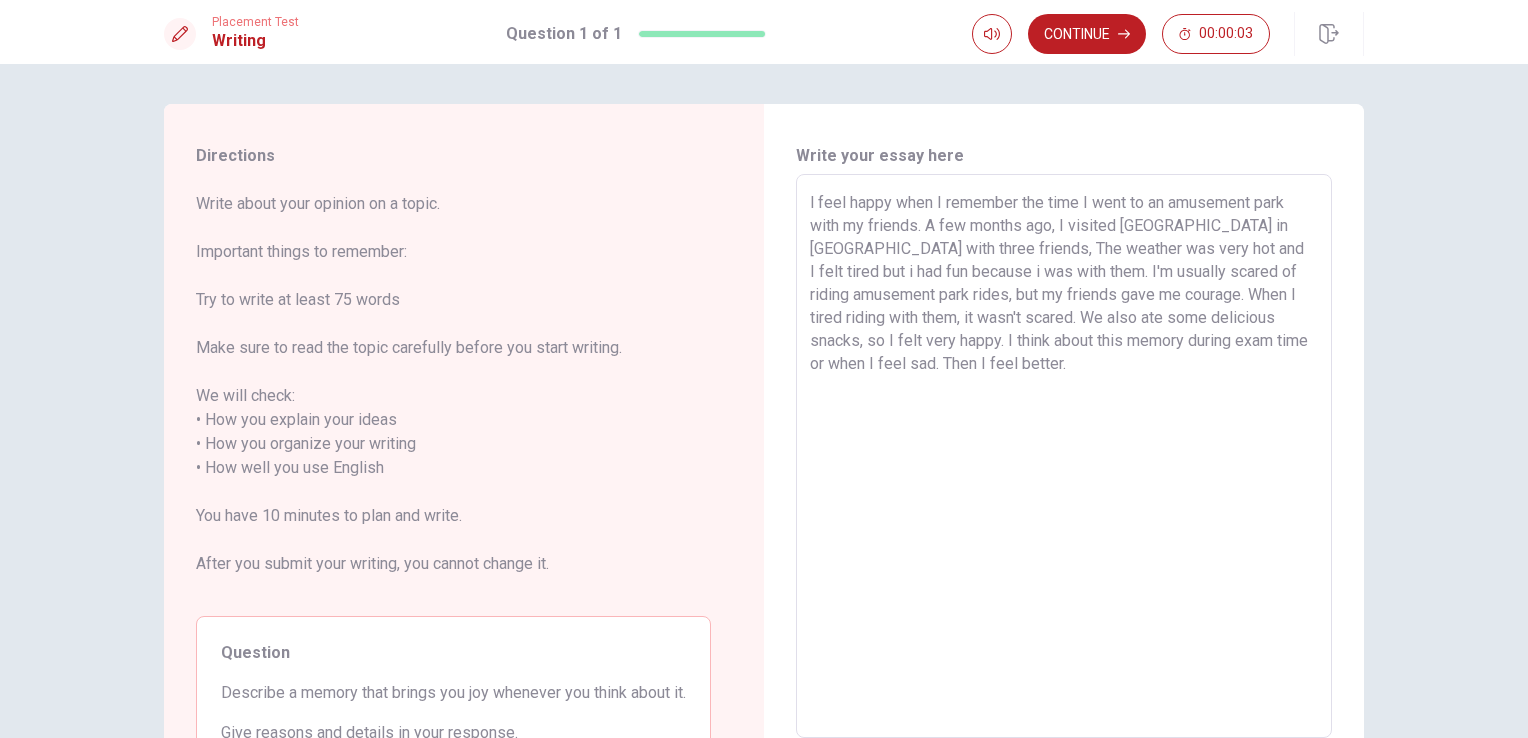click on "l feel happy when I remember the time I went to an amusement park with my friends. A few months ago, I visited [GEOGRAPHIC_DATA] in [GEOGRAPHIC_DATA] with three friends, The weather was very hot and I felt tired but i had fun because i was with them. I'm usually scared of riding amusement park rides, but my friends gave me courage. When I tired riding with them, it wasn't scared. We also ate some delicious snacks, so I felt very happy. I think about this memory during exam time or when I feel sad. Then I feel better." at bounding box center (1064, 456) 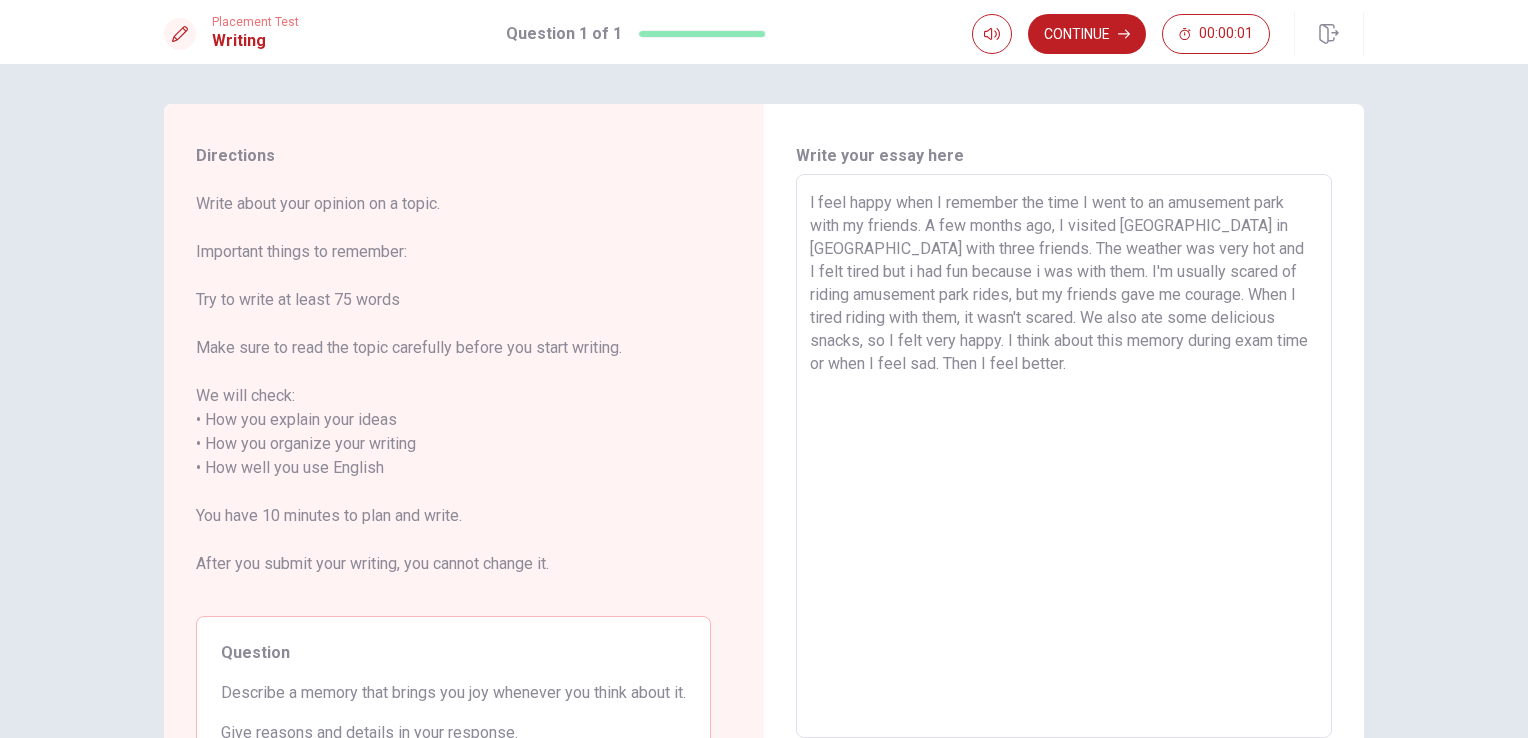 click on "l feel happy when I remember the time I went to an amusement park with my friends. A few months ago, I visited [GEOGRAPHIC_DATA] in [GEOGRAPHIC_DATA] with three friends. The weather was very hot and I felt tired but i had fun because i was with them. I'm usually scared of riding amusement park rides, but my friends gave me courage. When I tired riding with them, it wasn't scared. We also ate some delicious snacks, so I felt very happy. I think about this memory during exam time or when I feel sad. Then I feel better." at bounding box center (1064, 456) 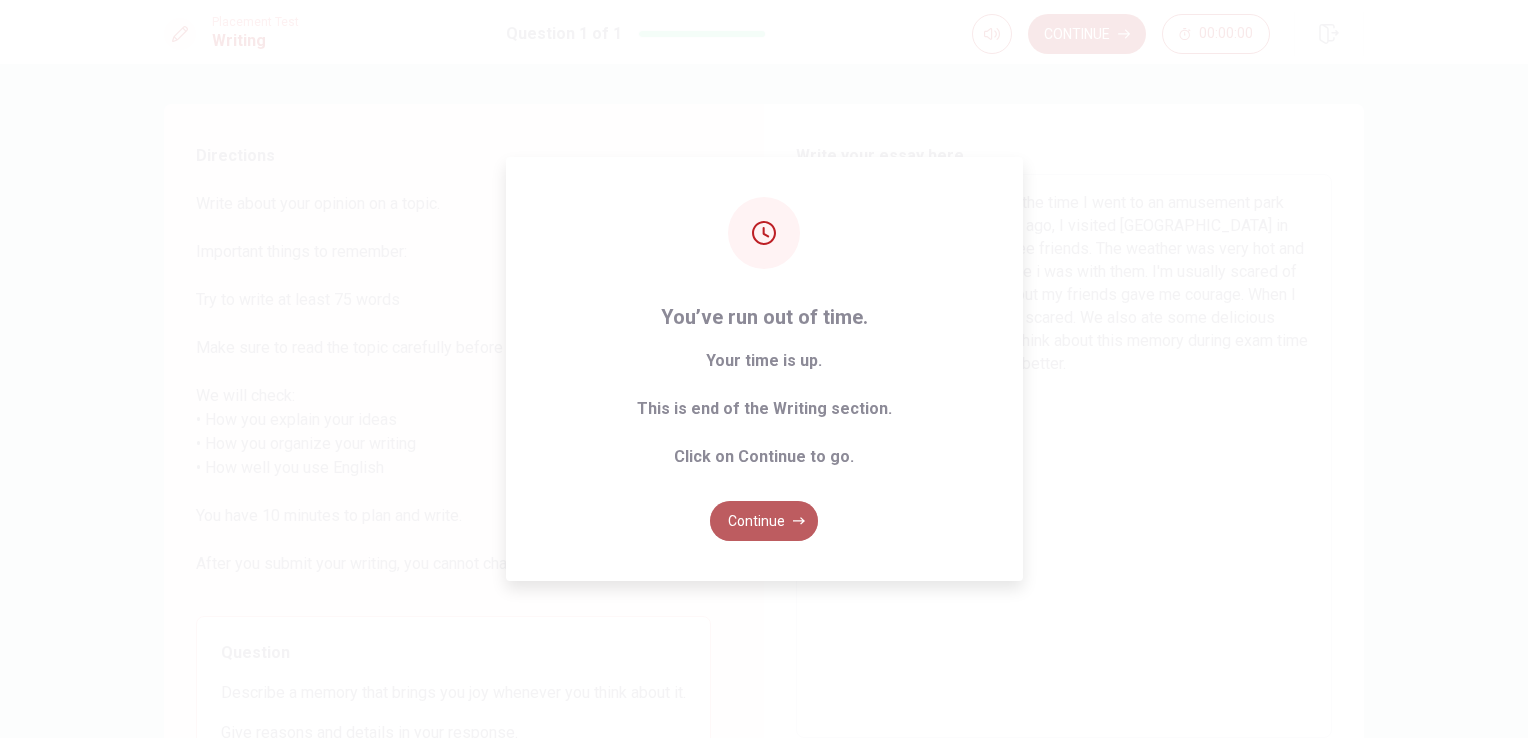 click on "Continue" at bounding box center [764, 521] 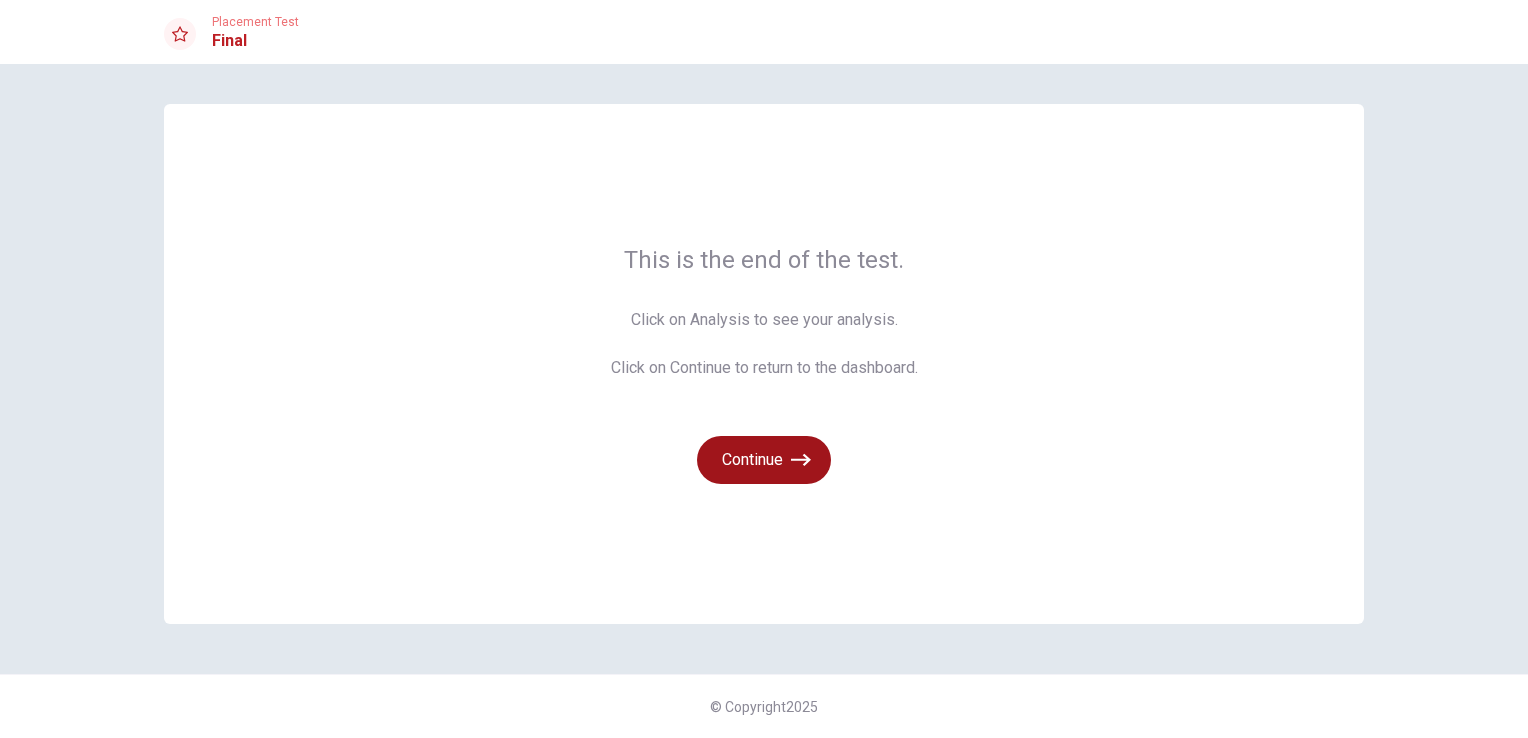 click on "Continue" at bounding box center [764, 460] 